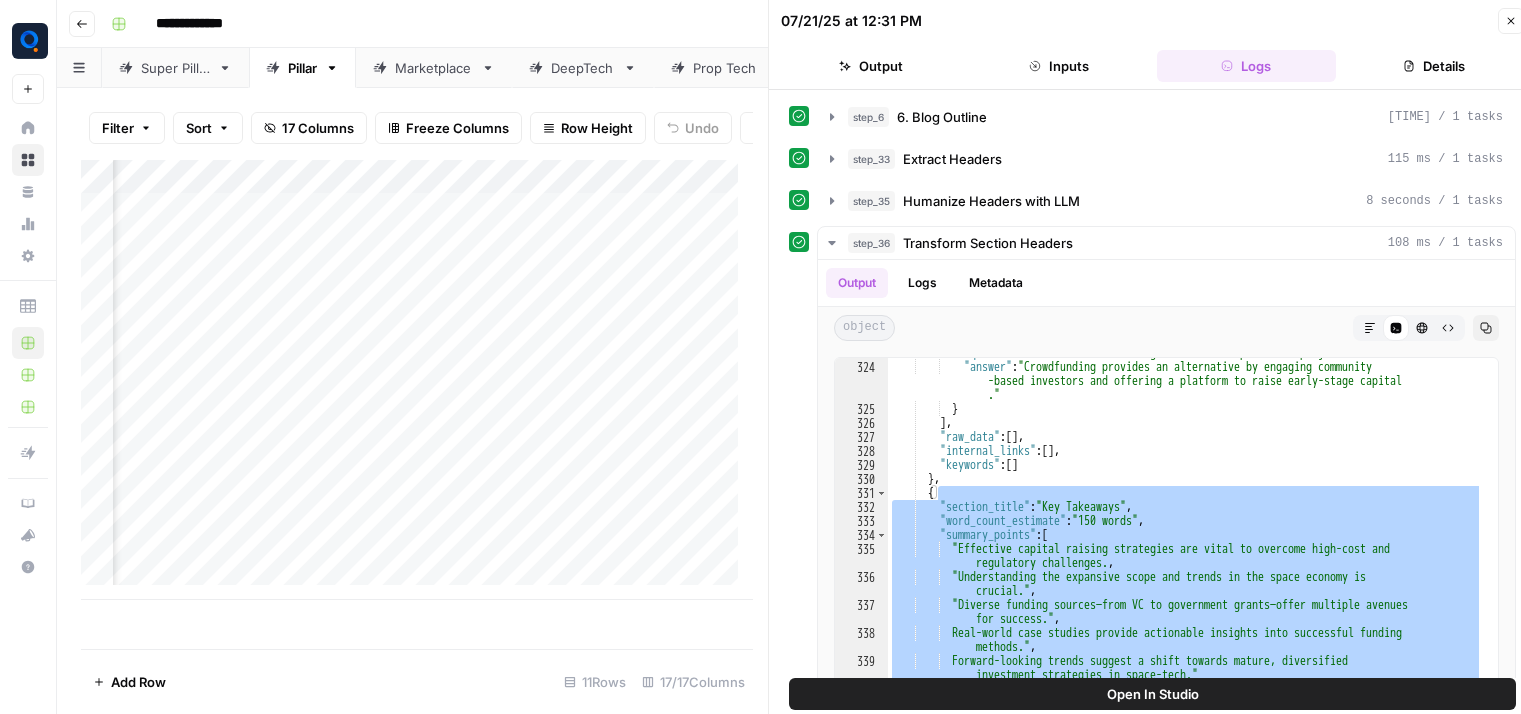 scroll, scrollTop: 0, scrollLeft: 0, axis: both 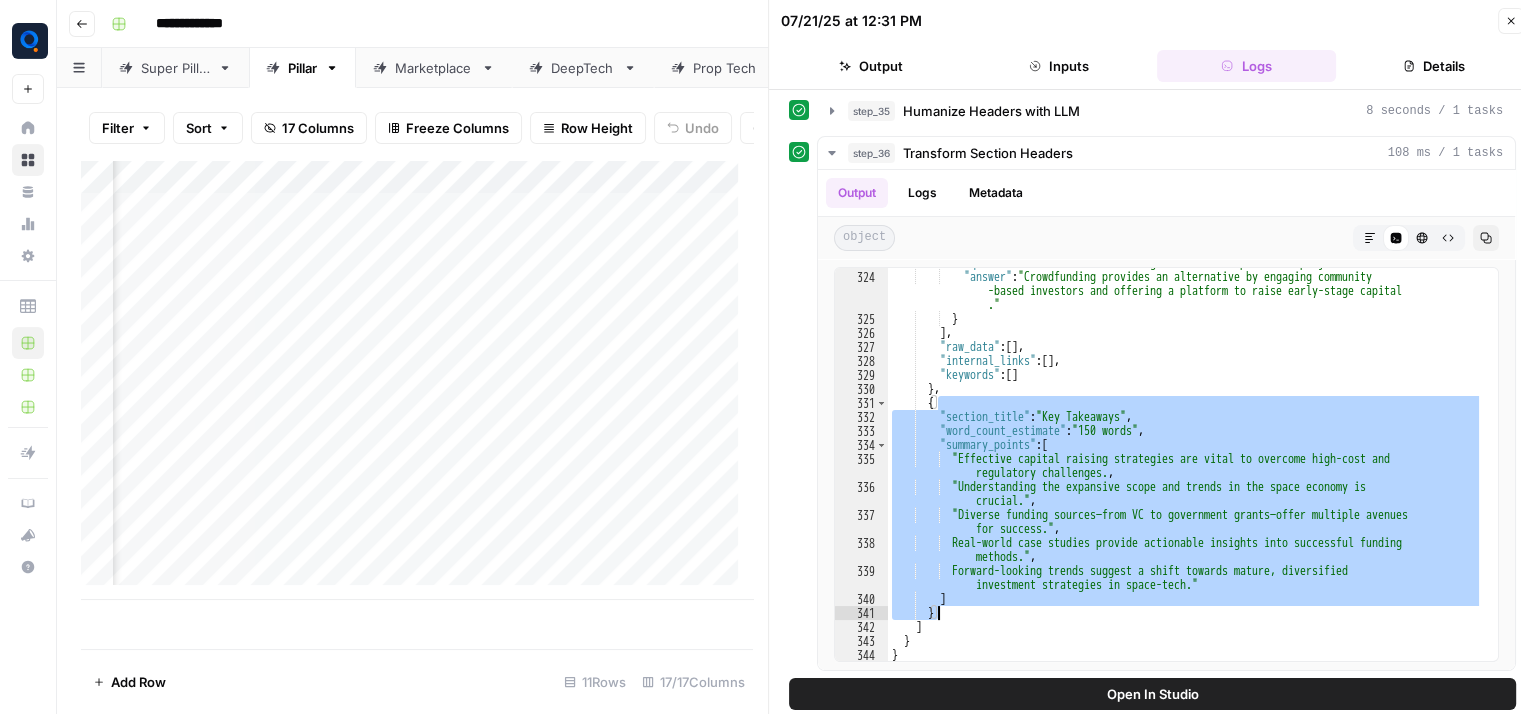 click on "DeepTech" at bounding box center (583, 68) 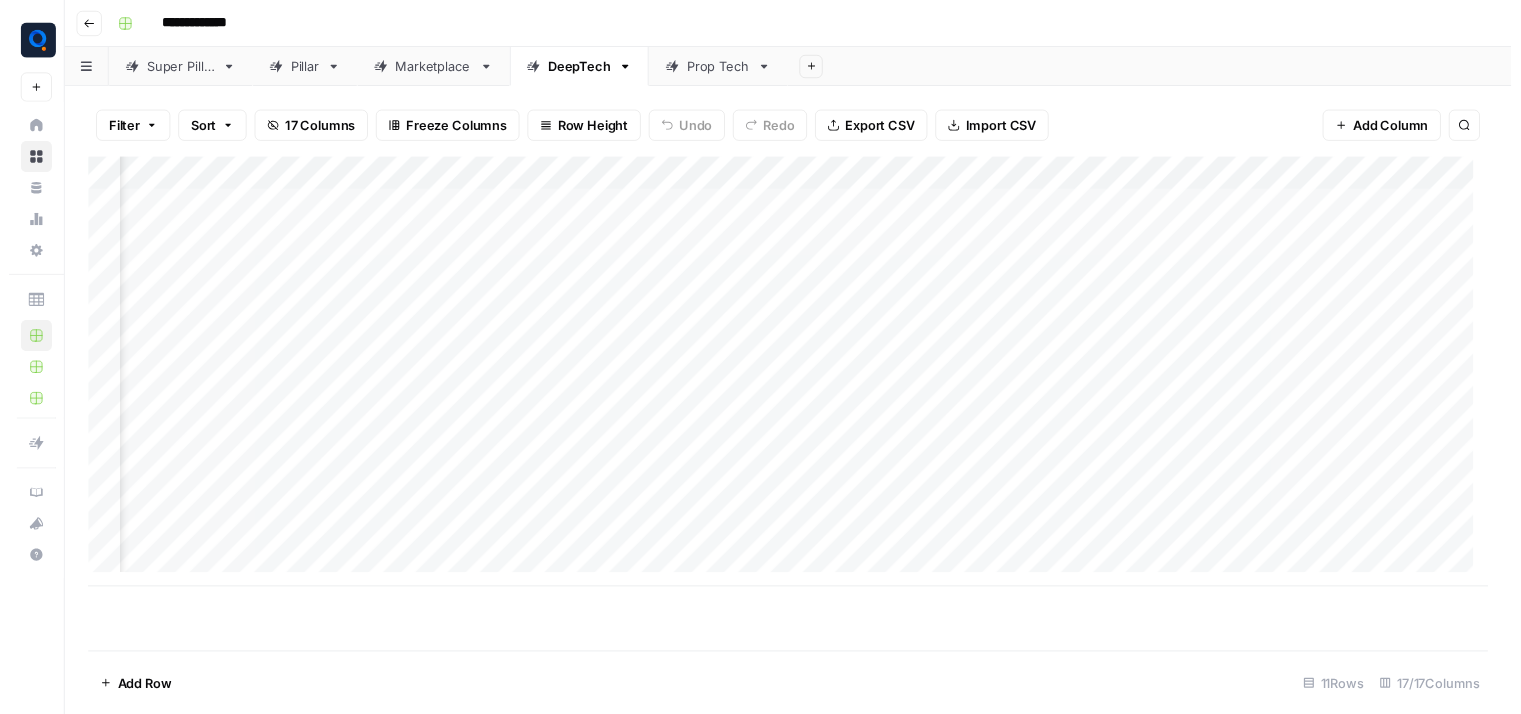 scroll, scrollTop: 0, scrollLeft: 1028, axis: horizontal 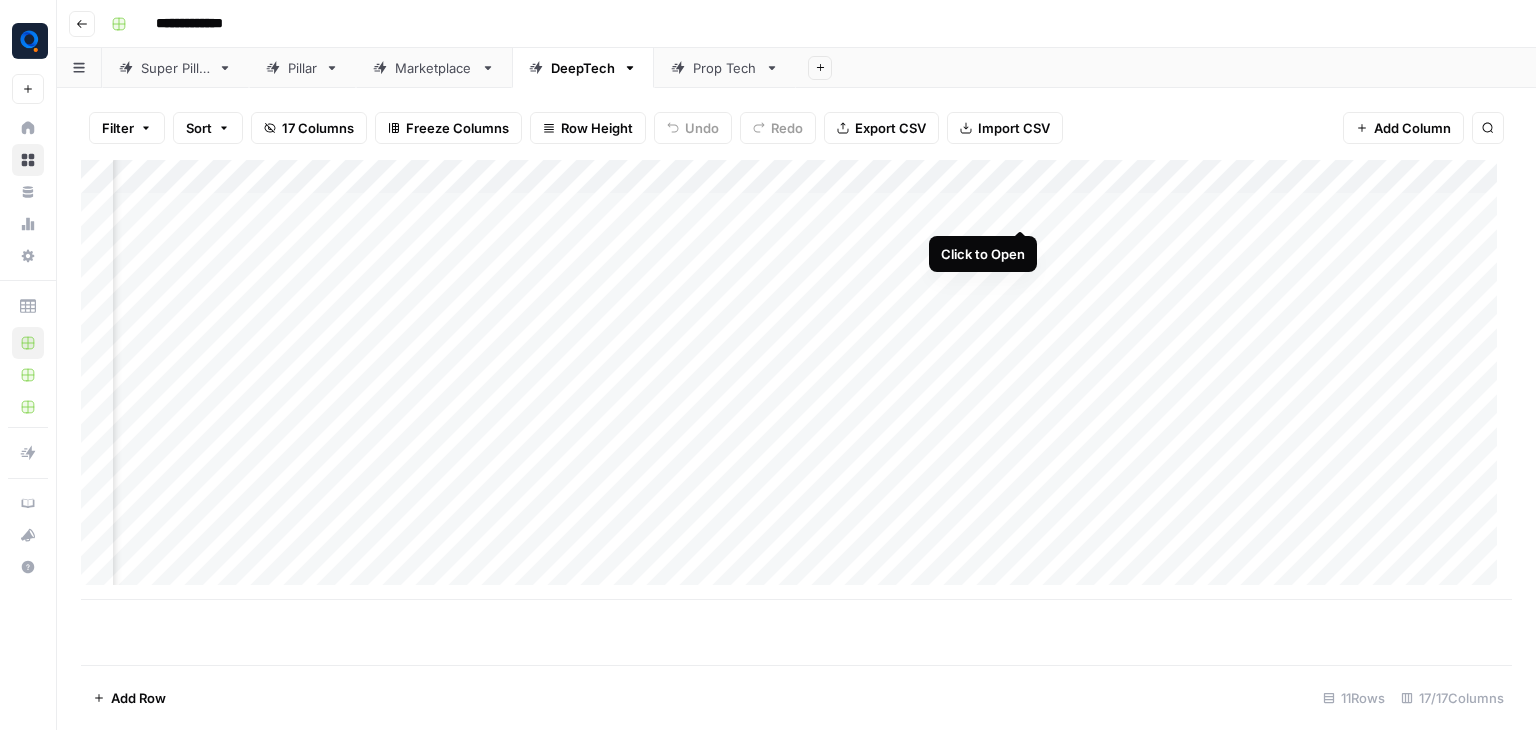 click on "Add Column" at bounding box center [796, 380] 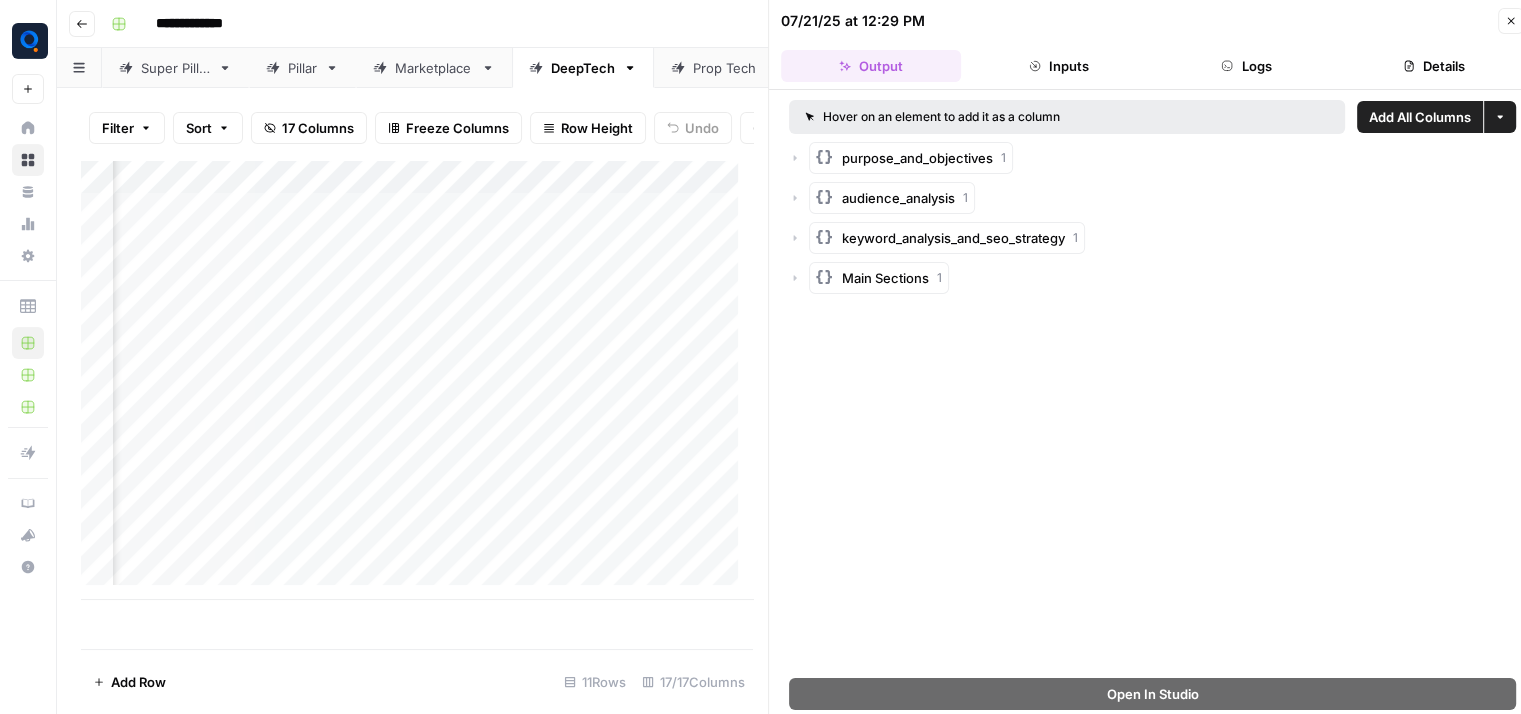 click on "Logs" at bounding box center [1247, 66] 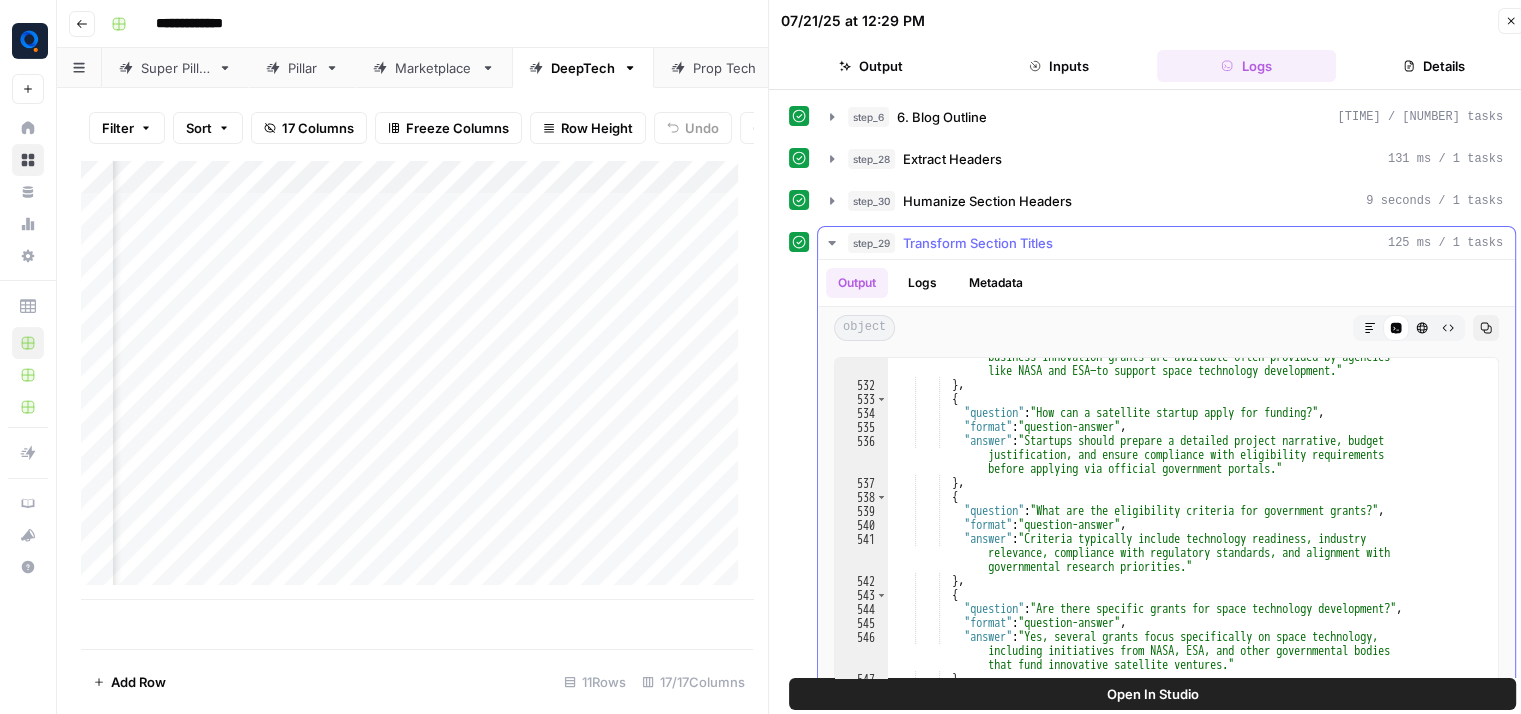 scroll, scrollTop: 10008, scrollLeft: 0, axis: vertical 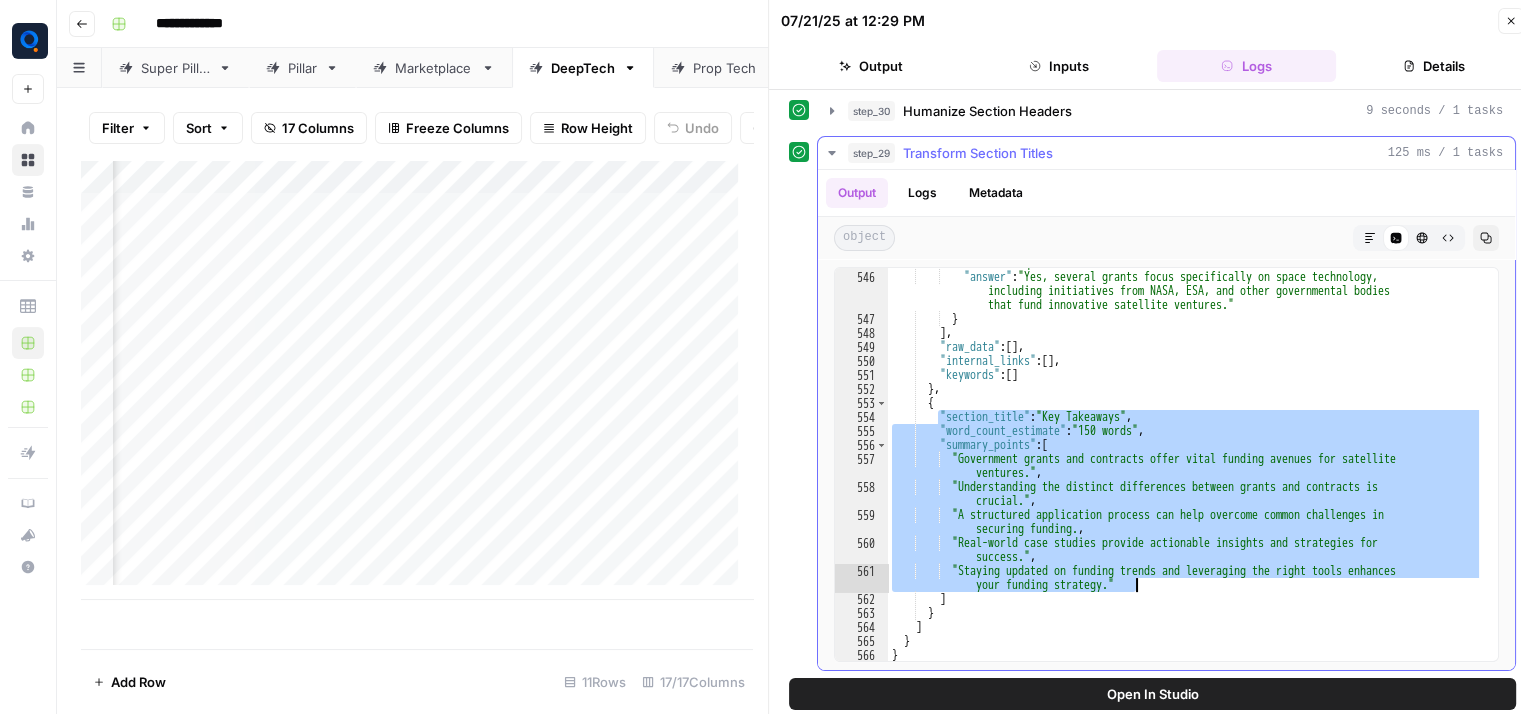 drag, startPoint x: 937, startPoint y: 418, endPoint x: 1219, endPoint y: 584, distance: 327.2308 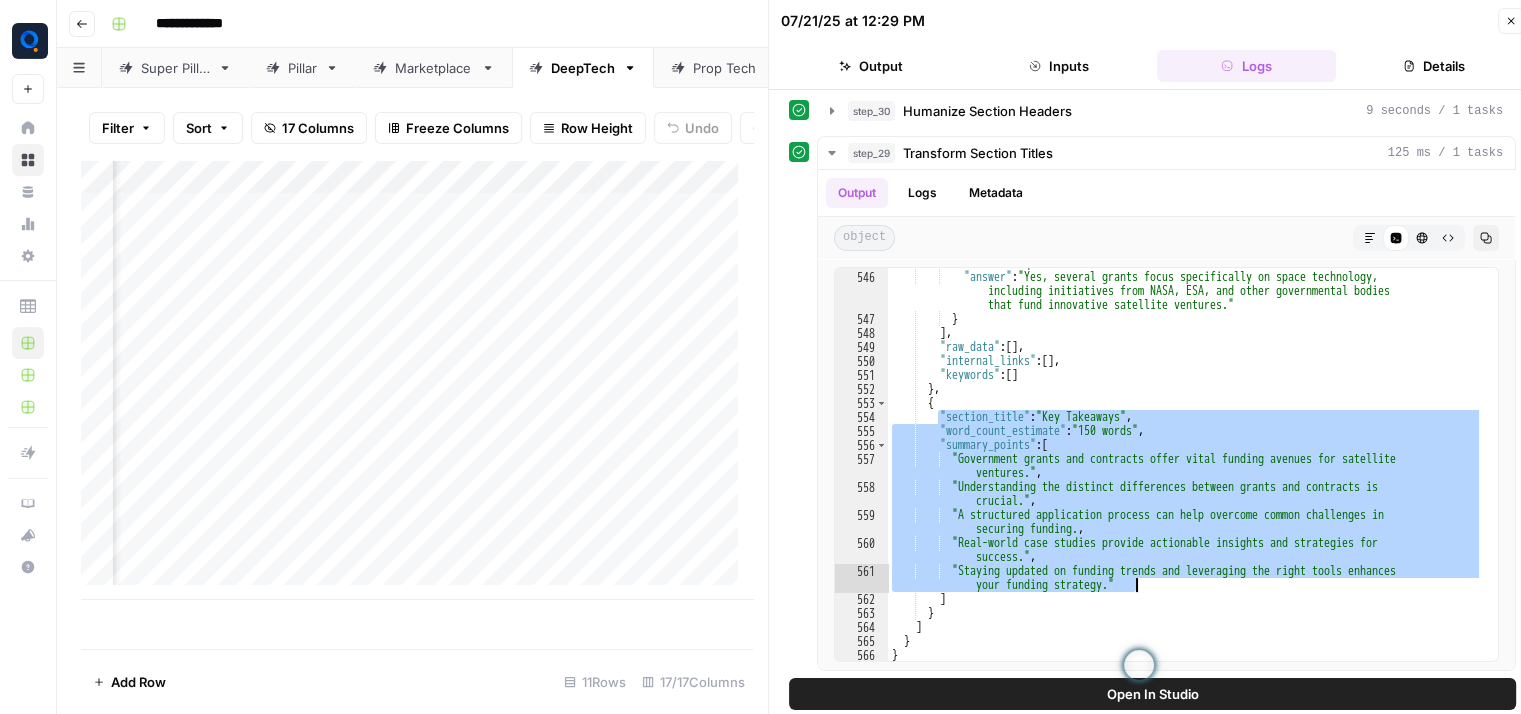 click on "Add Column" at bounding box center [417, 380] 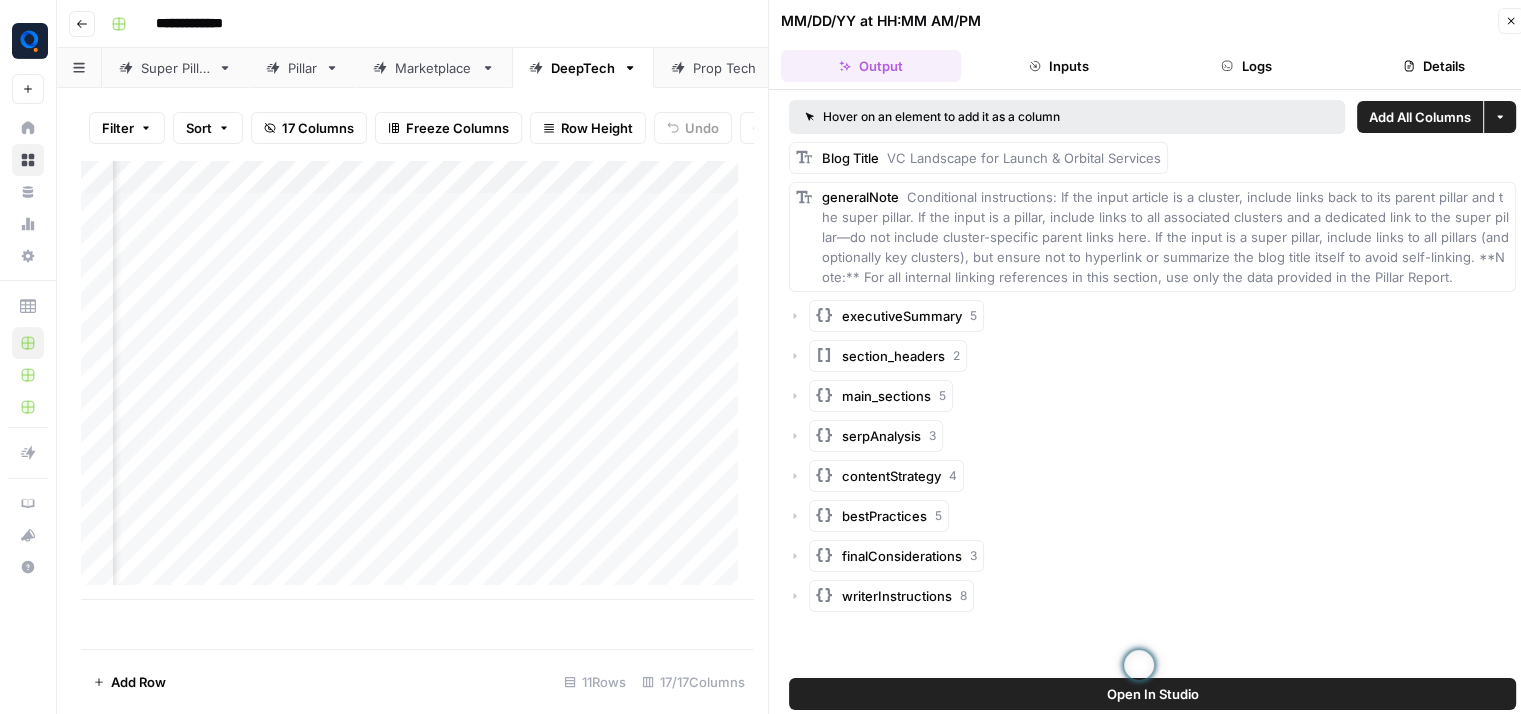 click on "Logs" at bounding box center (1247, 66) 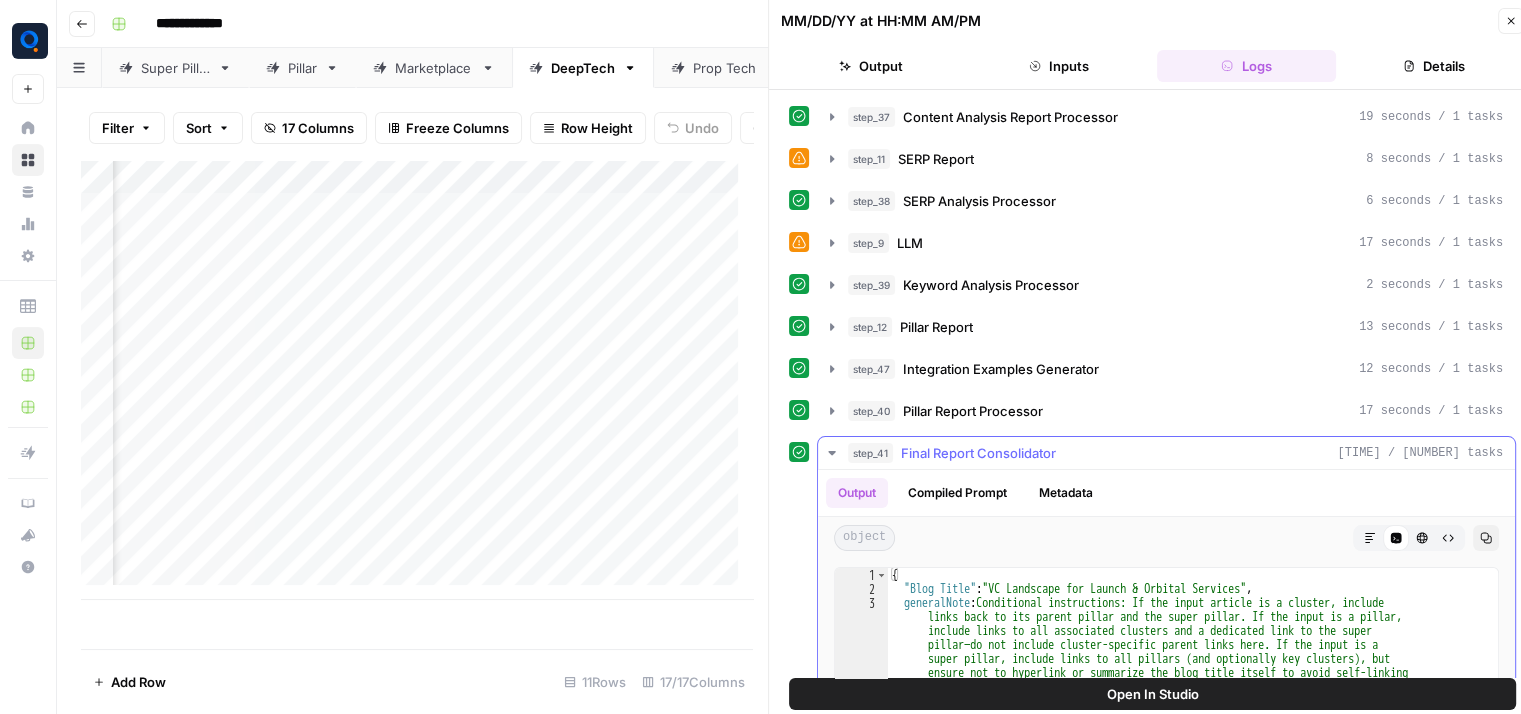 scroll, scrollTop: 298, scrollLeft: 0, axis: vertical 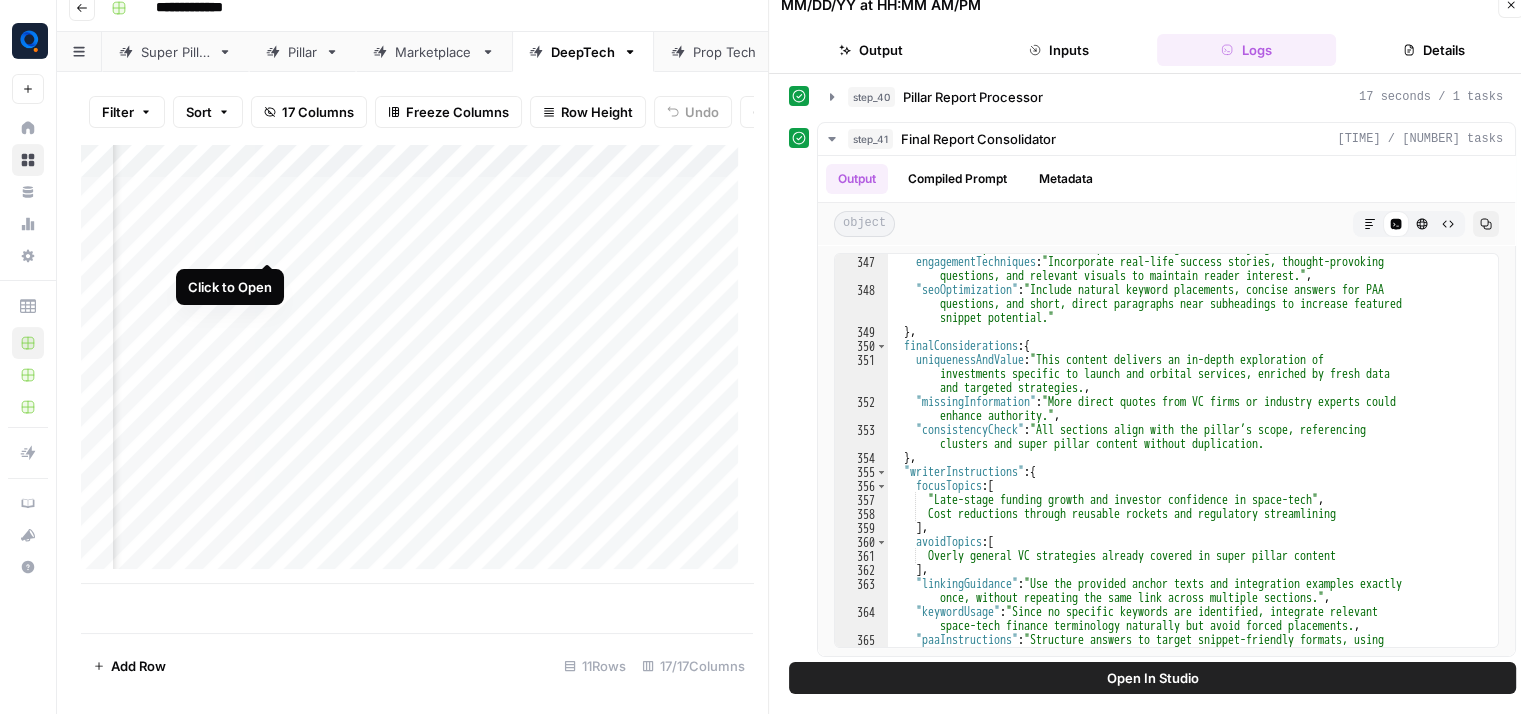 click on "Add Column" at bounding box center (417, 364) 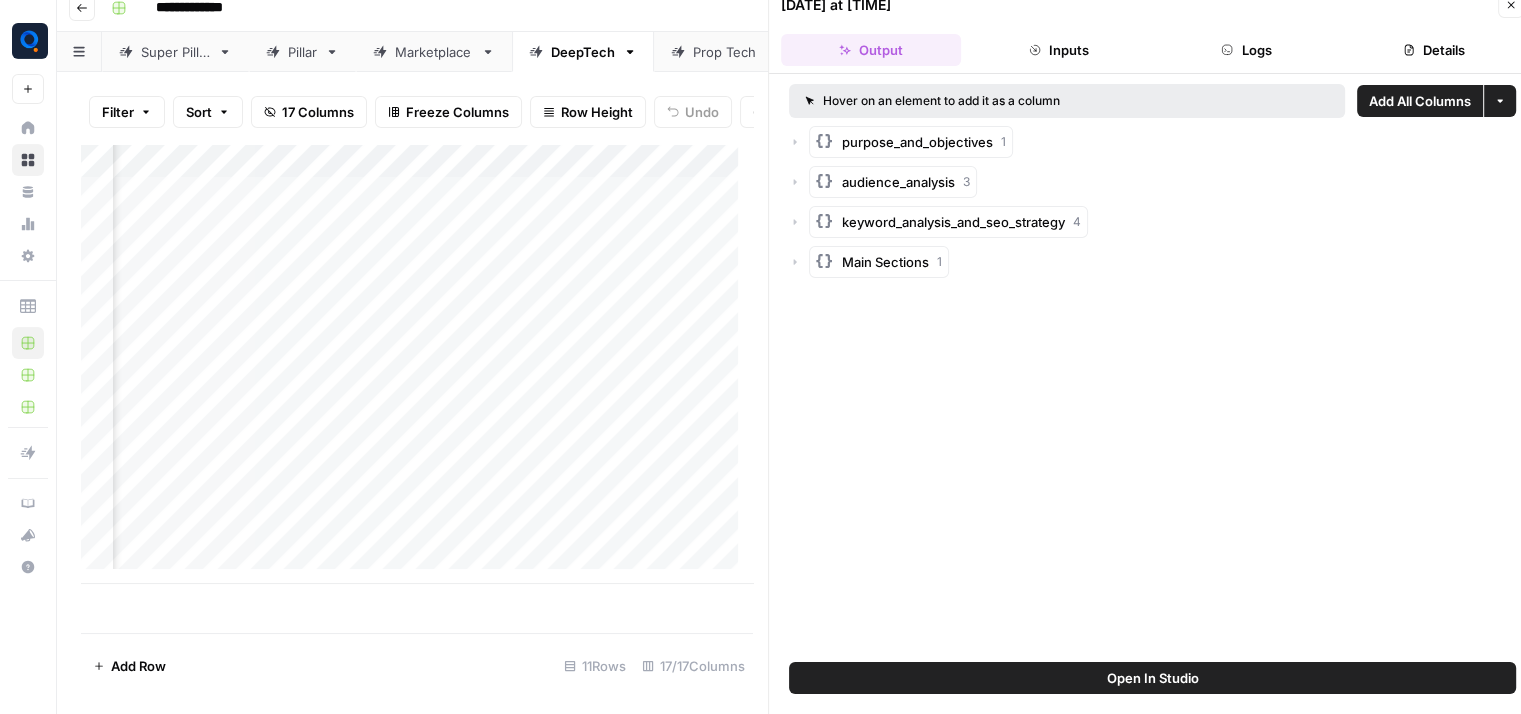click on "Logs" at bounding box center (1247, 50) 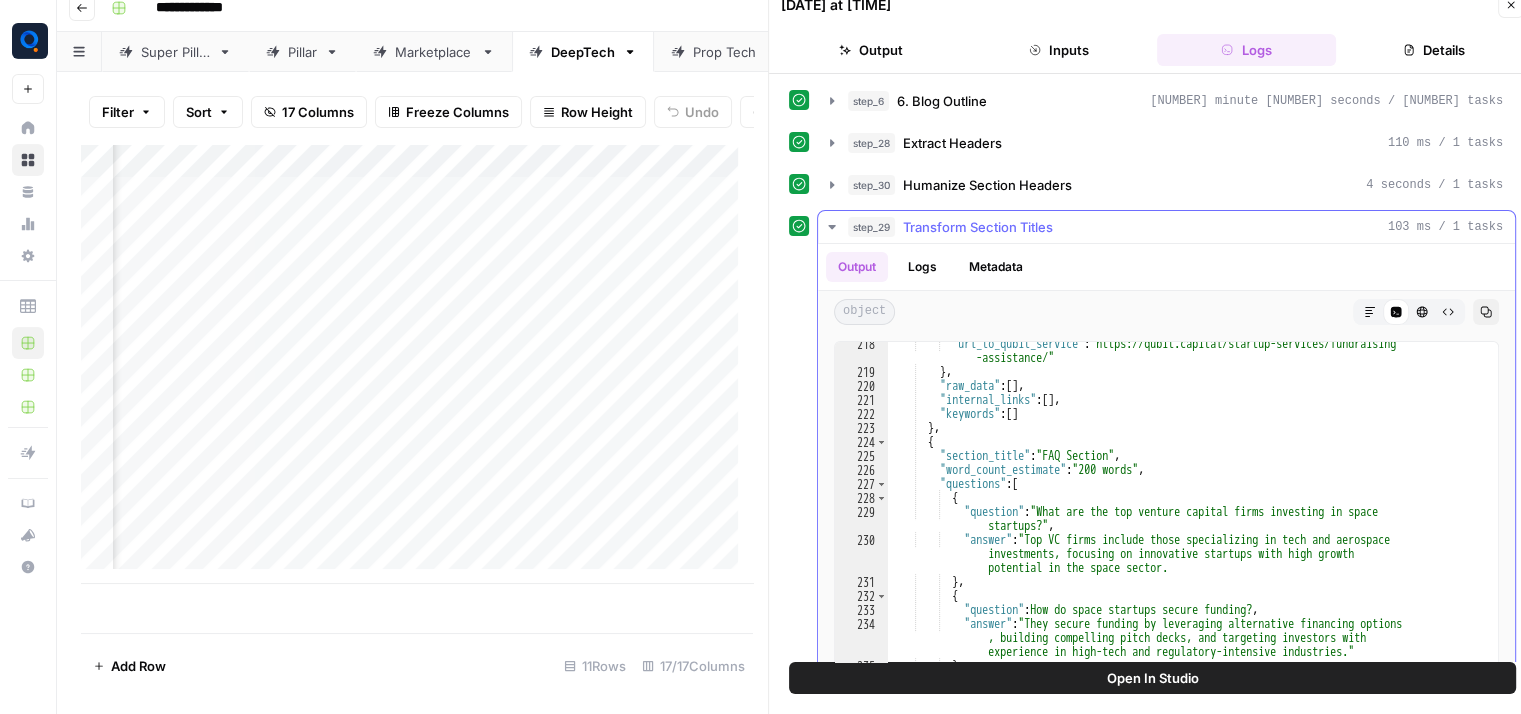 scroll, scrollTop: 5233, scrollLeft: 0, axis: vertical 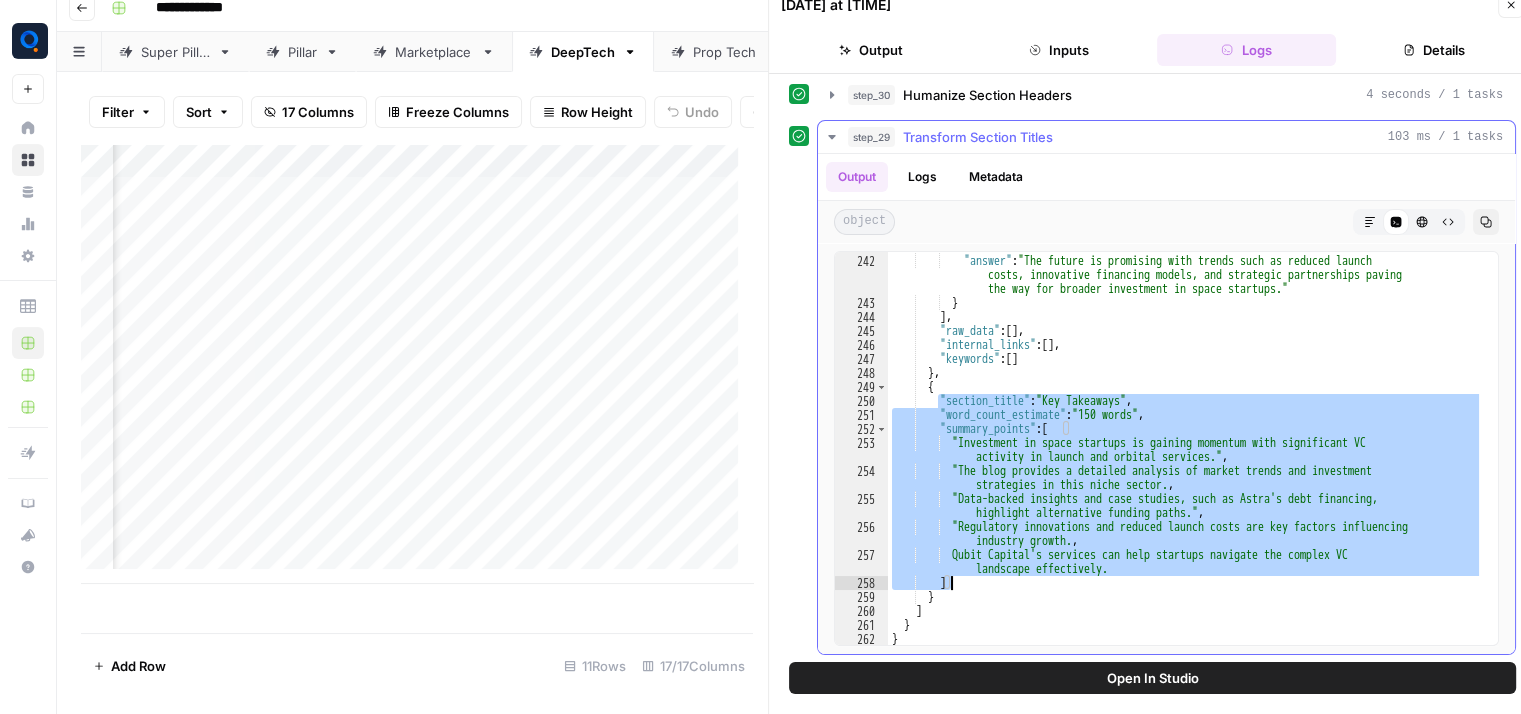 drag, startPoint x: 938, startPoint y: 393, endPoint x: 1136, endPoint y: 577, distance: 270.29614 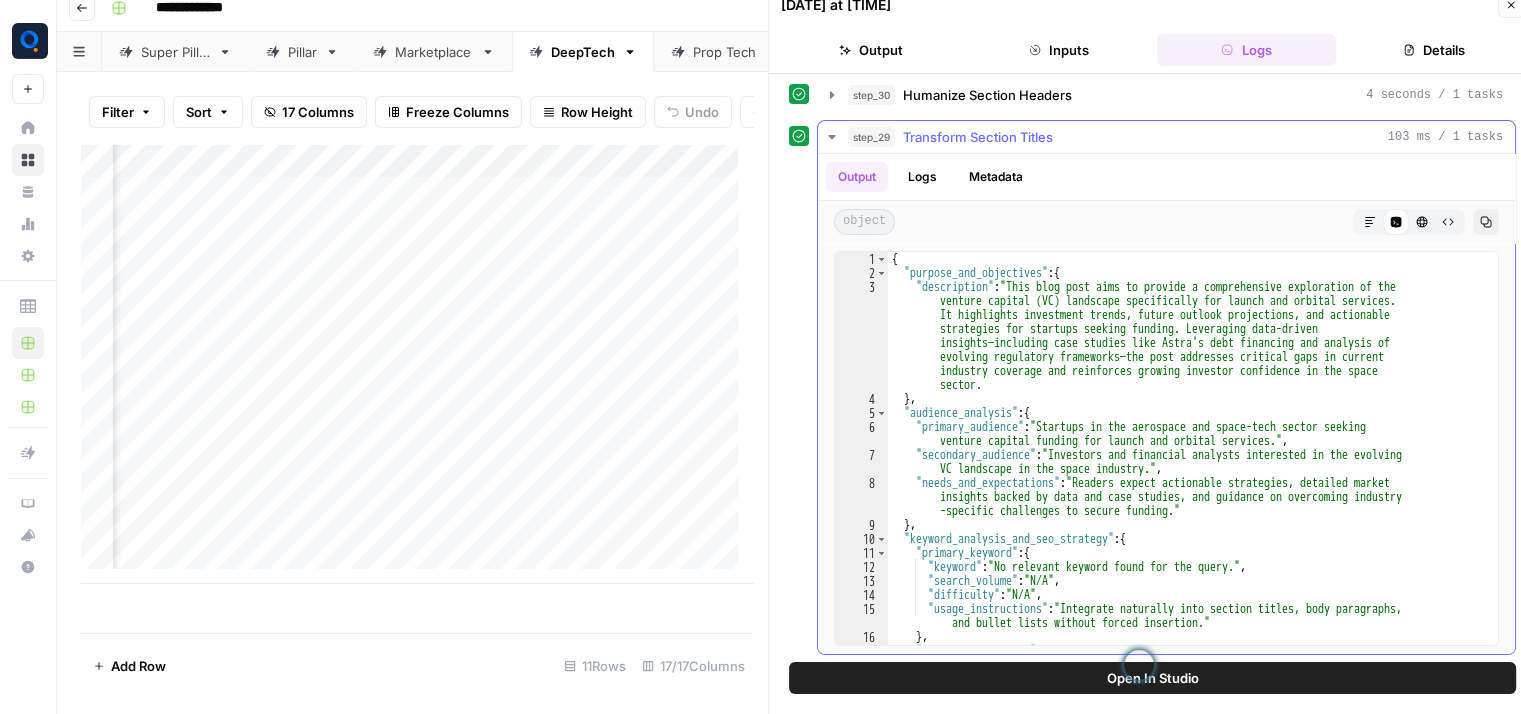 scroll, scrollTop: 0, scrollLeft: 0, axis: both 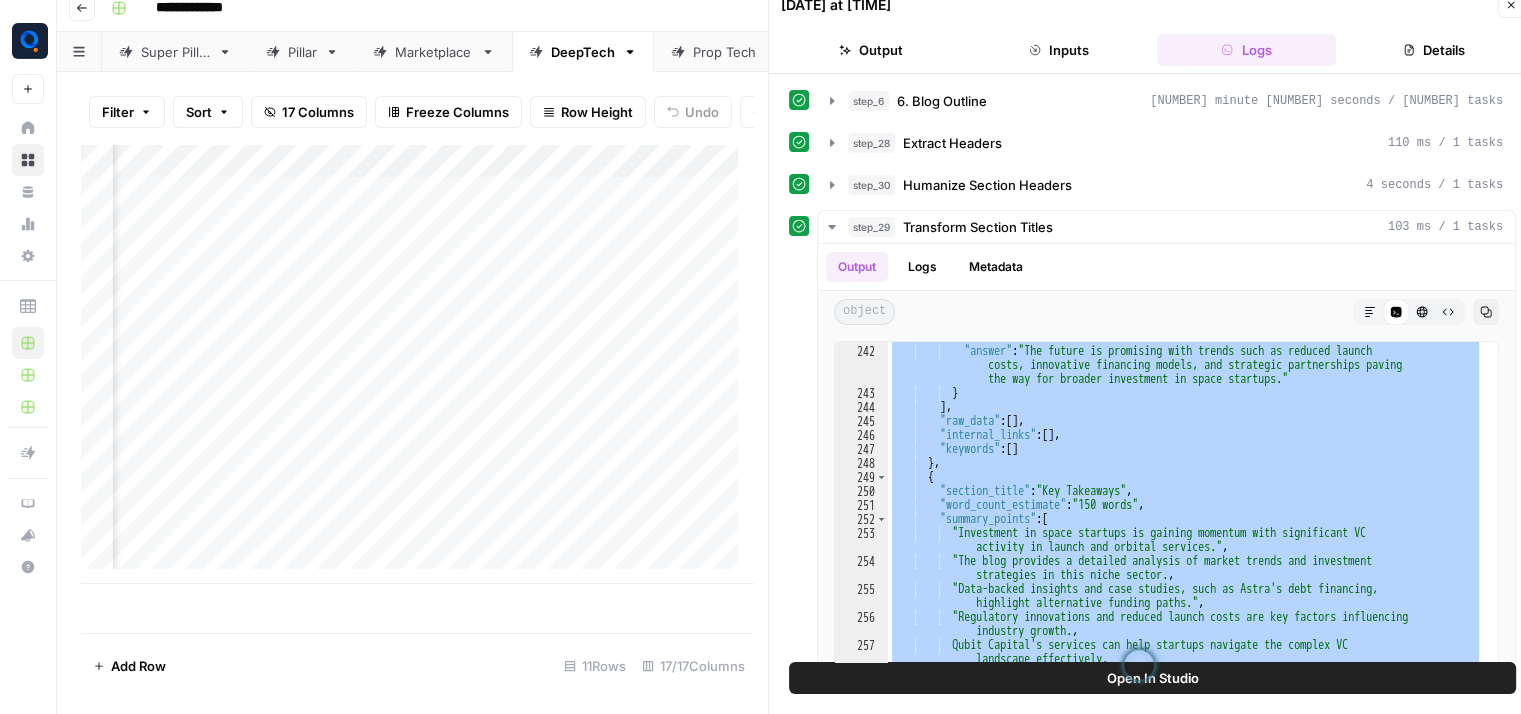 drag, startPoint x: 890, startPoint y: 349, endPoint x: 1107, endPoint y: 776, distance: 478.97598 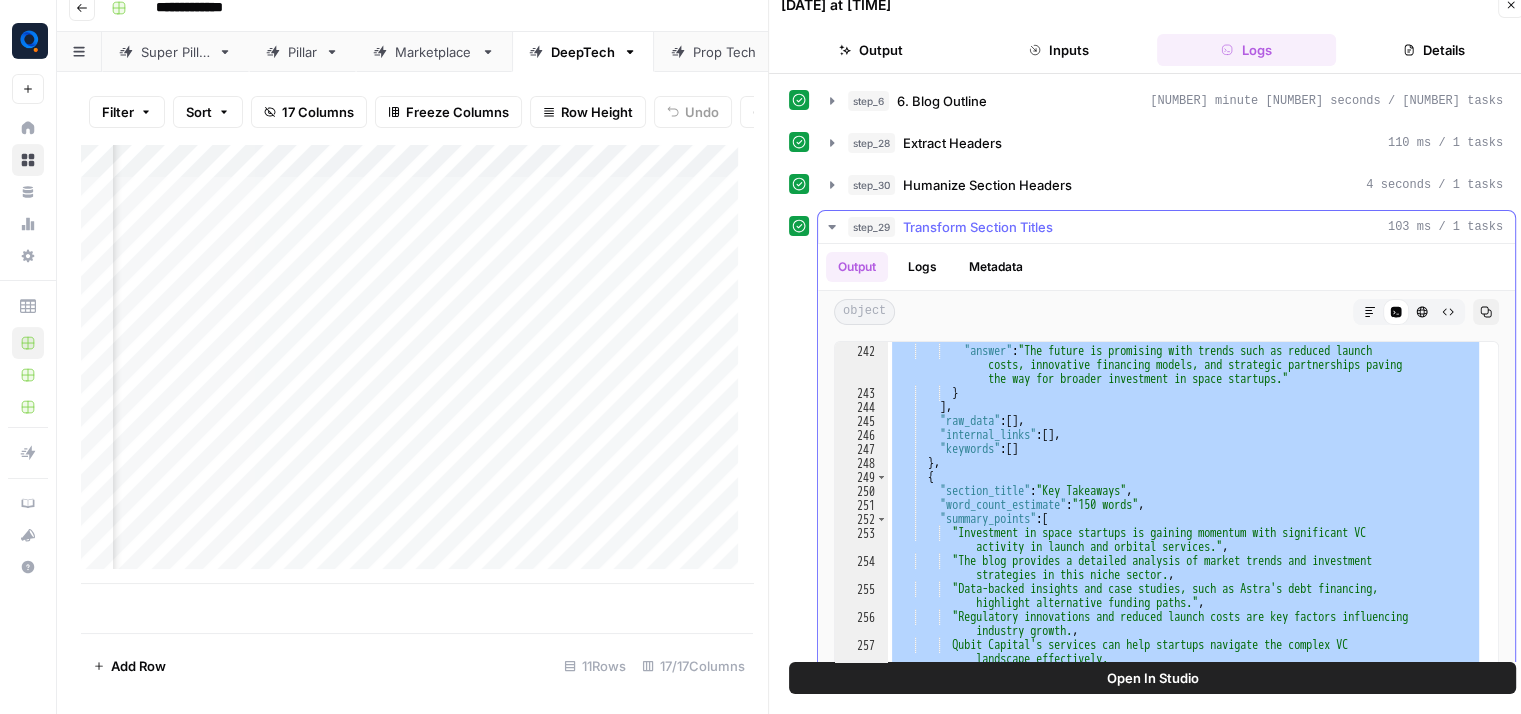 scroll, scrollTop: 90, scrollLeft: 0, axis: vertical 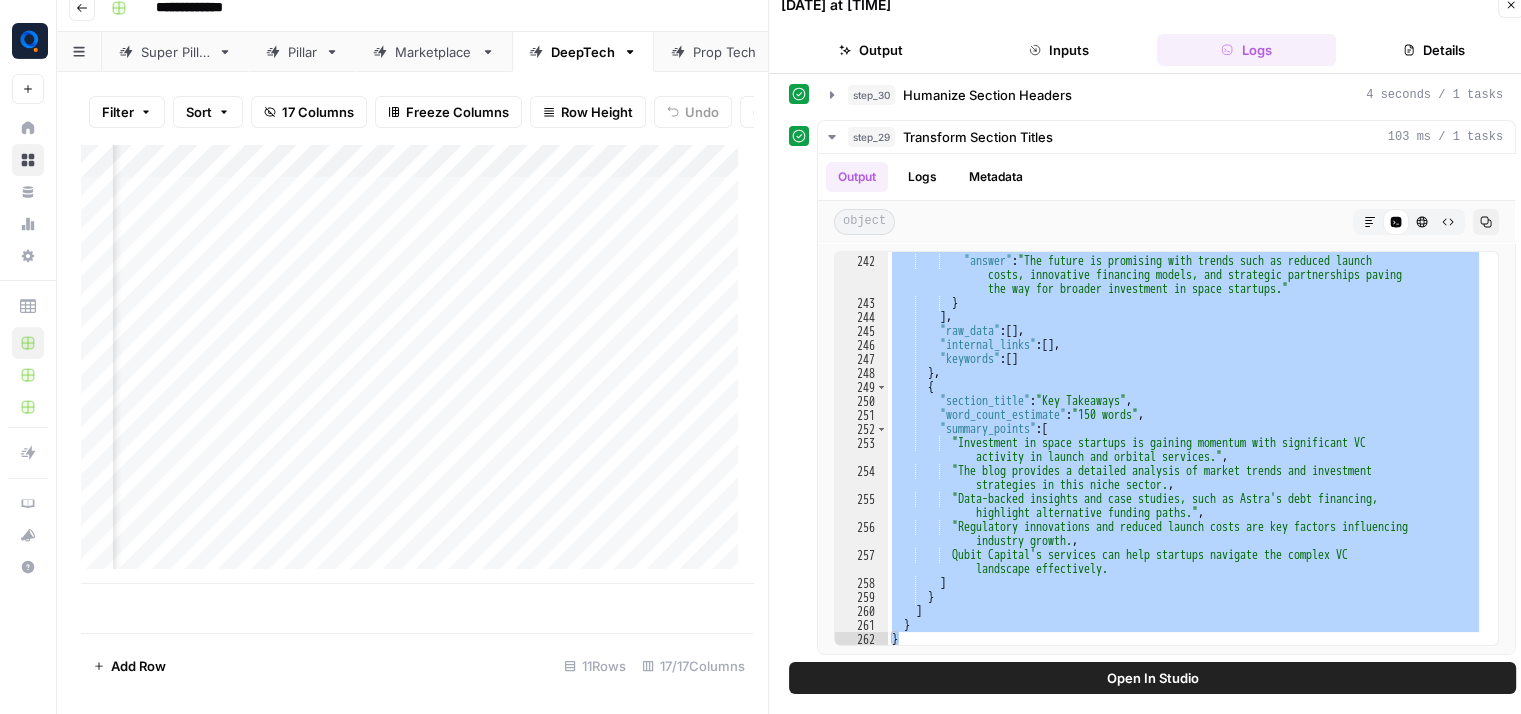 click on "Add Column" at bounding box center (417, 364) 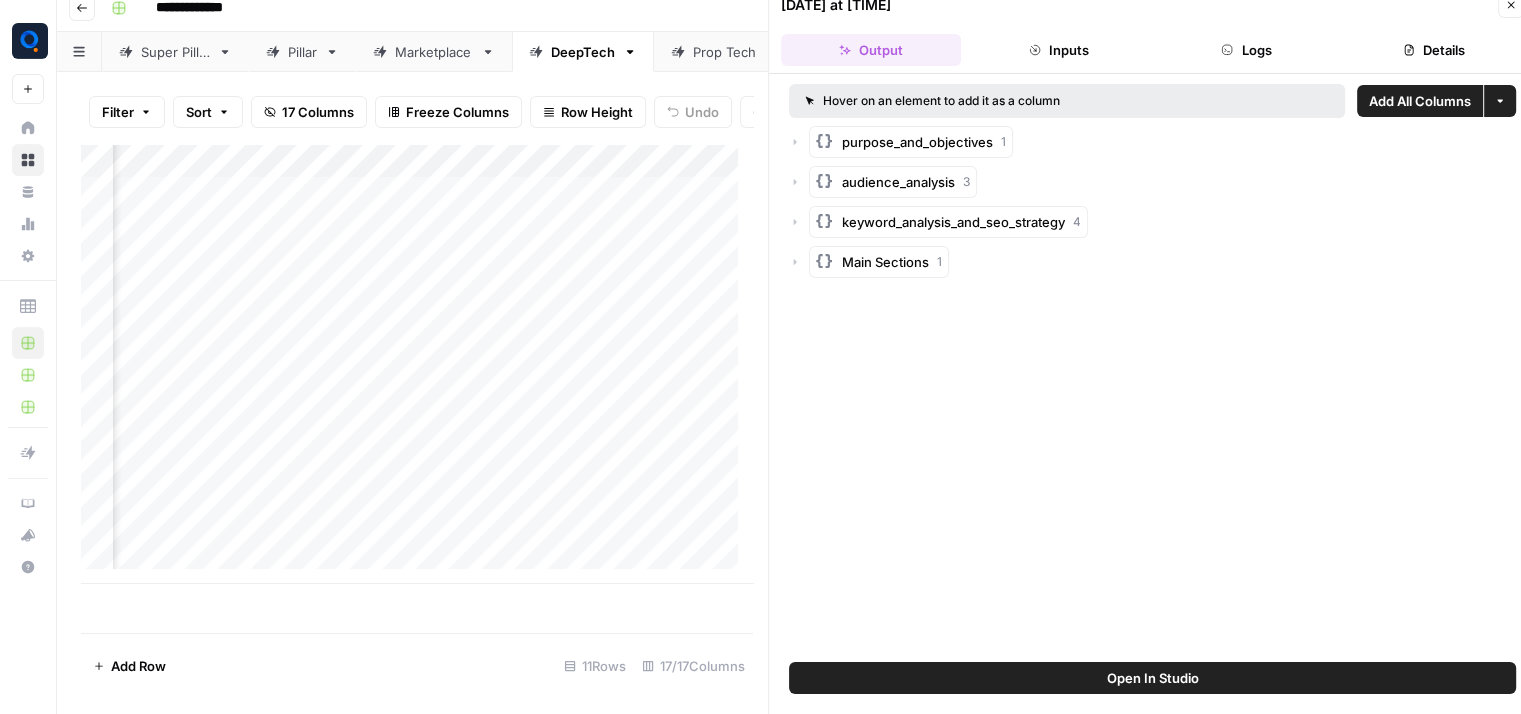 click on "Logs" at bounding box center (1247, 50) 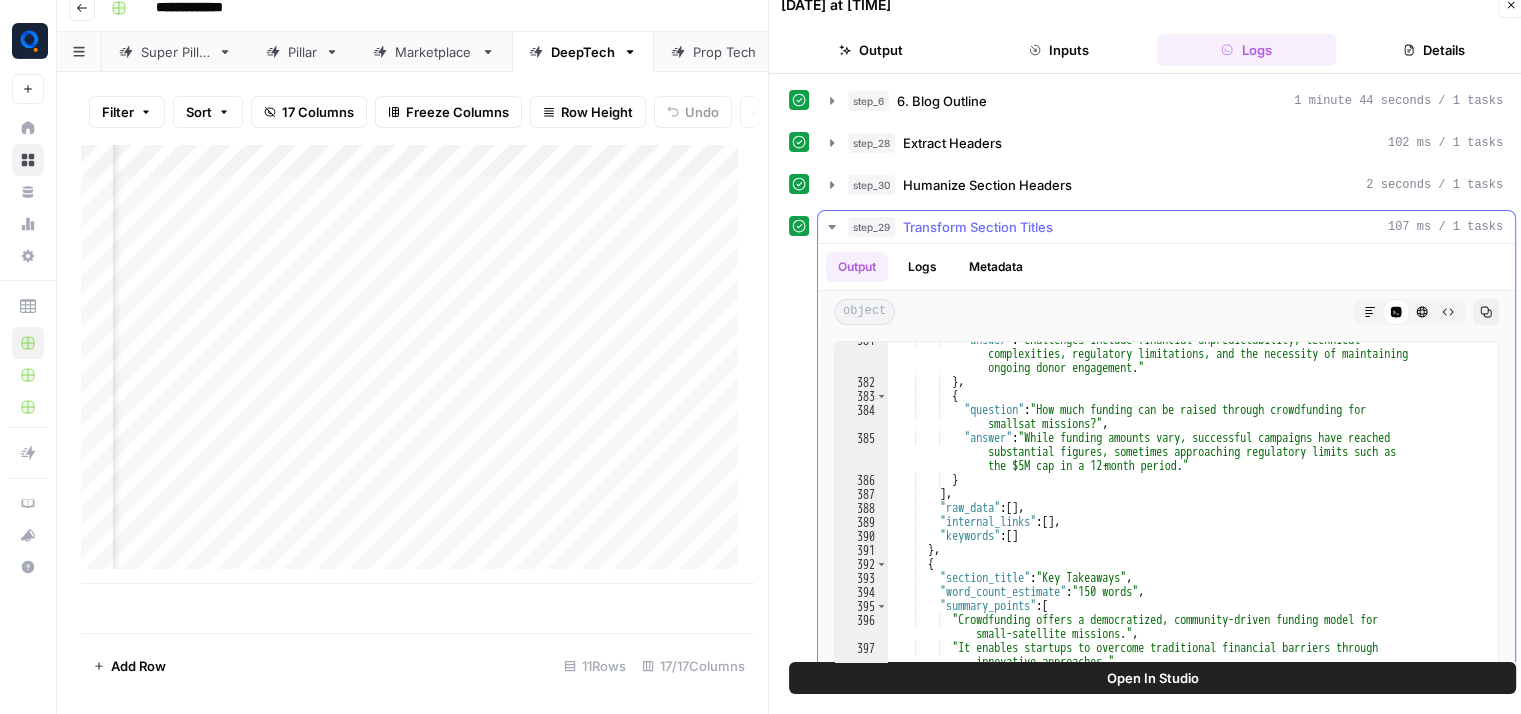 scroll, scrollTop: 7501, scrollLeft: 0, axis: vertical 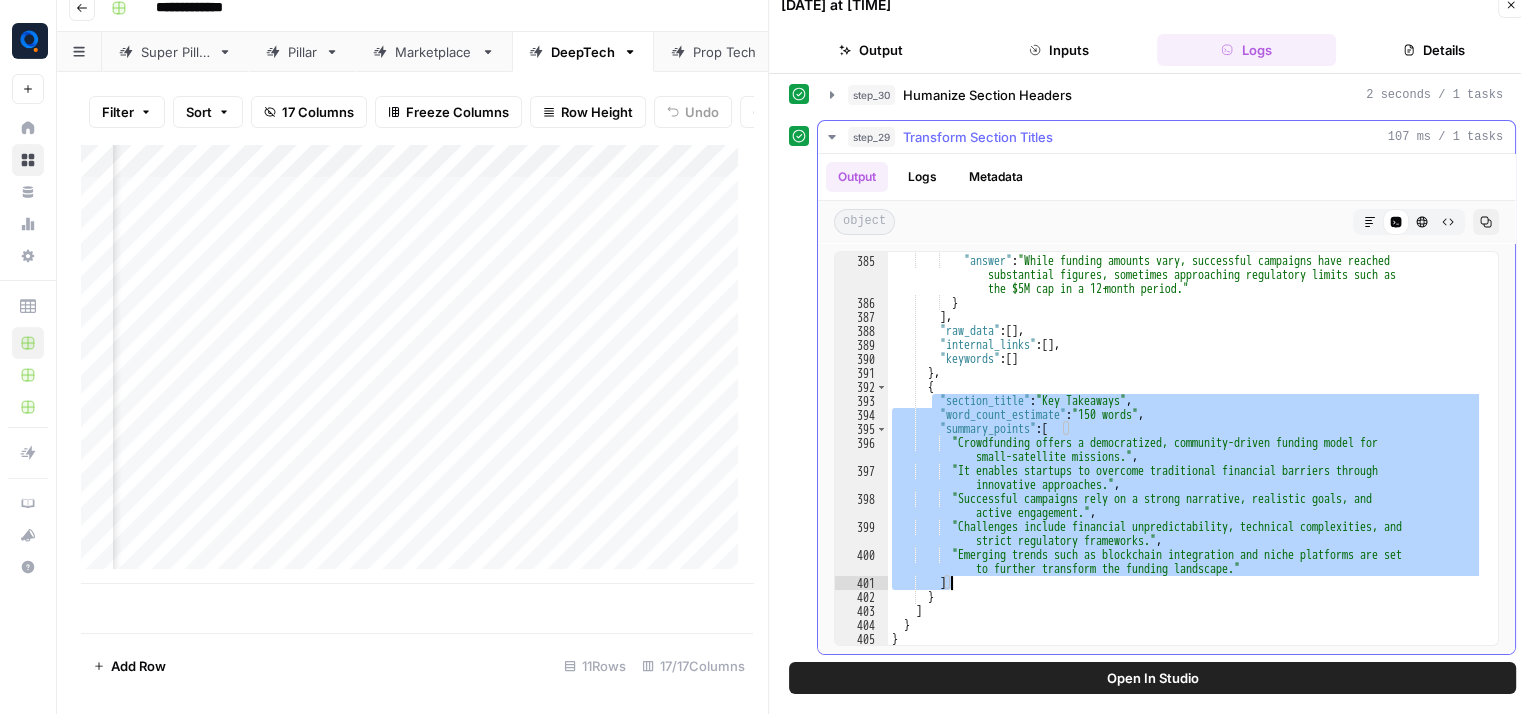 drag, startPoint x: 933, startPoint y: 393, endPoint x: 1192, endPoint y: 578, distance: 318.28604 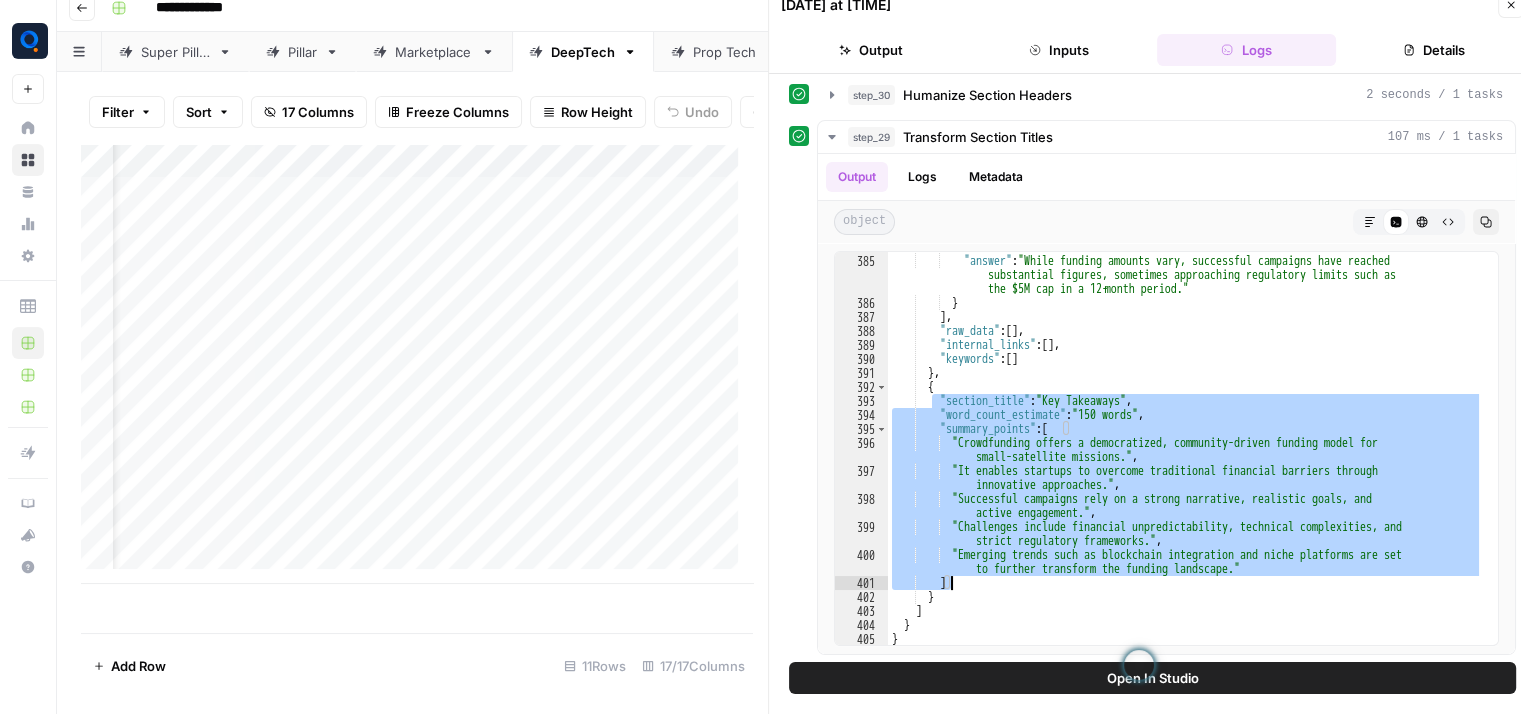 scroll, scrollTop: 0, scrollLeft: 0, axis: both 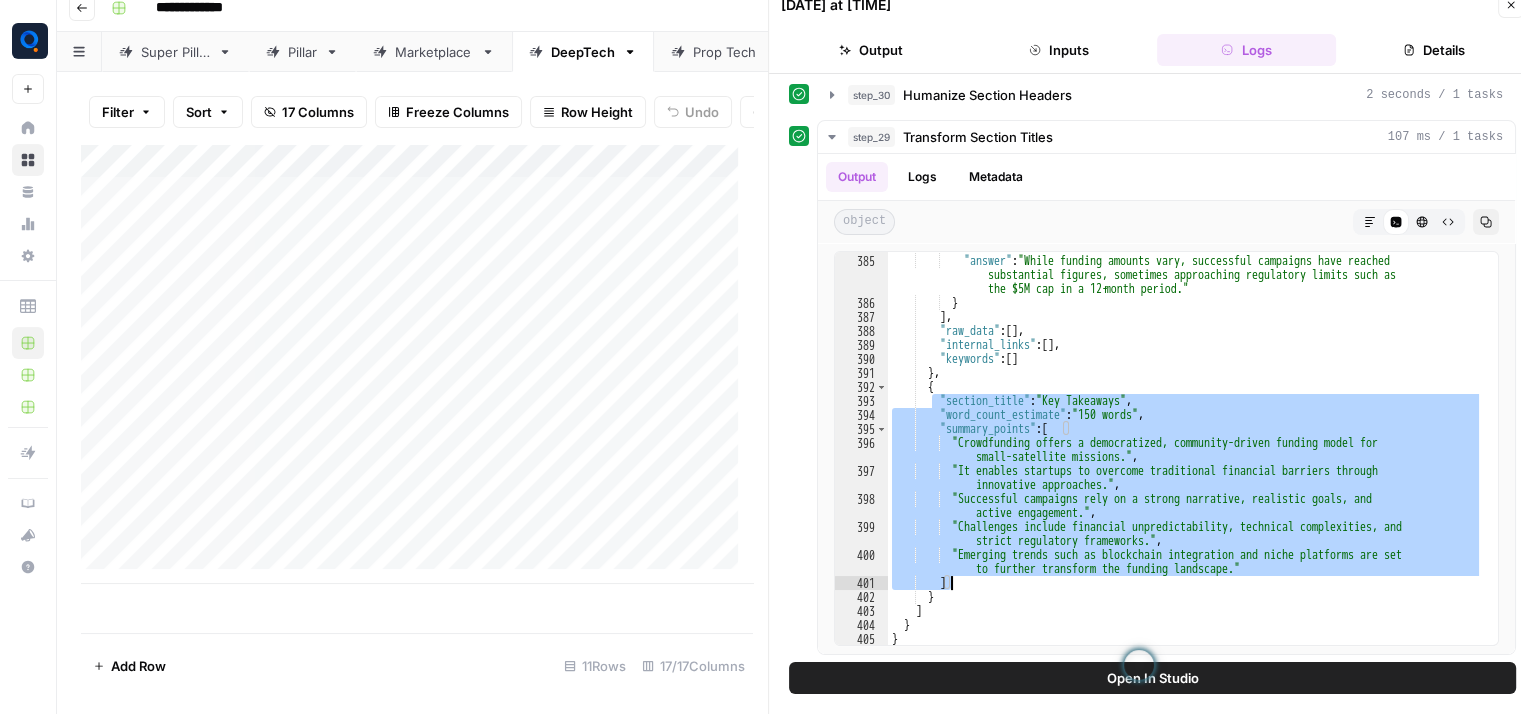 click on "Pillar" at bounding box center (302, 52) 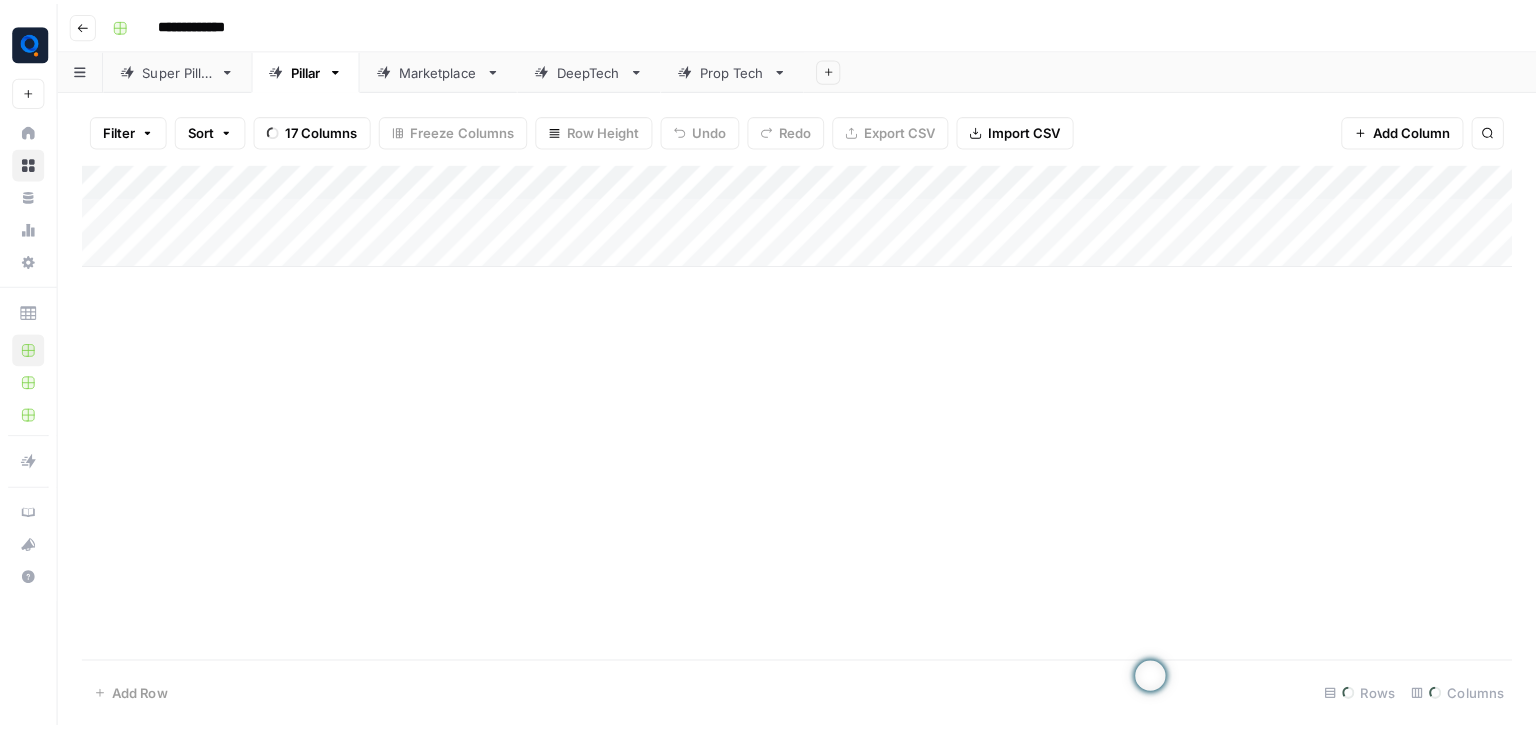 scroll, scrollTop: 0, scrollLeft: 0, axis: both 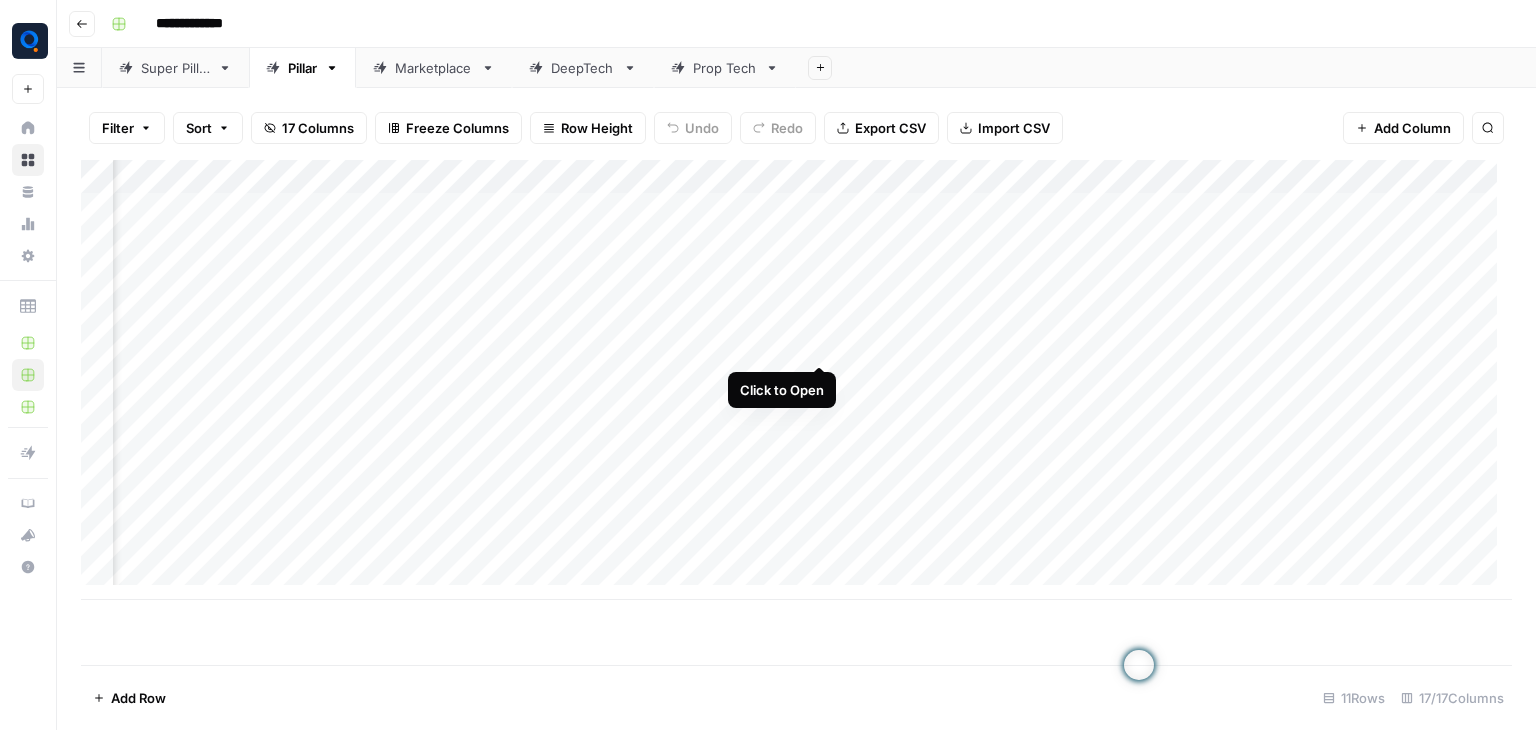 click on "Add Column" at bounding box center [796, 380] 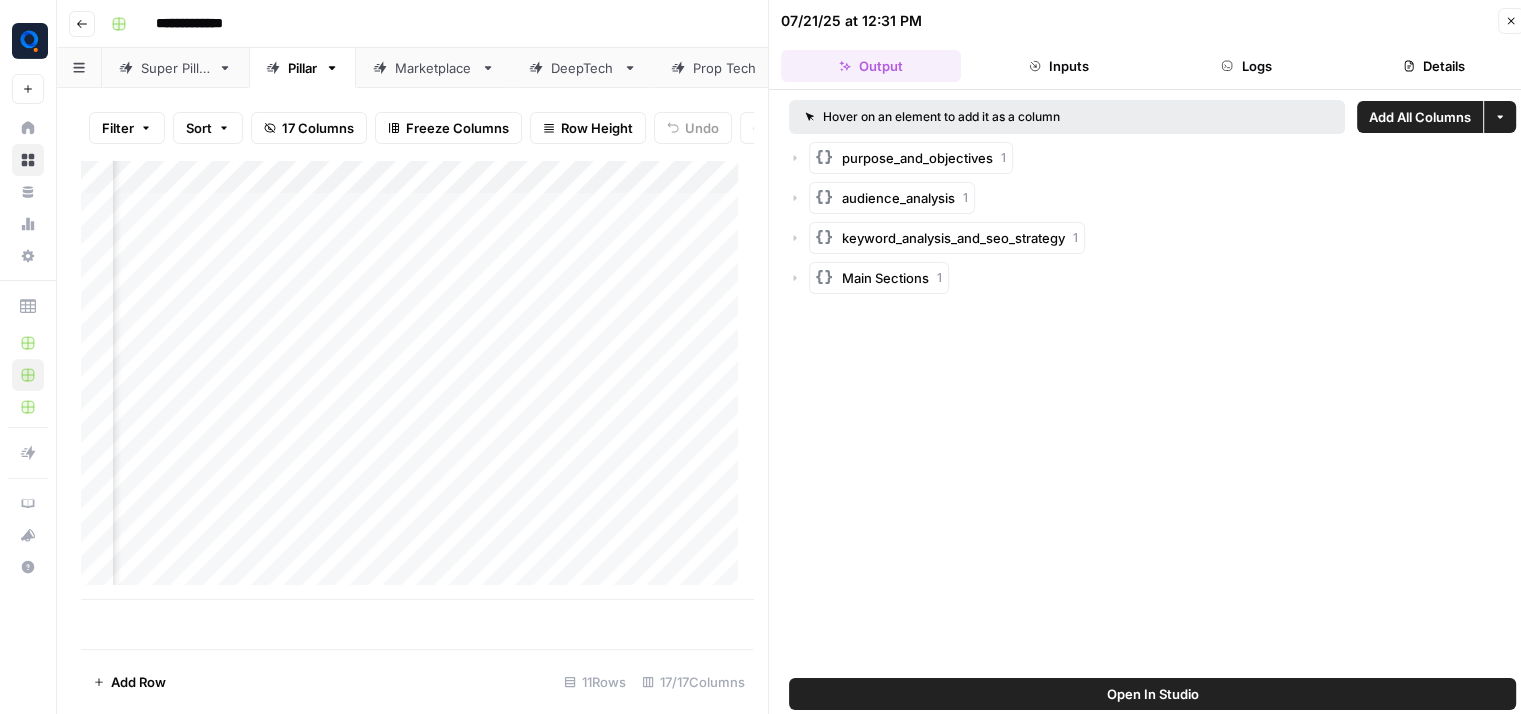 click on "Logs" at bounding box center (1247, 66) 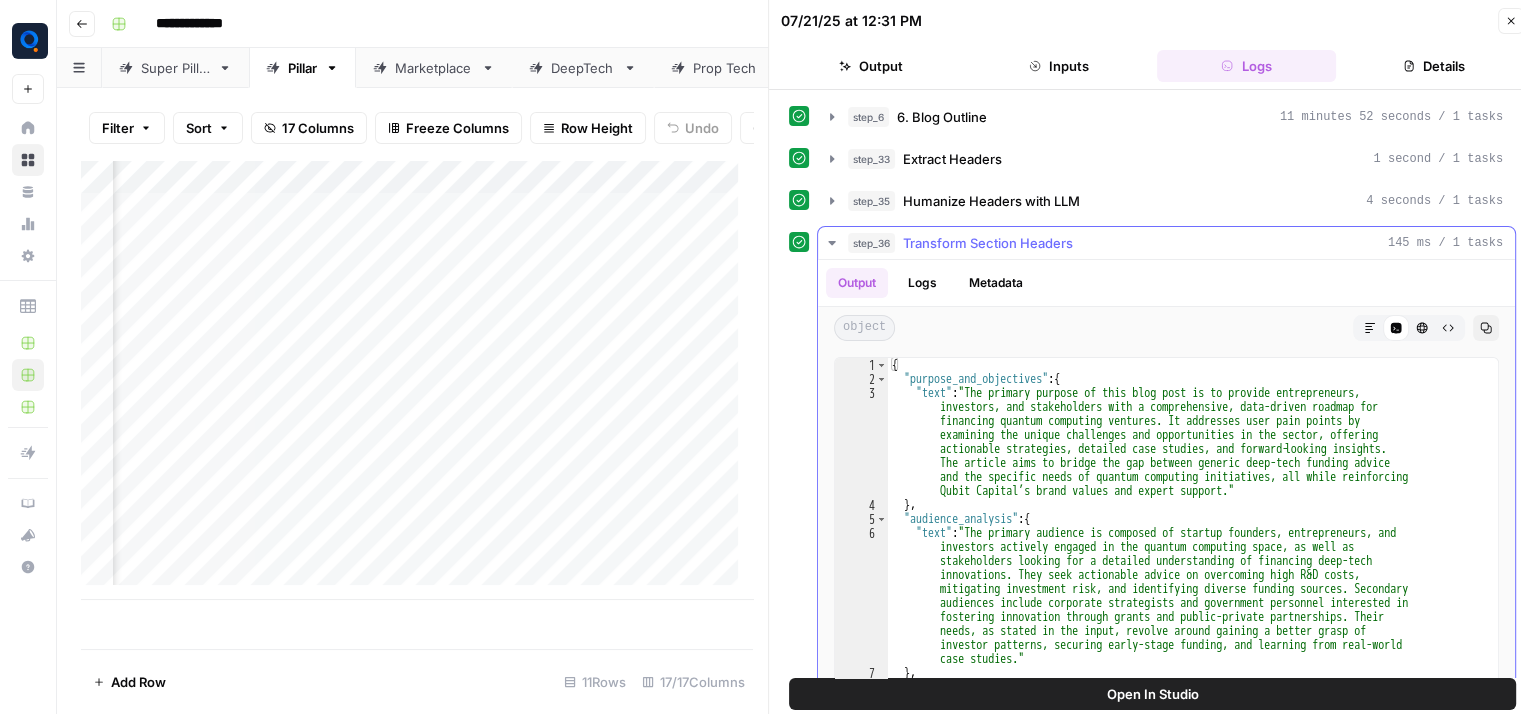 scroll, scrollTop: 90, scrollLeft: 0, axis: vertical 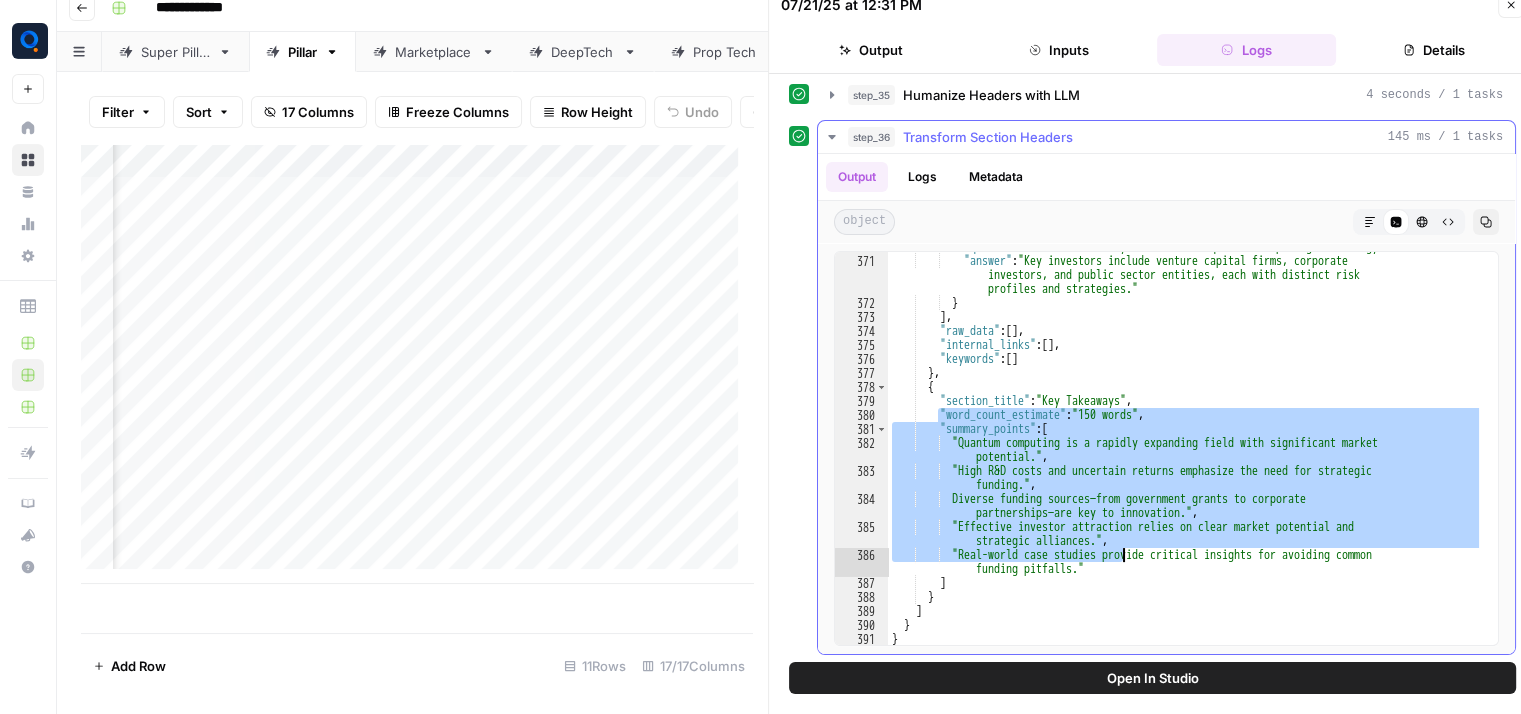 drag, startPoint x: 936, startPoint y: 407, endPoint x: 1131, endPoint y: 592, distance: 268.7936 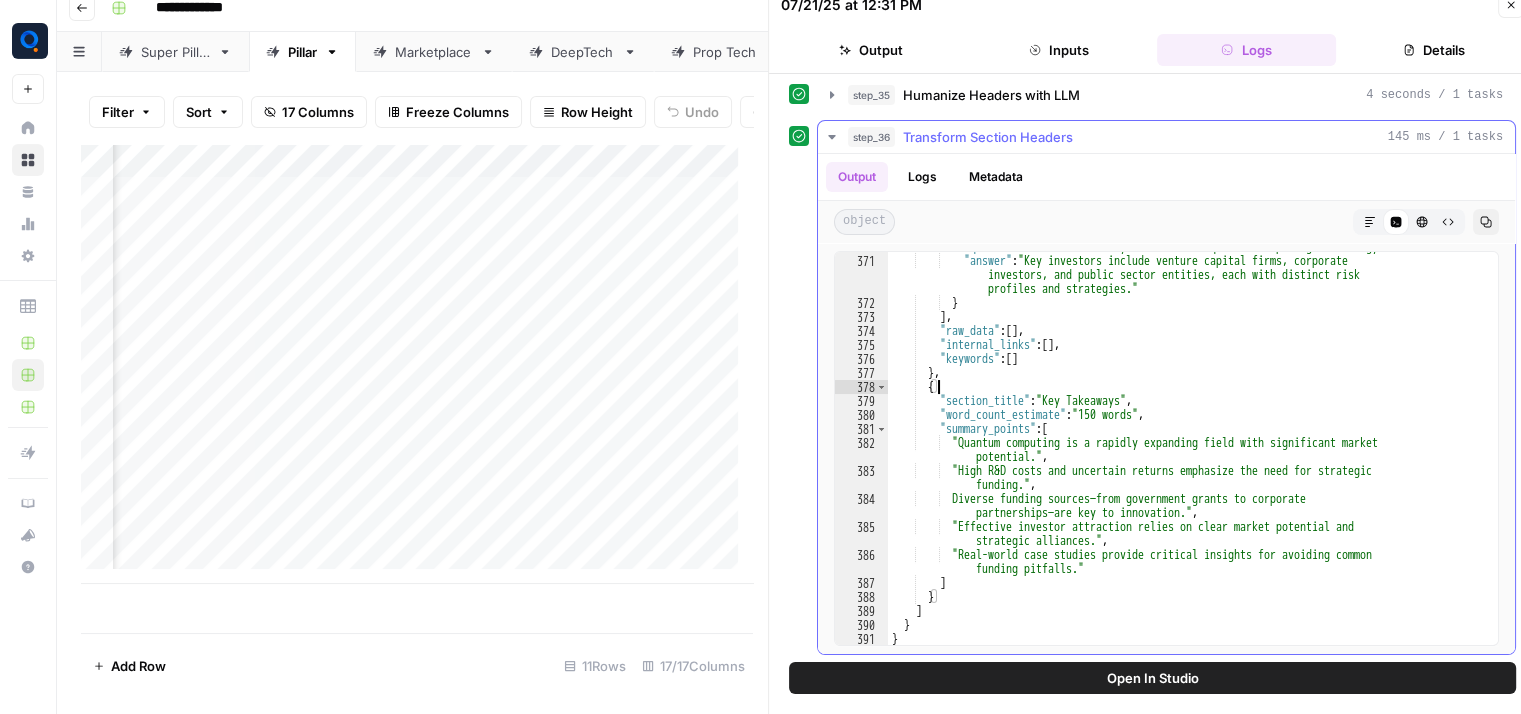 click on ""question" :  "What are the key investors in quantum computing technology?" ,                "answer" :  "Key investors include venture capital firms, corporate                   investors, and public sector entities, each with distinct risk                   profiles and strategies."              }           ] ,           "raw_data" :  [ ] ,           "internal_links" :  [ ] ,           "keywords" :  [ ]         } ,         {           "section_title" :  "Key Takeaways" ,           "word_count_estimate" :  "150 words" ,           "summary_points" :  [              "Quantum computing is a rapidly expanding field with significant market                 potential." ,              "High R&D costs and uncertain returns emphasize the need for strategic                 funding." ,              "Diverse funding sources—from government grants to corporate                 partnerships—are key to innovation." ,              , ]" at bounding box center (1185, 451) 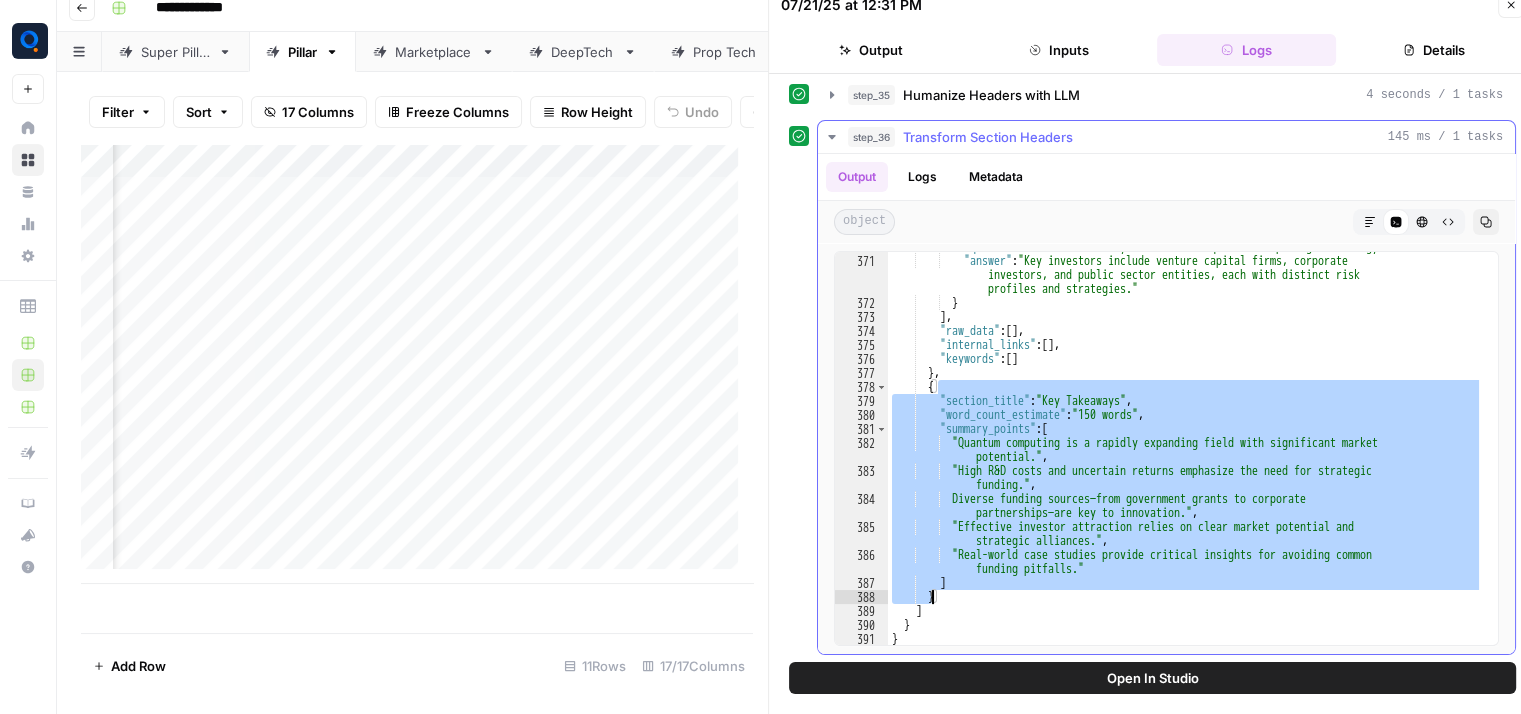 drag, startPoint x: 945, startPoint y: 388, endPoint x: 1112, endPoint y: 563, distance: 241.89667 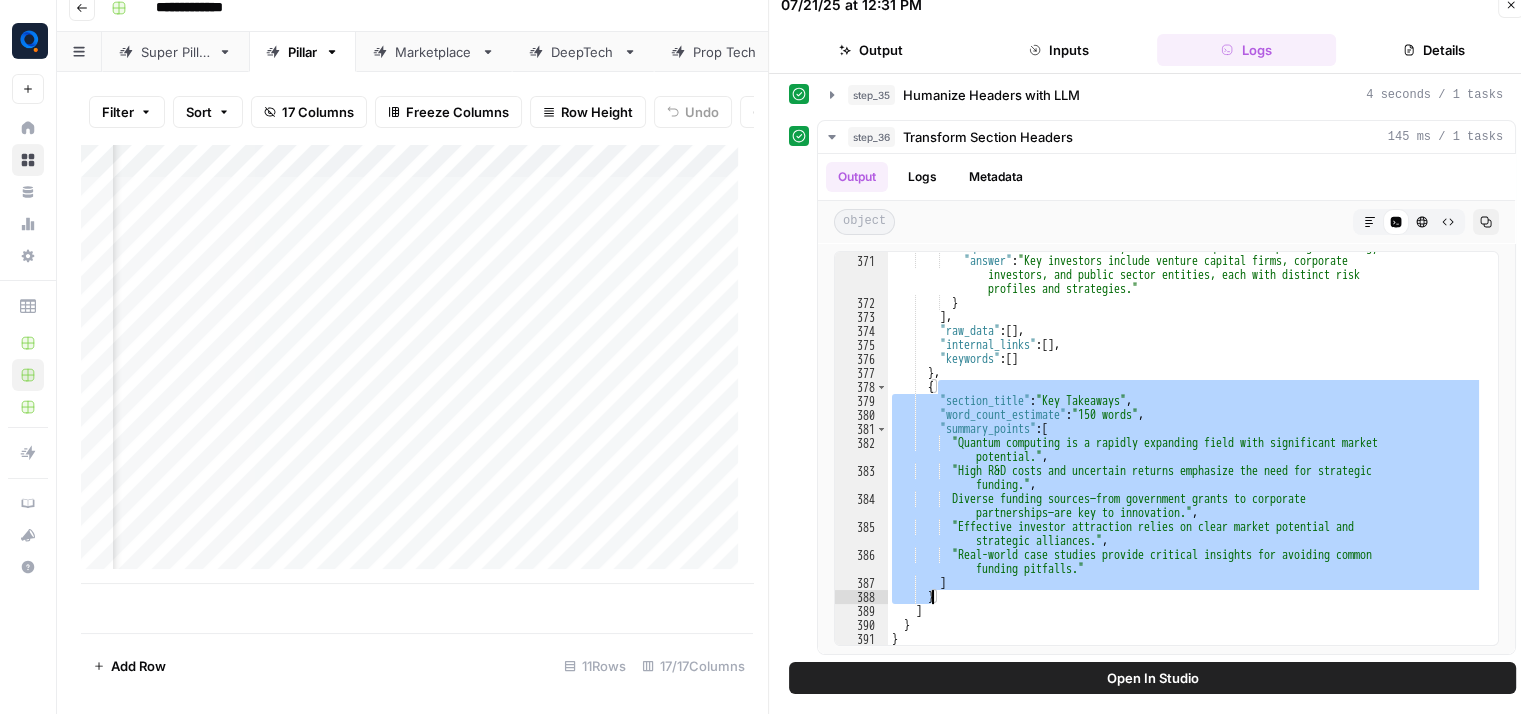 scroll, scrollTop: 0, scrollLeft: 1572, axis: horizontal 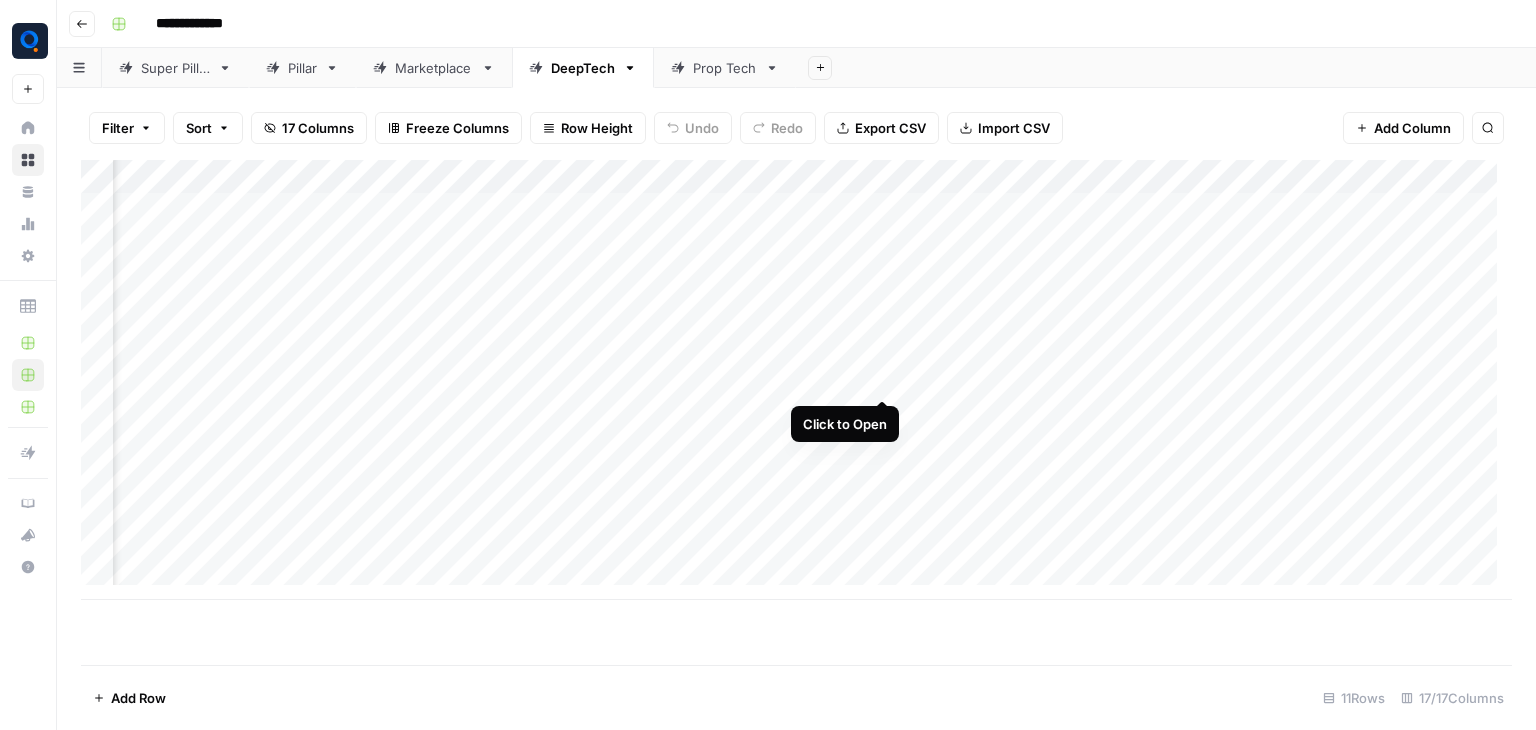 click on "Add Column" at bounding box center [796, 380] 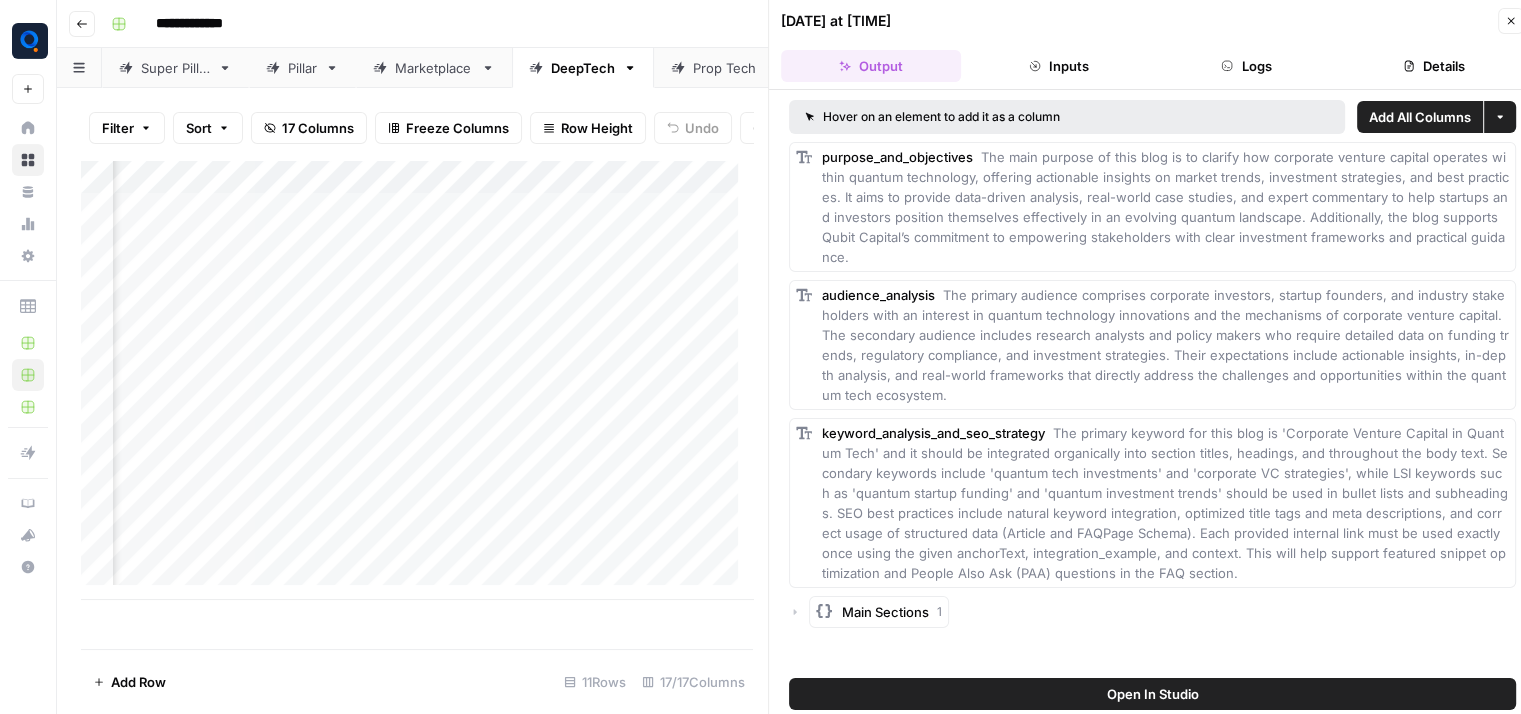 click on "Logs" at bounding box center (1247, 66) 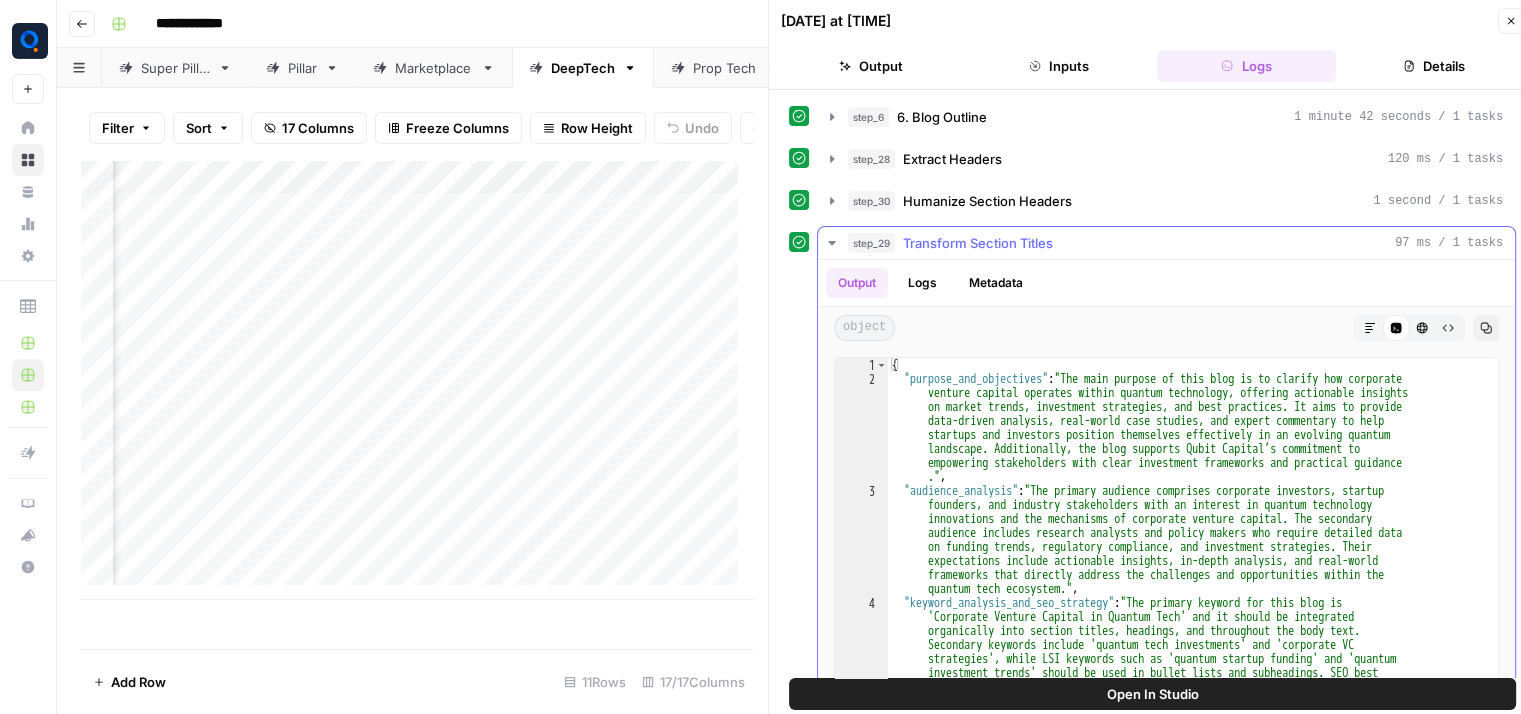 scroll, scrollTop: 6872, scrollLeft: 0, axis: vertical 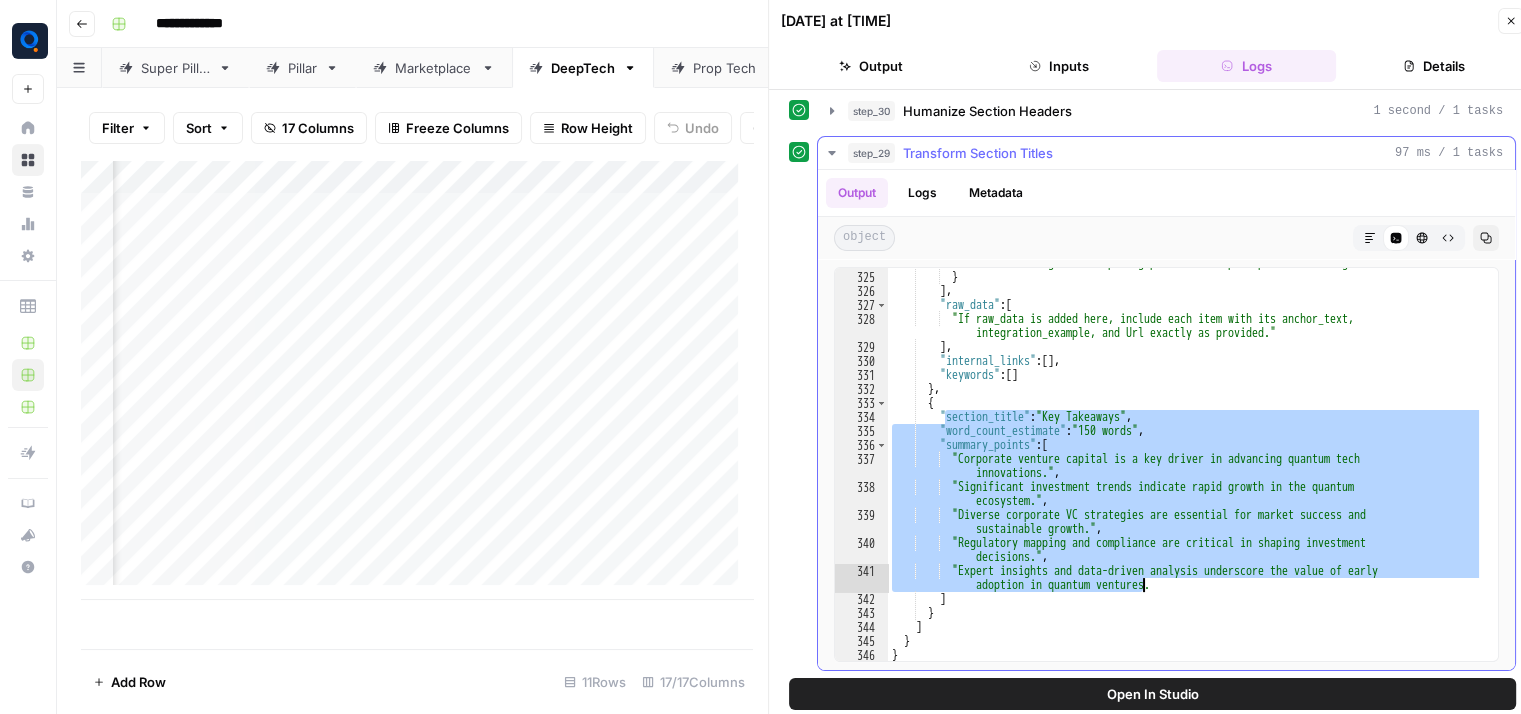 drag, startPoint x: 942, startPoint y: 410, endPoint x: 1156, endPoint y: 594, distance: 282.22687 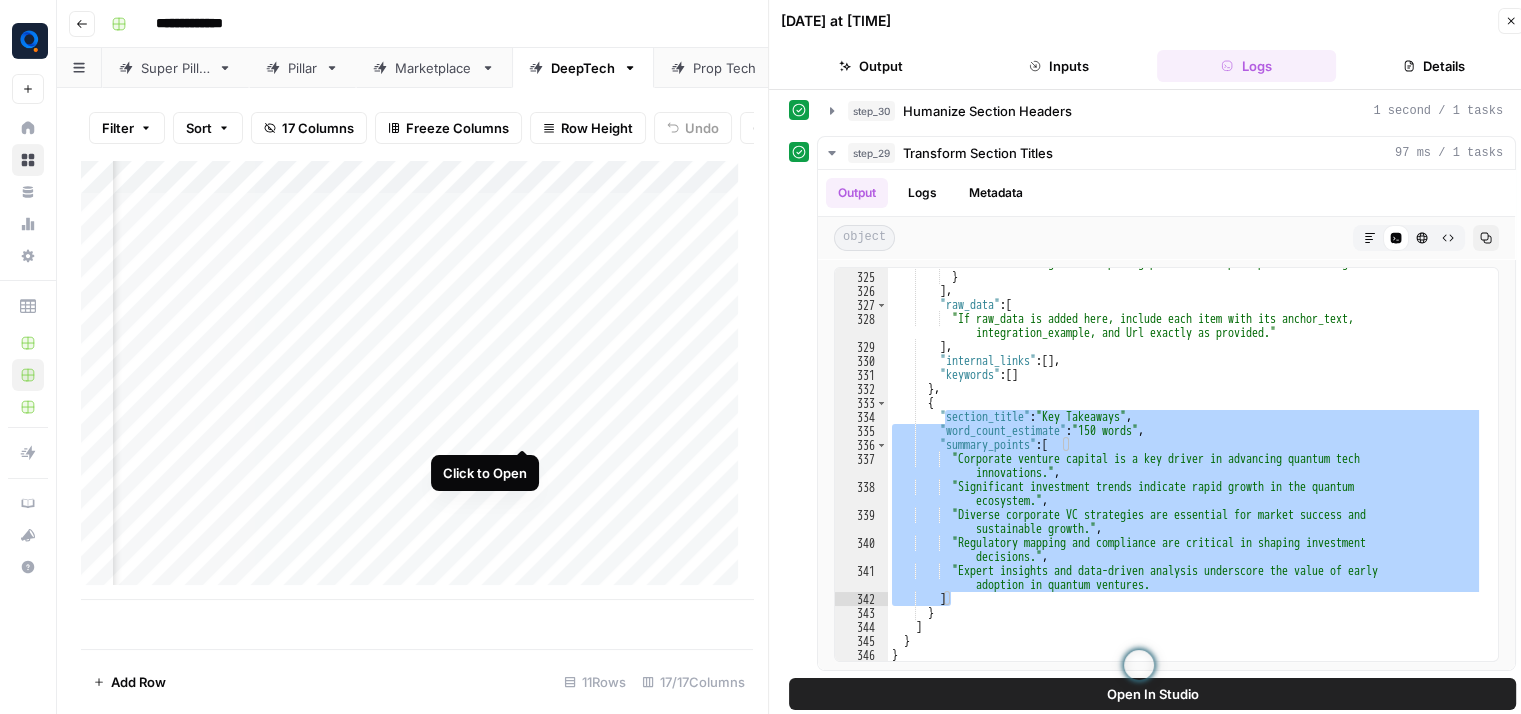 click on "Add Column" at bounding box center (417, 380) 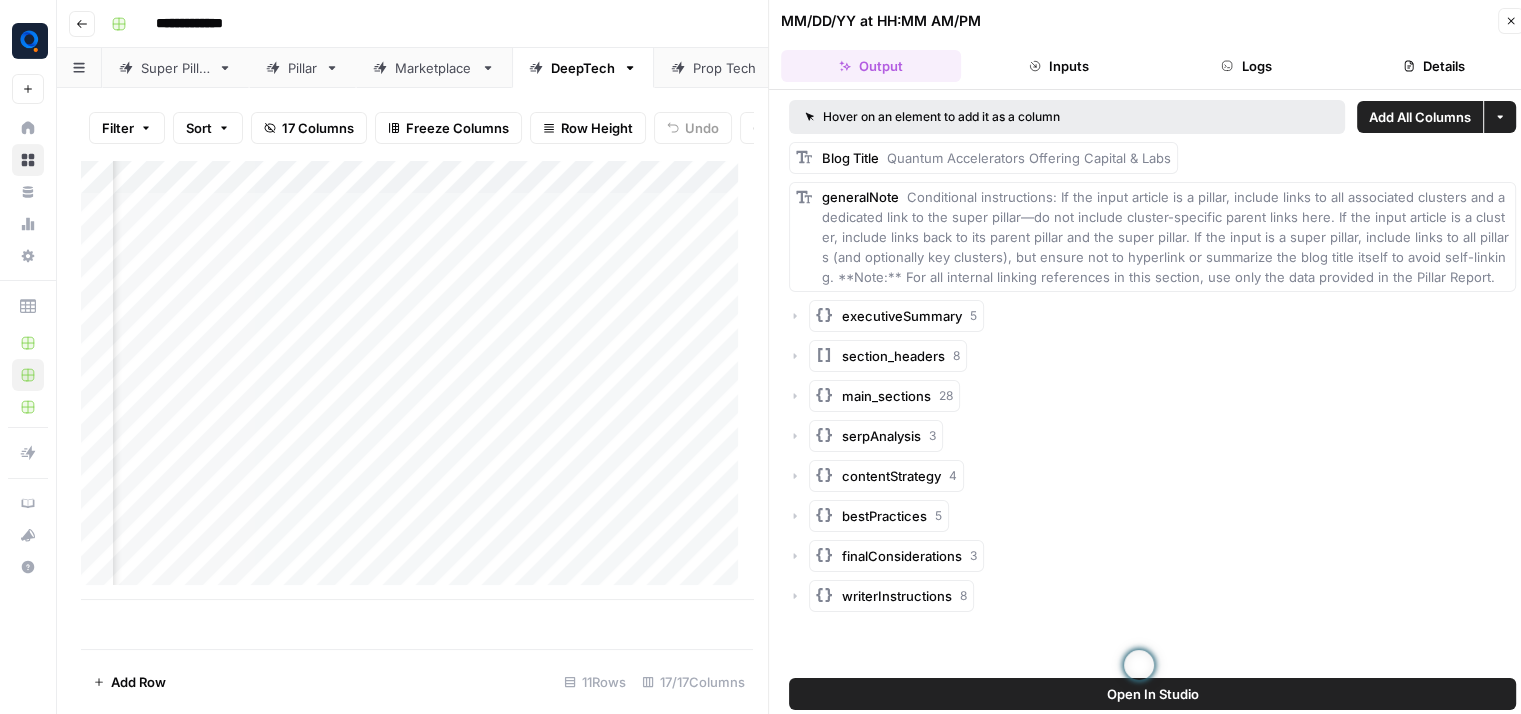 click on "07/21/25 at 12:22 PM Close Output Inputs Logs Details" at bounding box center [1152, 45] 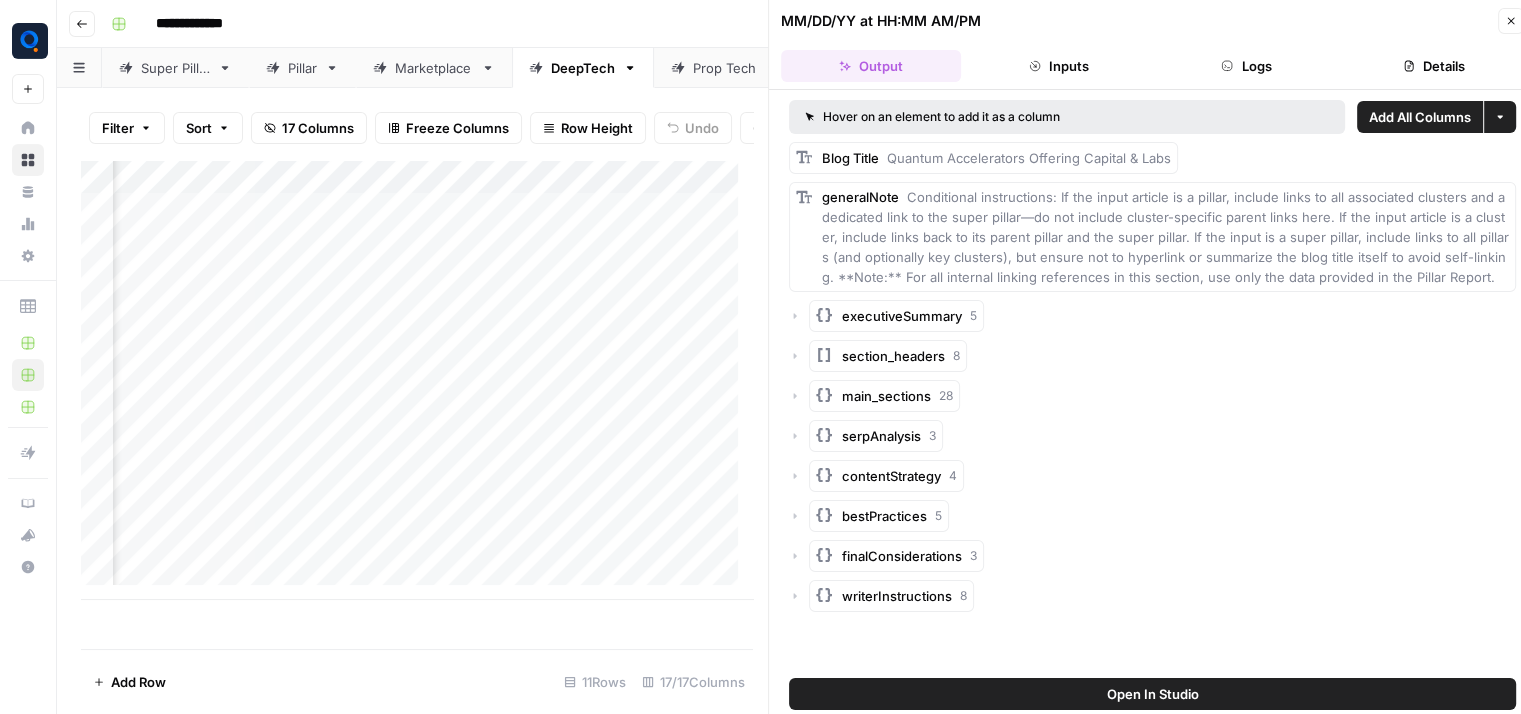 click on "Logs" at bounding box center (1247, 66) 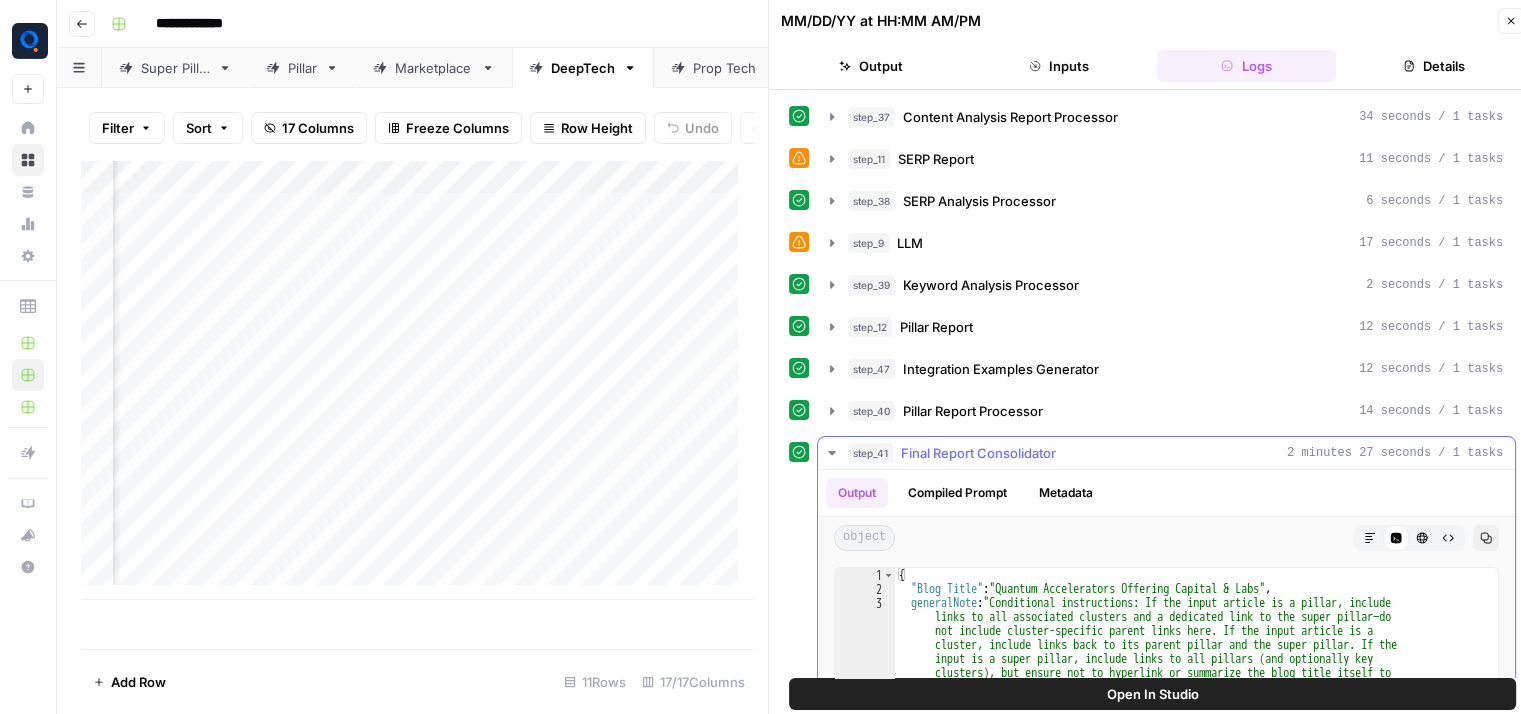 scroll, scrollTop: 298, scrollLeft: 0, axis: vertical 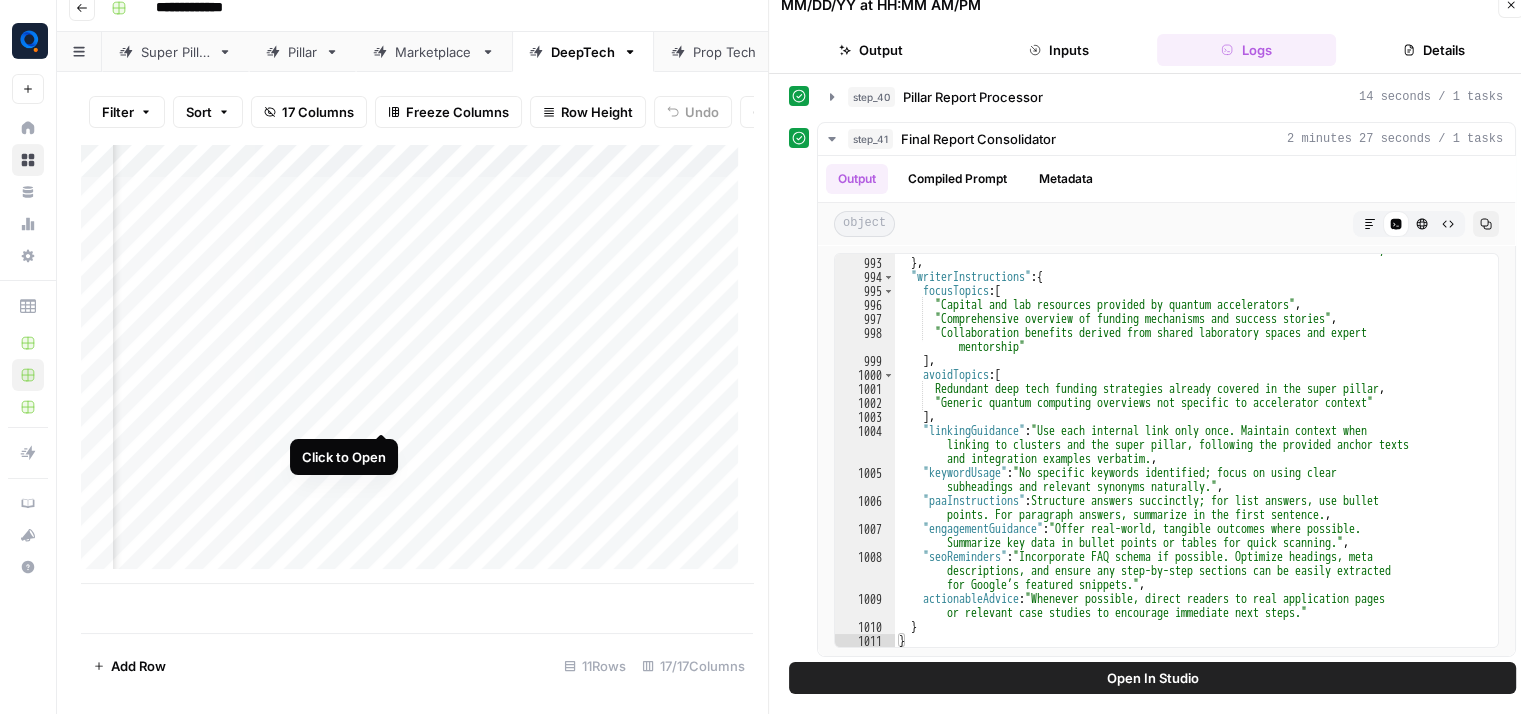 click on "Add Column" at bounding box center [417, 364] 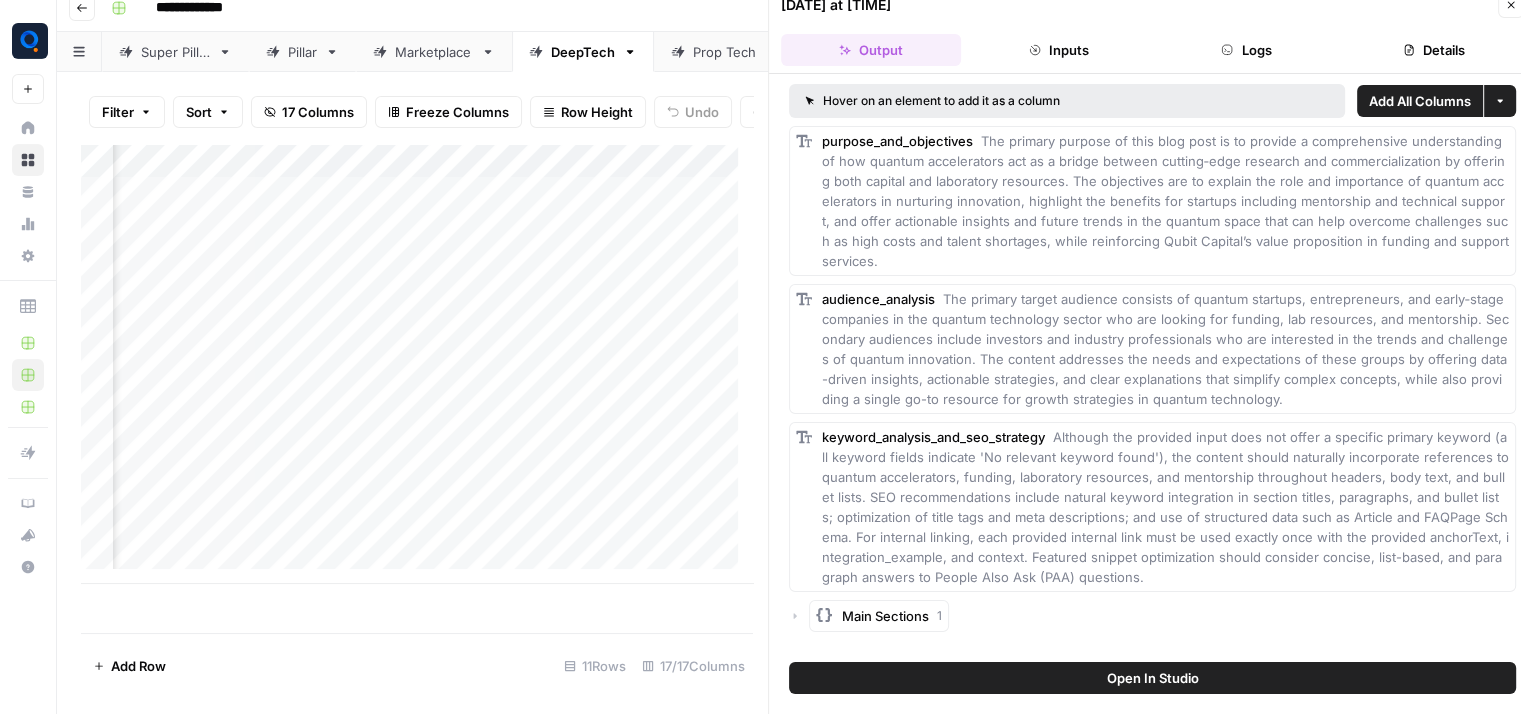click on "Logs" at bounding box center [1247, 50] 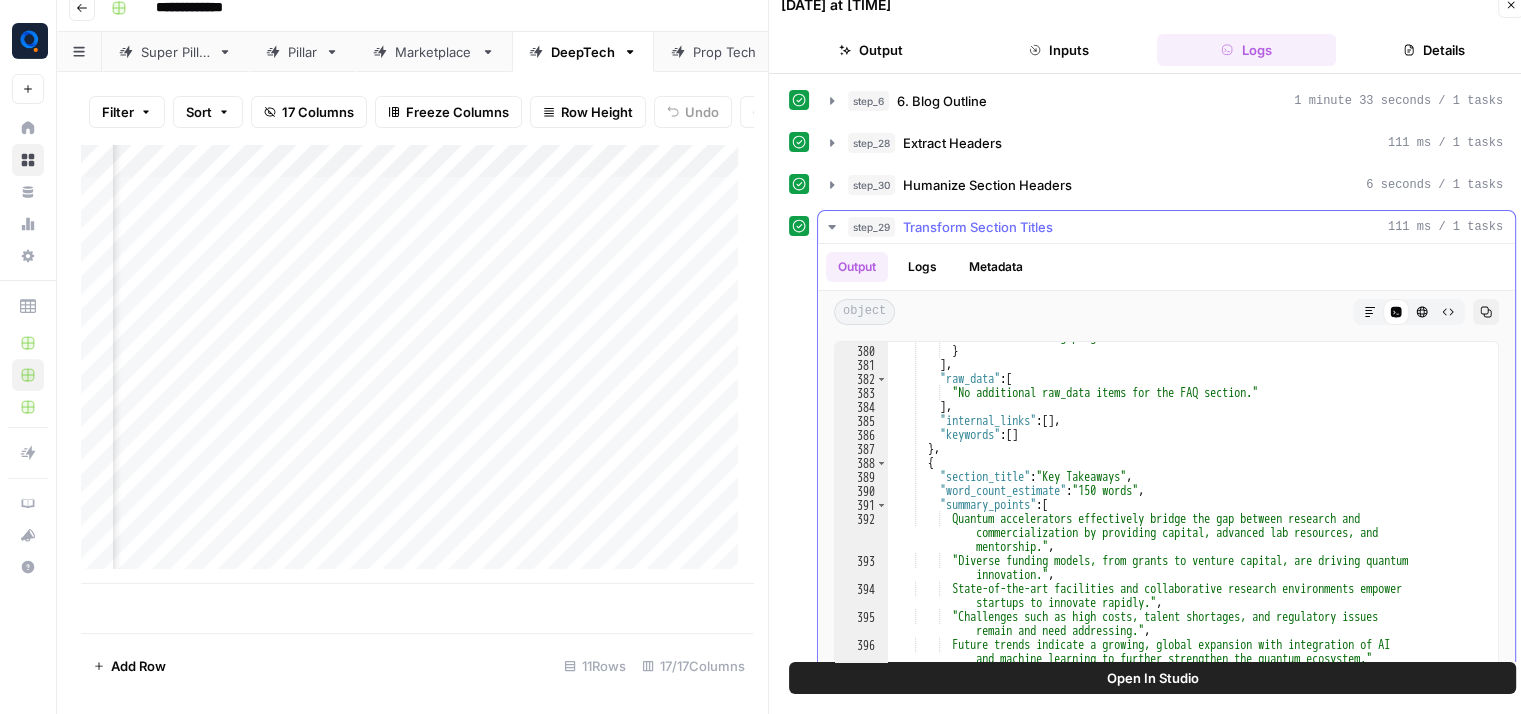 scroll, scrollTop: 7333, scrollLeft: 0, axis: vertical 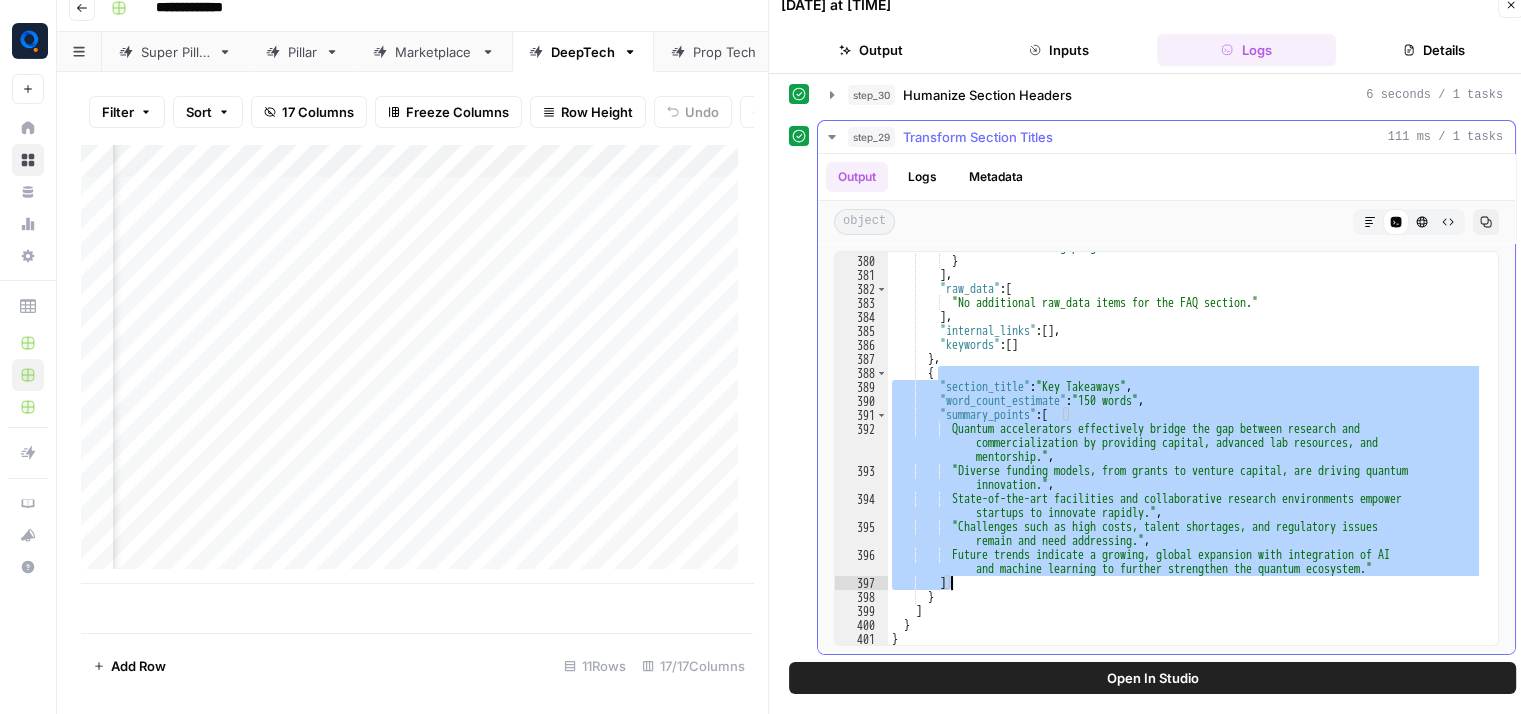 drag, startPoint x: 944, startPoint y: 373, endPoint x: 1210, endPoint y: 580, distance: 337.0534 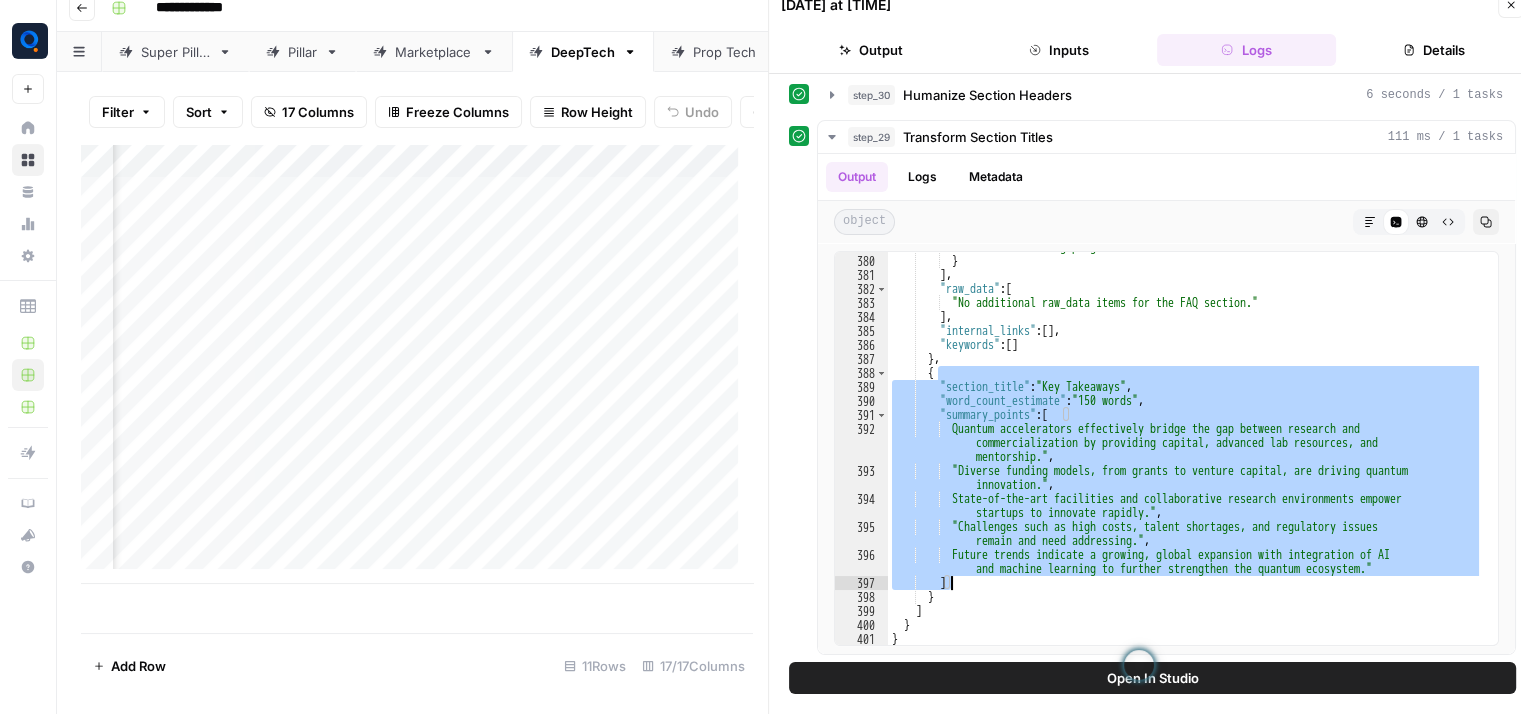 click on "Add Column" at bounding box center [417, 364] 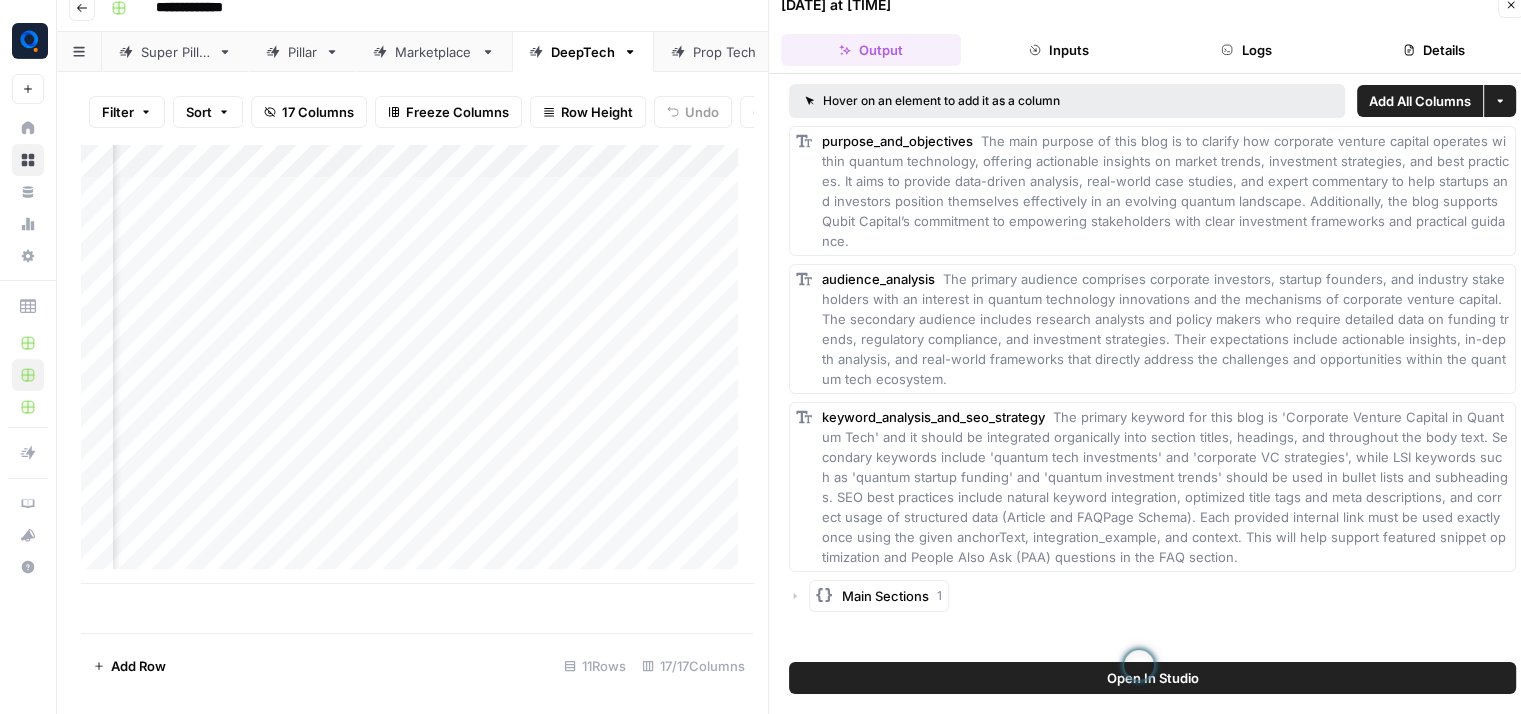 click on "Logs" at bounding box center [1247, 50] 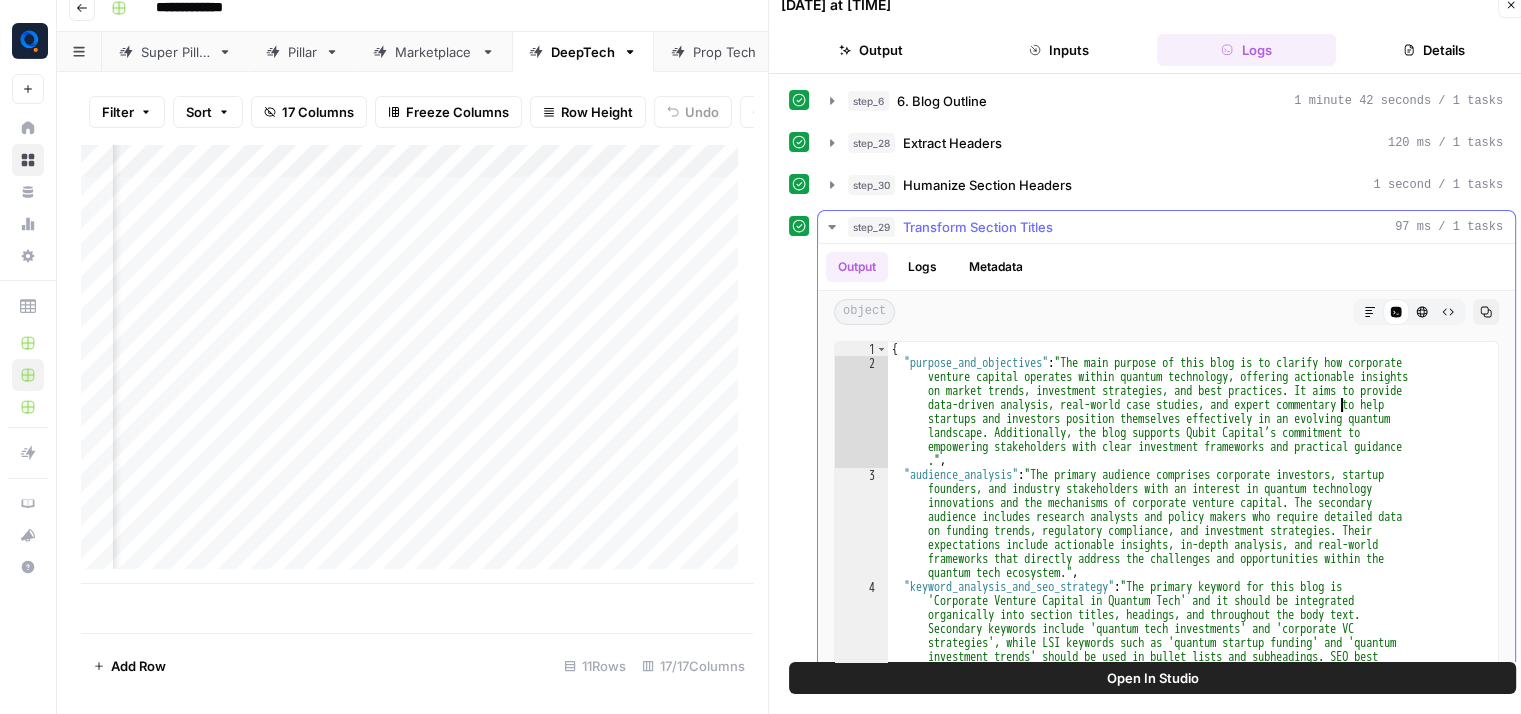 click on "{    "purpose_and_objectives" :  "The main purpose of this blog is to clarify how corporate         venture capital operates within quantum technology, offering actionable insights         on market trends, investment strategies, and best practices. It aims to provide         data-driven analysis, real-world case studies, and expert commentary to help         startups and investors position themselves effectively in an evolving quantum         landscape. Additionally, the blog supports Qubit Capital’s commitment to         empowering stakeholders with clear investment frameworks and practical guidance        ." ,    "audience_analysis" :  "The primary audience comprises corporate investors, startup         founders, and industry stakeholders with an interest in quantum technology         innovations and the mechanisms of corporate venture capital. The secondary         audience includes research analysts and policy makers who require detailed data" at bounding box center [1185, 553] 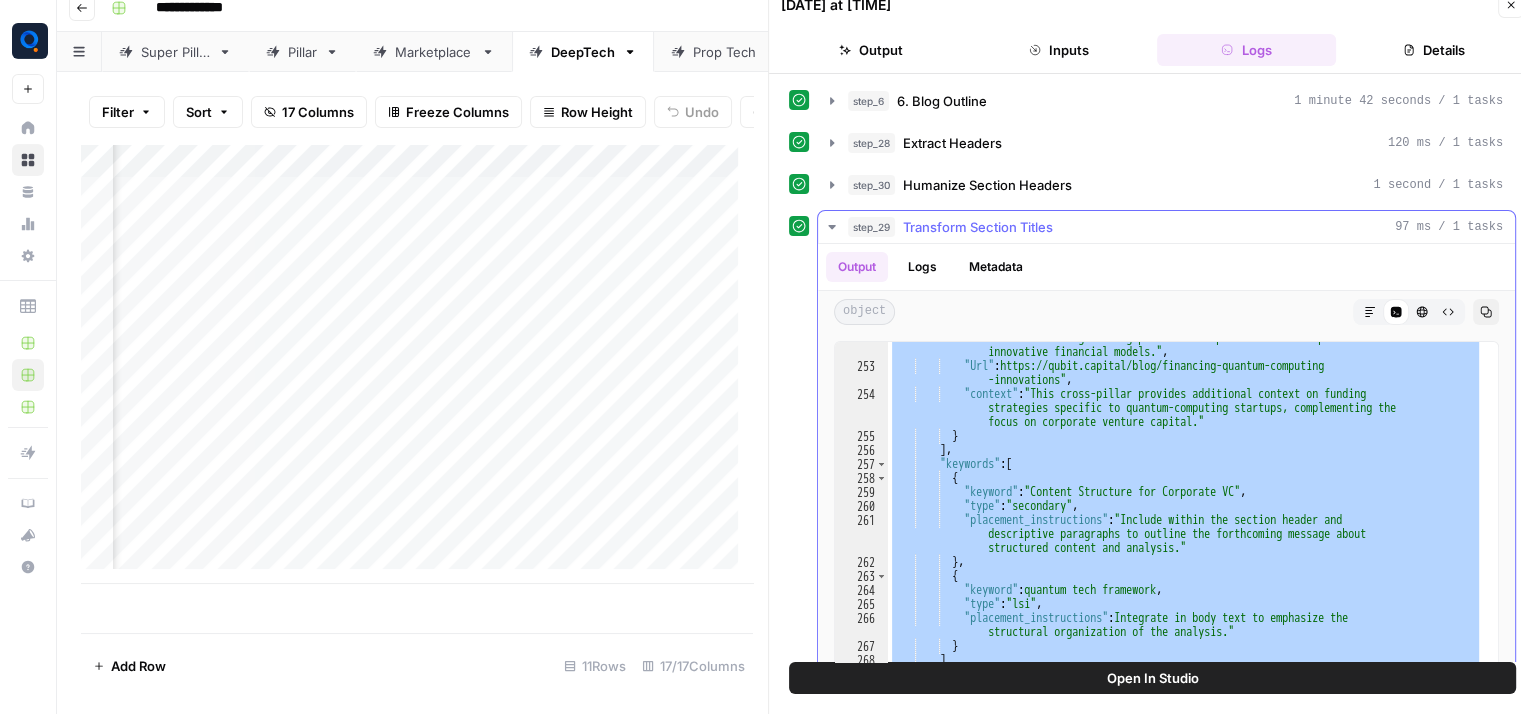 scroll, scrollTop: 5516, scrollLeft: 0, axis: vertical 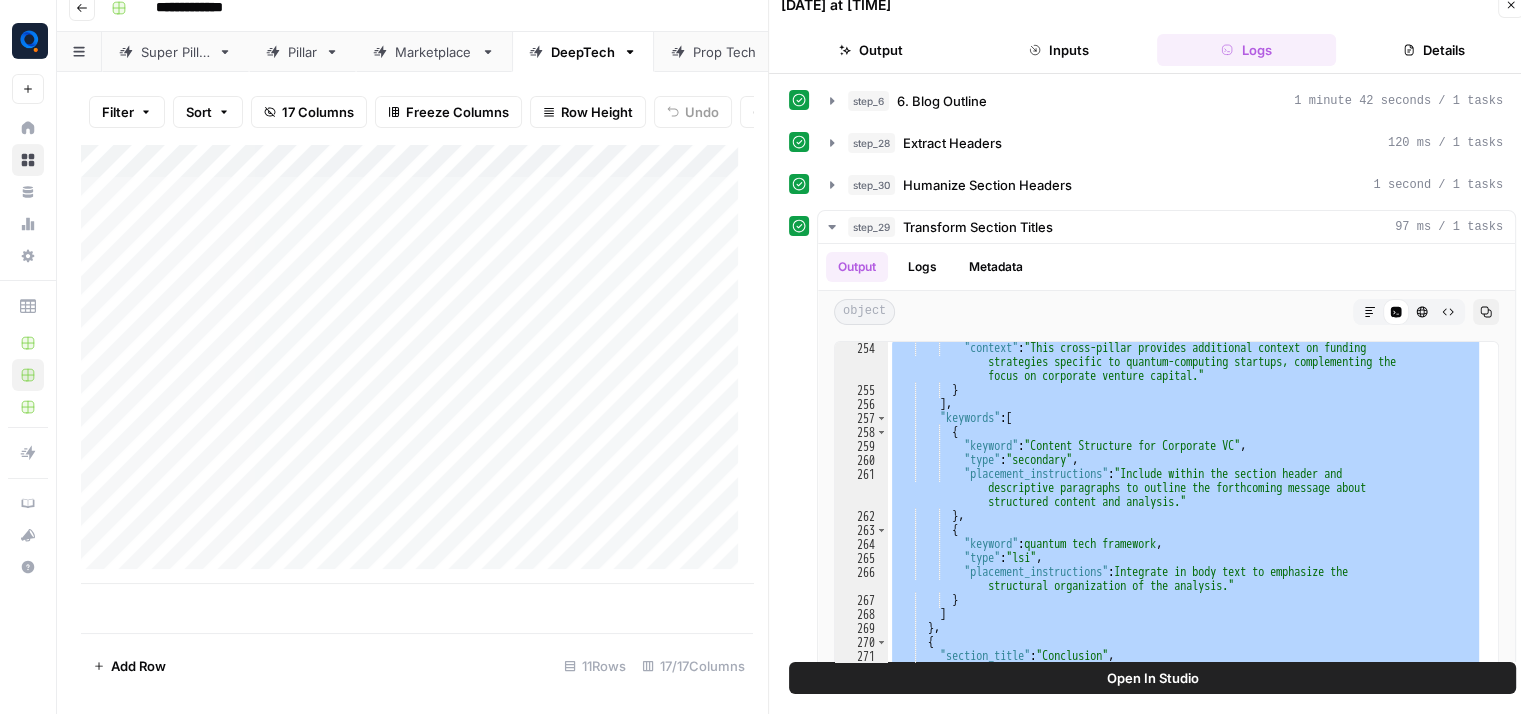 click on "Pillar" at bounding box center (302, 52) 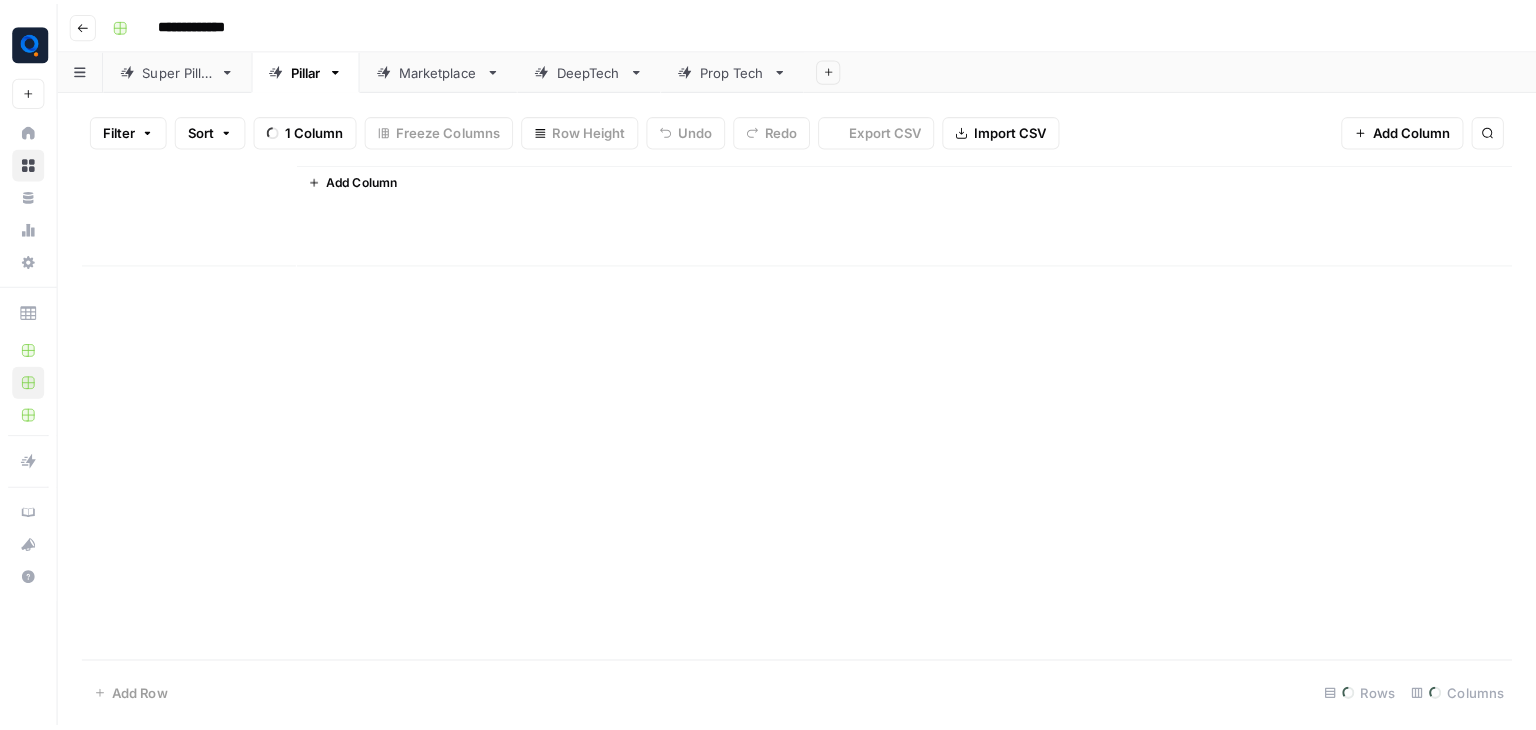 scroll, scrollTop: 0, scrollLeft: 0, axis: both 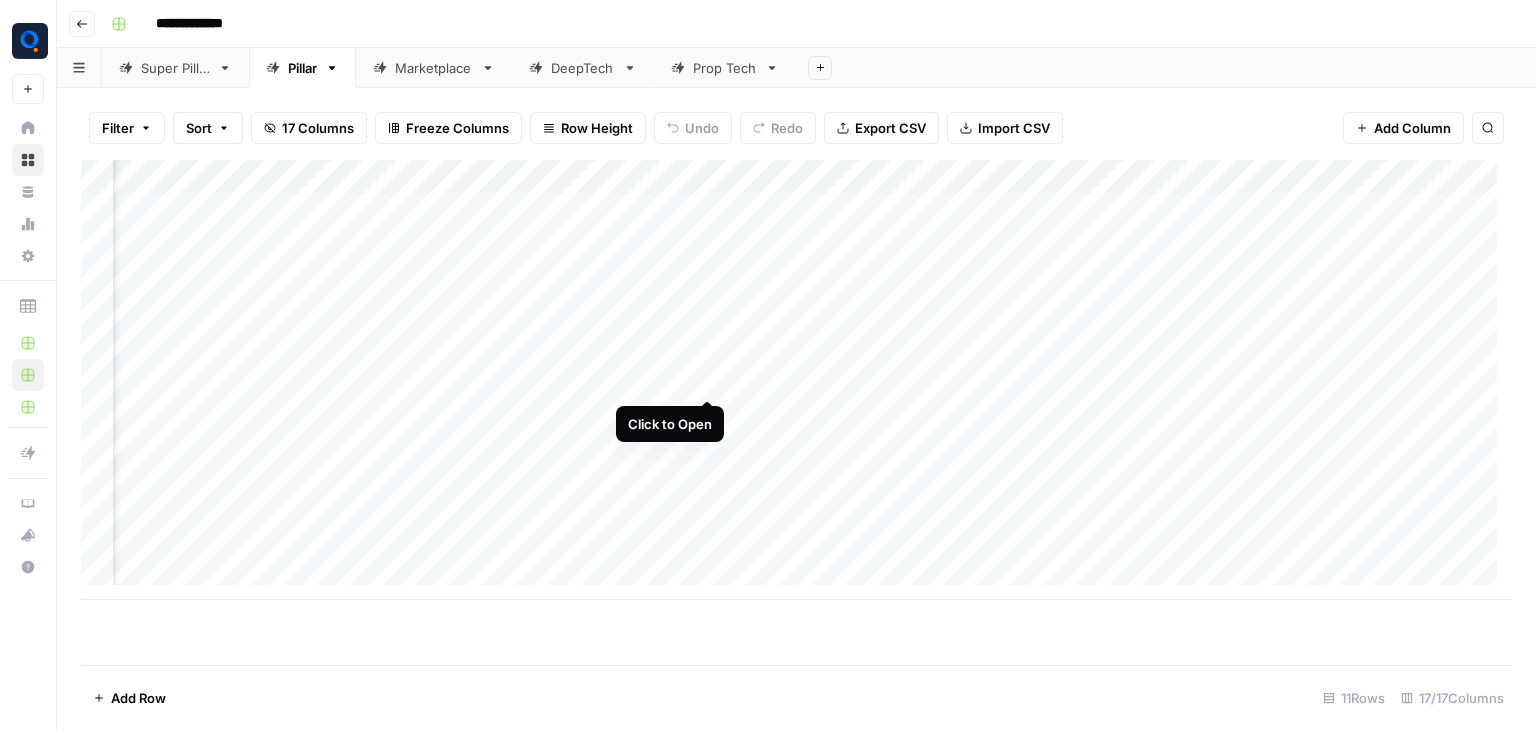 click on "Add Column" at bounding box center [796, 380] 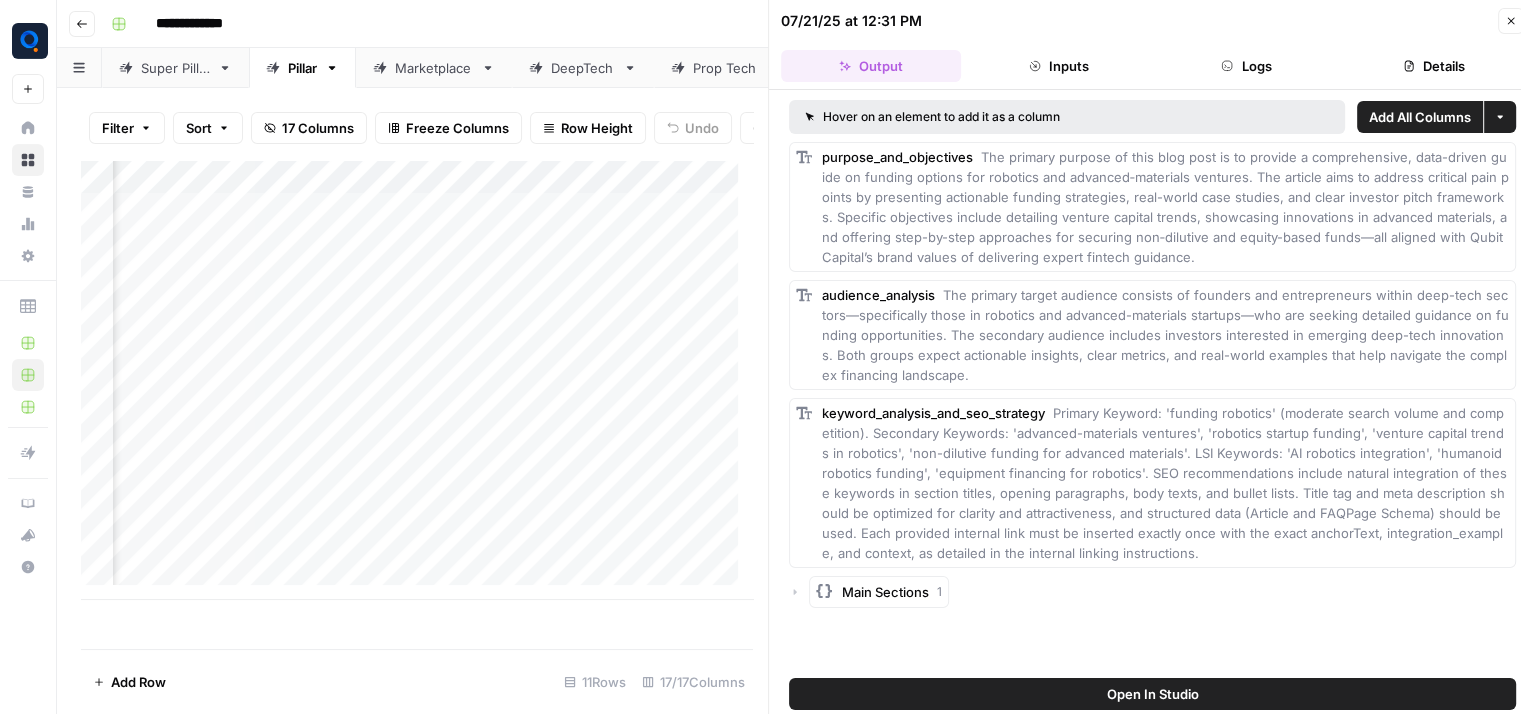 click on "Logs" at bounding box center (1247, 66) 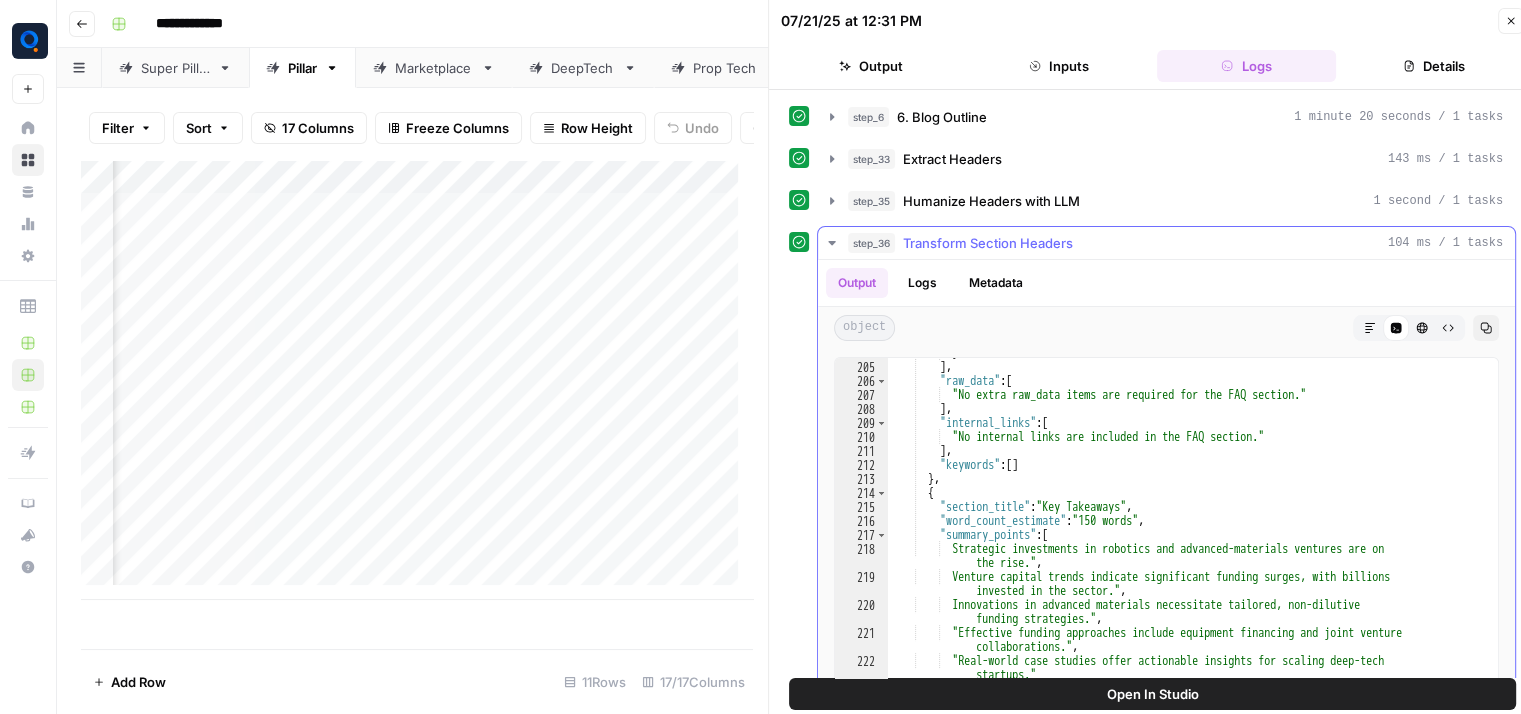 scroll, scrollTop: 4757, scrollLeft: 0, axis: vertical 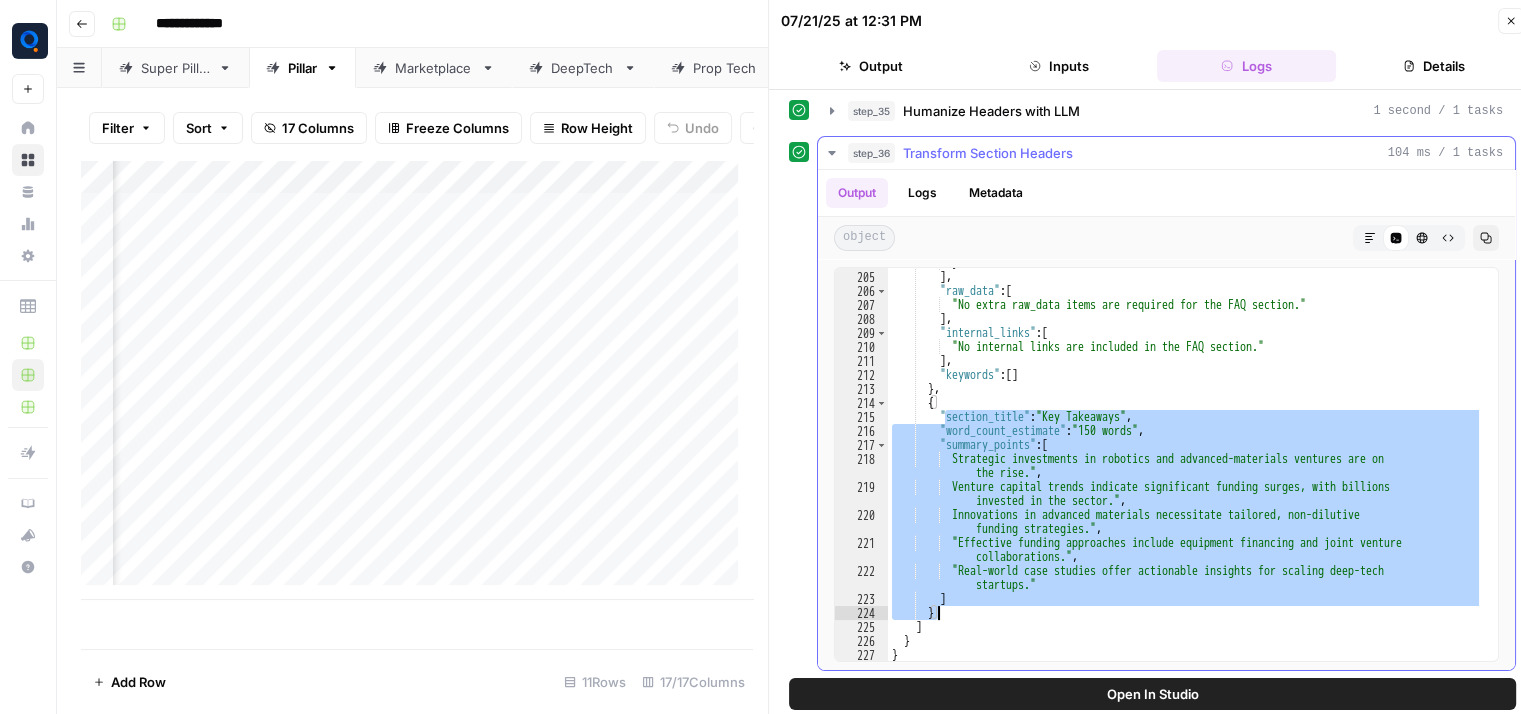 drag, startPoint x: 945, startPoint y: 413, endPoint x: 1134, endPoint y: 604, distance: 268.70428 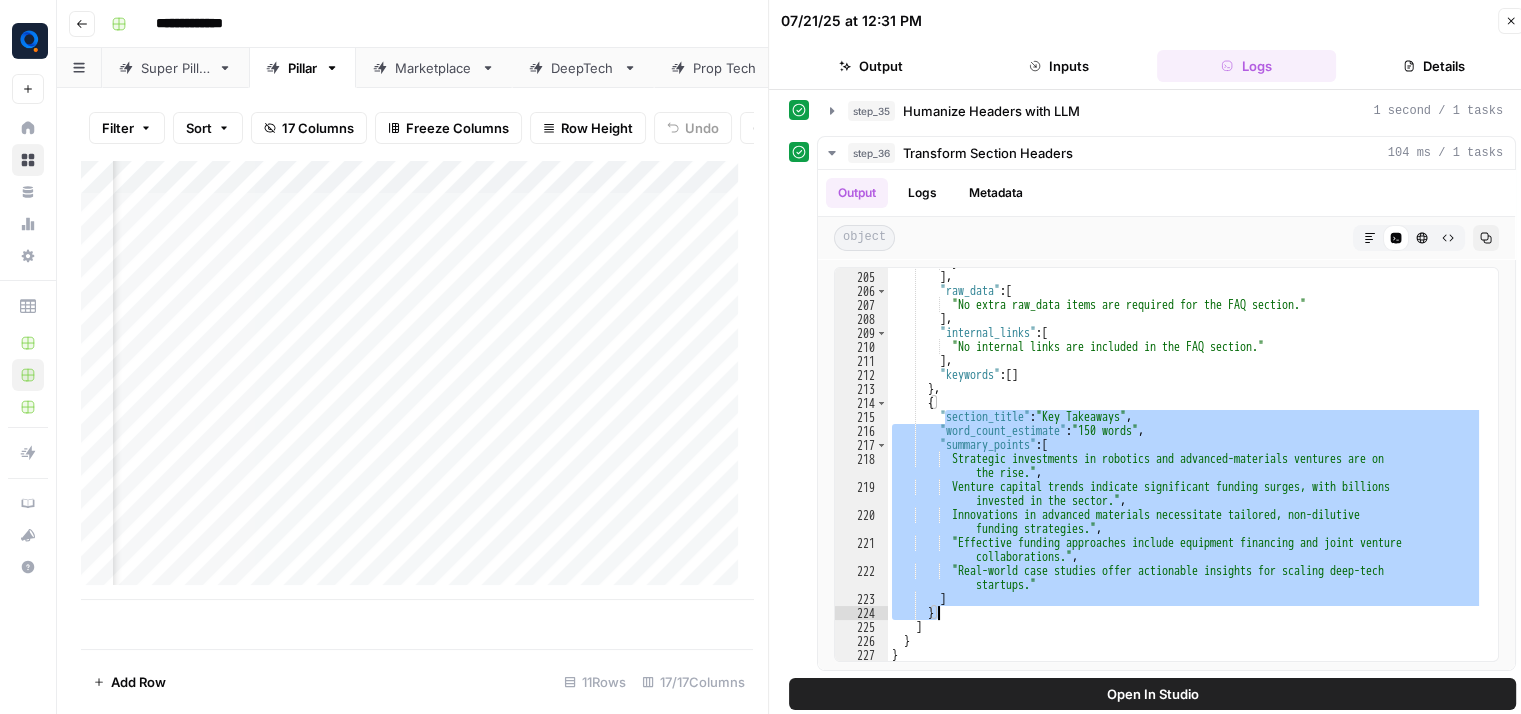 click on "DeepTech" at bounding box center (583, 68) 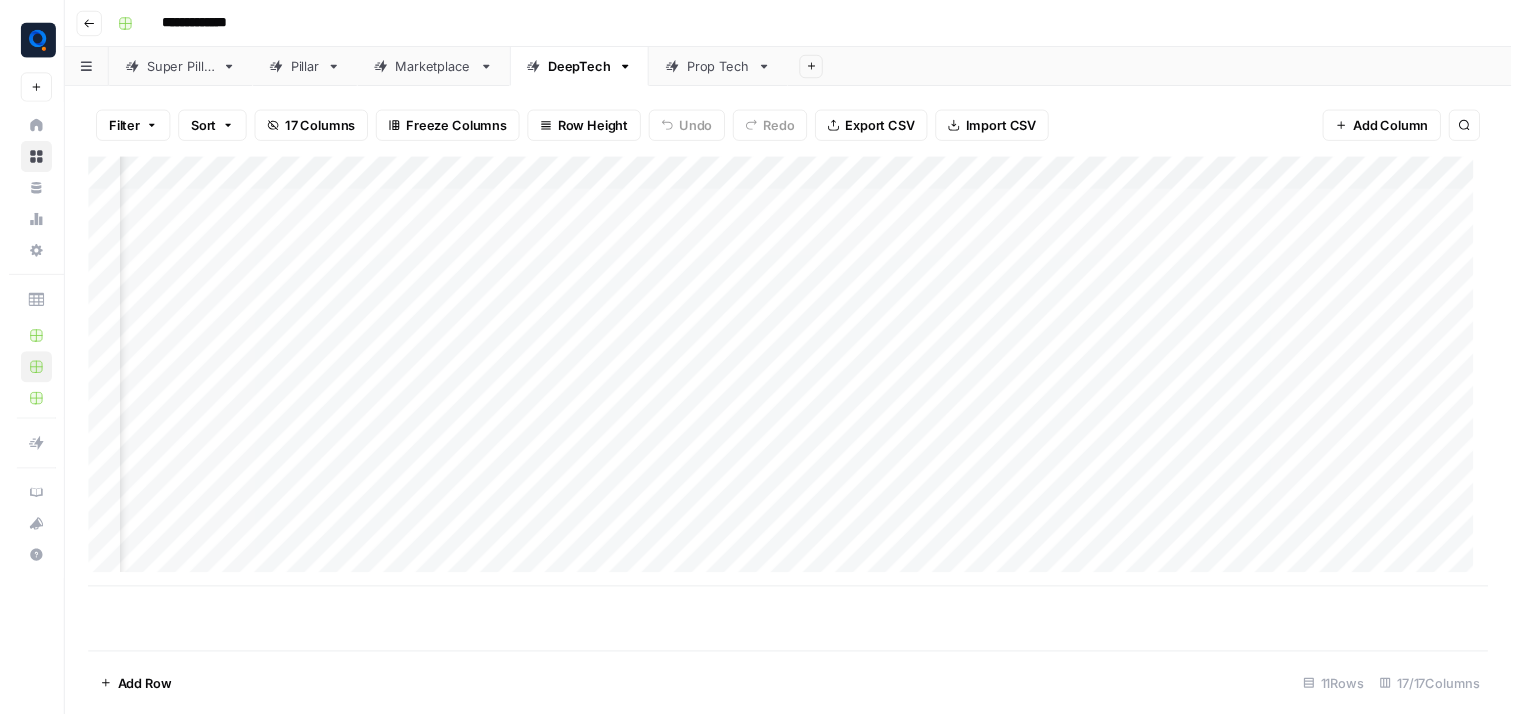scroll, scrollTop: 0, scrollLeft: 1377, axis: horizontal 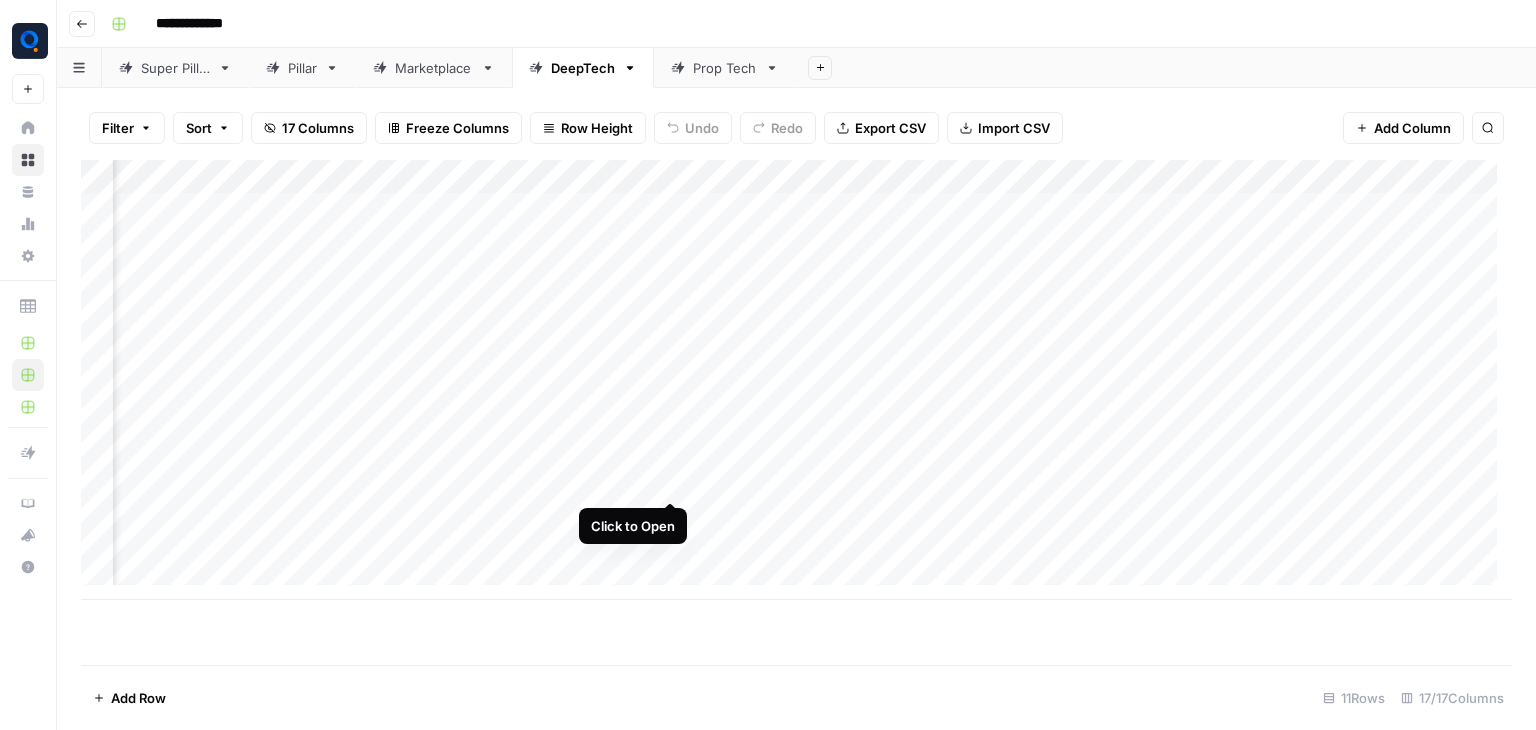 click on "Add Column" at bounding box center (796, 380) 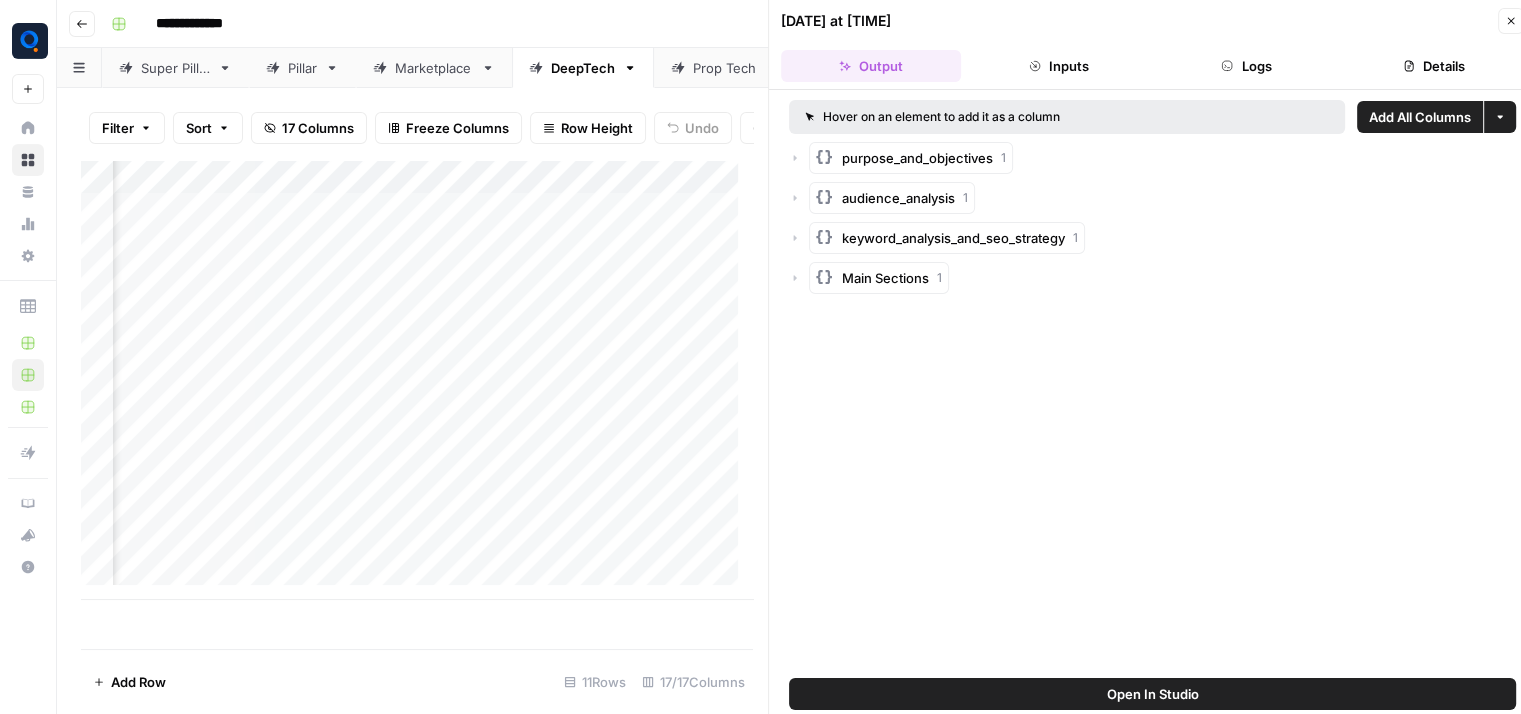 click on "Logs" at bounding box center [1247, 66] 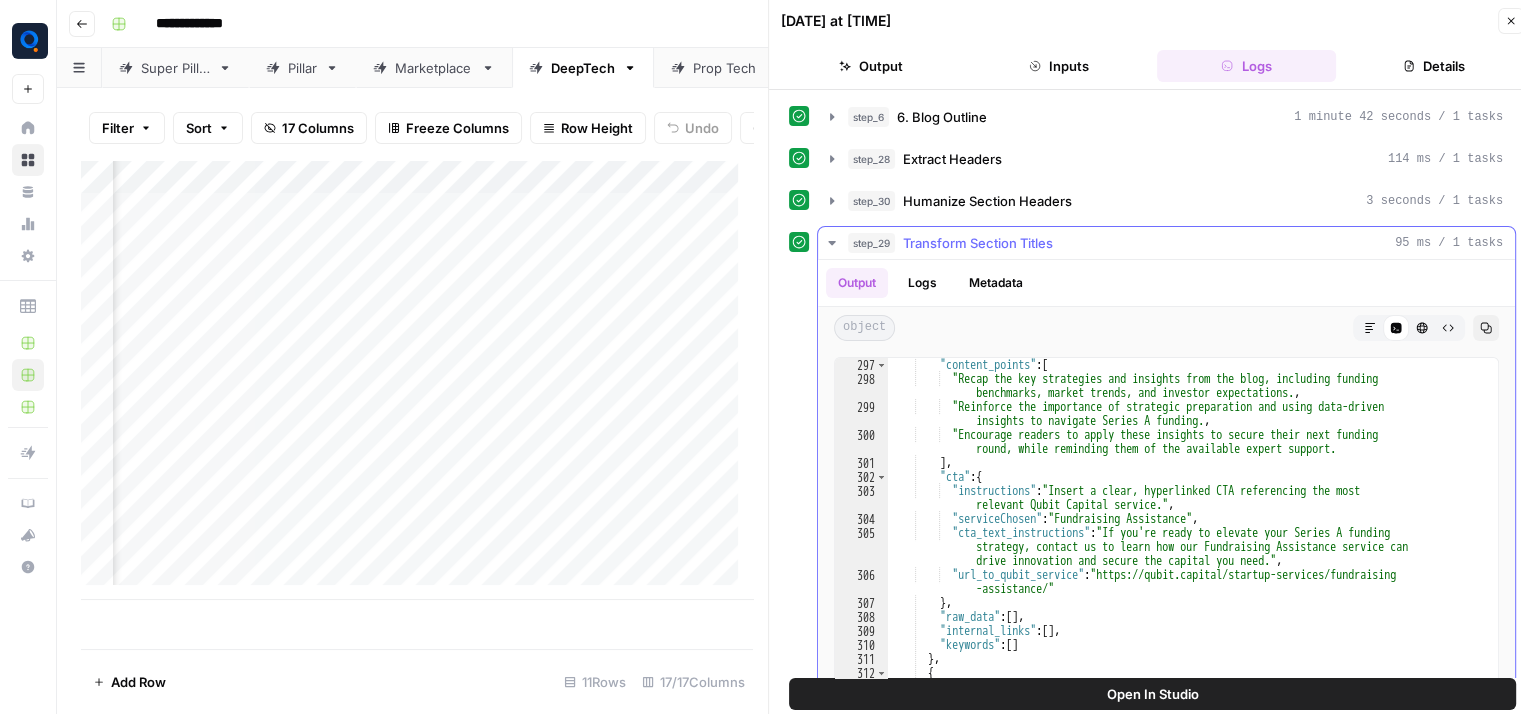 scroll, scrollTop: 5925, scrollLeft: 0, axis: vertical 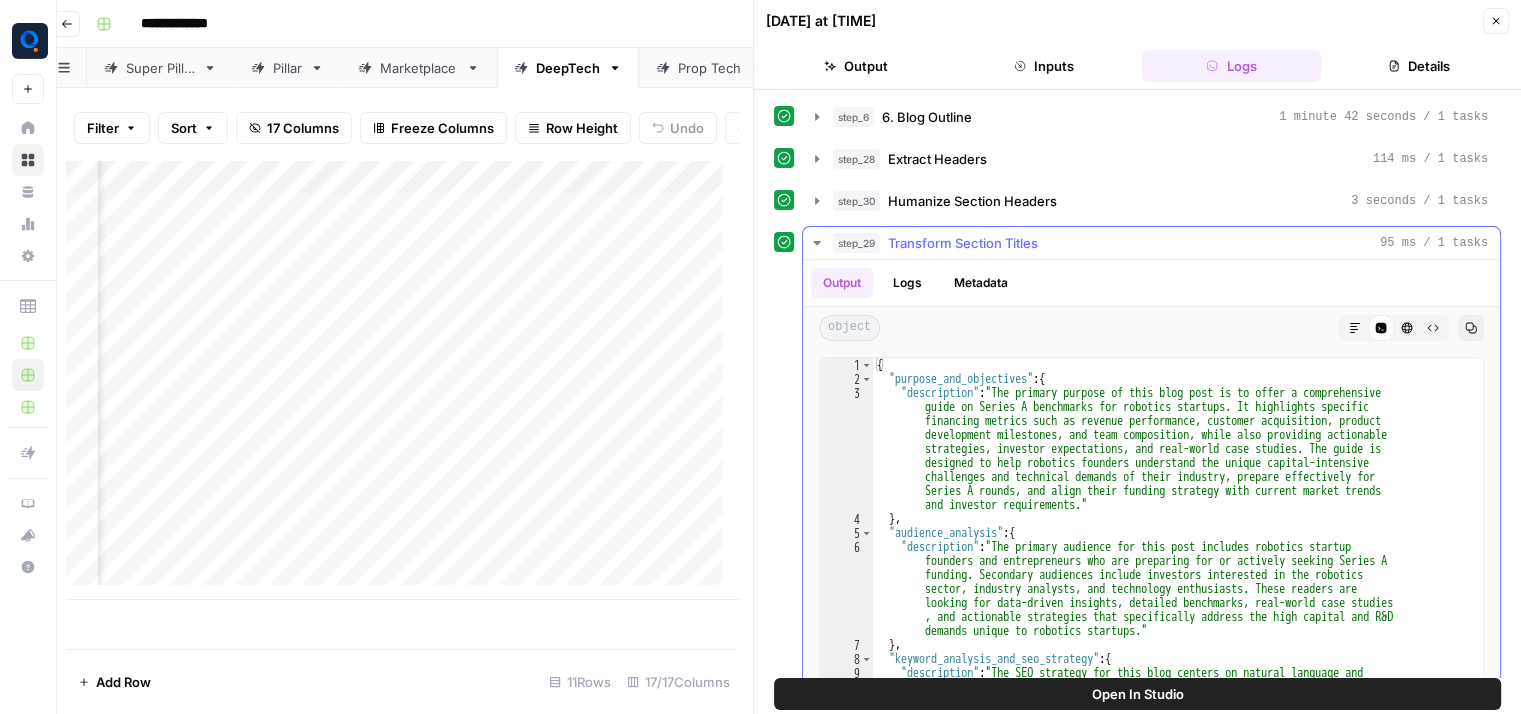 click on "{    "purpose_and_objectives" :  {      "description" :  "The primary purpose of this blog post is to offer a comprehensive           guide on Series A benchmarks for robotics startups. It highlights specific           financing metrics such as revenue performance, customer acquisition, product           development milestones, and team composition, while also providing actionable           strategies, investor expectations, and real-world case studies. The guide is           designed to help robotics founders understand the unique capital-intensive           challenges and technical demands of their industry, prepare effectively for           Series A rounds, and align their funding strategy with current market trends           and investor requirements."    } ,    "audience_analysis" :  {      "description" :  "The primary audience for this post includes robotics startup                                         }" at bounding box center (1170, 632) 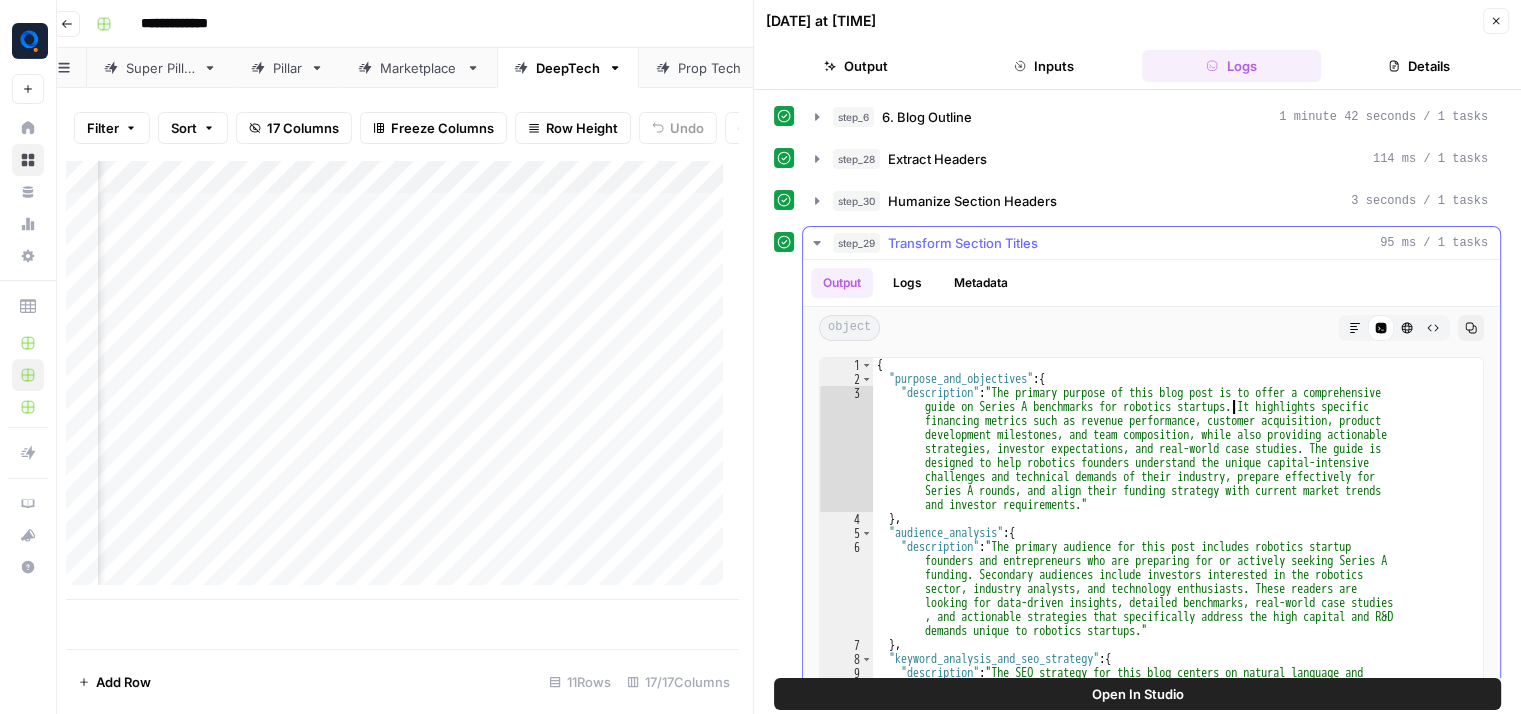 type on "*
*" 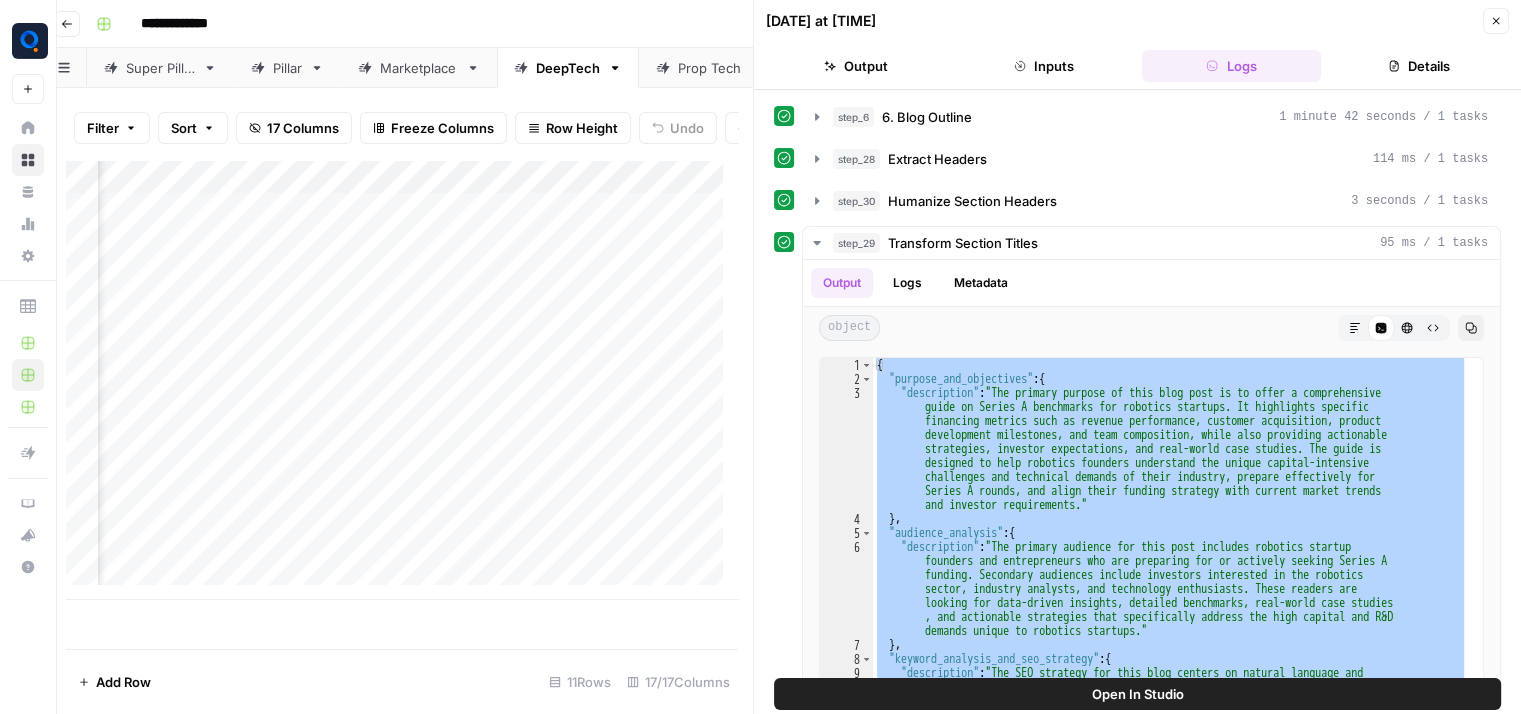 click 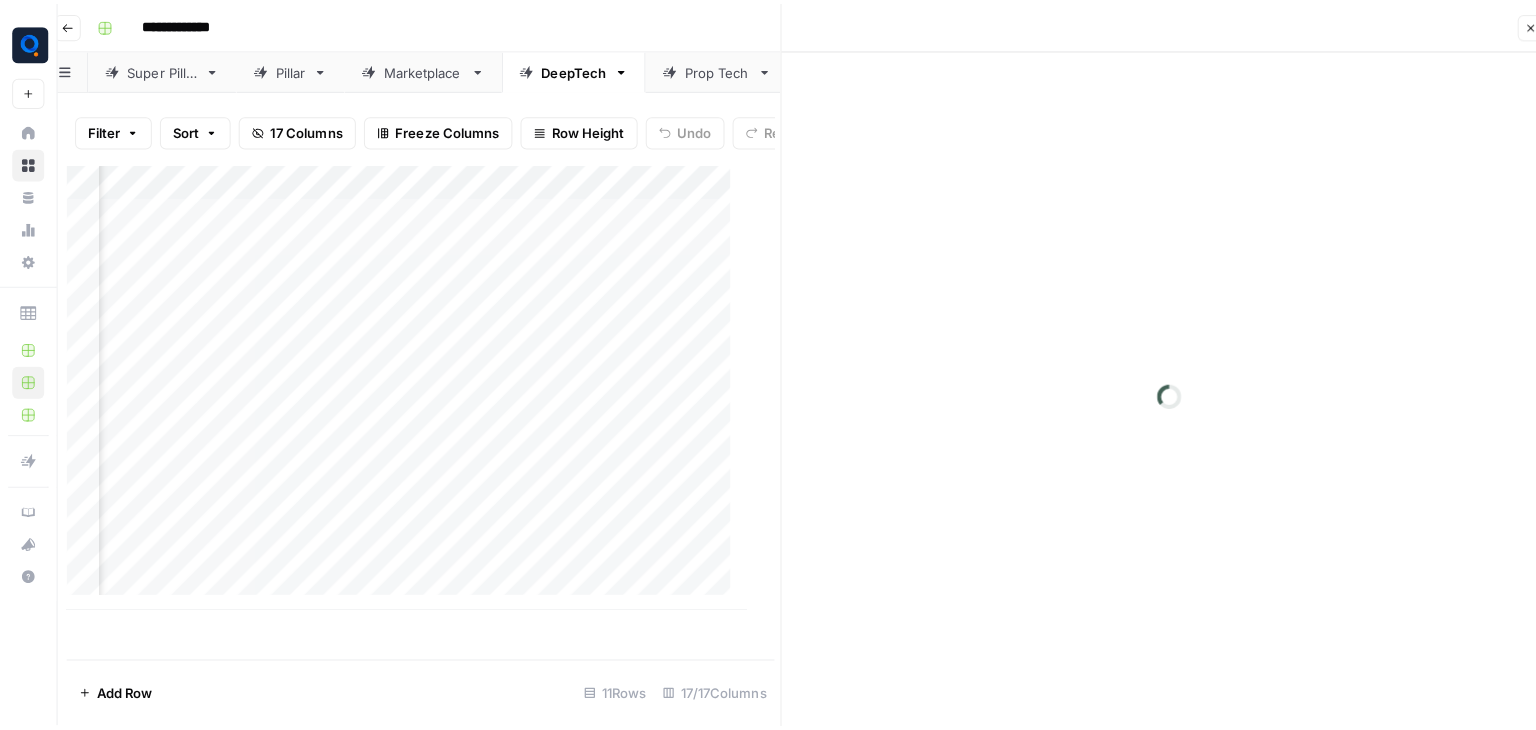 scroll, scrollTop: 0, scrollLeft: 0, axis: both 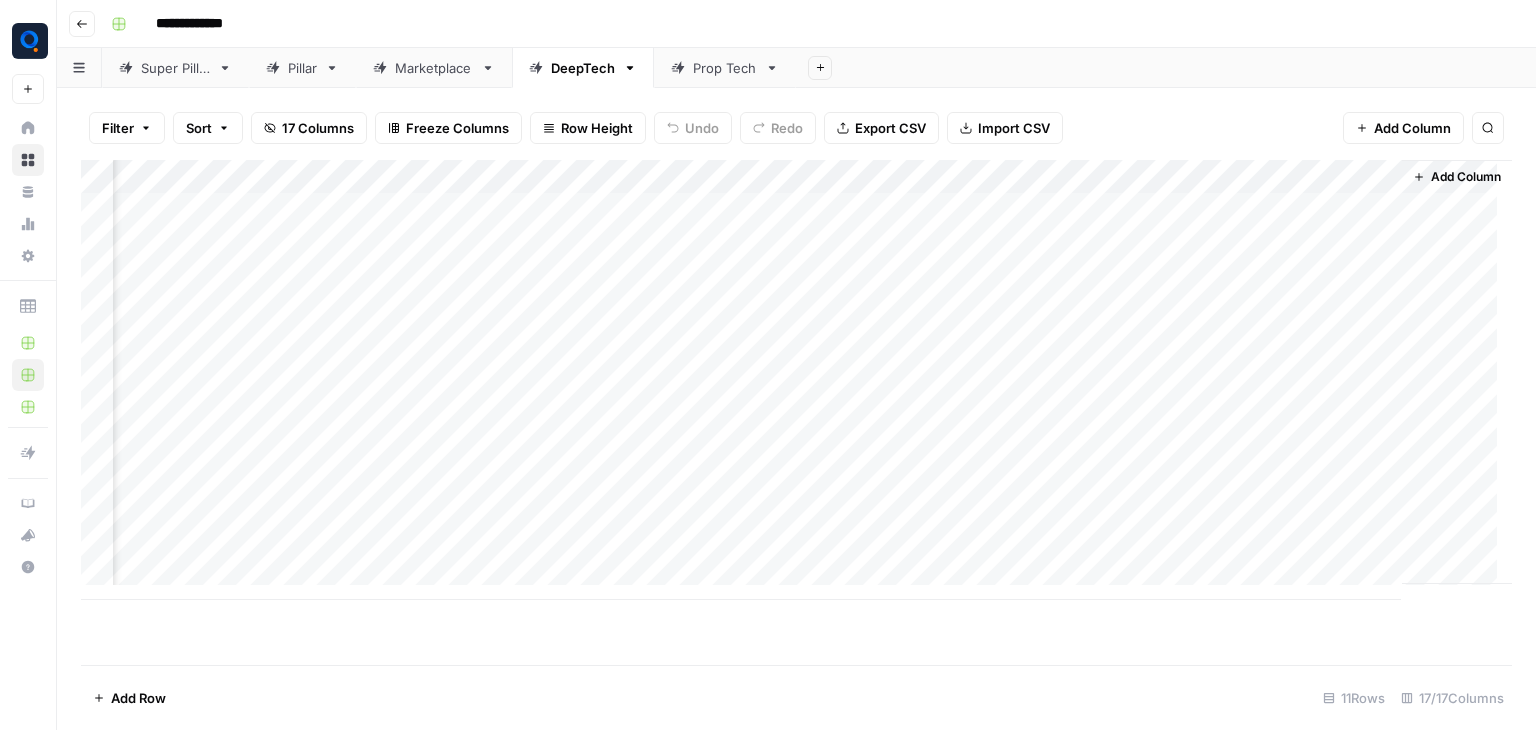 click on "Add Column" at bounding box center (796, 380) 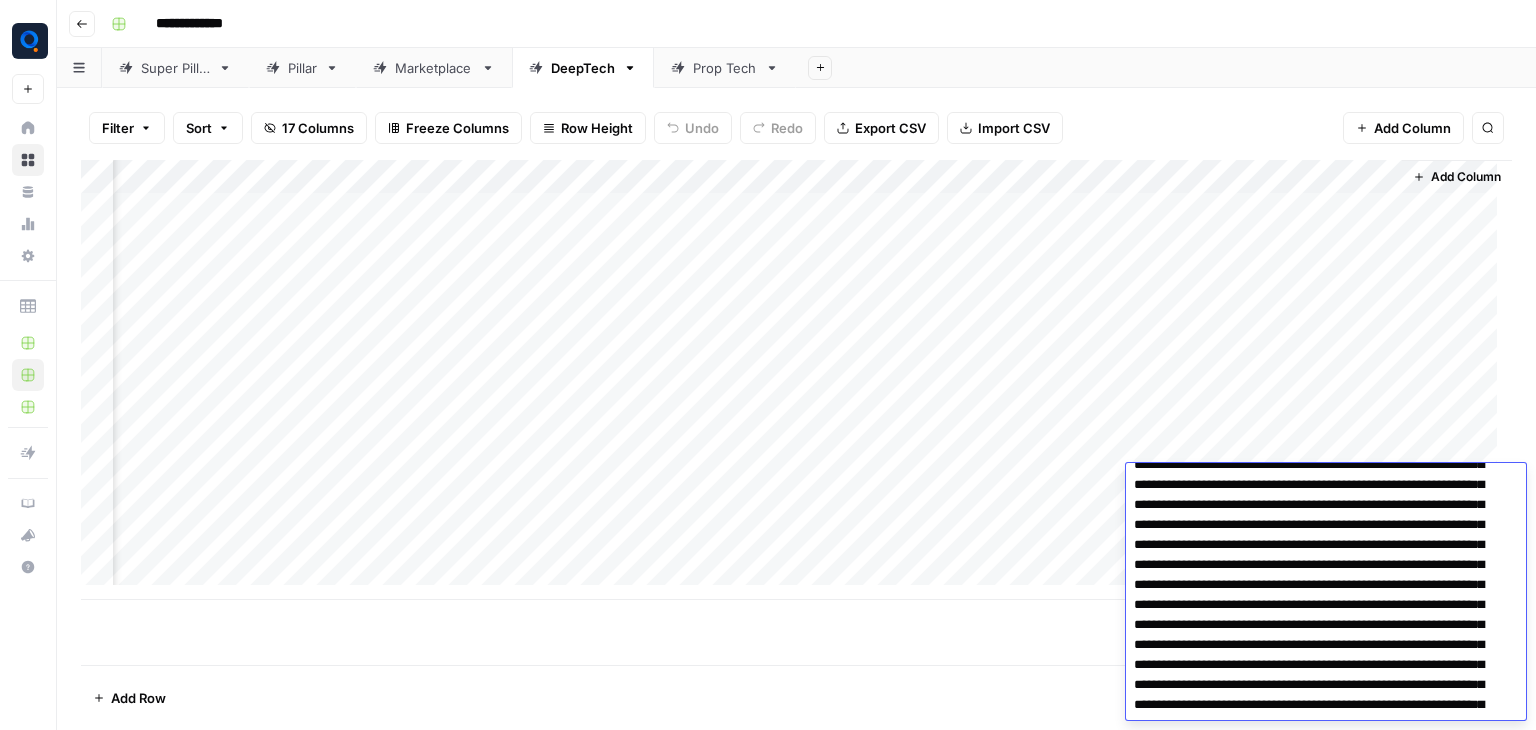 scroll, scrollTop: 140, scrollLeft: 0, axis: vertical 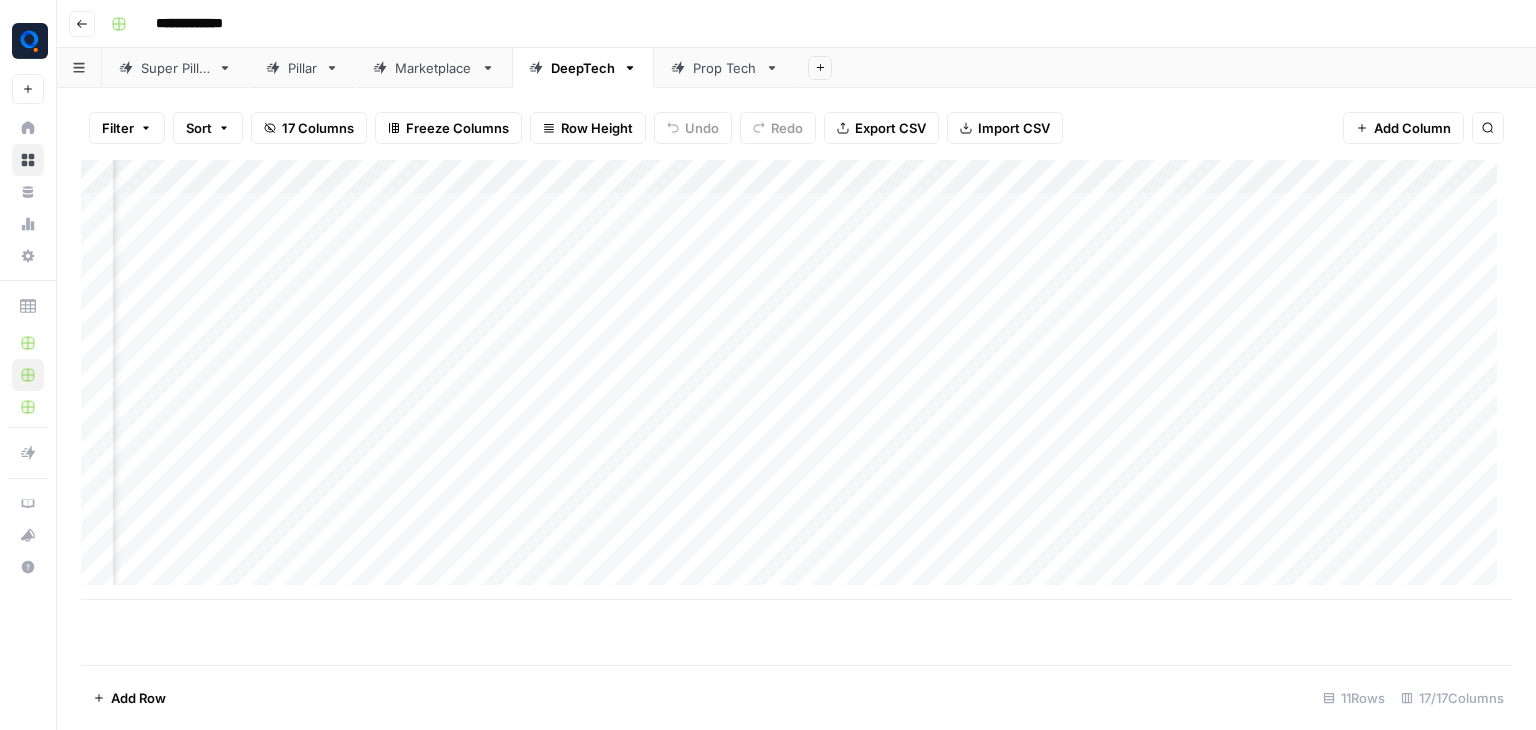 click on "Add Column" at bounding box center [796, 380] 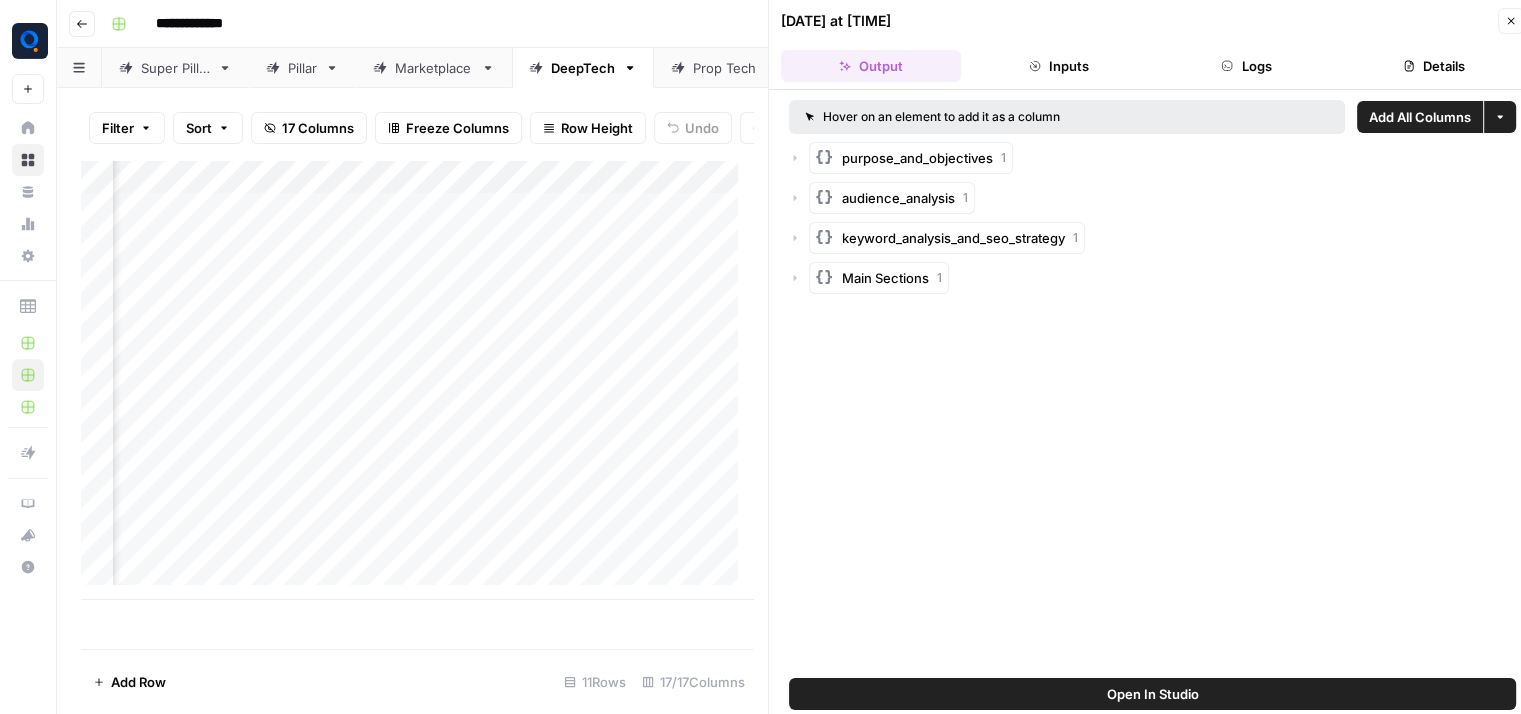 click on "Logs" at bounding box center [1247, 66] 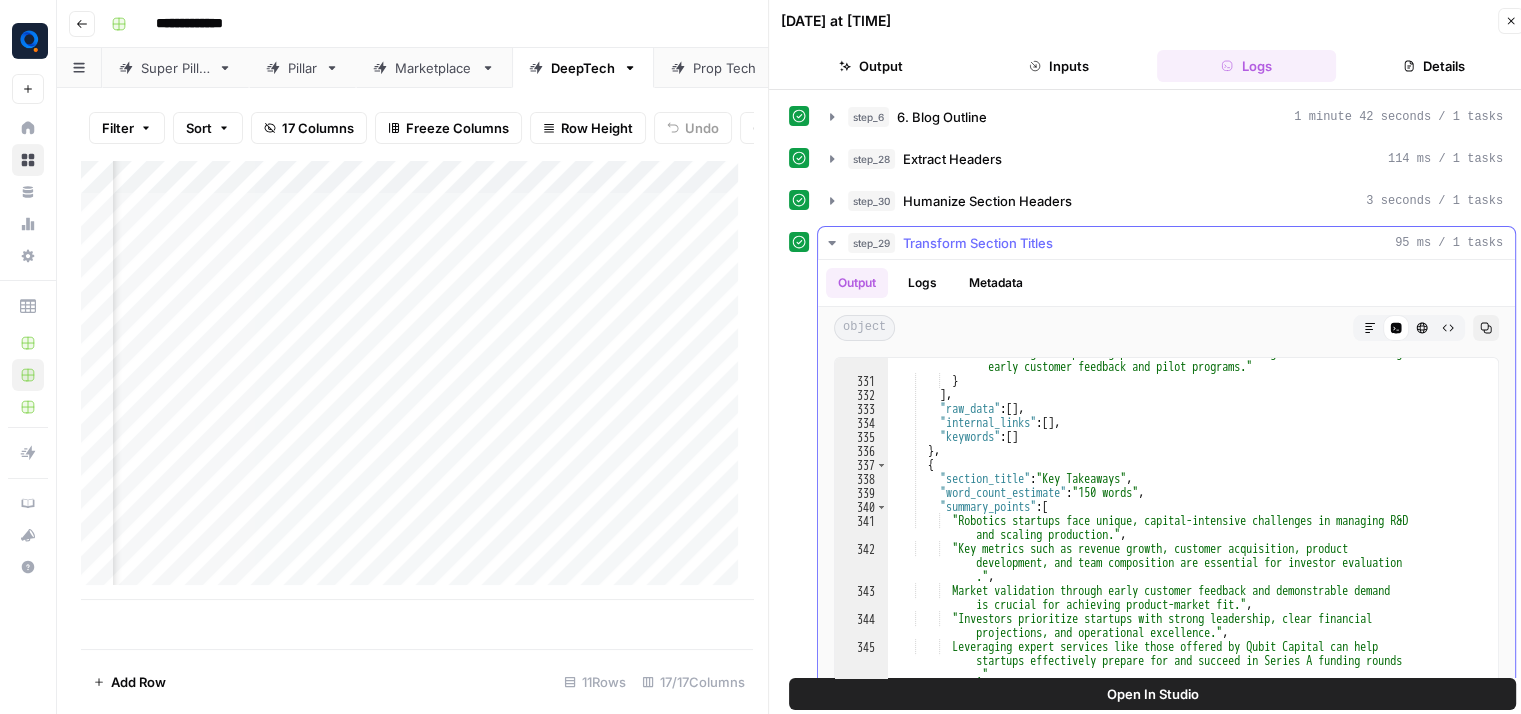 scroll, scrollTop: 6648, scrollLeft: 0, axis: vertical 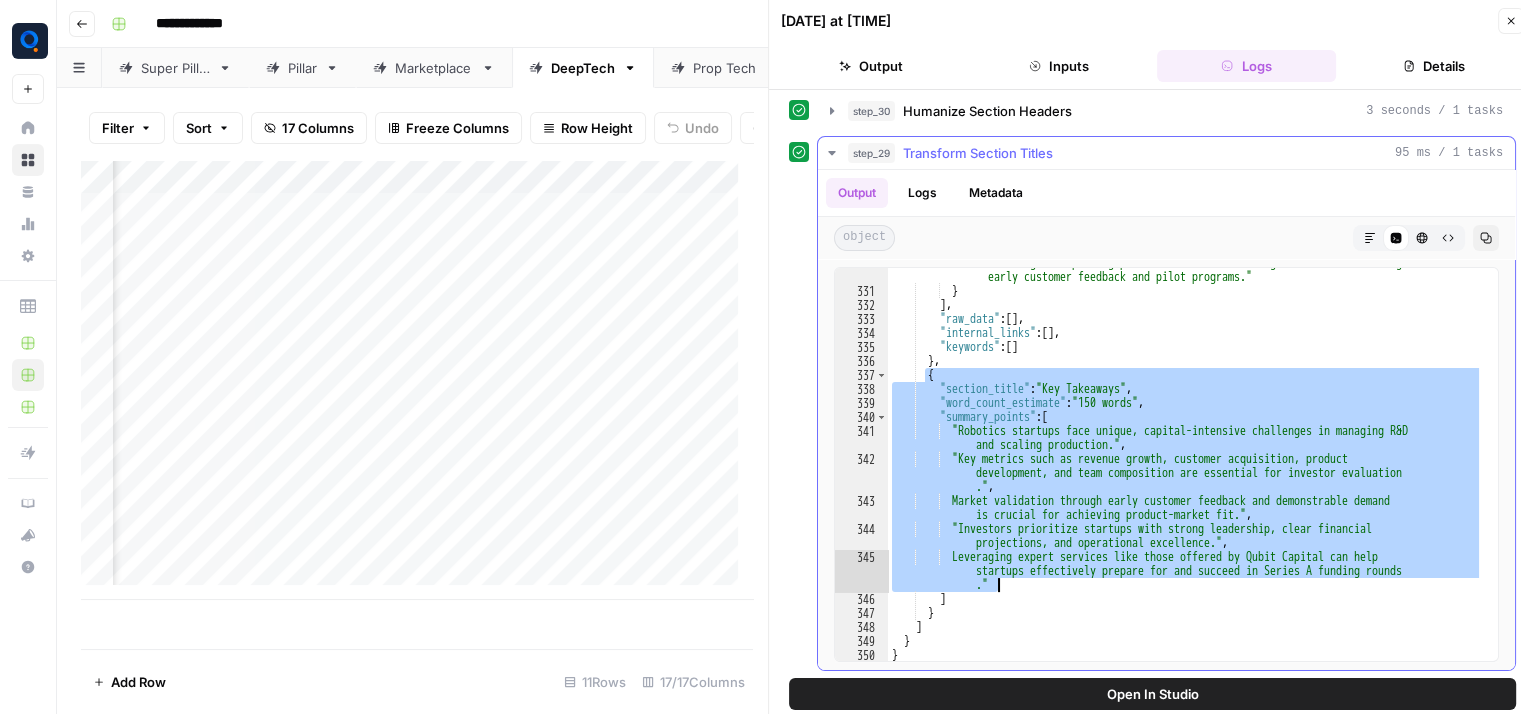 drag, startPoint x: 925, startPoint y: 374, endPoint x: 1100, endPoint y: 585, distance: 274.12772 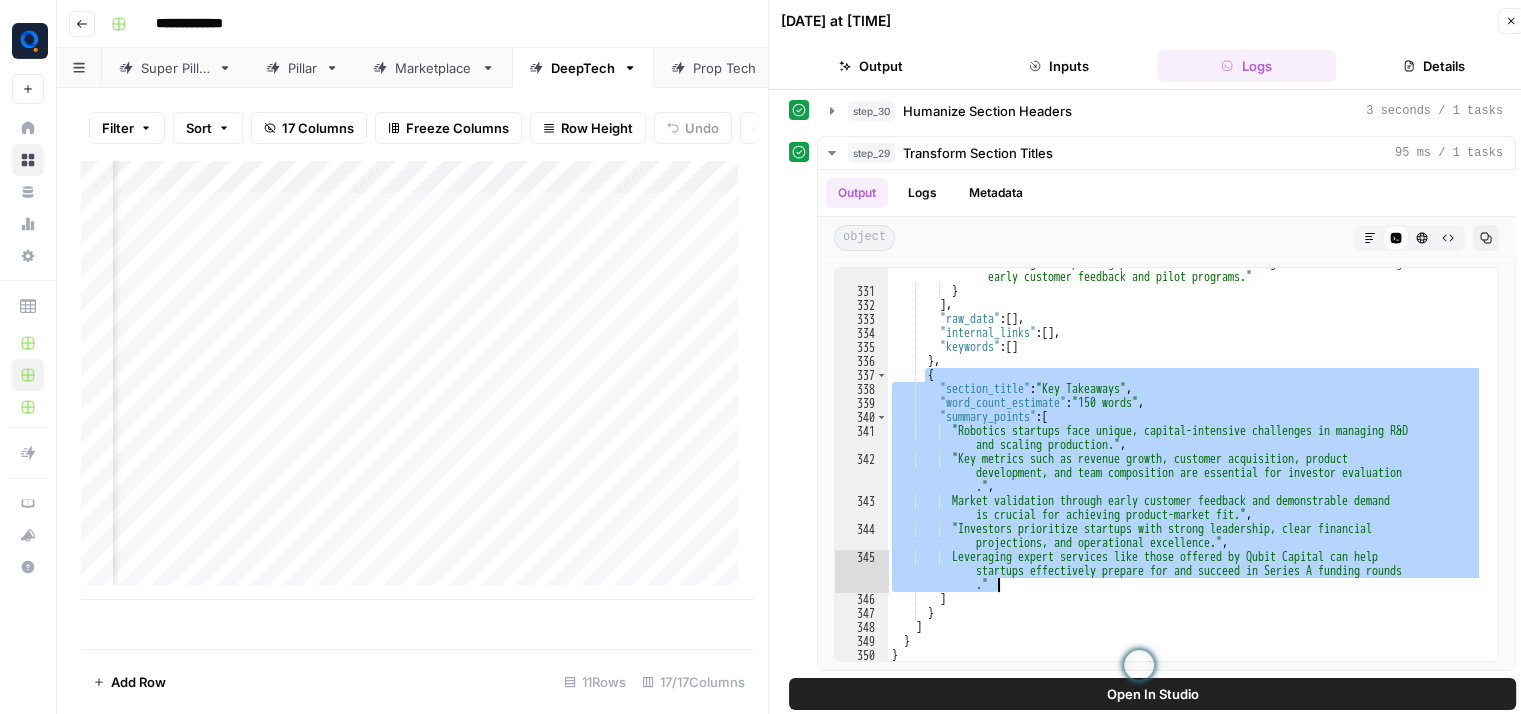click on "Add Column" at bounding box center [417, 380] 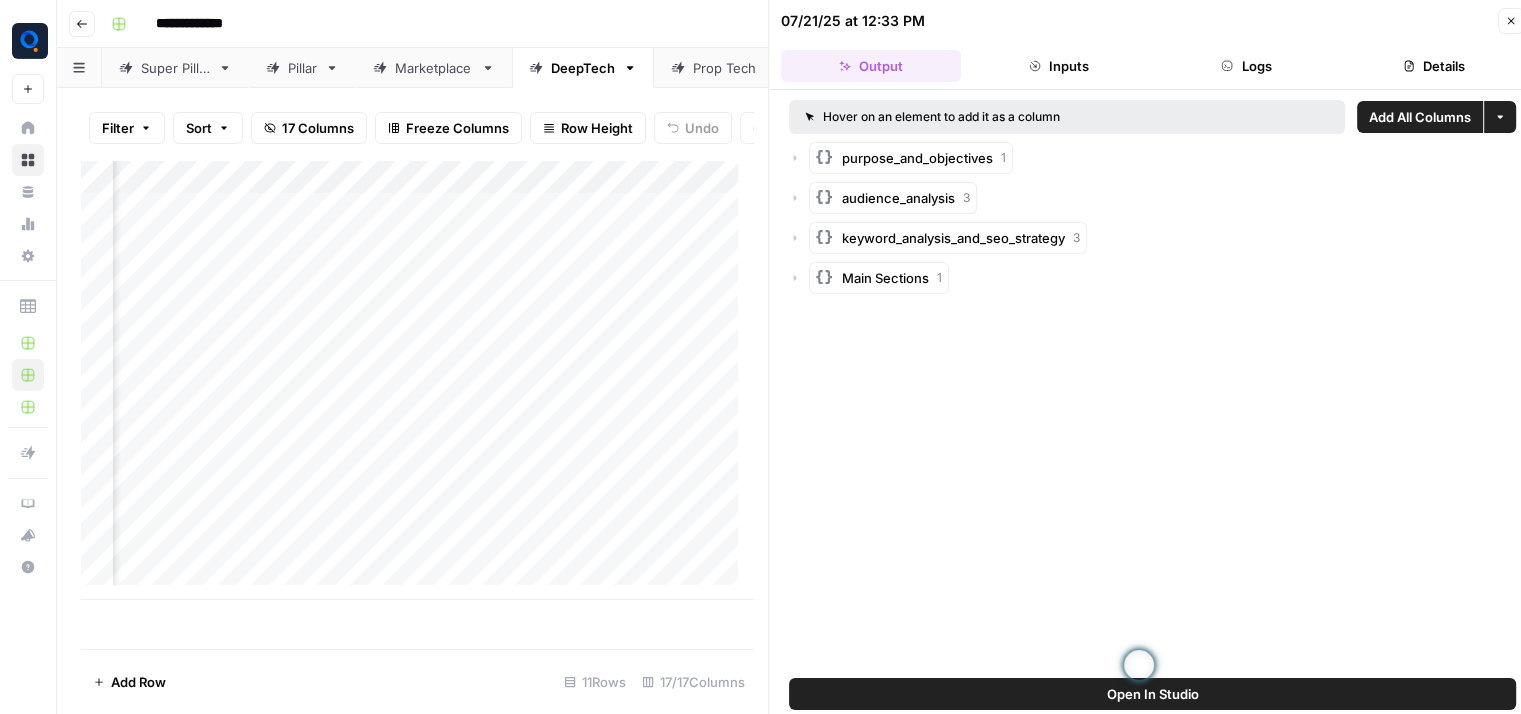 click on "Logs" at bounding box center [1247, 66] 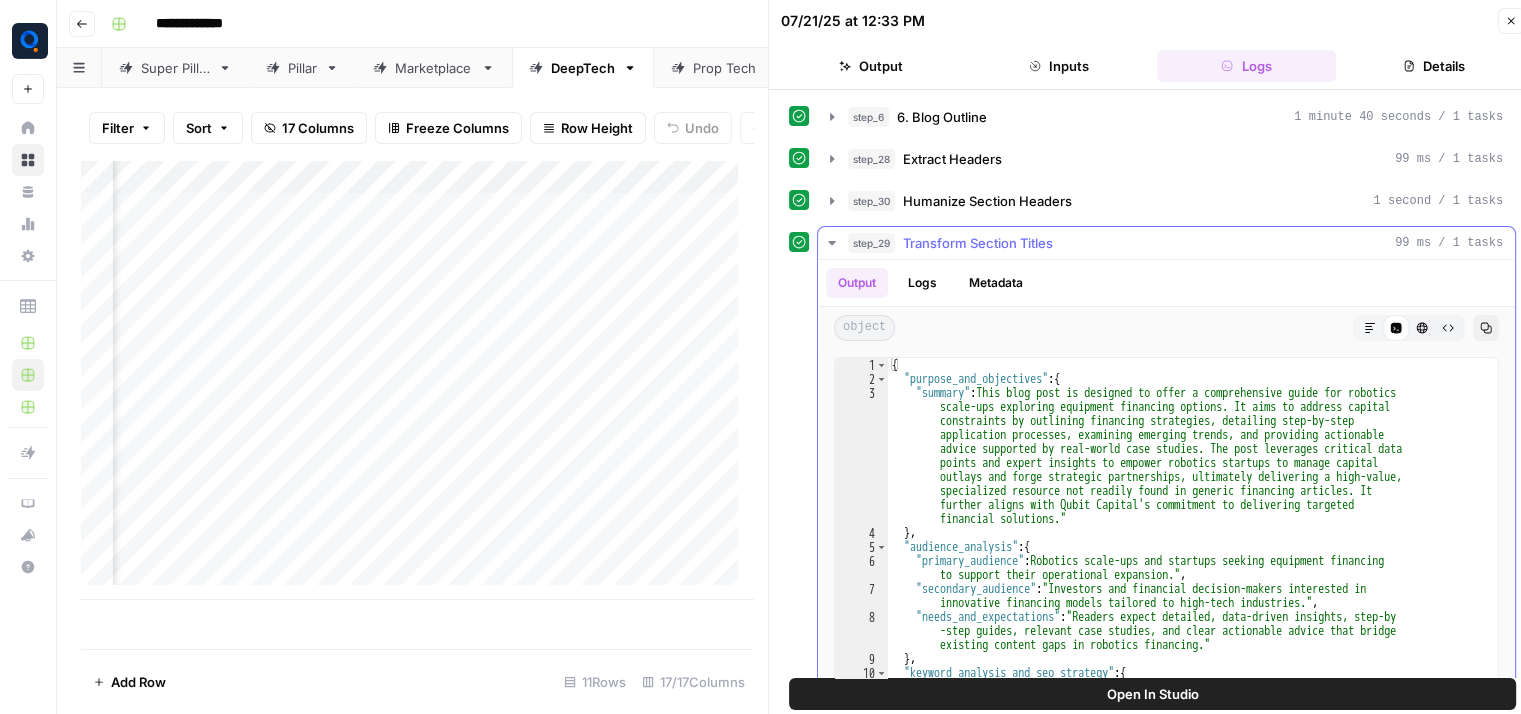scroll, scrollTop: 90, scrollLeft: 0, axis: vertical 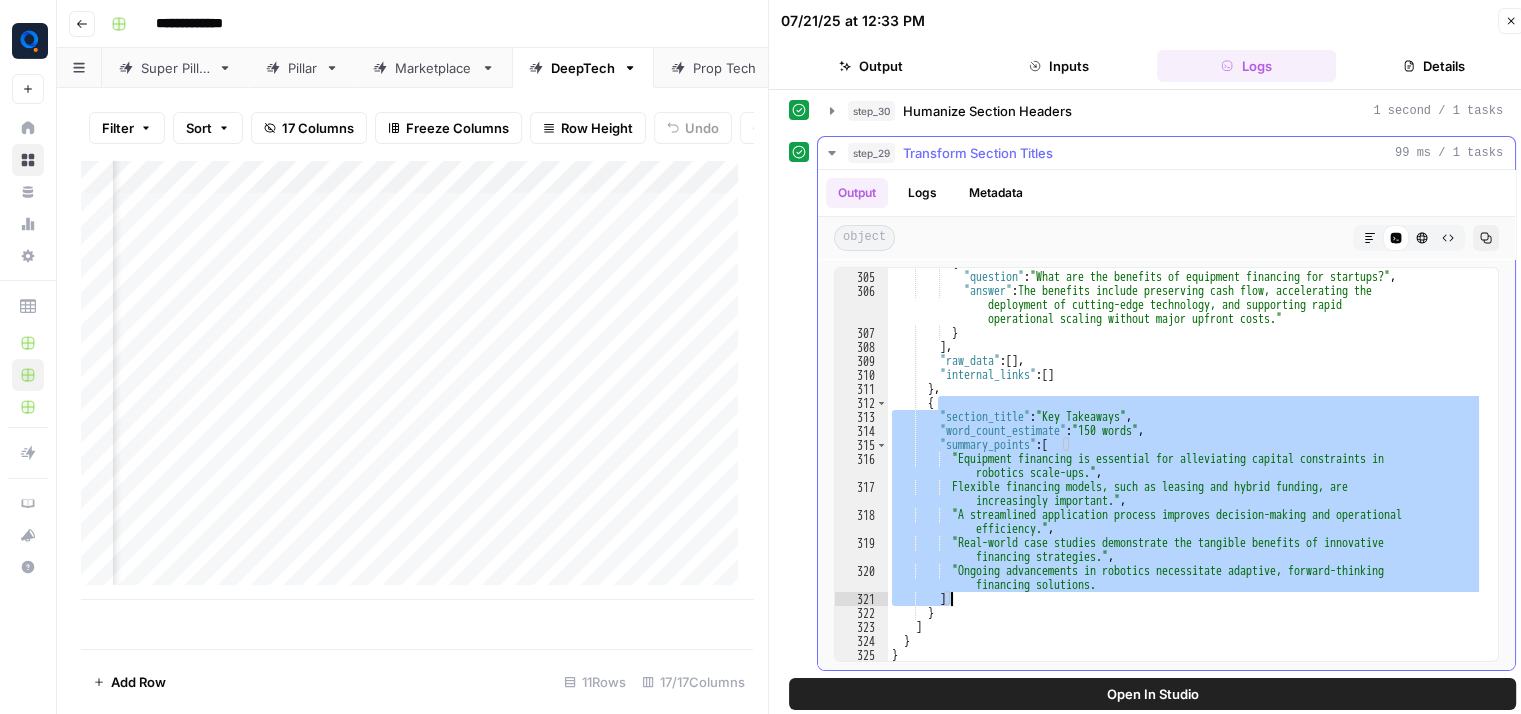drag, startPoint x: 937, startPoint y: 399, endPoint x: 1115, endPoint y: 591, distance: 261.81674 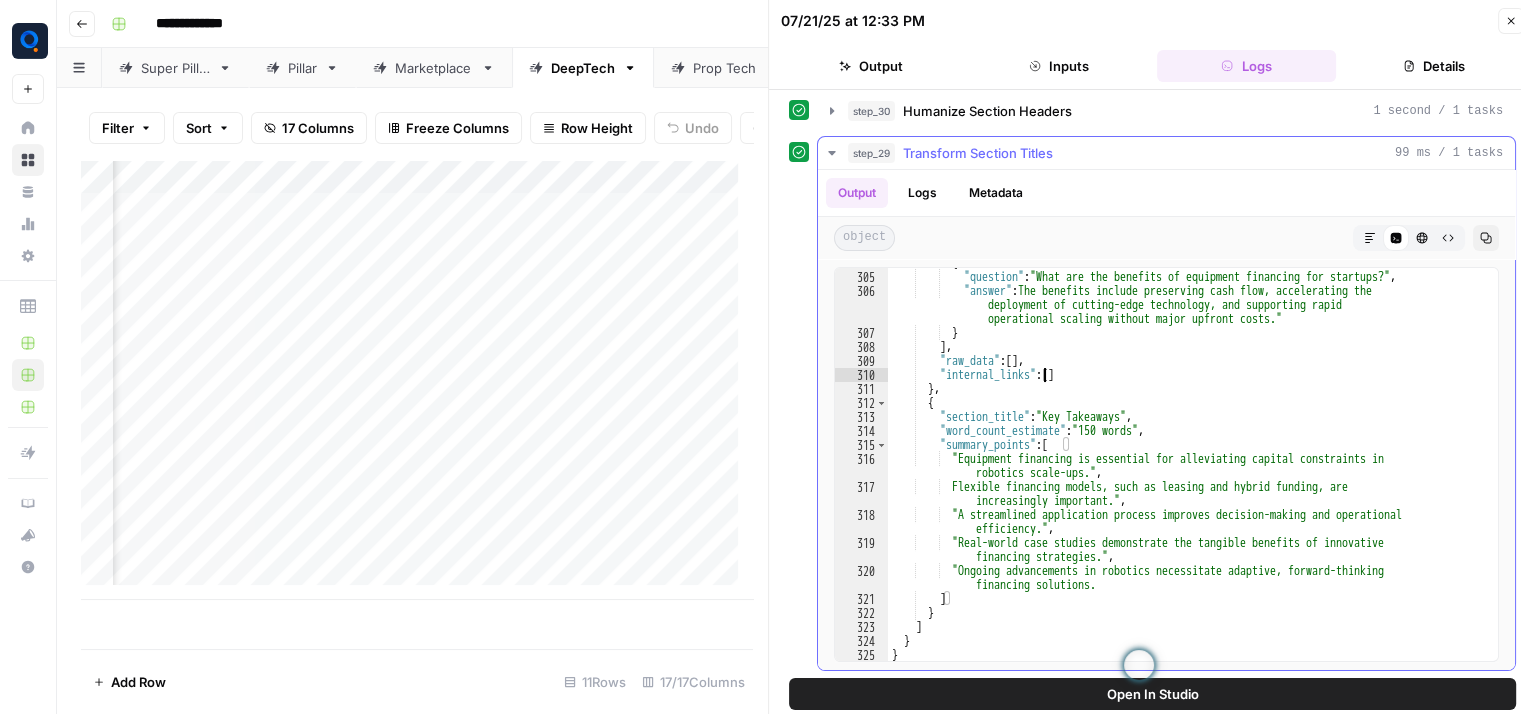 click on "{                "question" :  "What are the benefits of equipment financing for startups?" ,                "answer" :  "The benefits include preserving cash flow, accelerating the                 deployment of cutting-edge technology, and supporting rapid                 operational scaling without major upfront costs."              }           ] ,           "raw_data" :  [ ] ,           "internal_links" :  [ ]         } ,         {           "section_title" :  "Key Takeaways" ,           "word_count_estimate" :  "150 words" ,           "summary_points" :  [              "Equipment financing is essential for alleviating capital constraints in                 robotics scale-ups." ,              "Flexible financing models, such as leasing and hybrid funding, are                 increasingly important." ,              "A streamlined application process improves decision-making and operational                 efficiency."" at bounding box center [1185, 467] 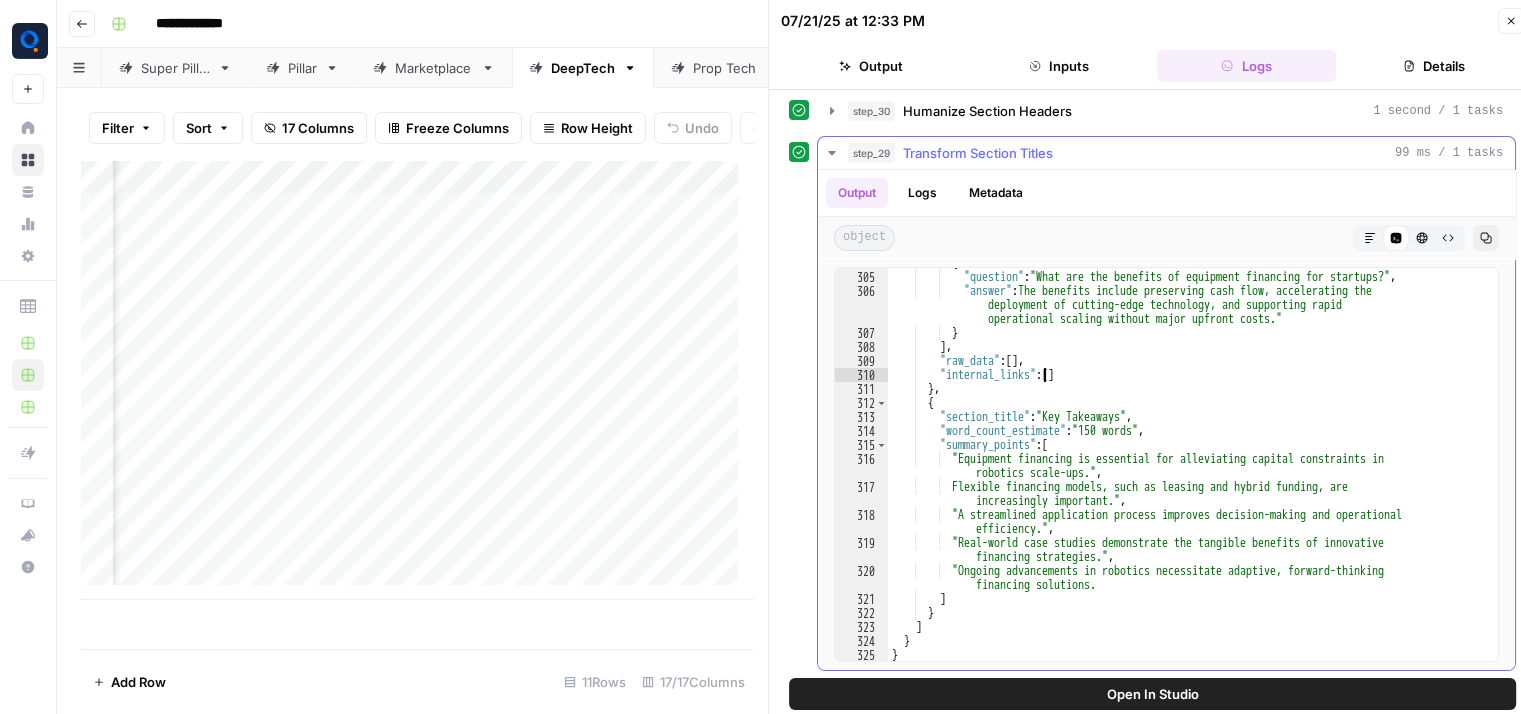 type on "*
*" 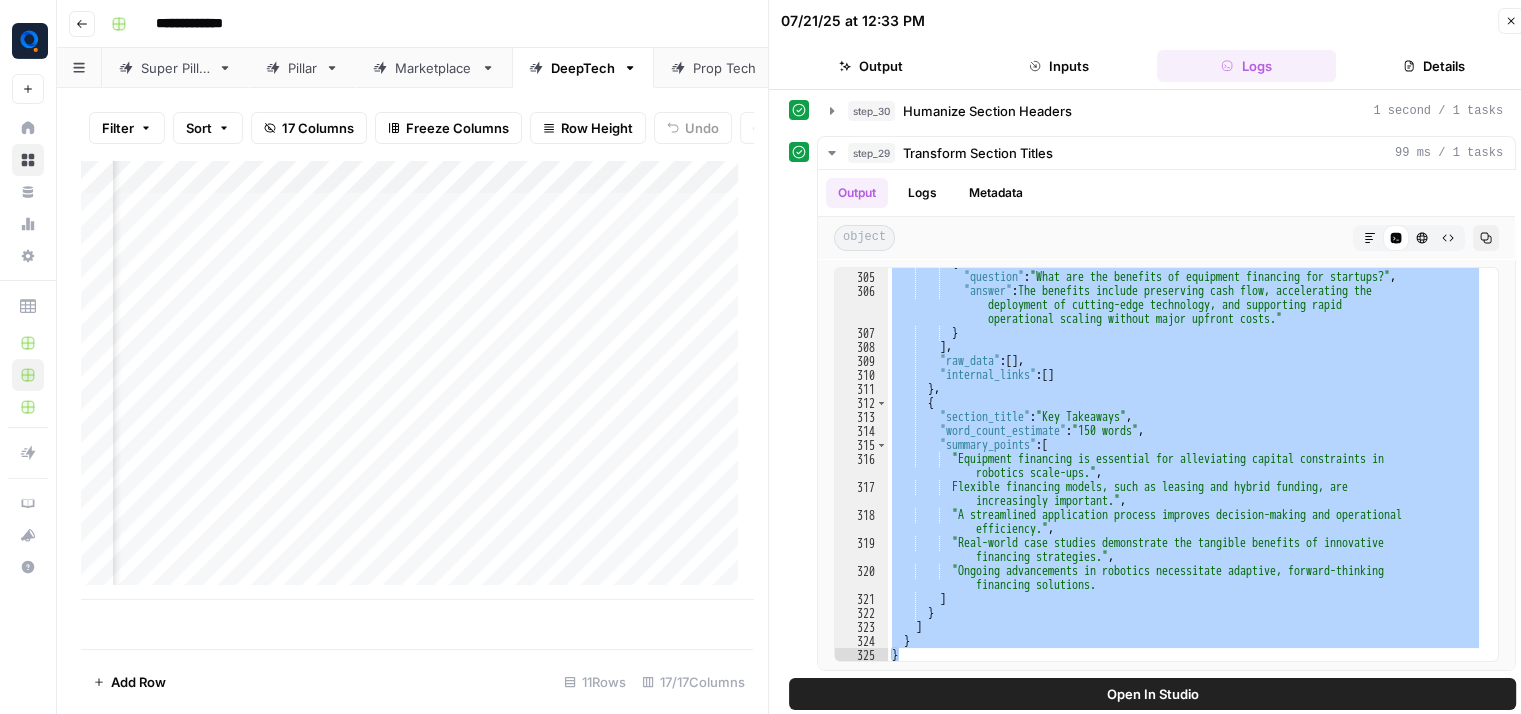 click on "Add Column" at bounding box center [417, 380] 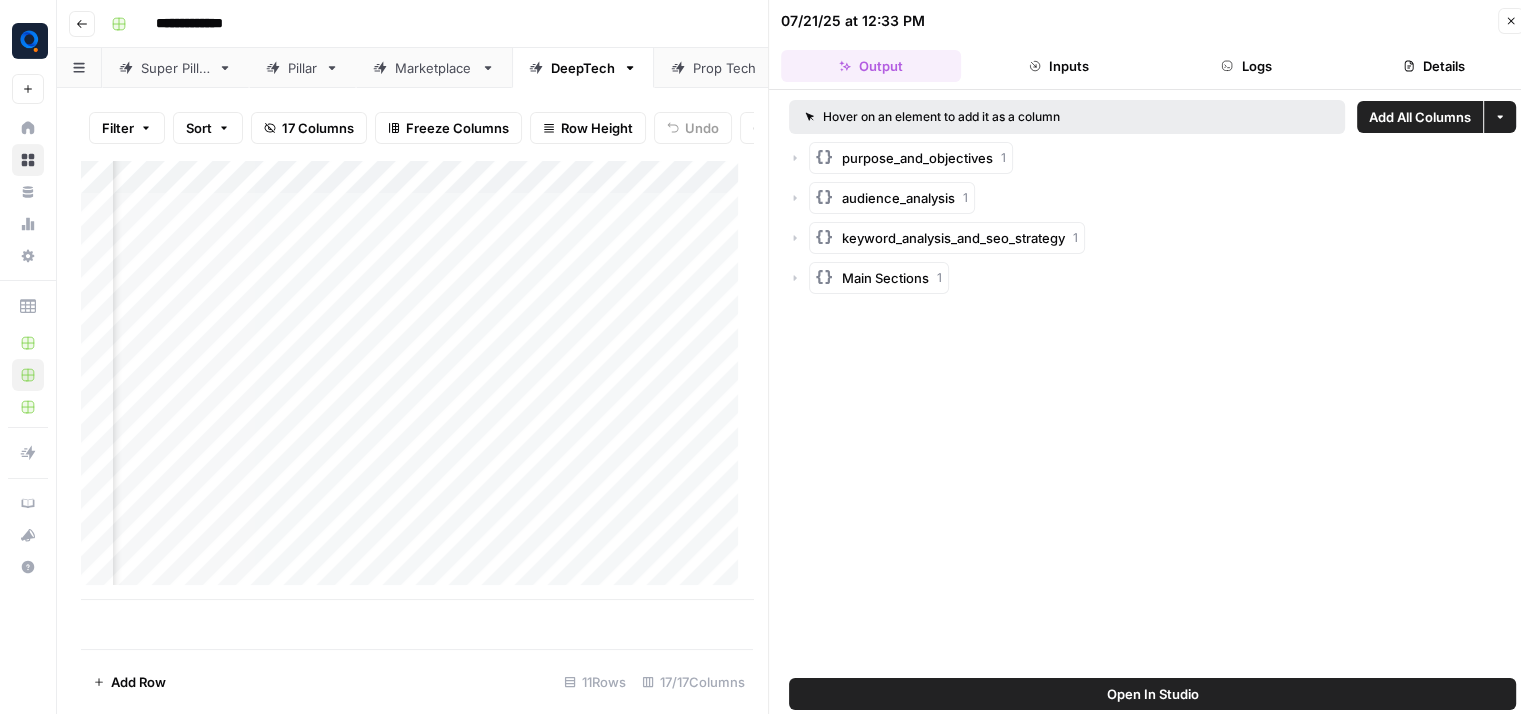 click 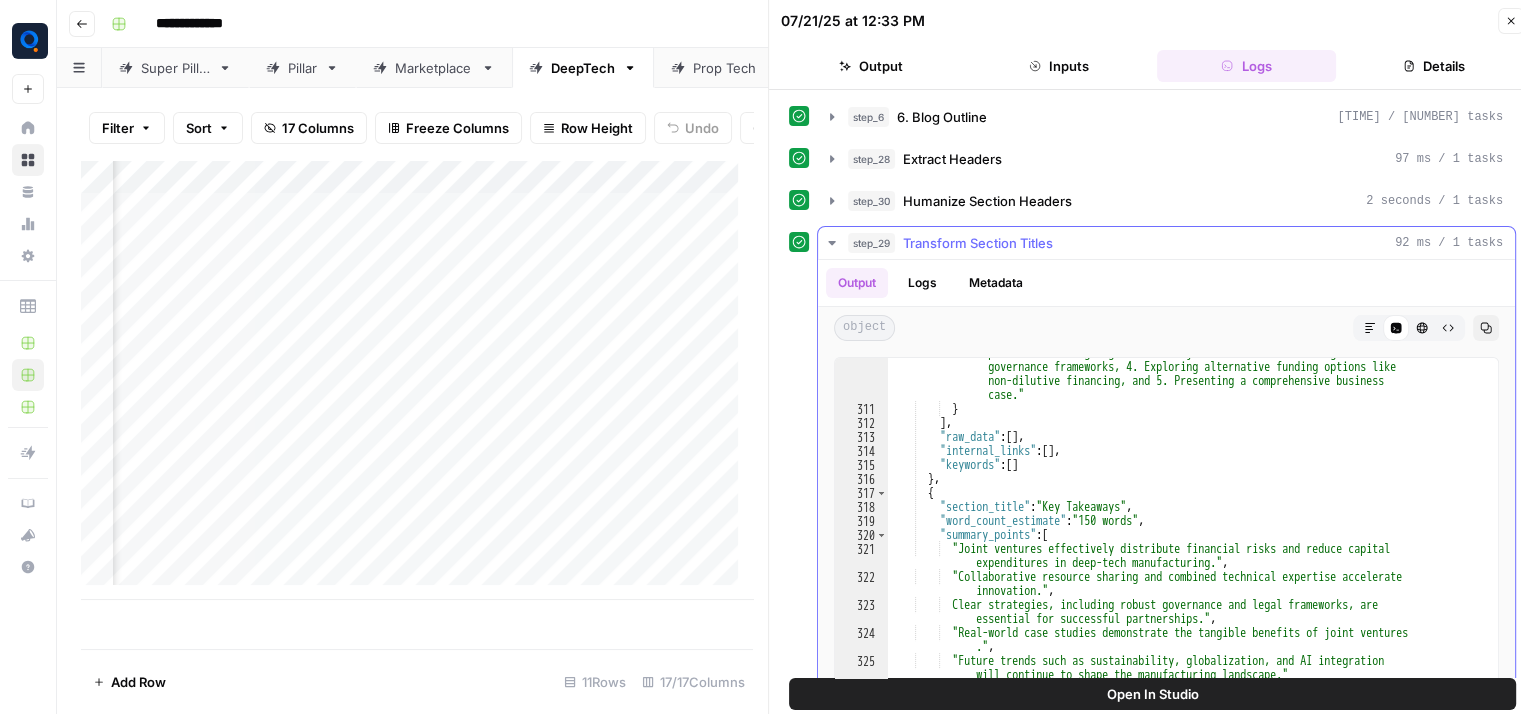 scroll, scrollTop: 6312, scrollLeft: 0, axis: vertical 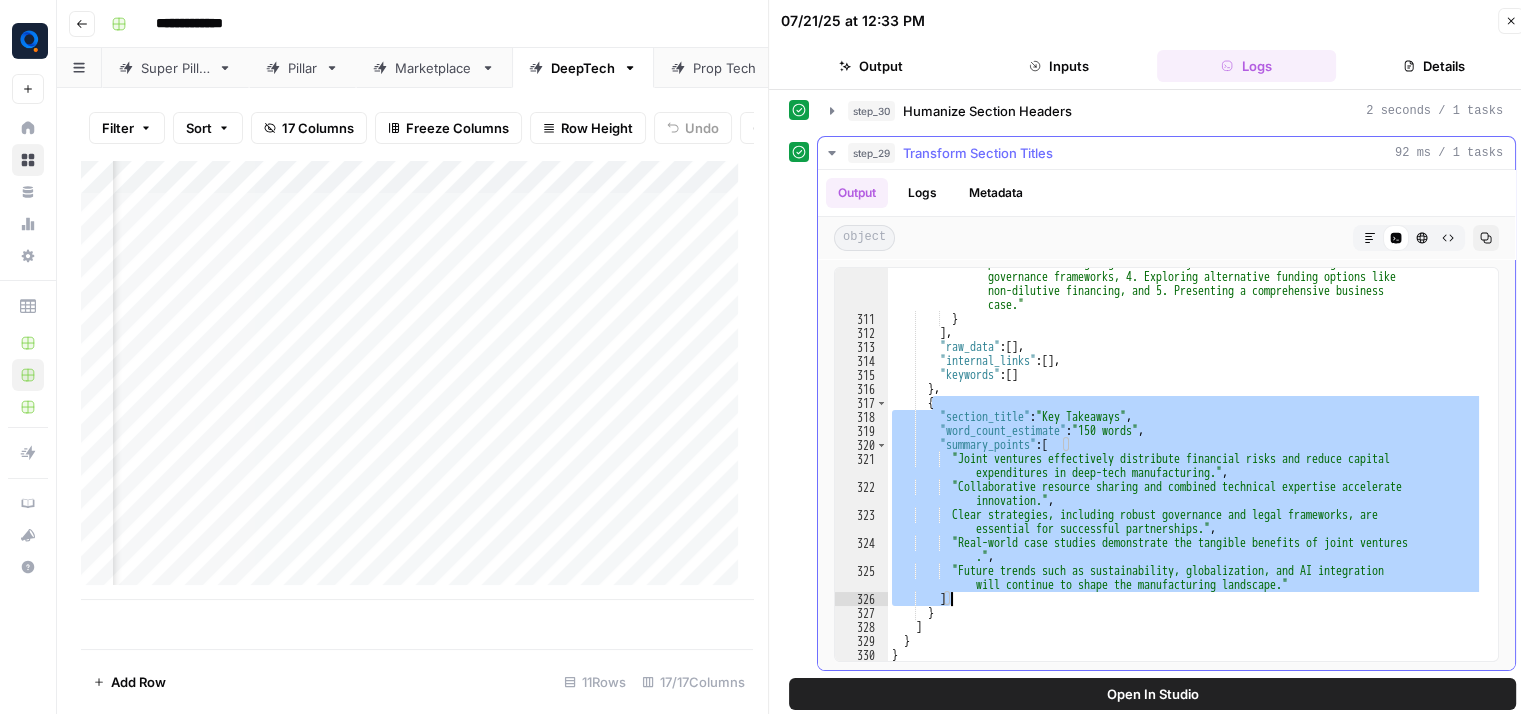 drag, startPoint x: 934, startPoint y: 396, endPoint x: 1045, endPoint y: 601, distance: 233.12228 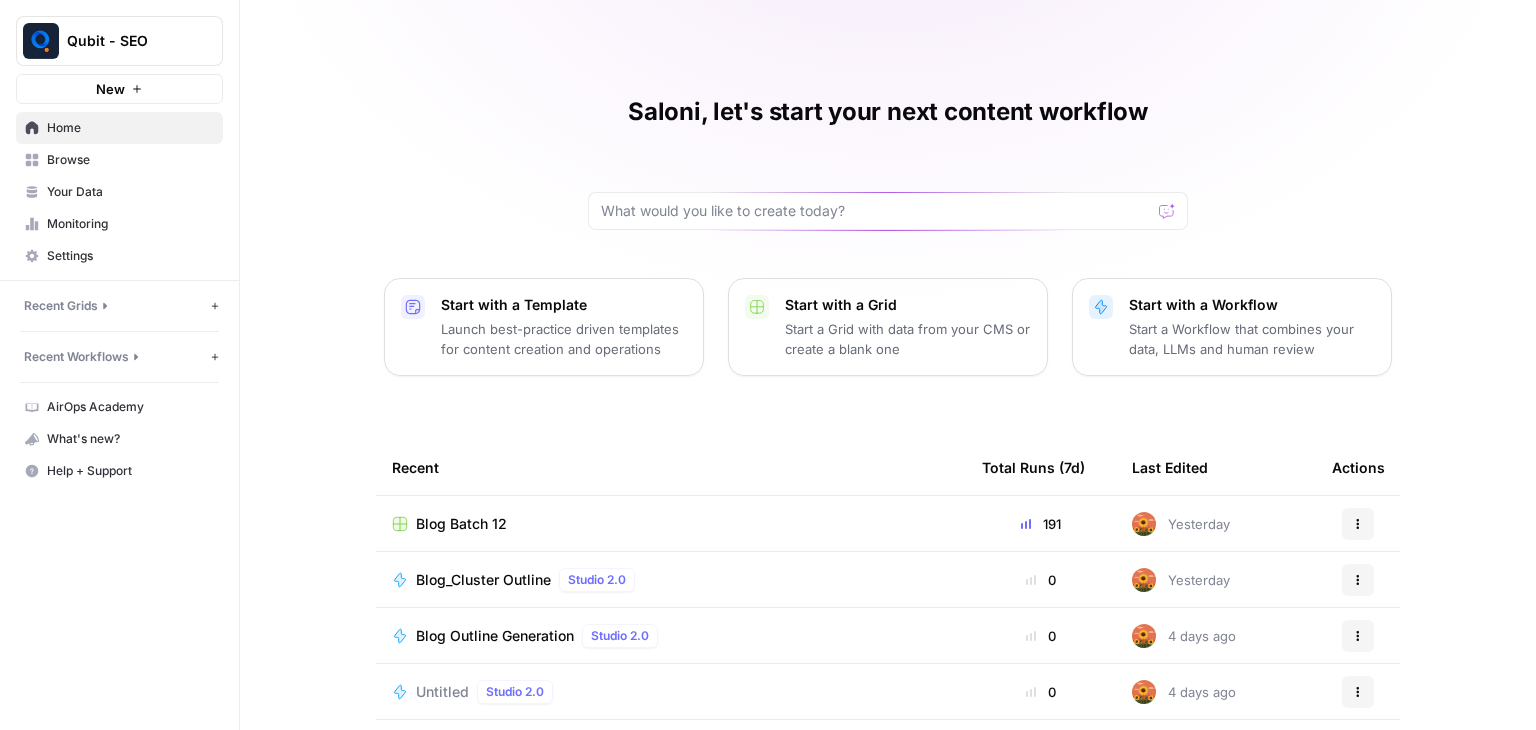 scroll, scrollTop: 0, scrollLeft: 0, axis: both 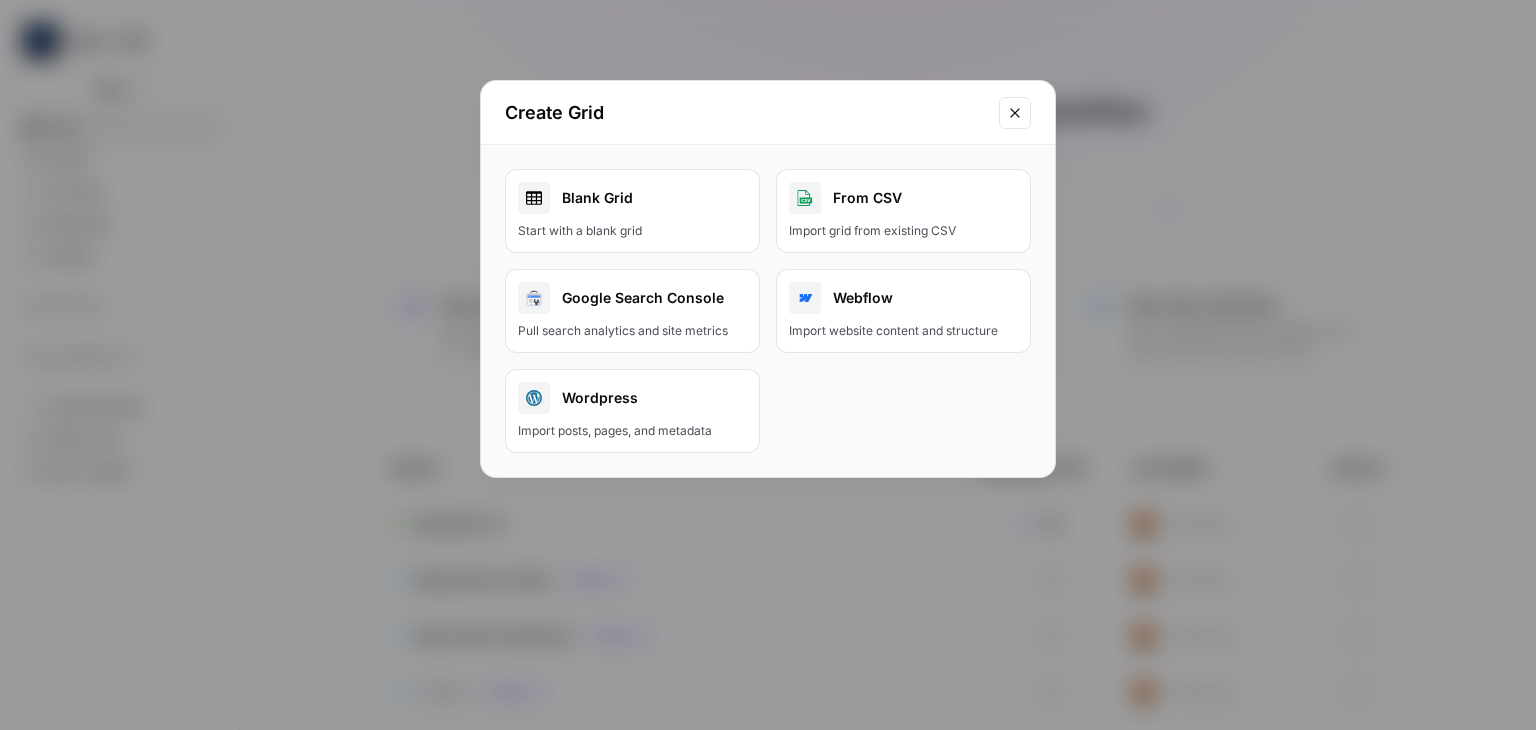 click on "Start with a blank grid" at bounding box center [632, 231] 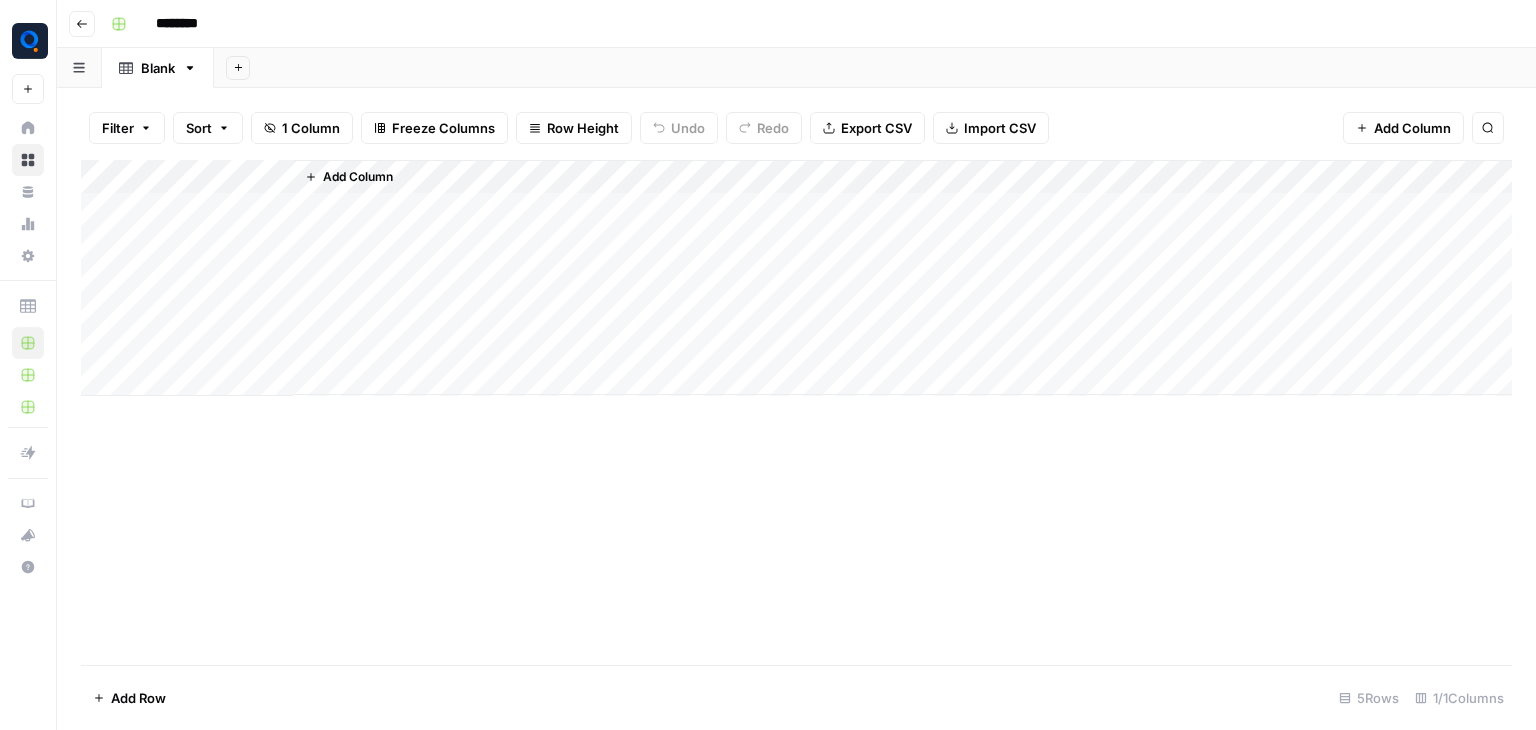 click on "Add Column" at bounding box center [796, 278] 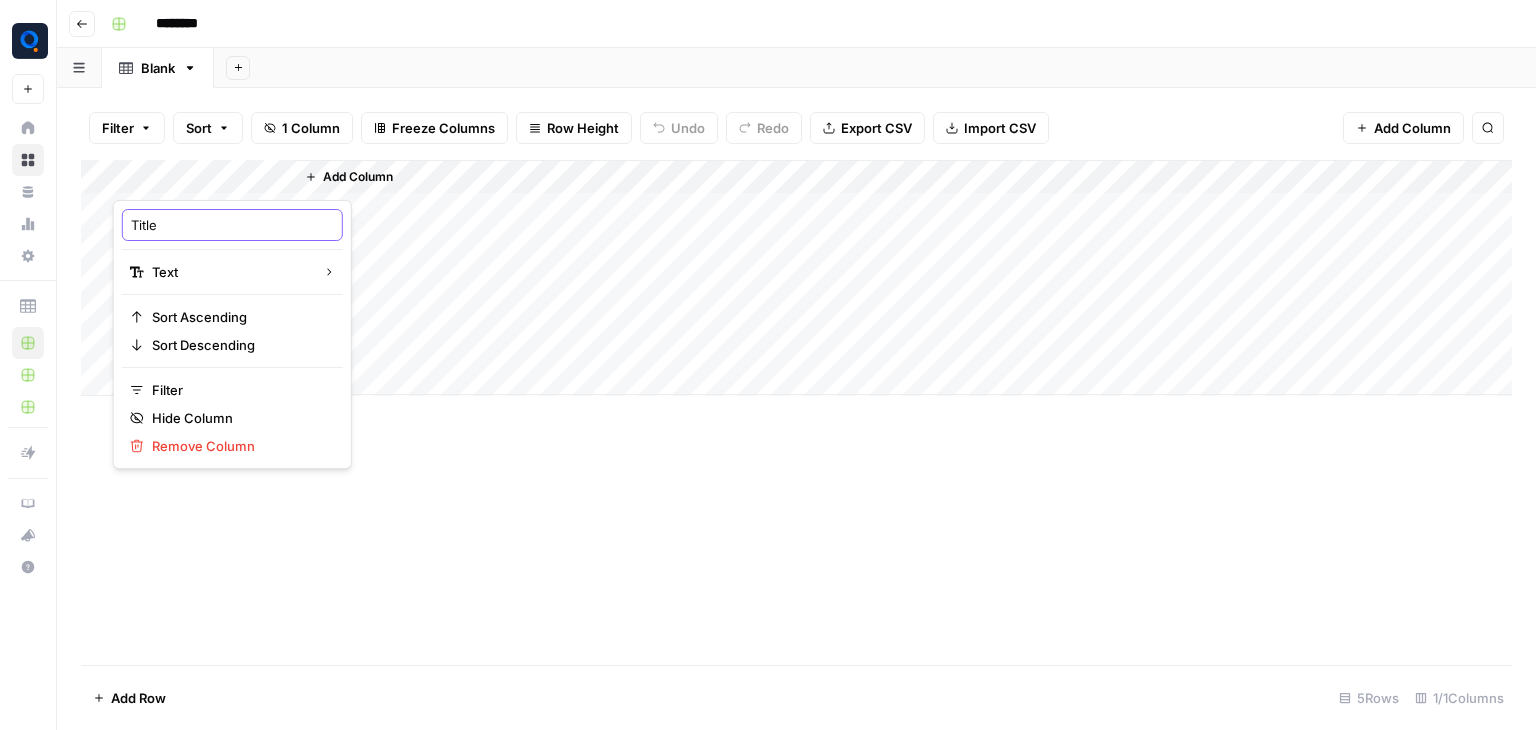 click on "Title" at bounding box center (232, 225) 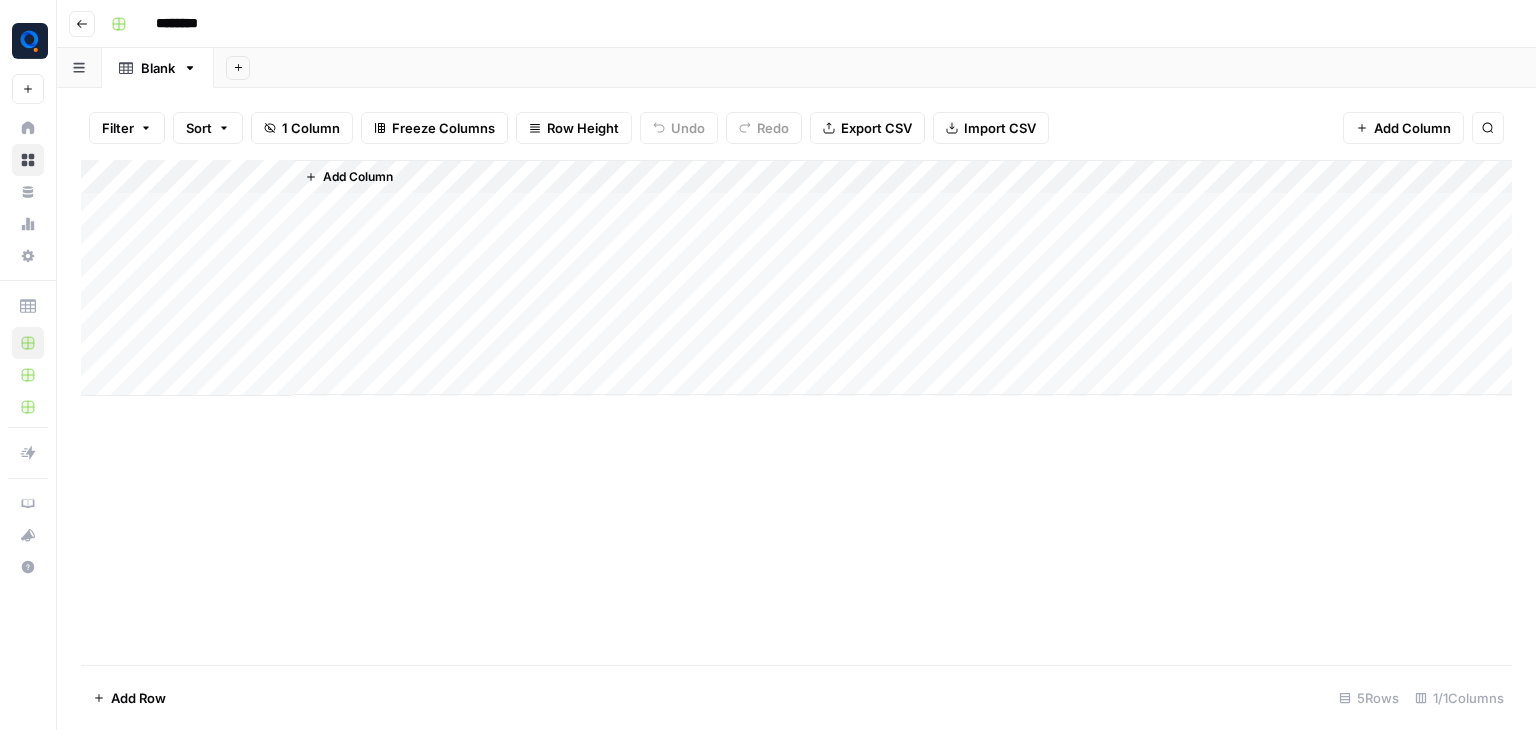 click on "Add Column" at bounding box center [796, 412] 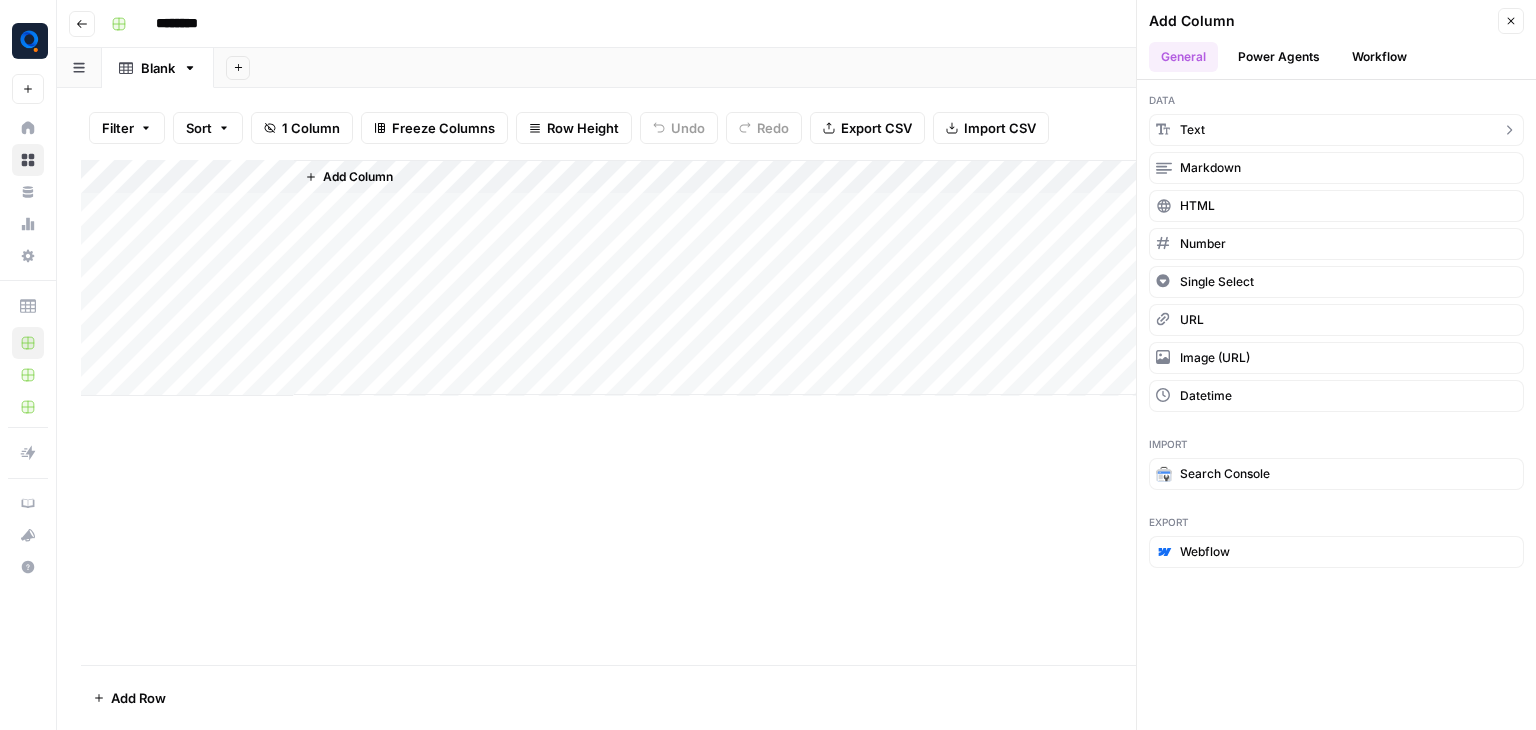 click on "text" at bounding box center [1336, 130] 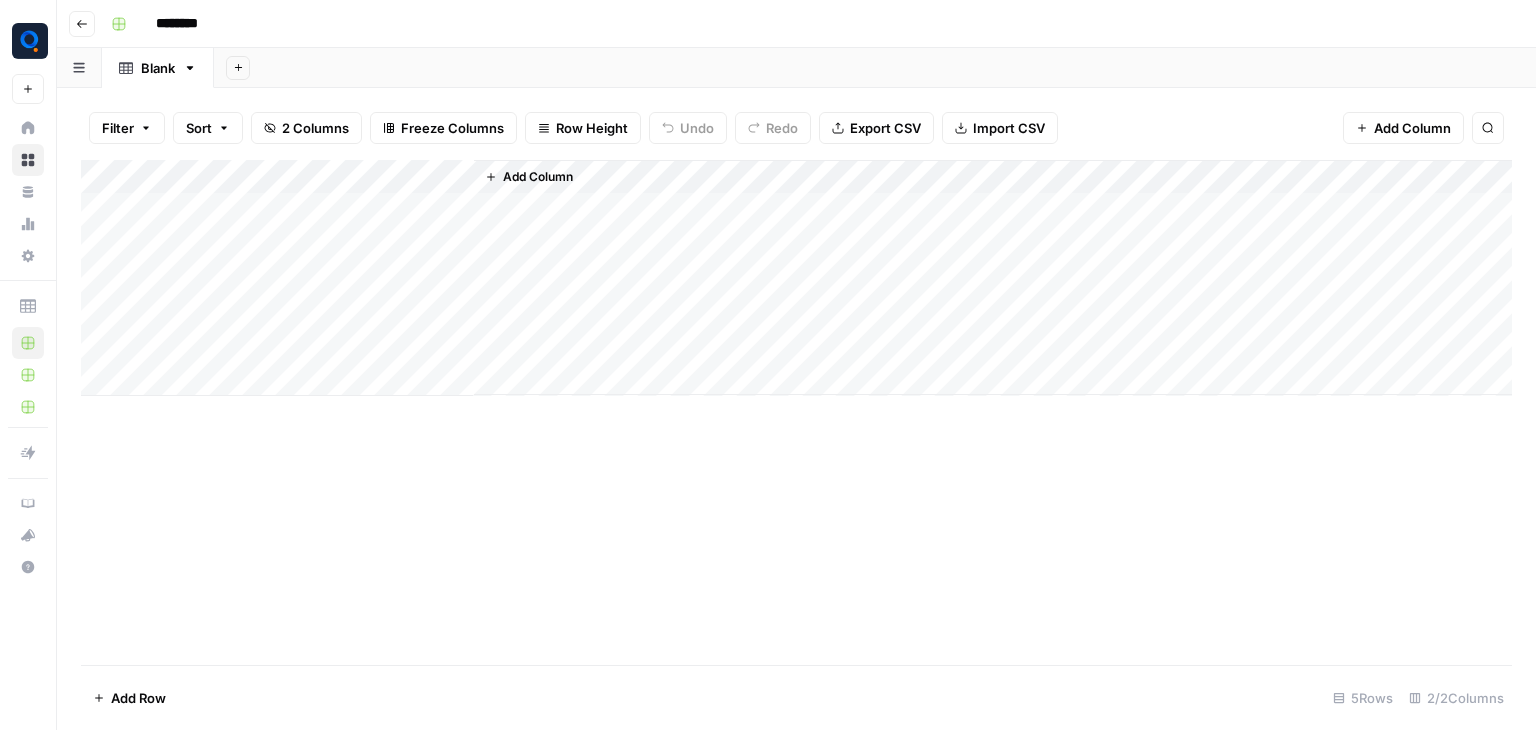 click on "Add Column" at bounding box center (796, 278) 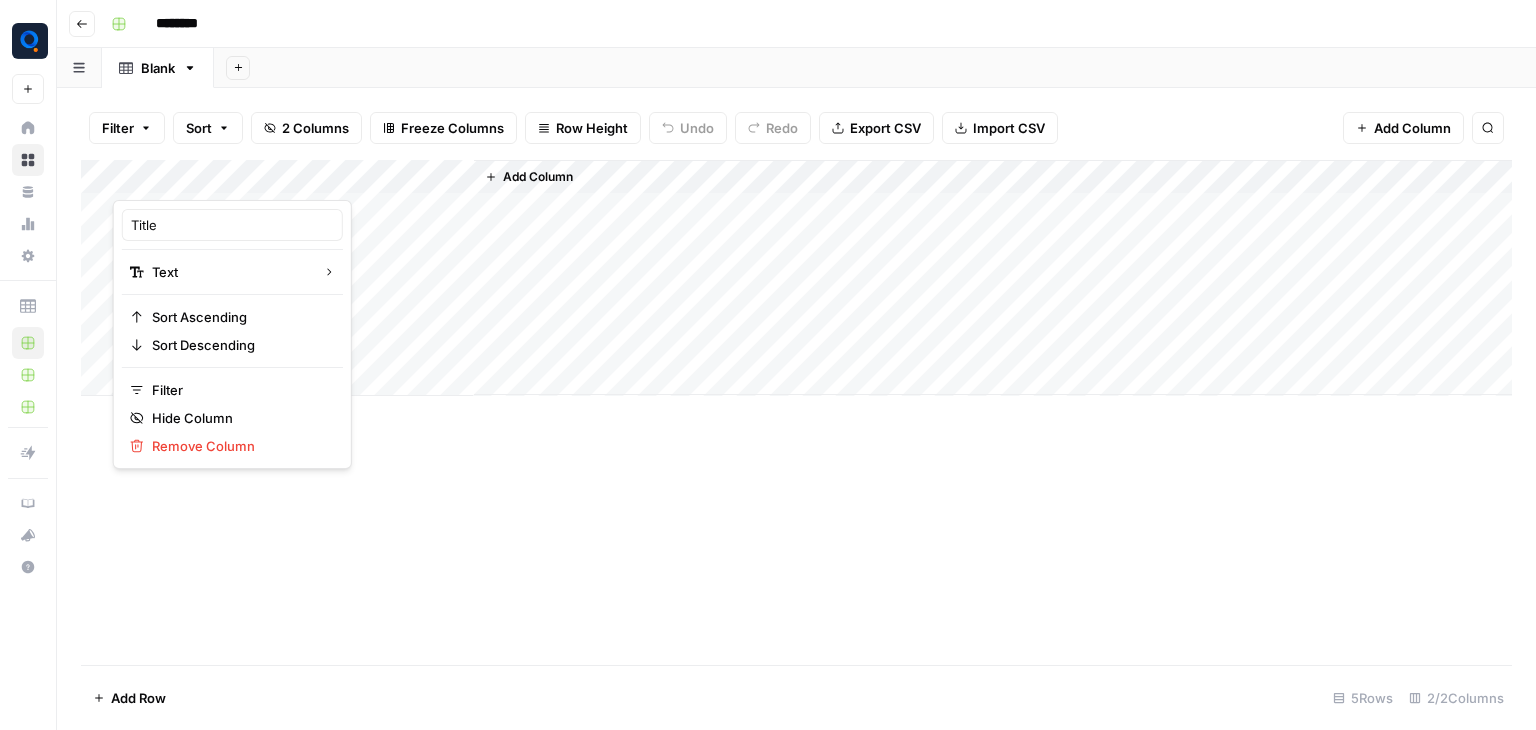 click at bounding box center (203, 180) 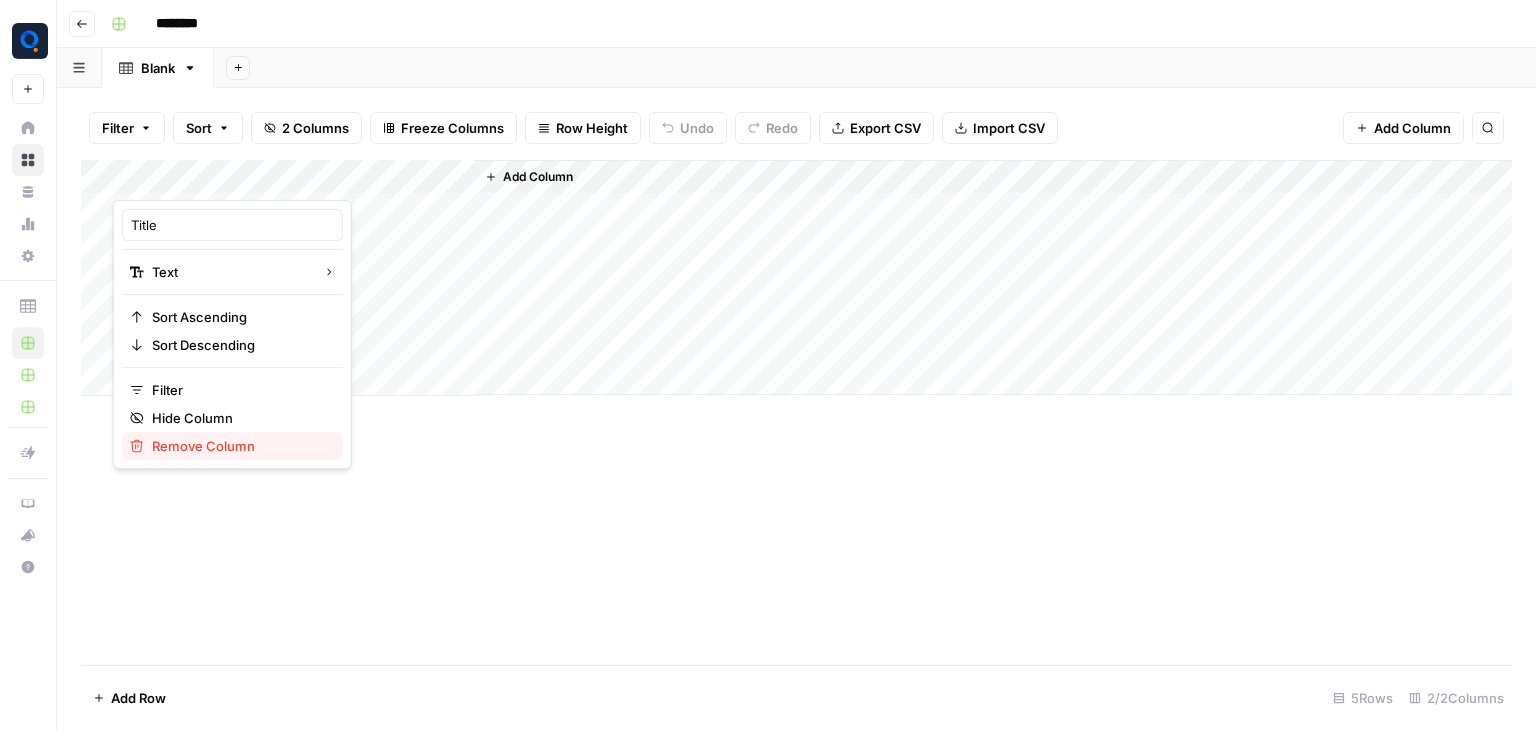click on "Remove Column" at bounding box center [239, 446] 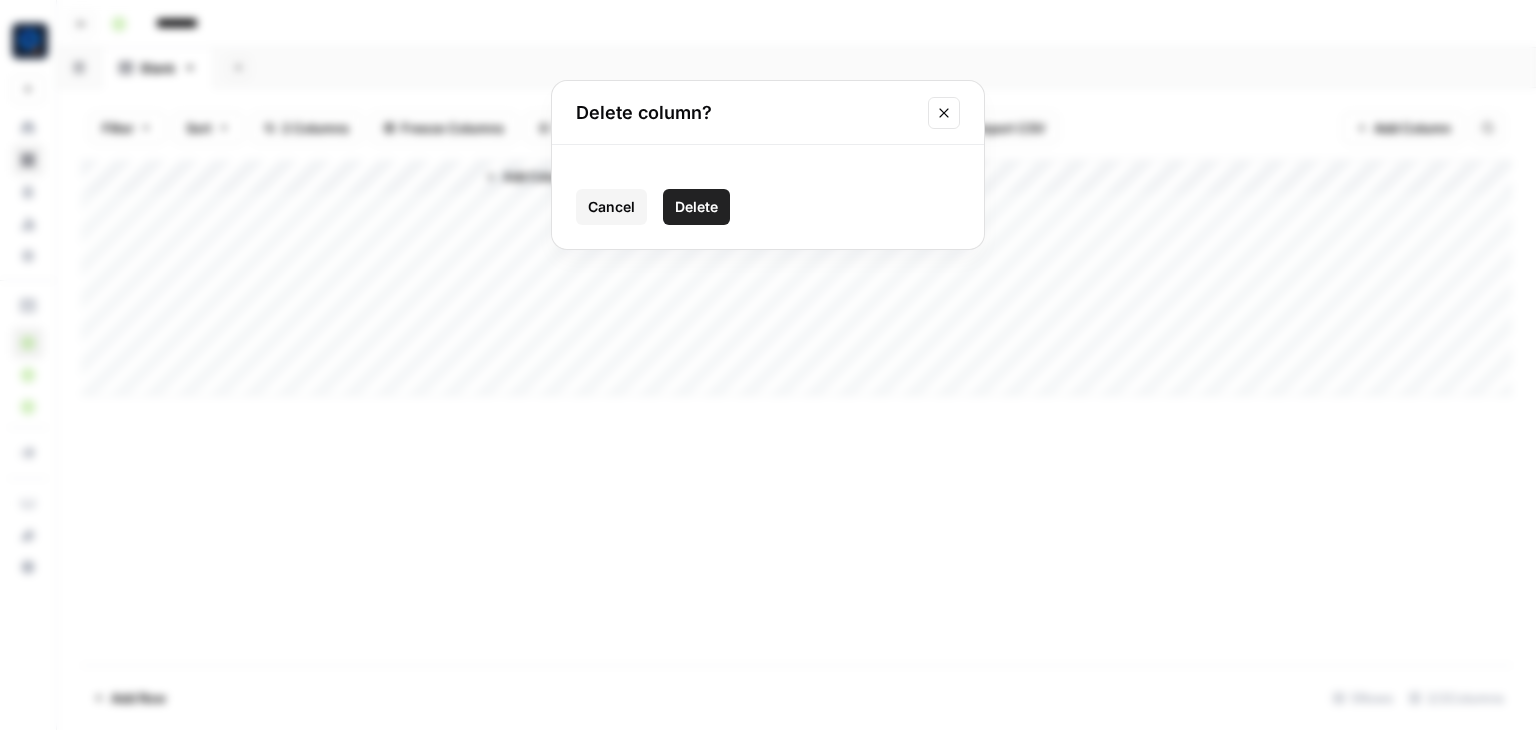 click on "Delete" at bounding box center (696, 207) 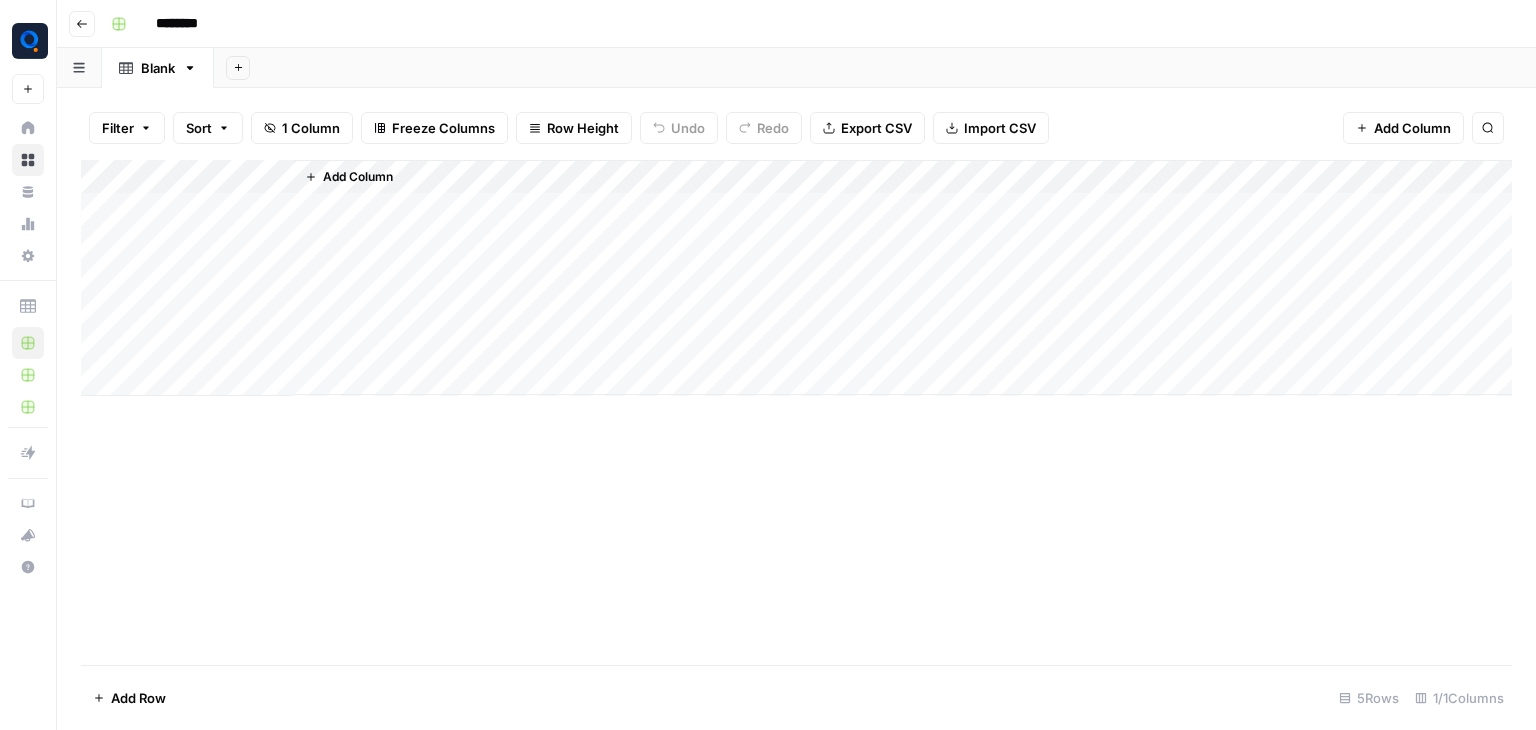 click on "Add Column" at bounding box center [796, 278] 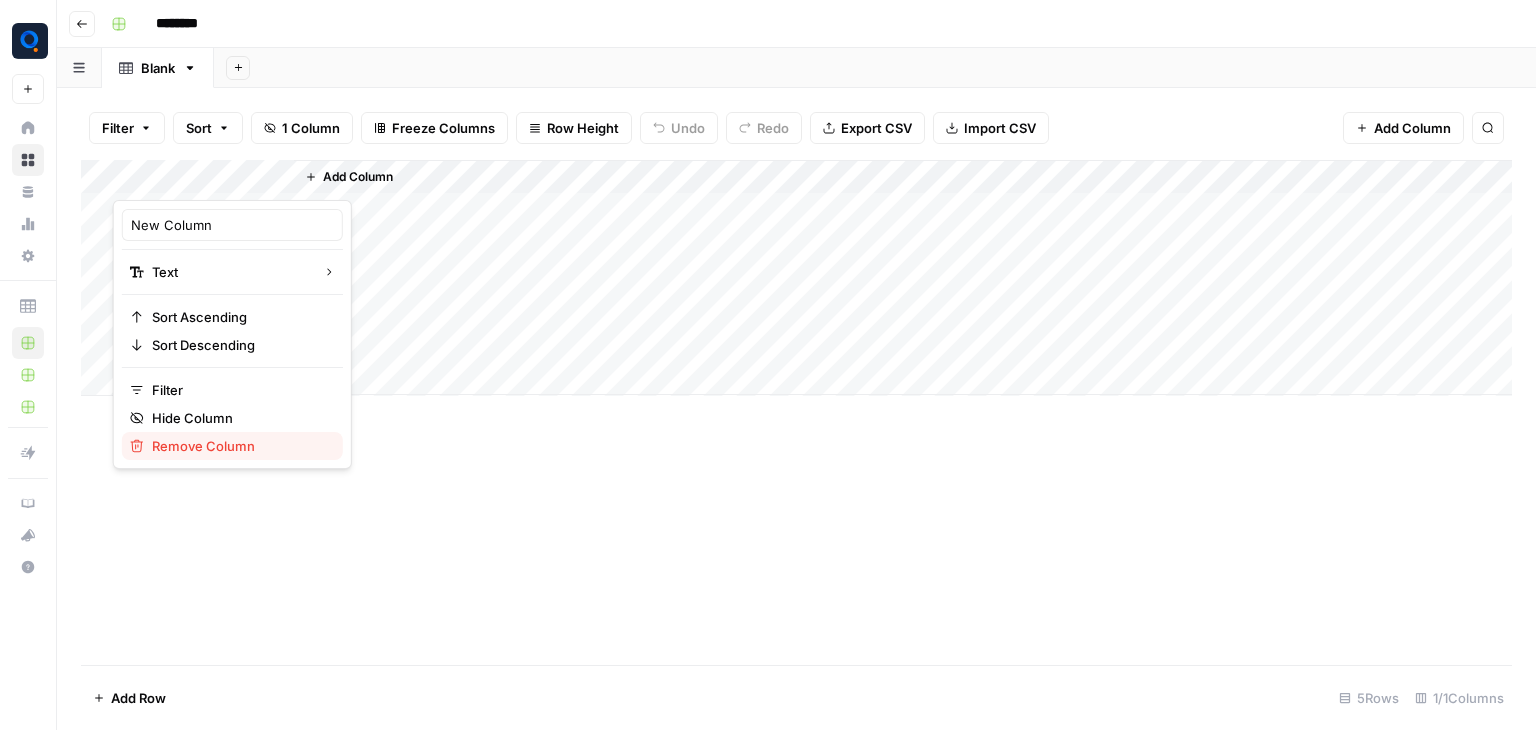 click on "Remove Column" at bounding box center [232, 446] 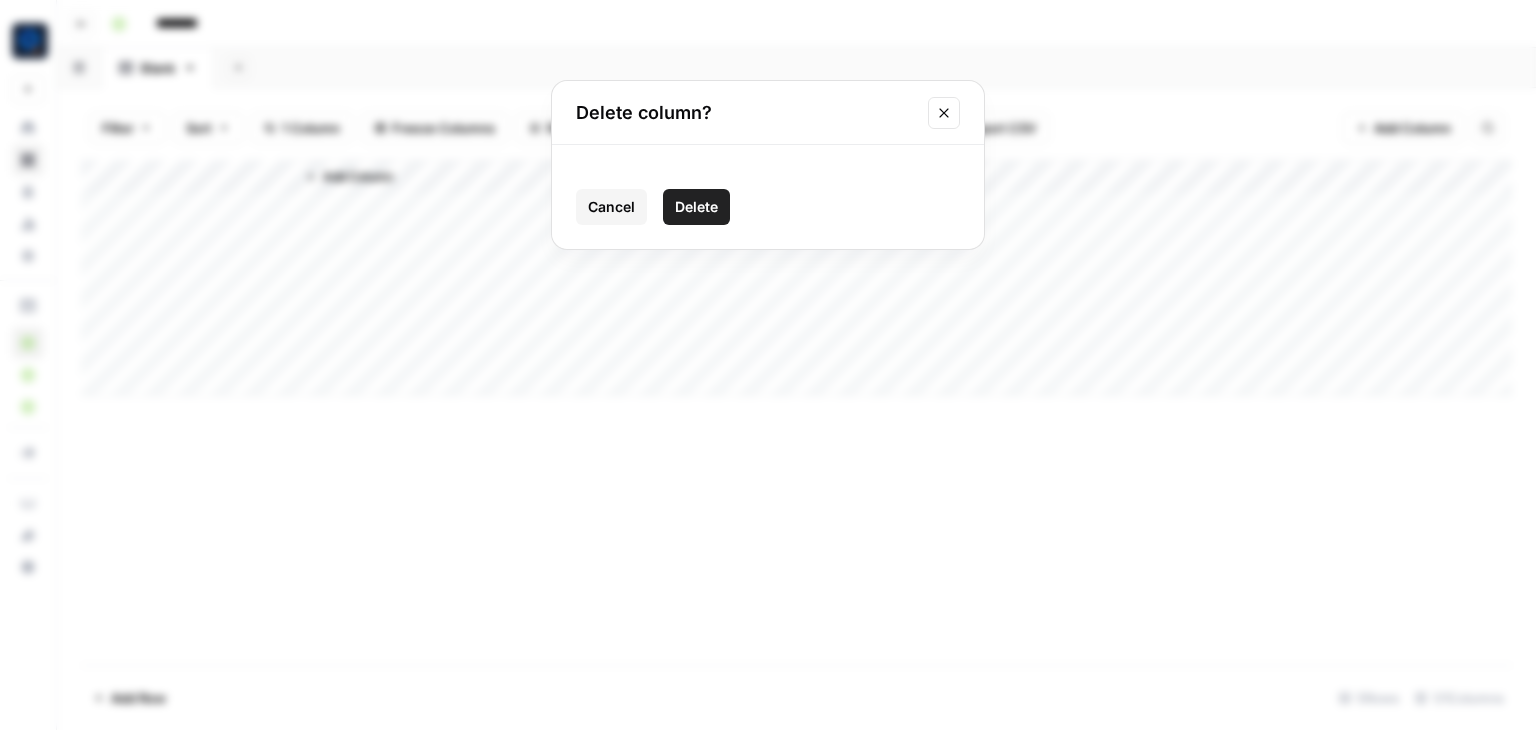 click on "Delete" at bounding box center (696, 207) 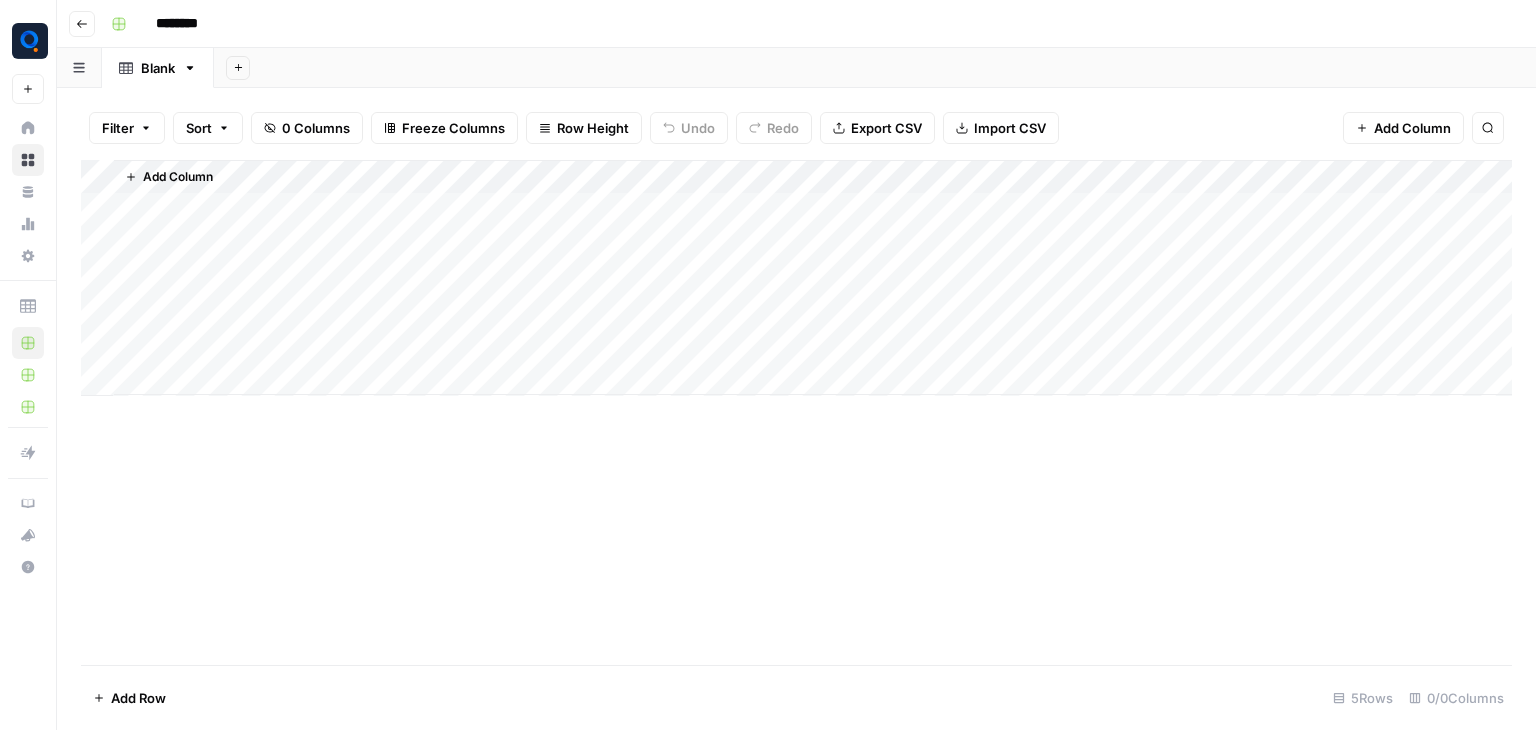 click on "Add Column" at bounding box center [178, 177] 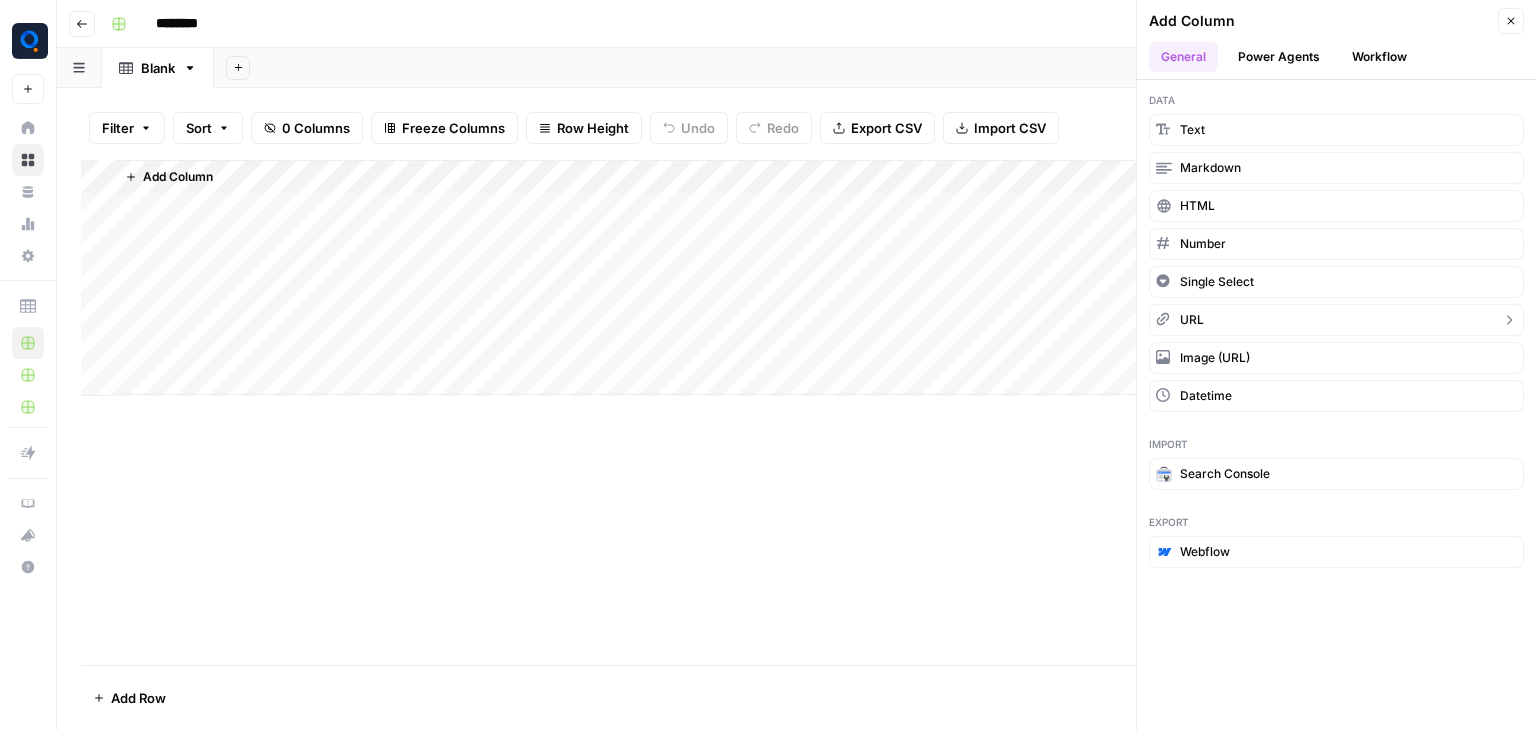 click on "URL" at bounding box center [1336, 320] 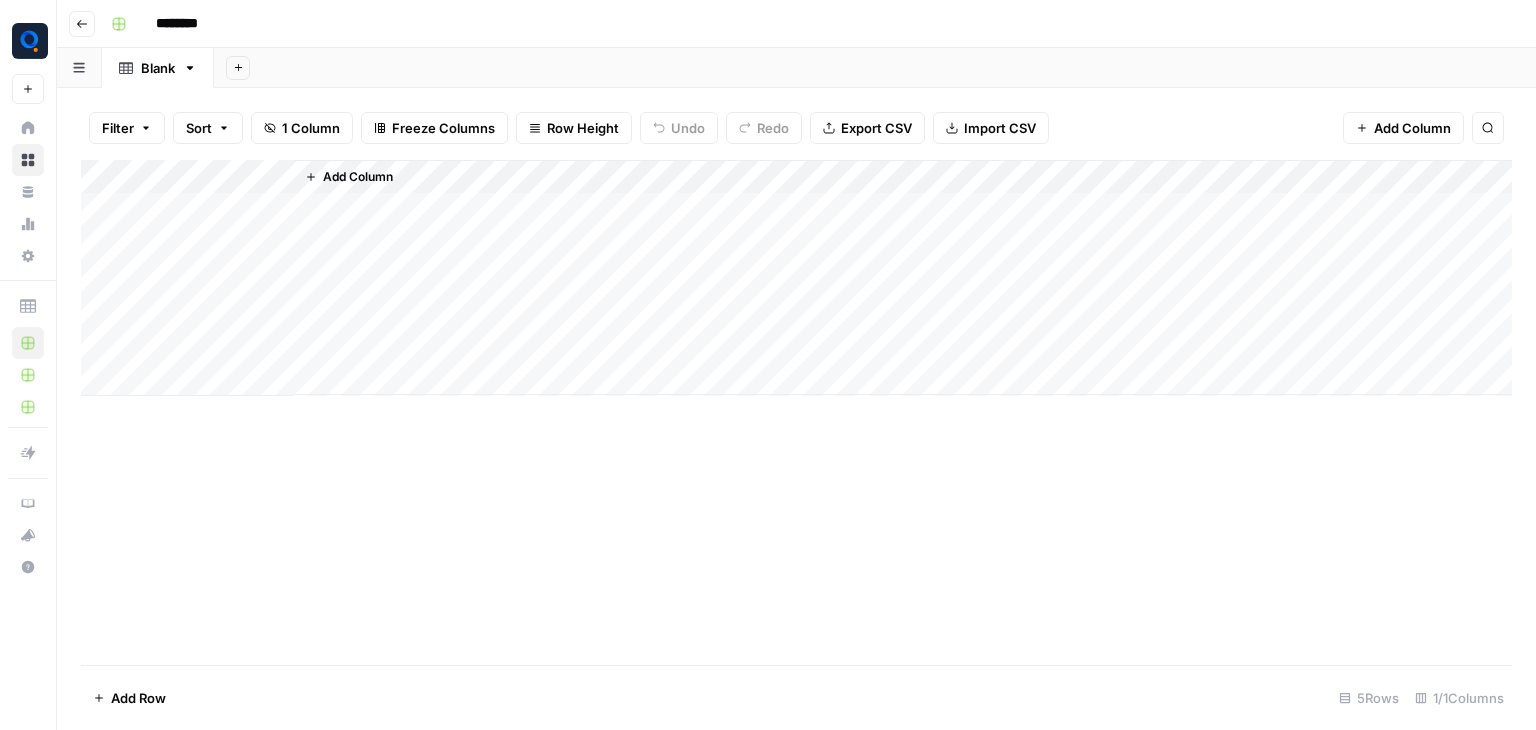 click on "Add Column" at bounding box center (358, 177) 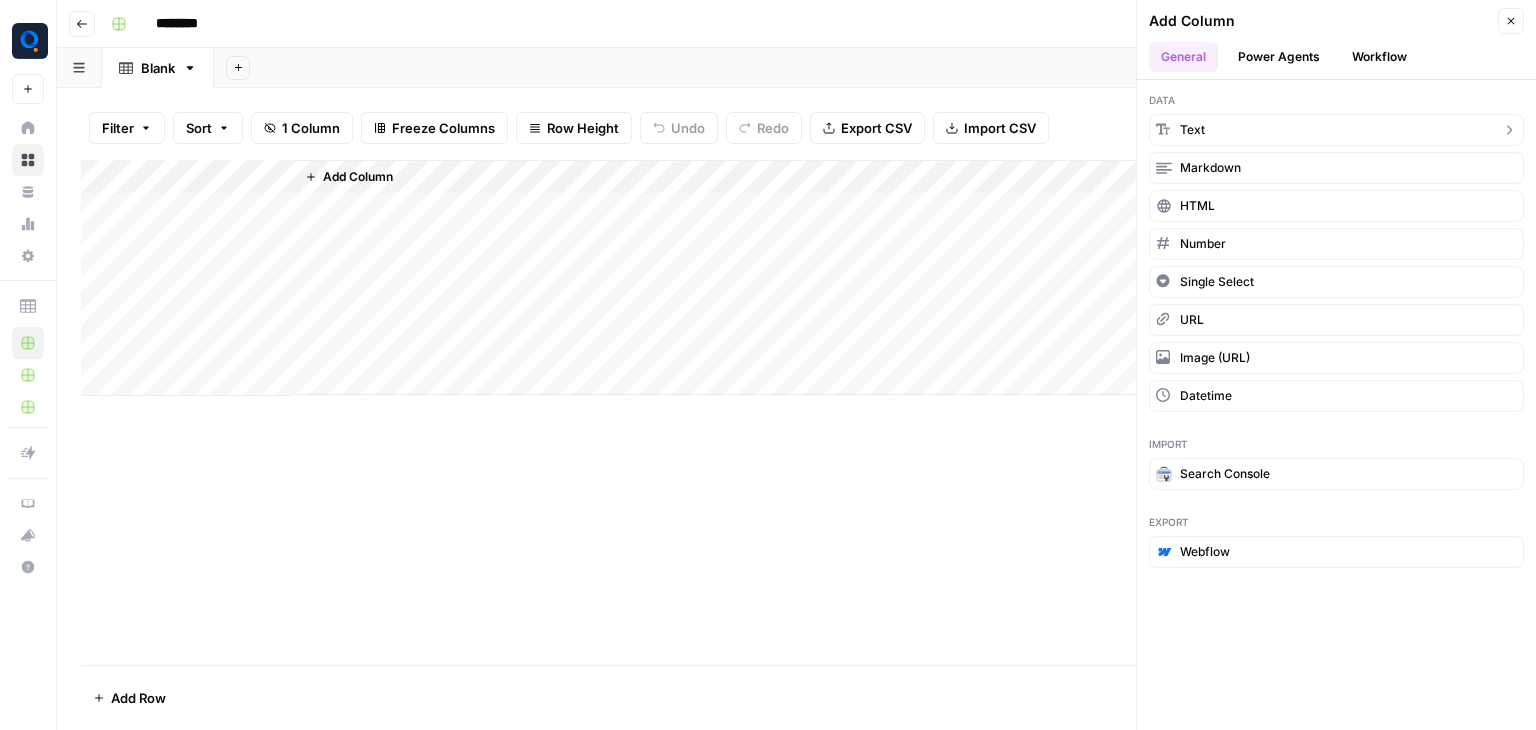 click on "text" at bounding box center [1336, 130] 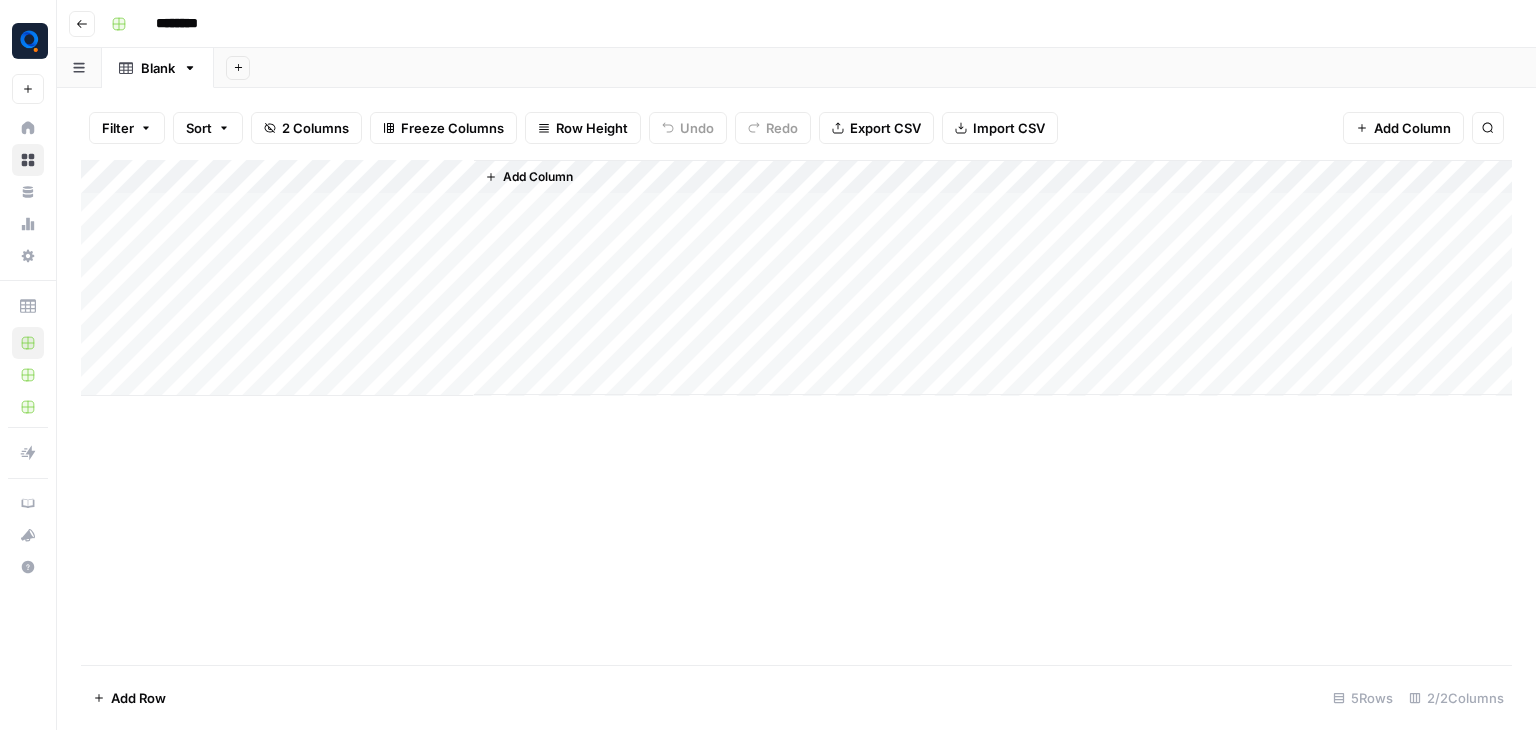 click on "Add Column" at bounding box center (796, 278) 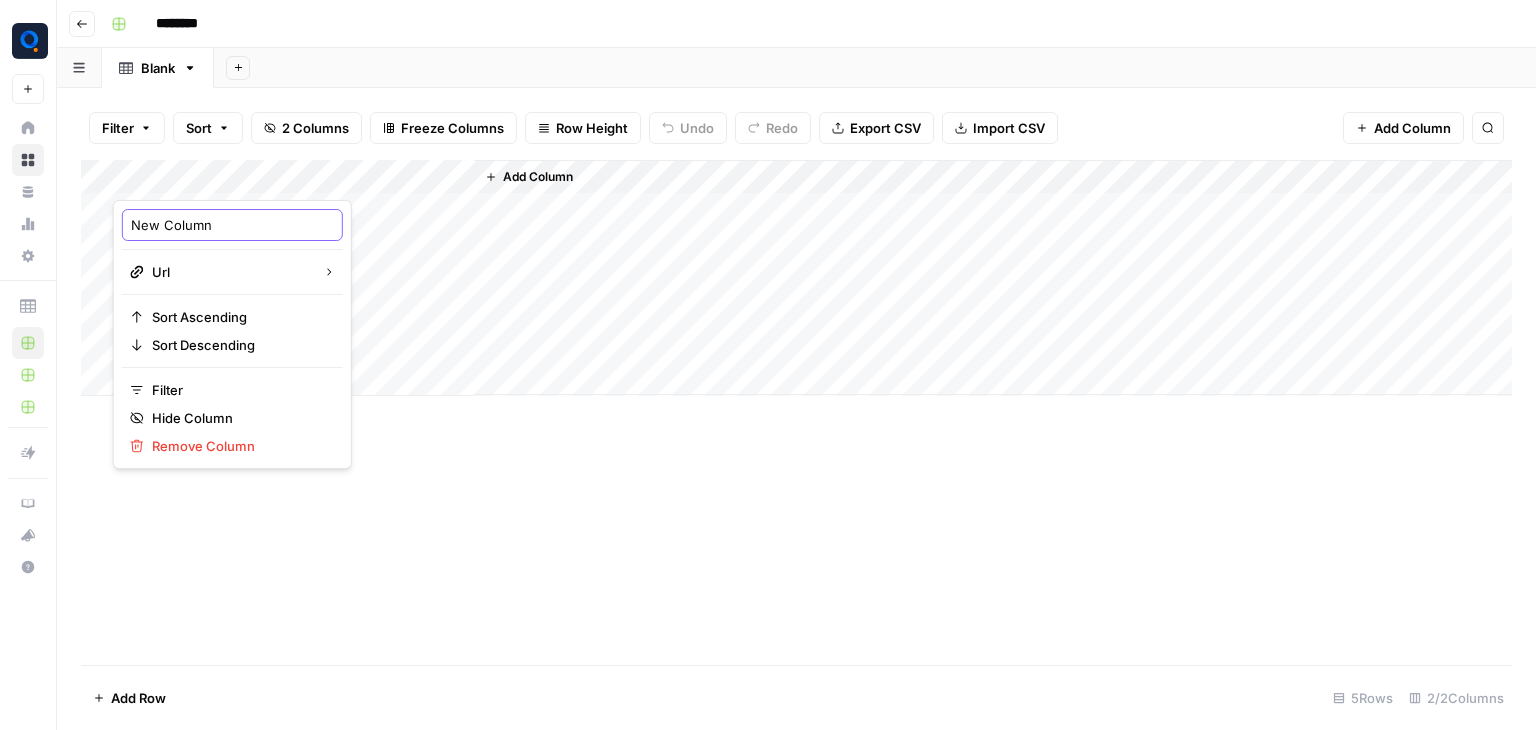 click on "New Column" at bounding box center [232, 225] 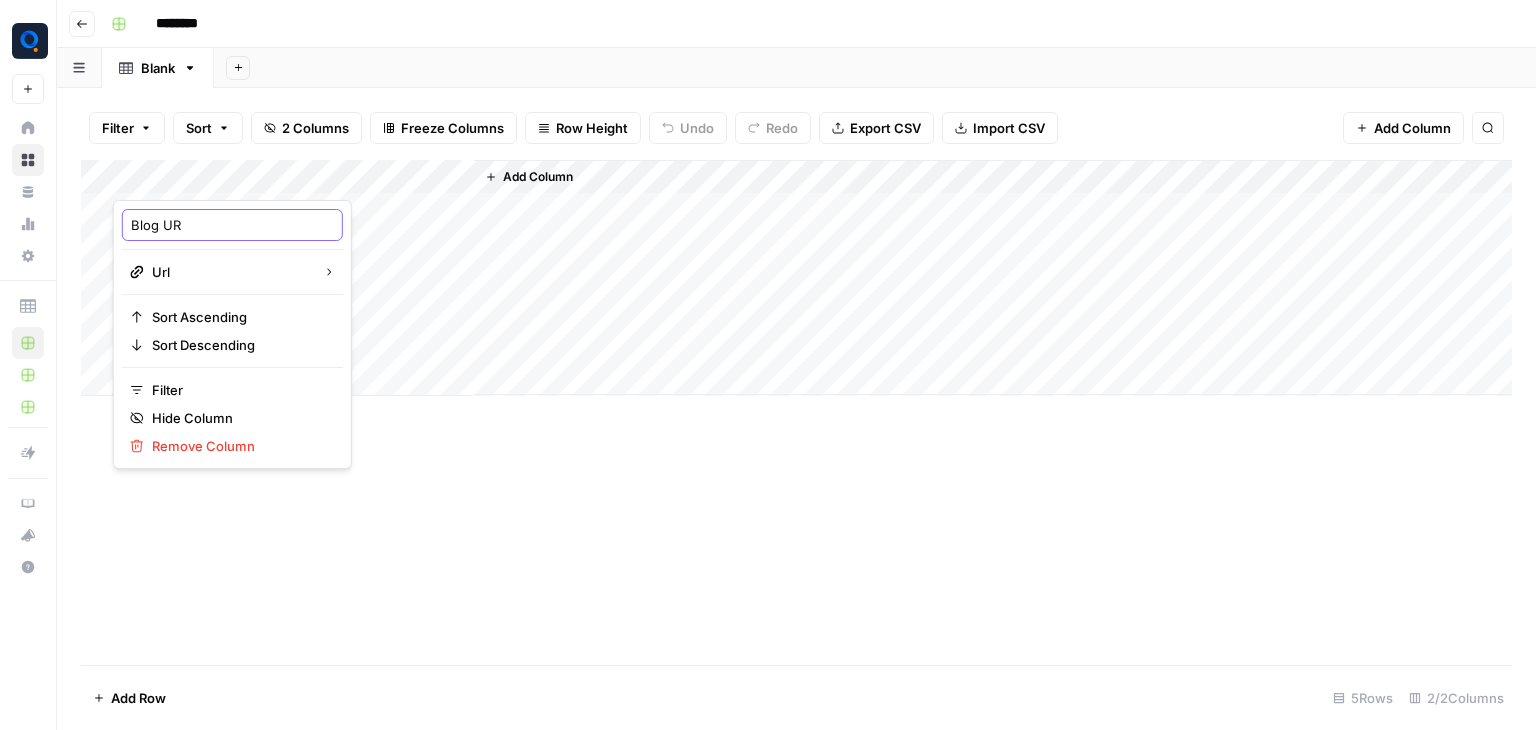 type on "Blog URL" 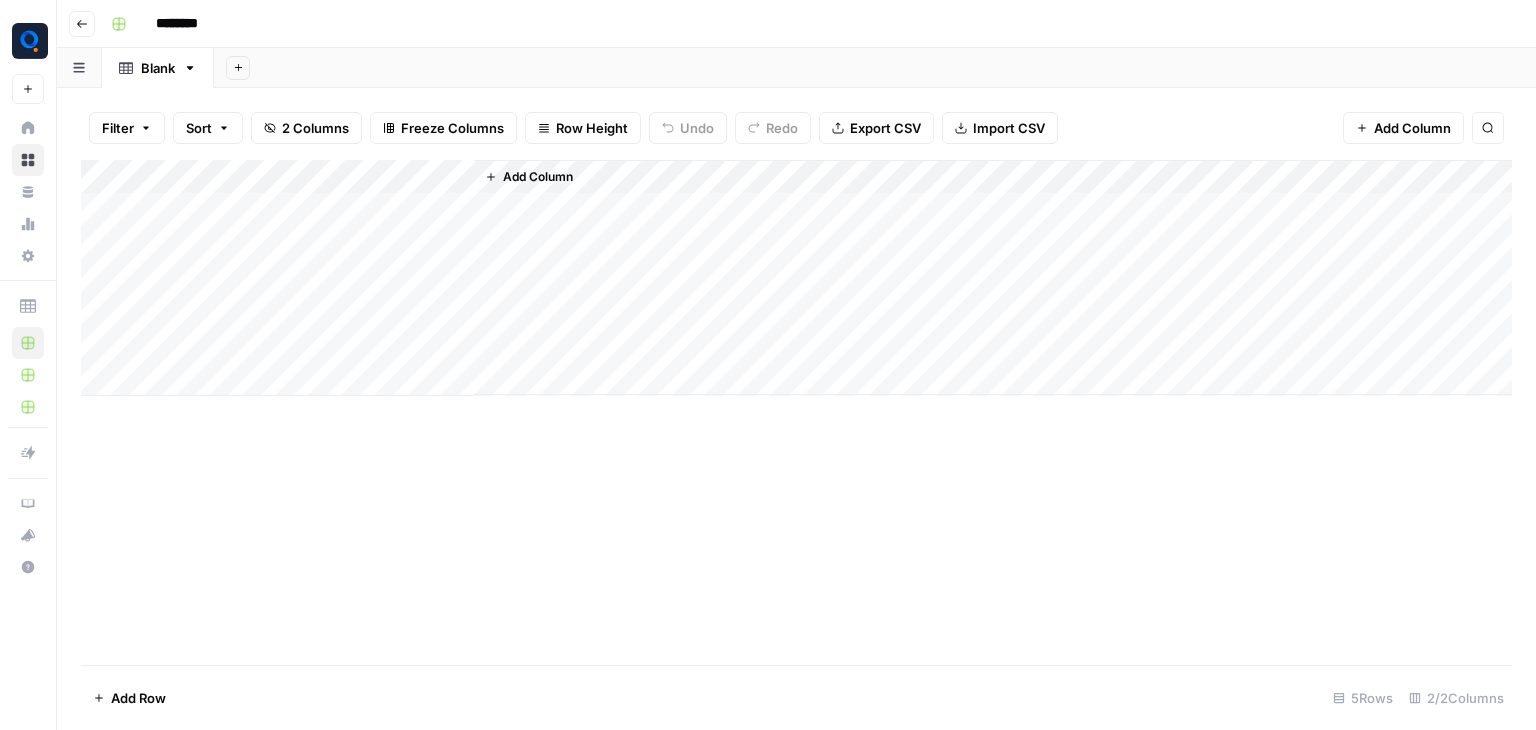 click on "Add Column" at bounding box center [796, 278] 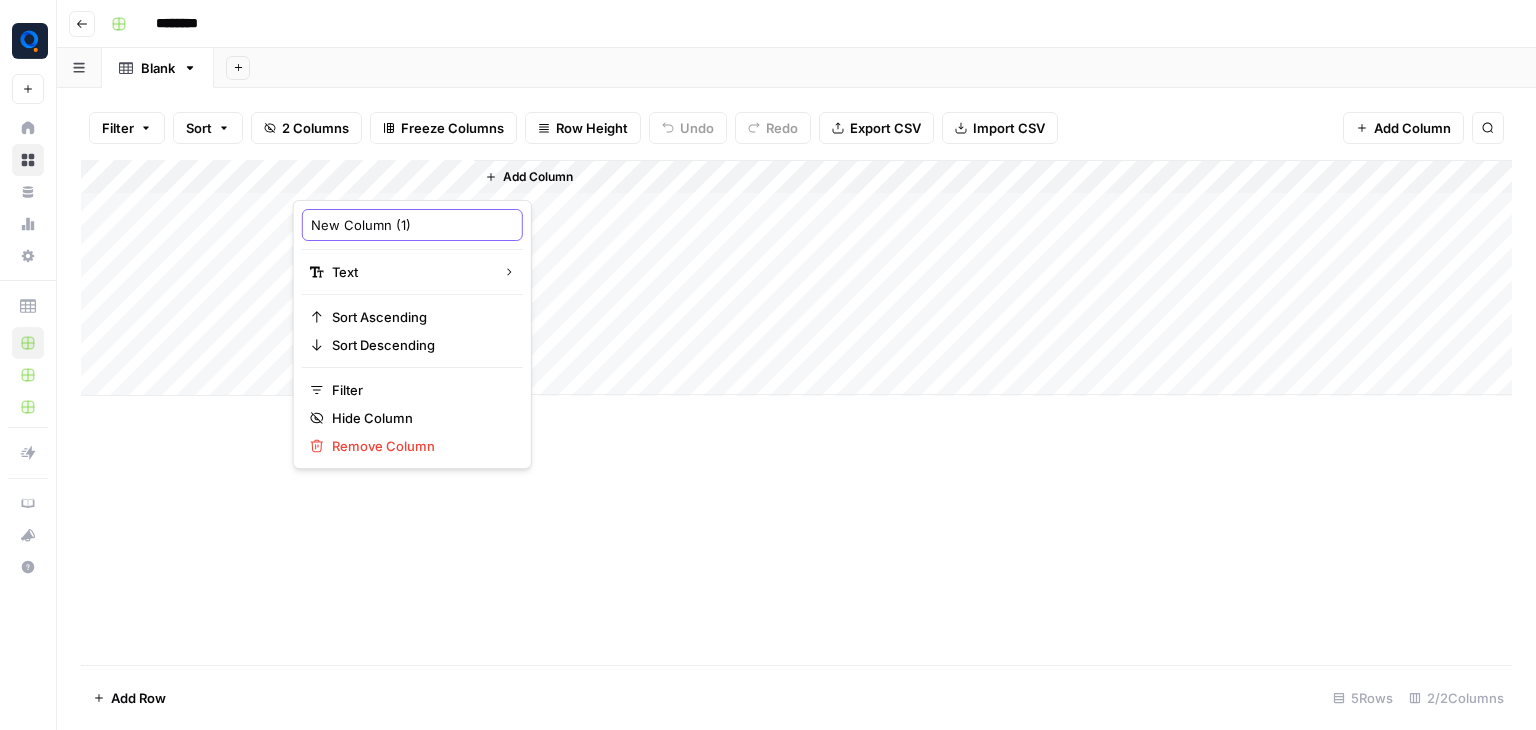 click on "New Column (1)" at bounding box center [412, 225] 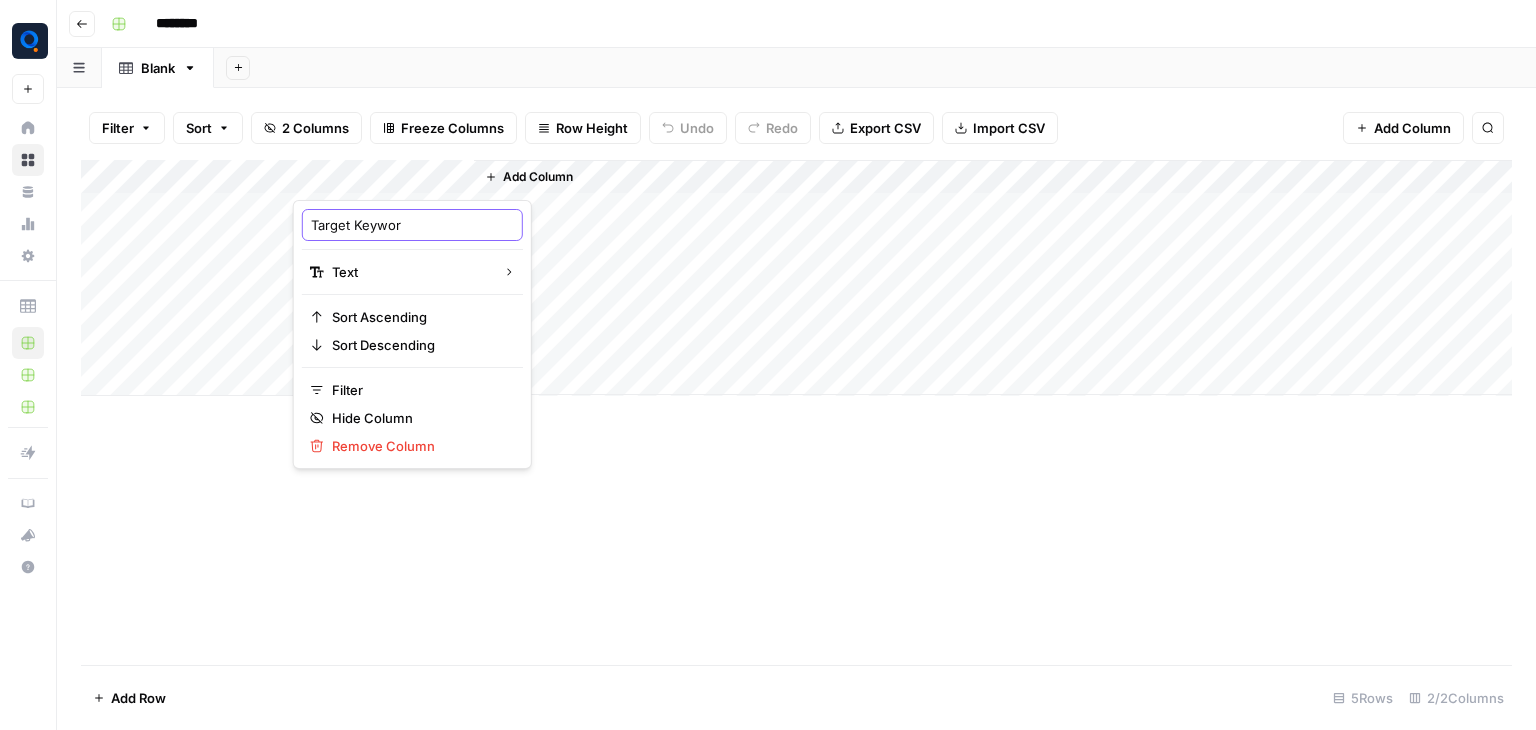 type on "Target Keyword" 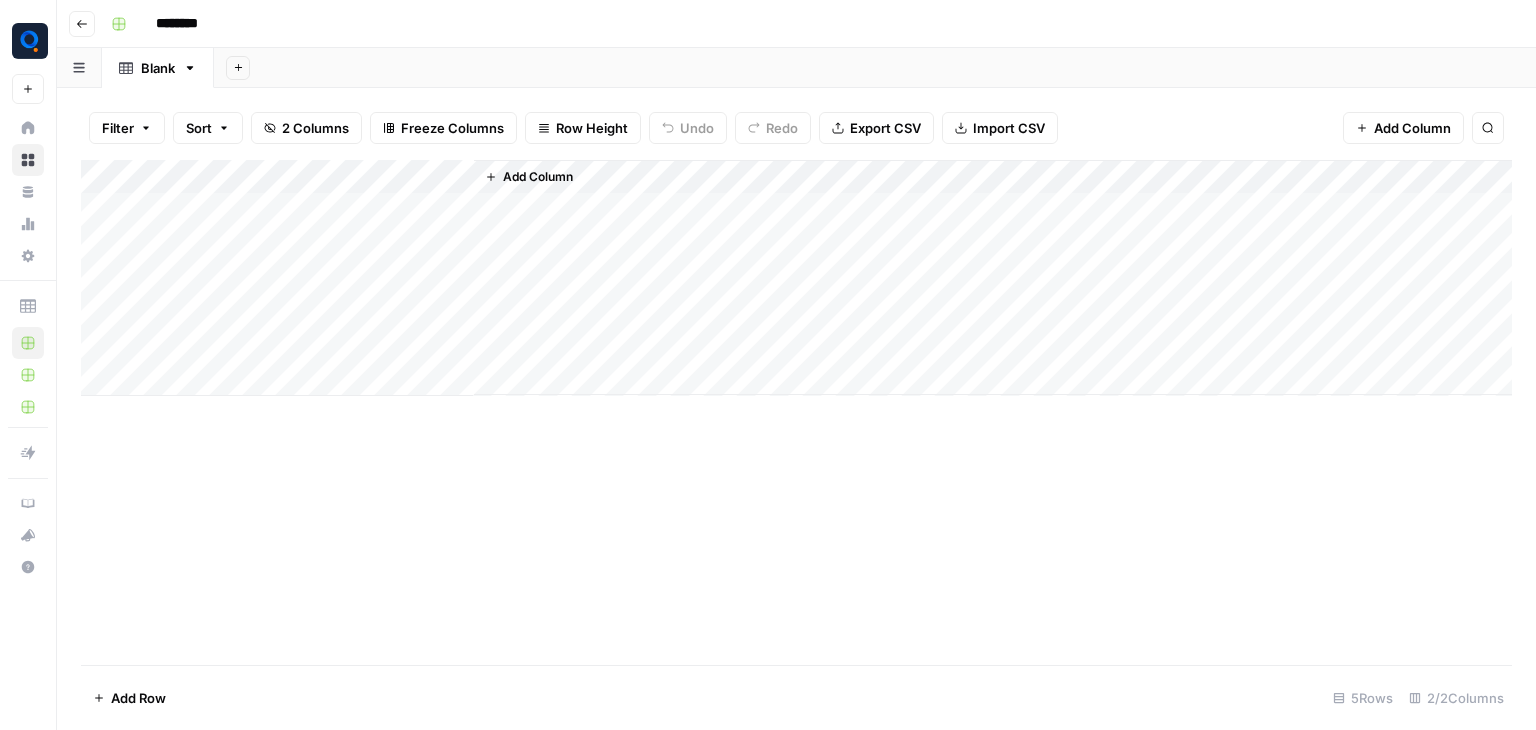 click on "Add Column" at bounding box center (538, 177) 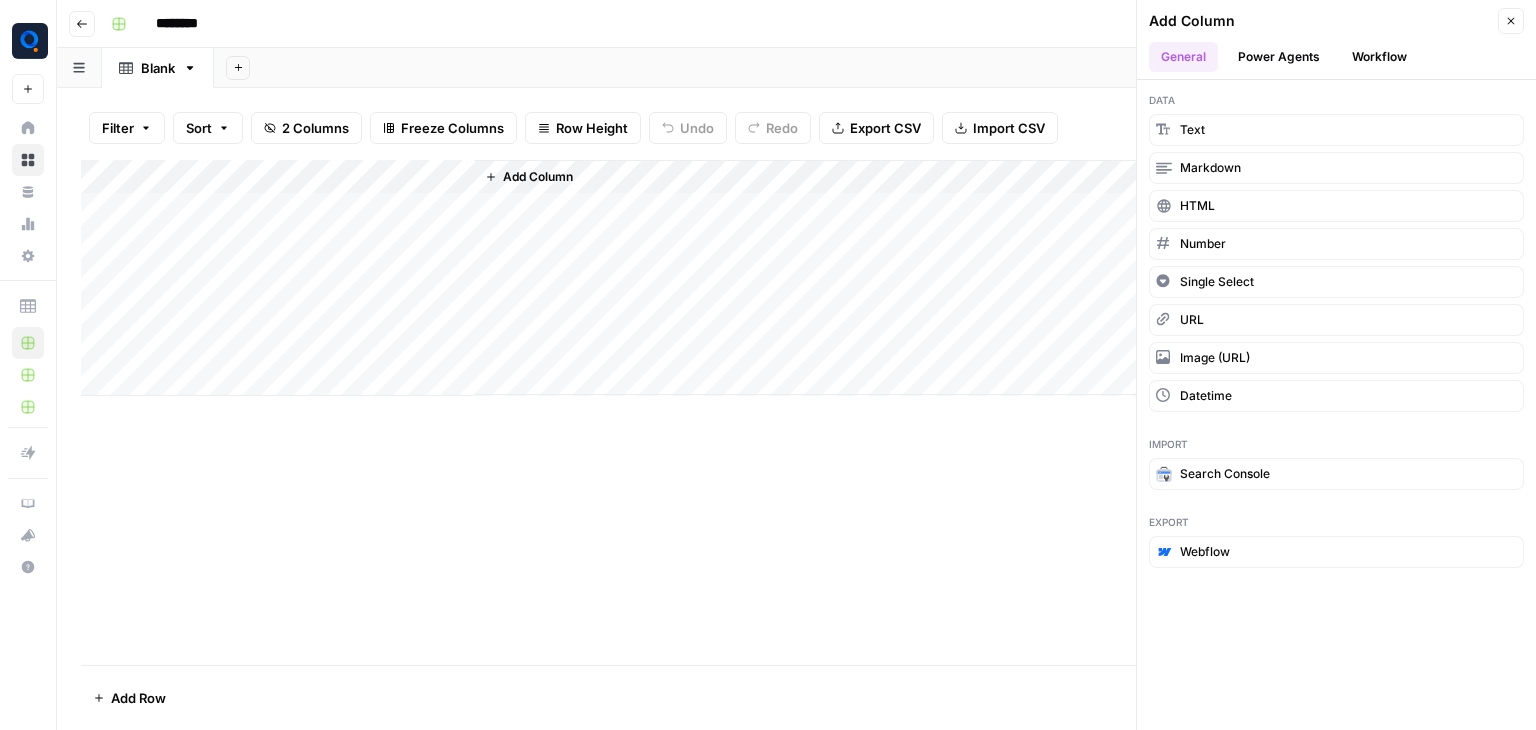 click on "Workflow" at bounding box center [1379, 57] 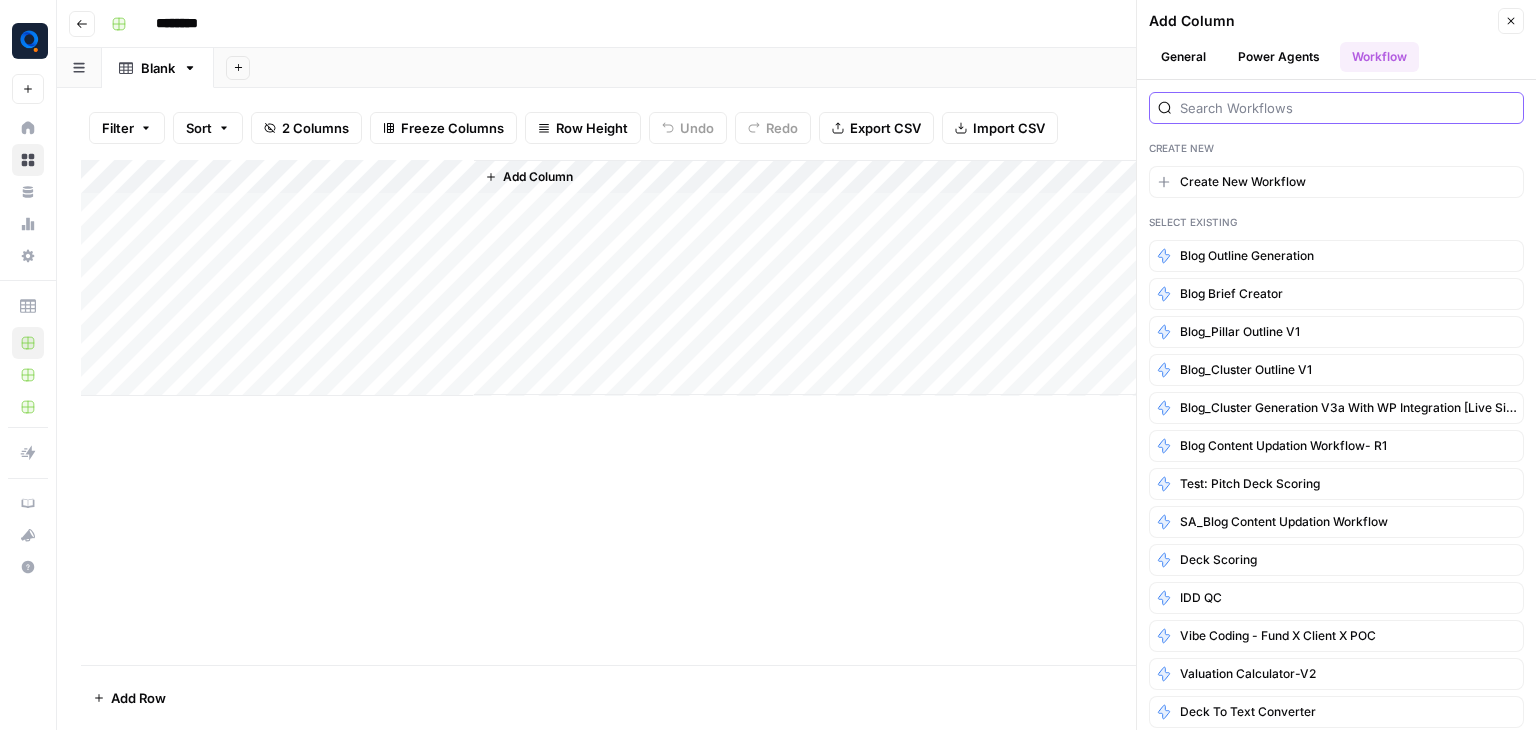 click at bounding box center (1347, 108) 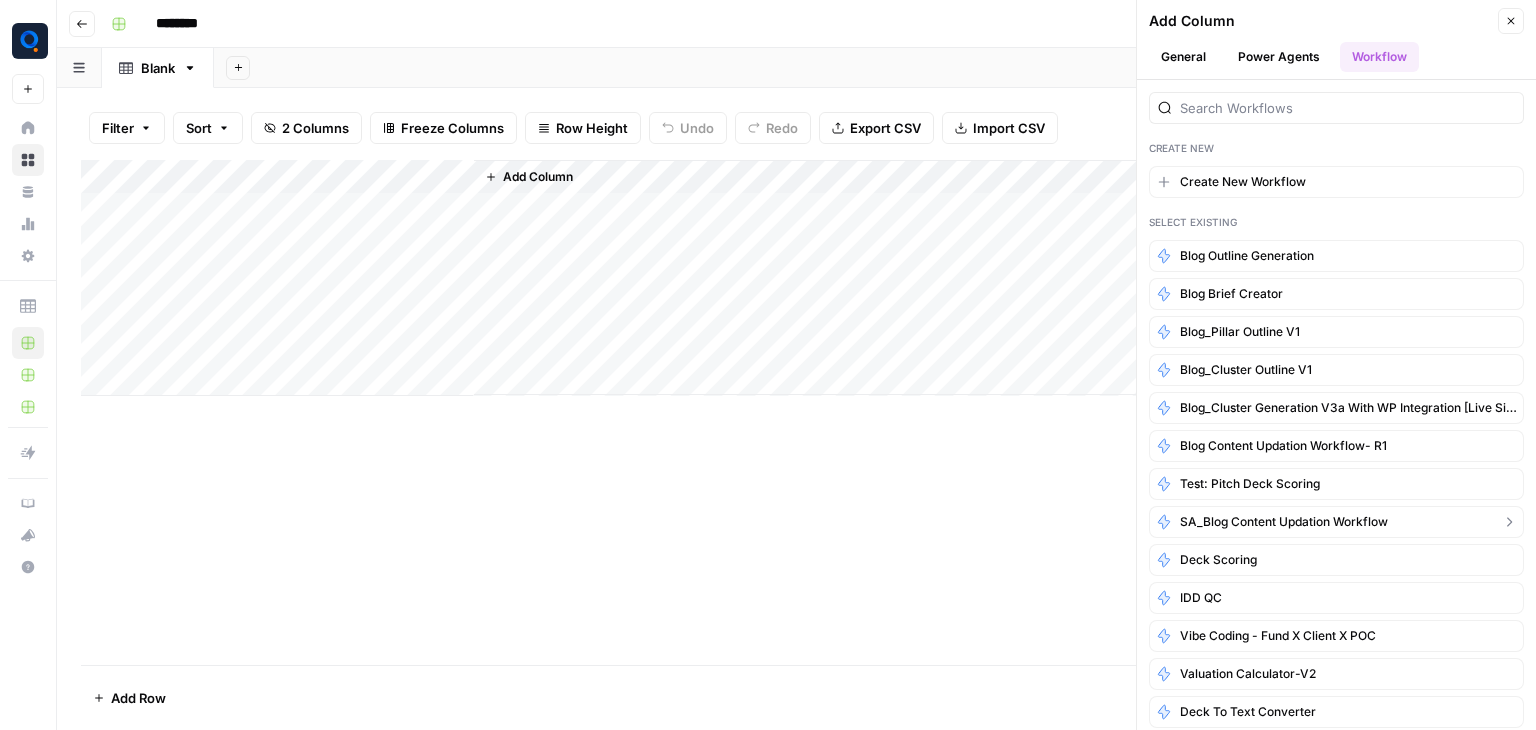 click on "SA_Blog Content Updation Workflow" at bounding box center [1284, 522] 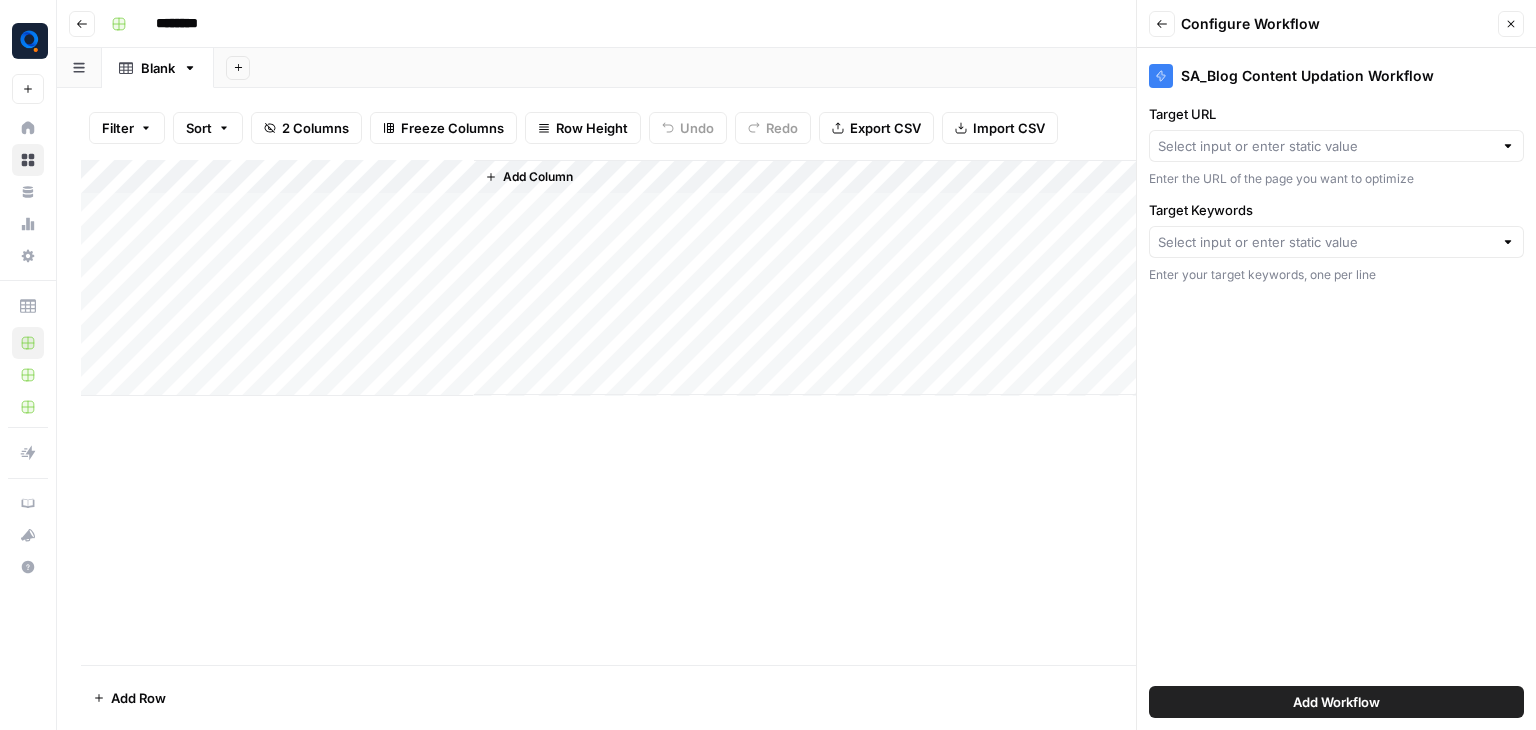 click at bounding box center (1336, 146) 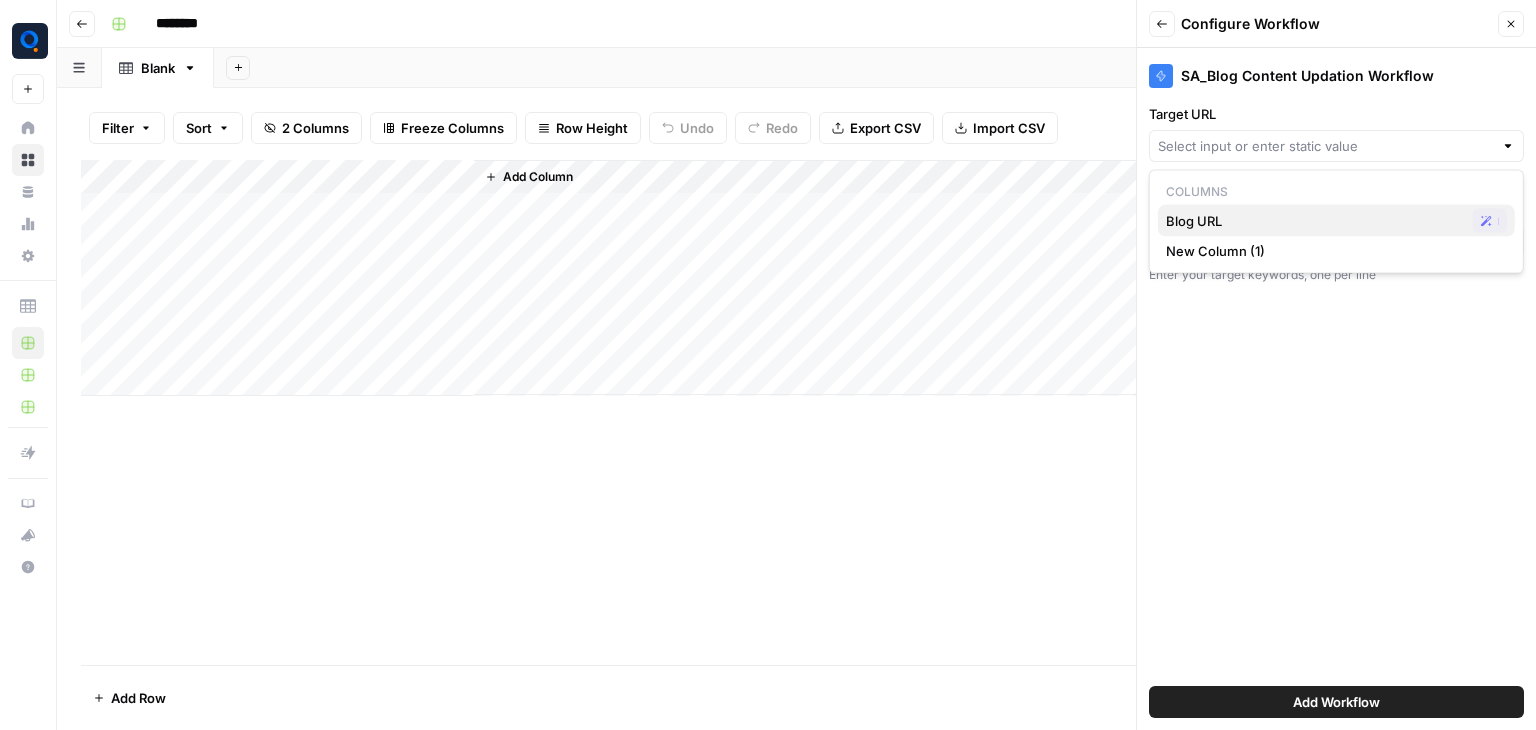 click on "Blog URL" at bounding box center (1315, 221) 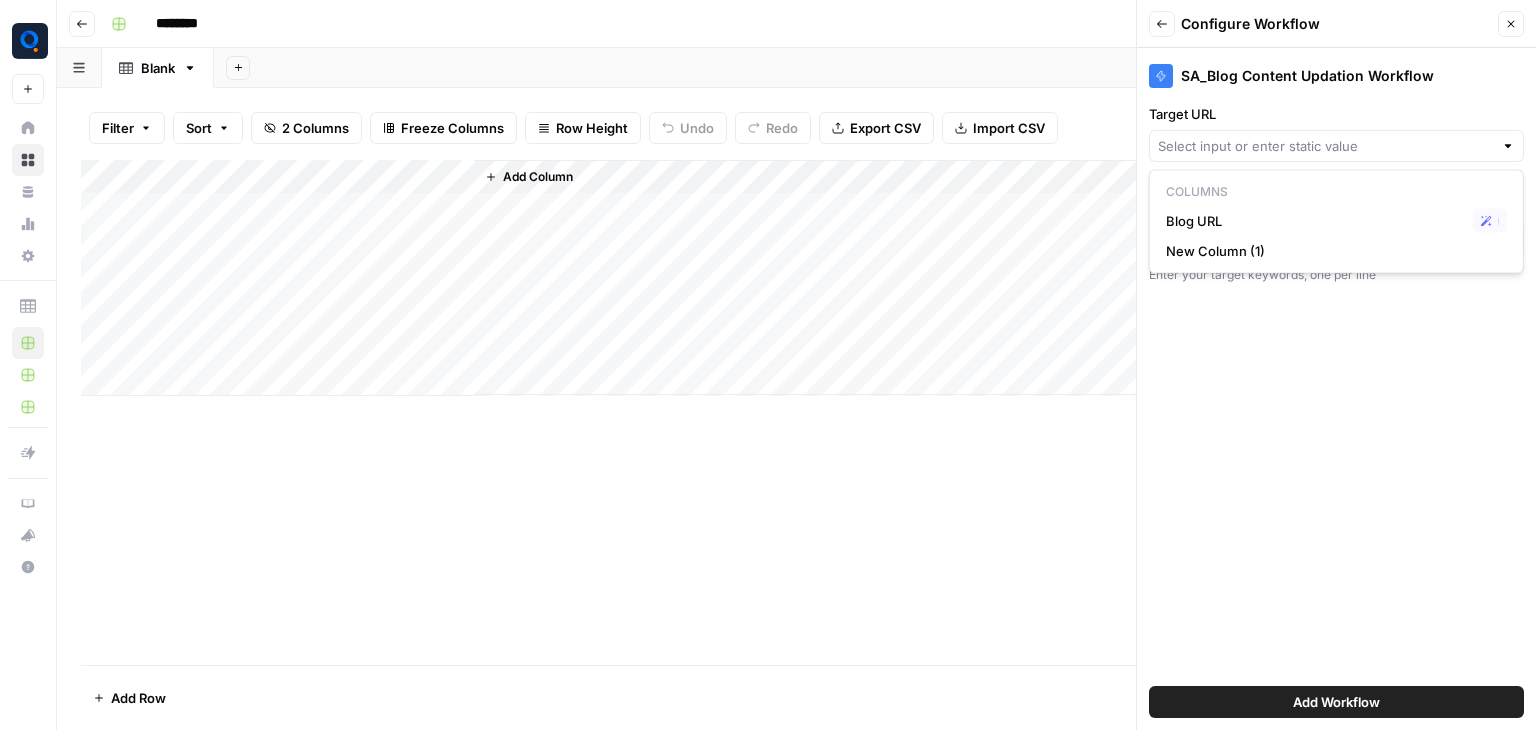 type on "Blog URL" 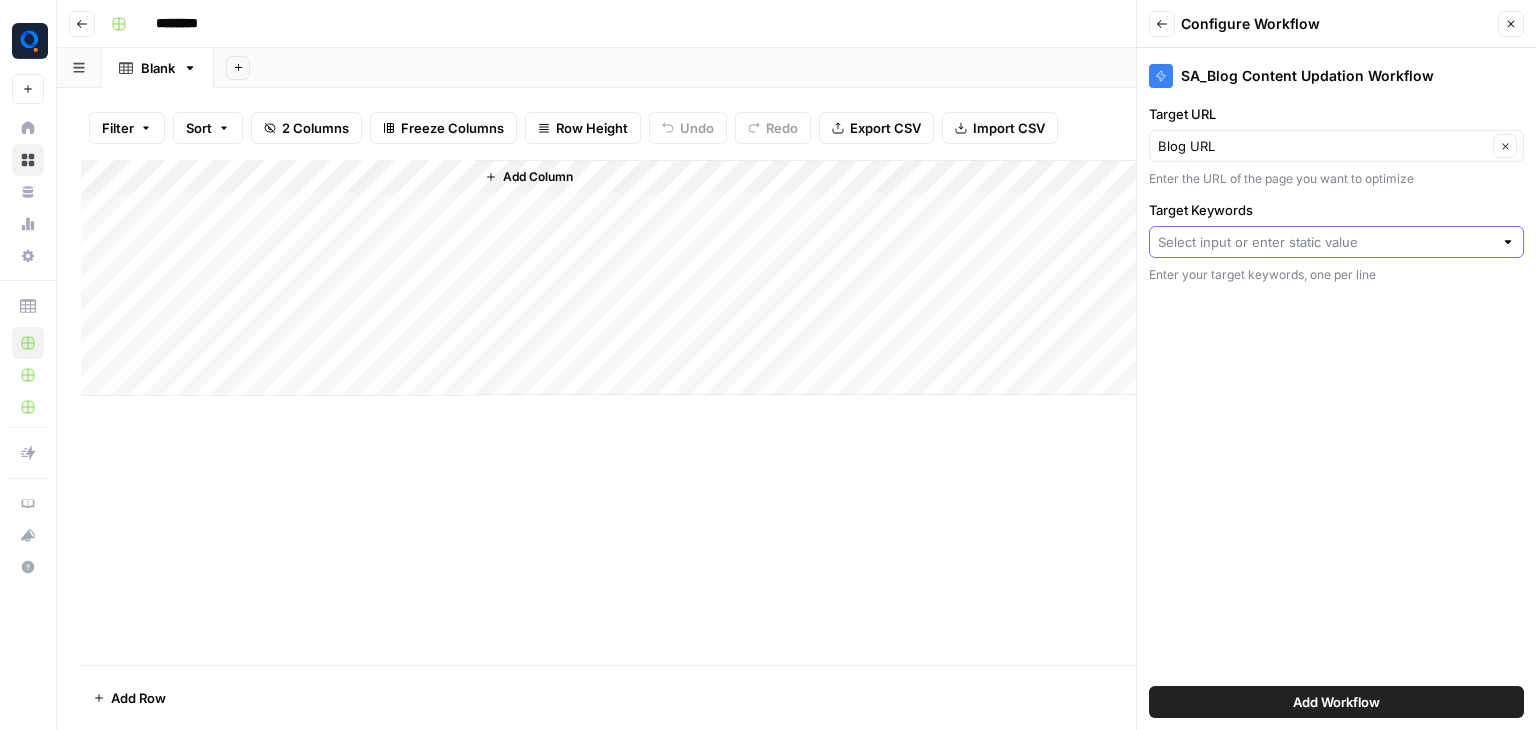 click on "Target Keywords" at bounding box center [1325, 242] 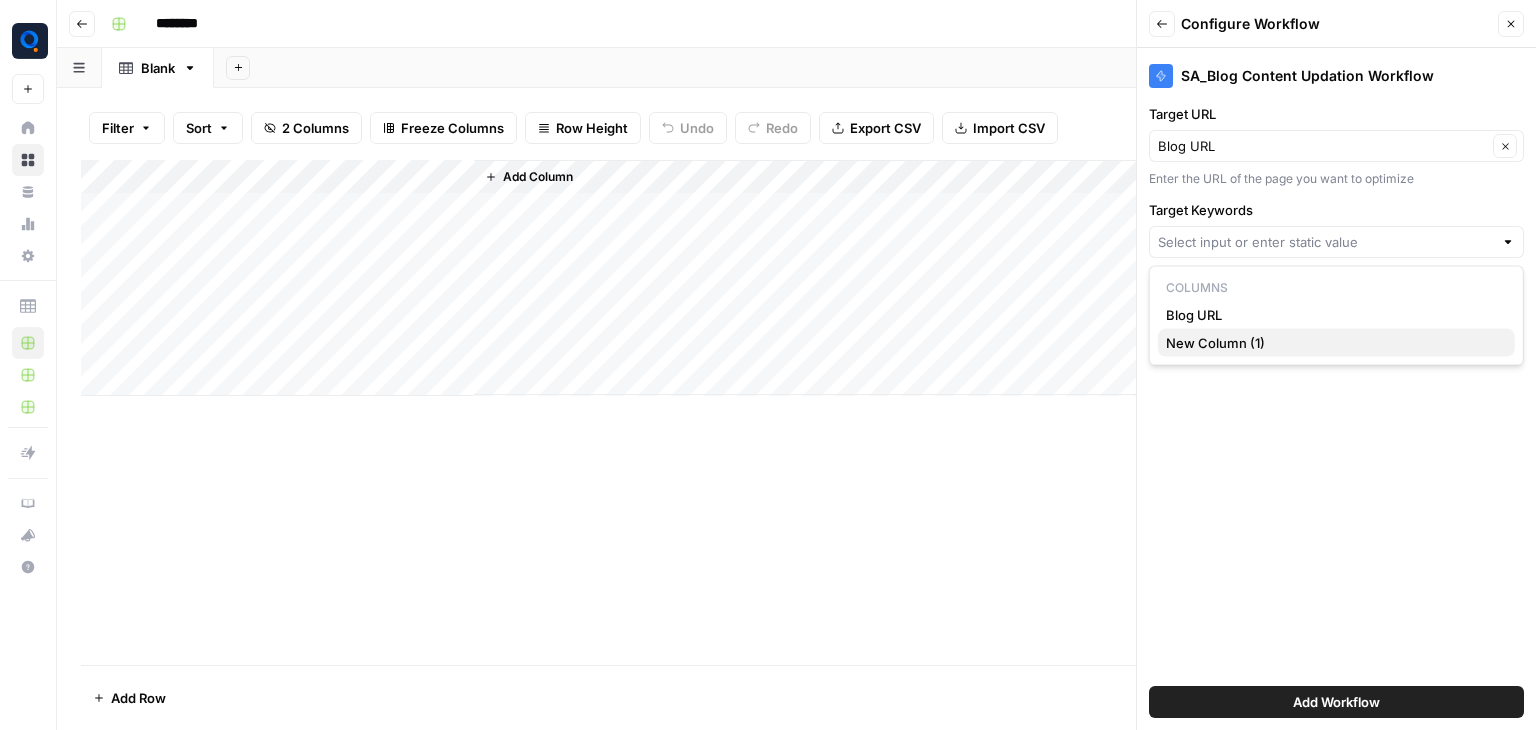 click on "New Column (1)" at bounding box center [1332, 343] 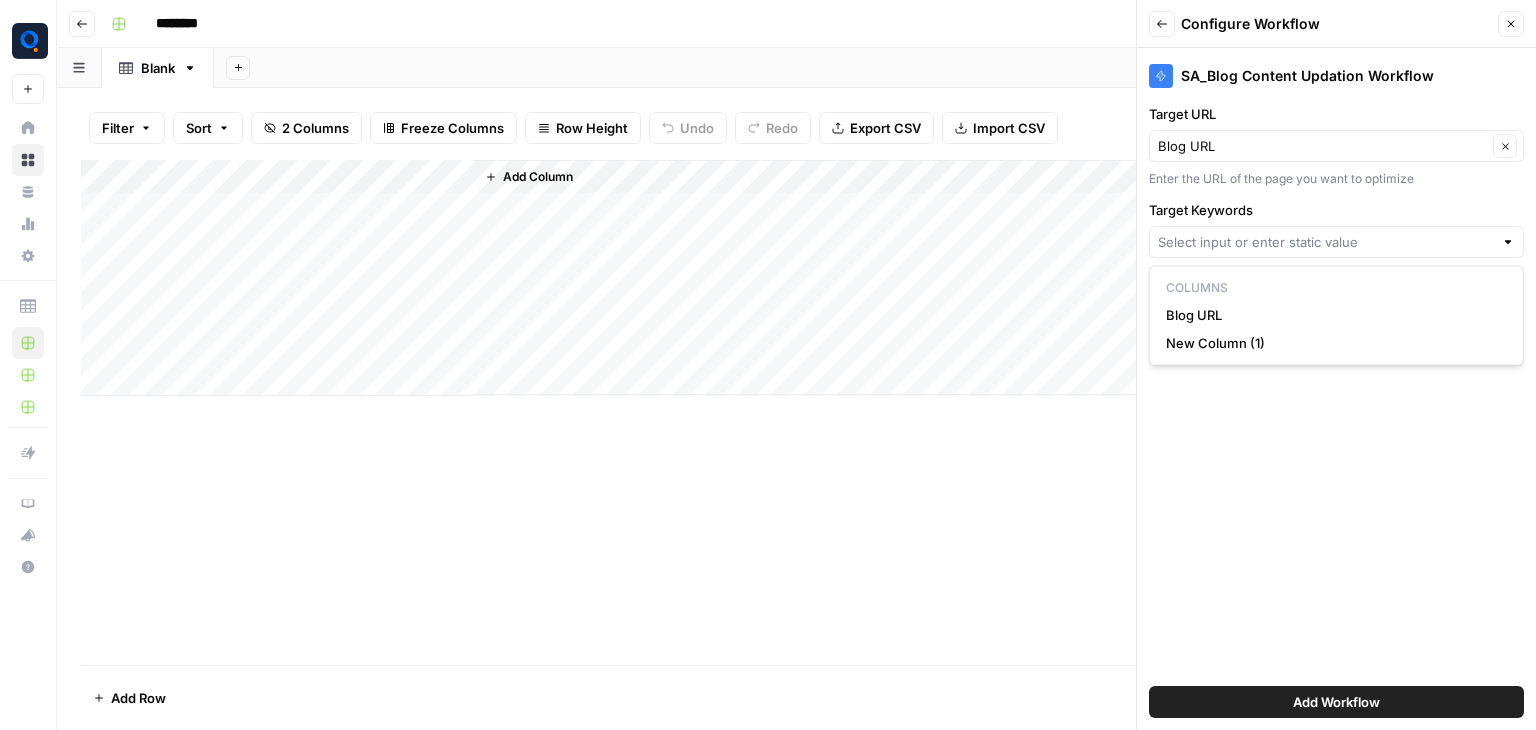 type on "New Column (1)" 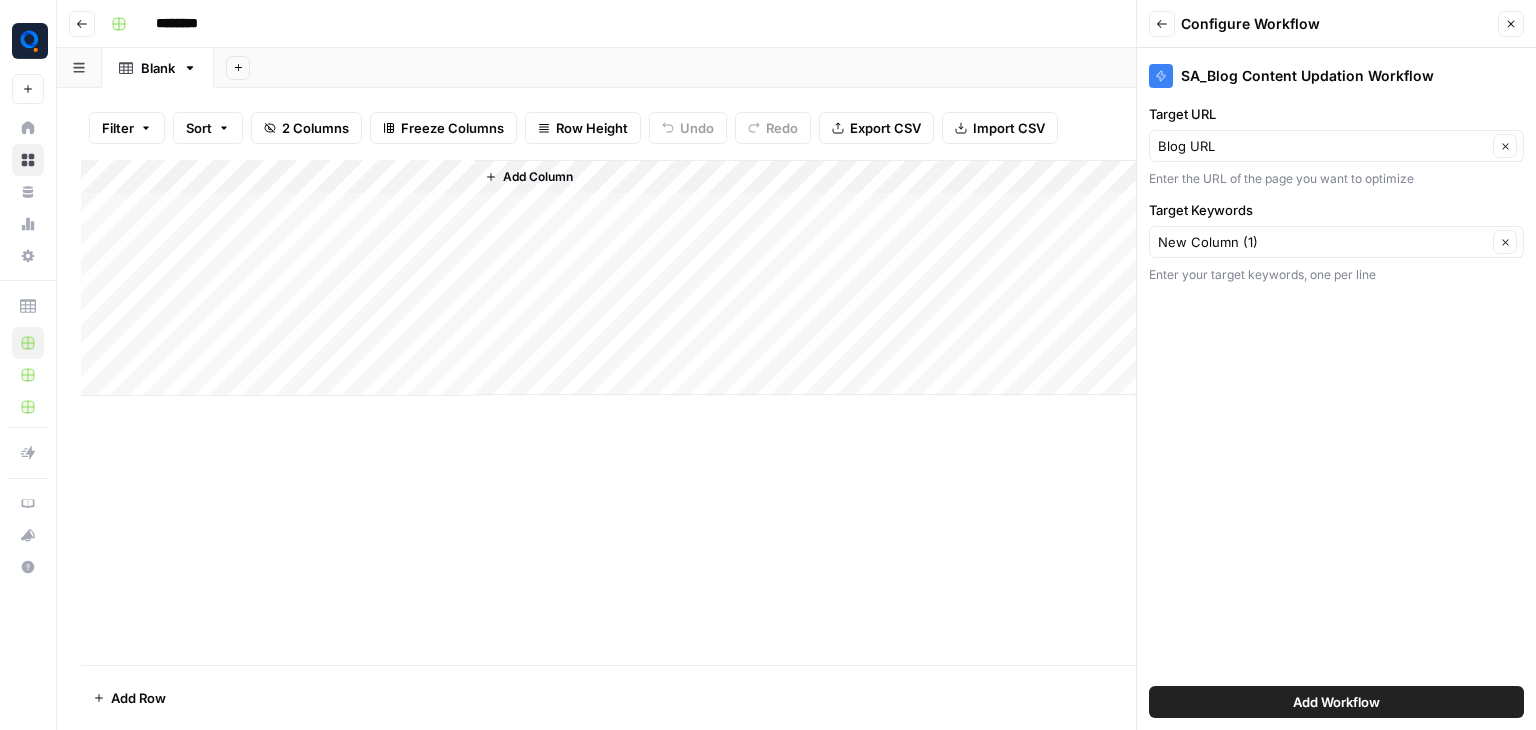 click on "Add Workflow" at bounding box center (1336, 702) 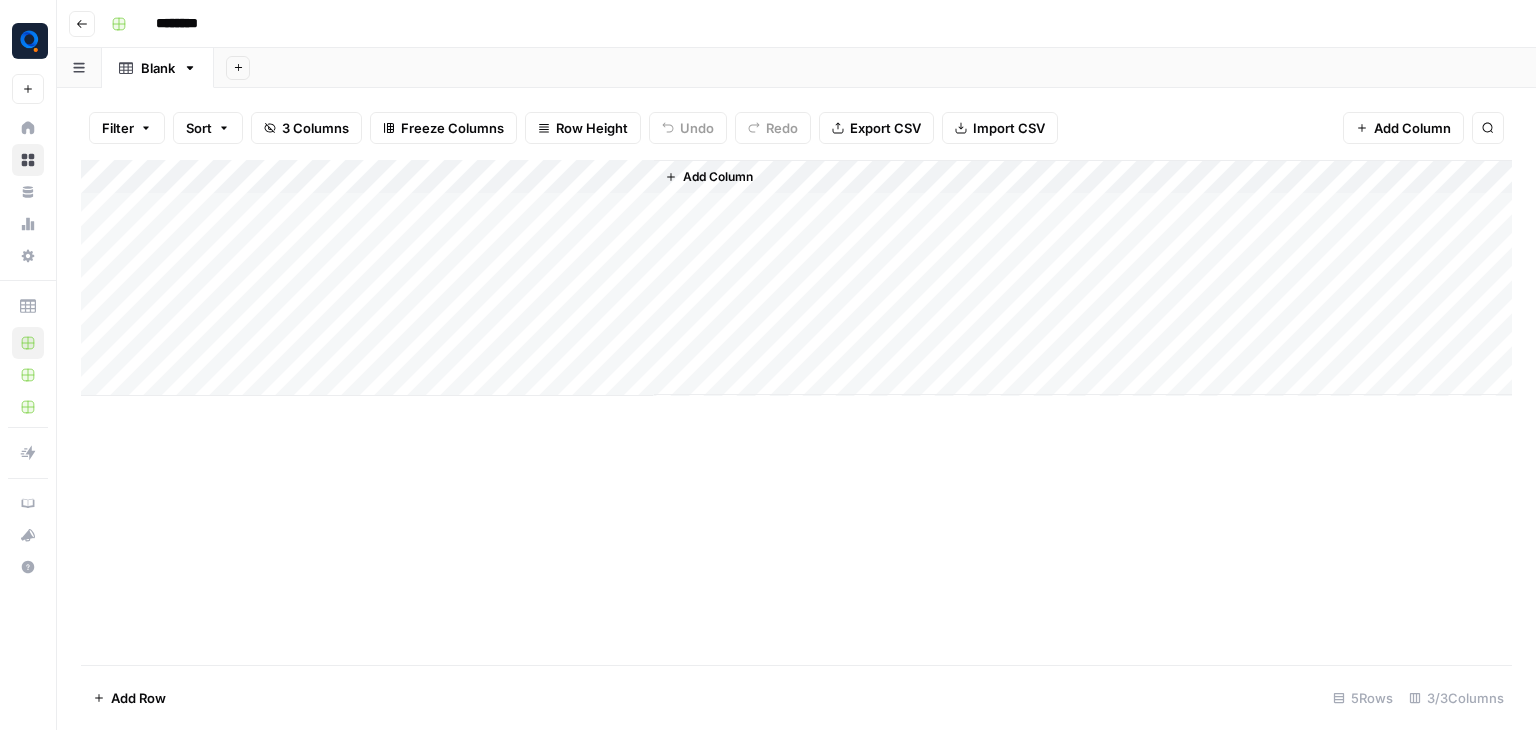 click on "Add Column" at bounding box center (796, 278) 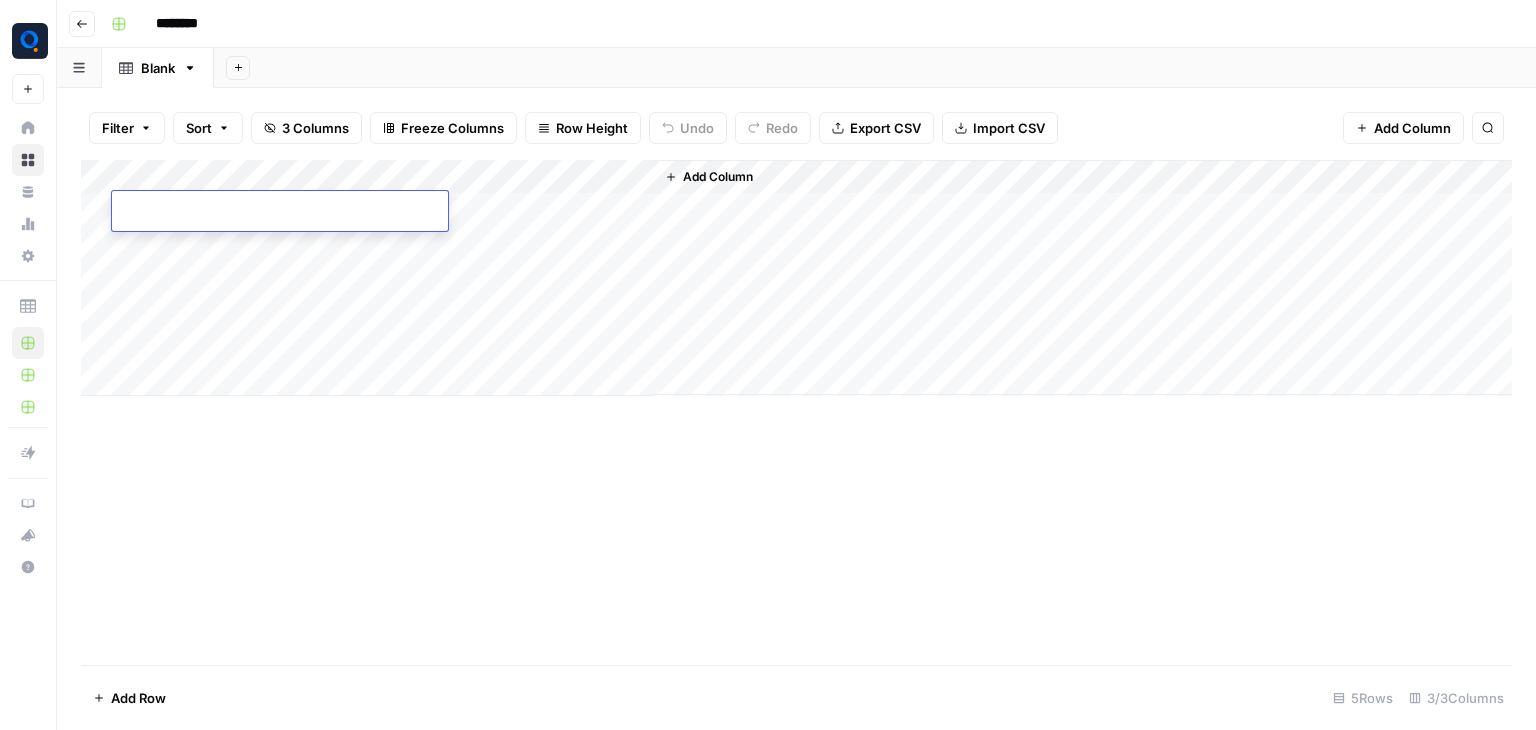 click on "Qubit - SEO New Home Browse Your Data Monitoring Settings Recent Grids New Grid New Grid Email Pitch Grid Recent Workflows Angel PitchBot Untitled Email Pitch V2 (In use) AirOps Academy What's new? Help + Support Go back ******** Blank Add Sheet Filter Sort 3 Columns Freeze Columns Row Height Undo Redo Export CSV Import CSV Add Column Search Add Column Add Row 5  Rows 3/3  Columns Oops! Your window is too small AirOps is currently only supported on desktop devices. Please switch to access. Go Back
Press space bar to start a drag.
When dragging you can use the arrow keys to move the item around and escape to cancel.
Some screen readers may require you to be in focus mode or to use your pass through key" at bounding box center (768, 365) 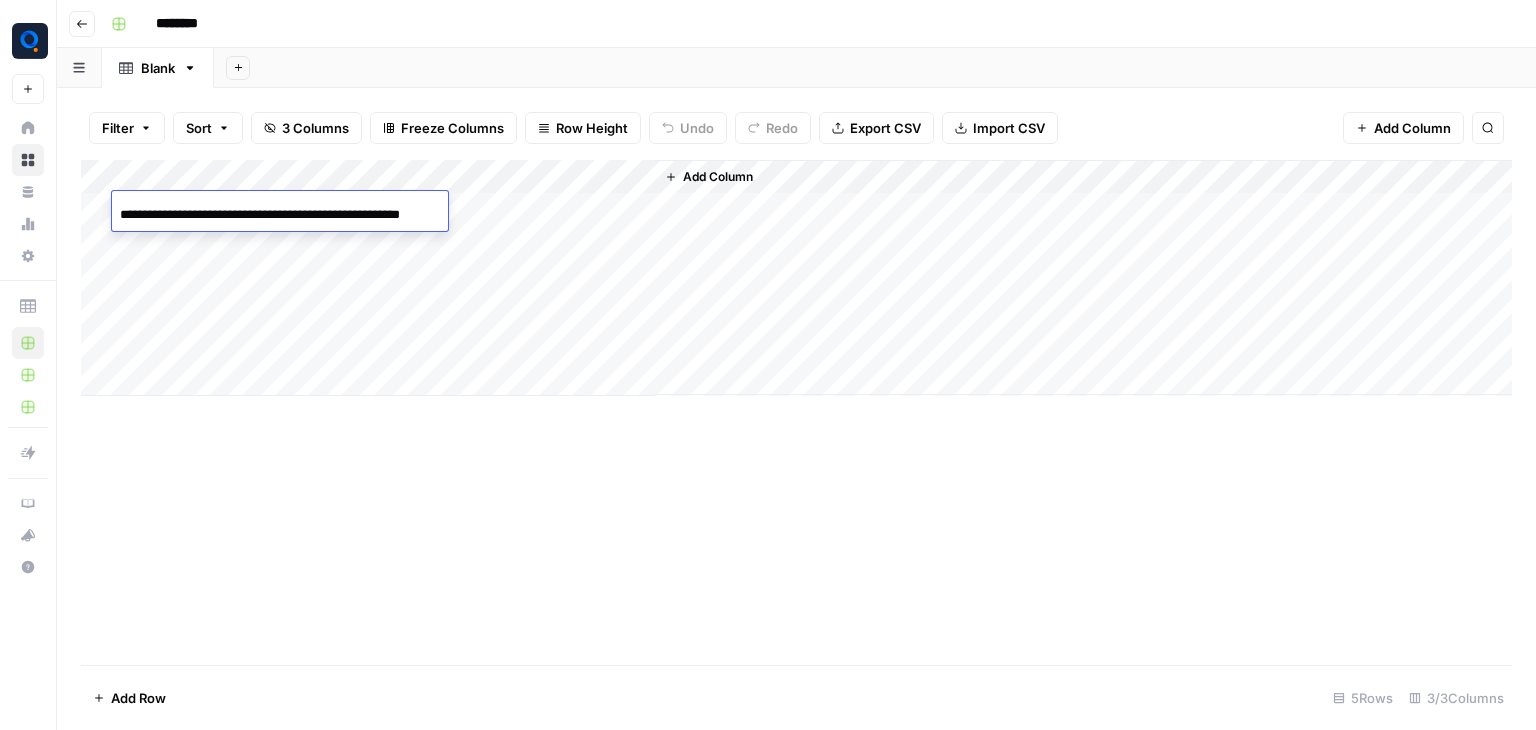 scroll, scrollTop: 0, scrollLeft: 0, axis: both 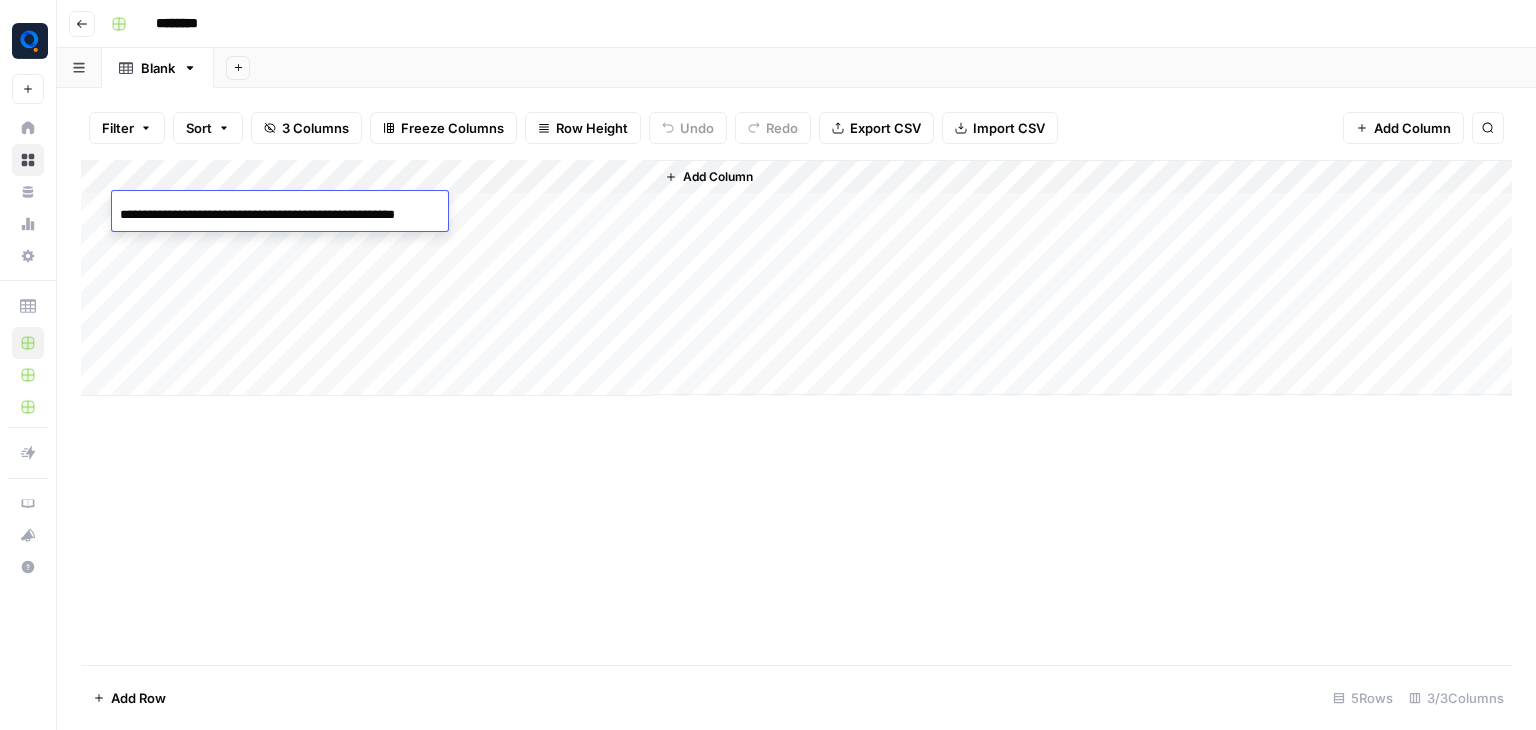click on "Add Column" at bounding box center [796, 278] 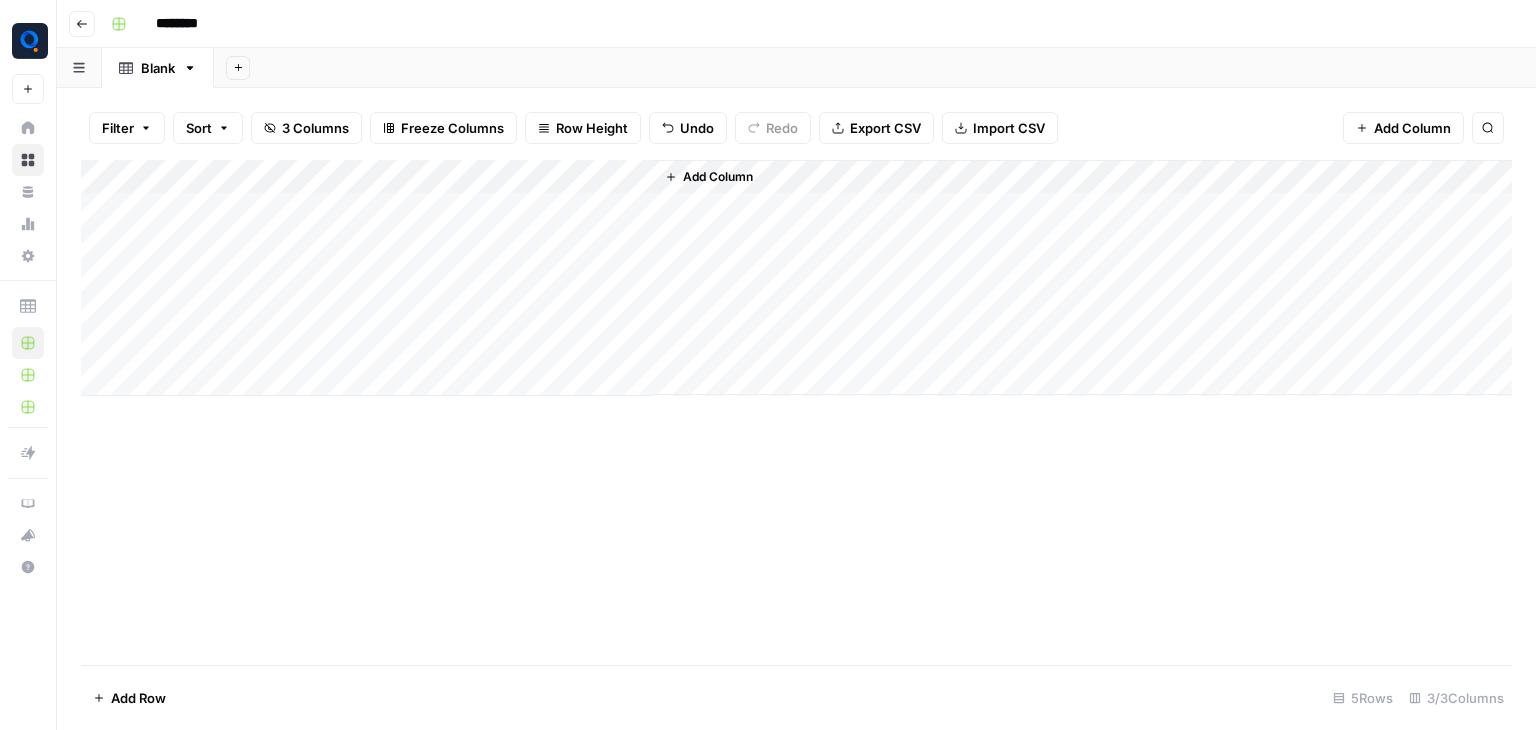 click on "Add Column" at bounding box center (796, 278) 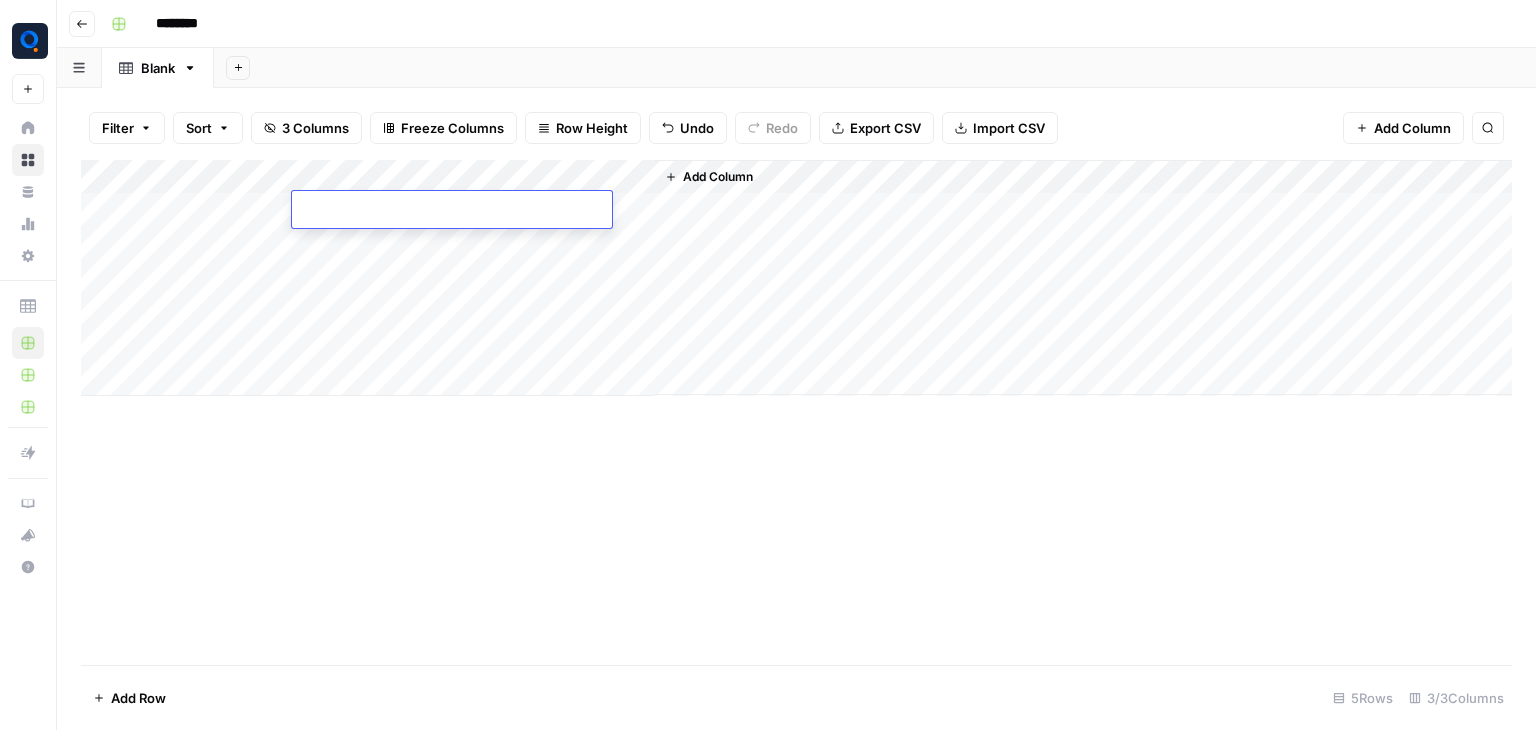 click at bounding box center [452, 211] 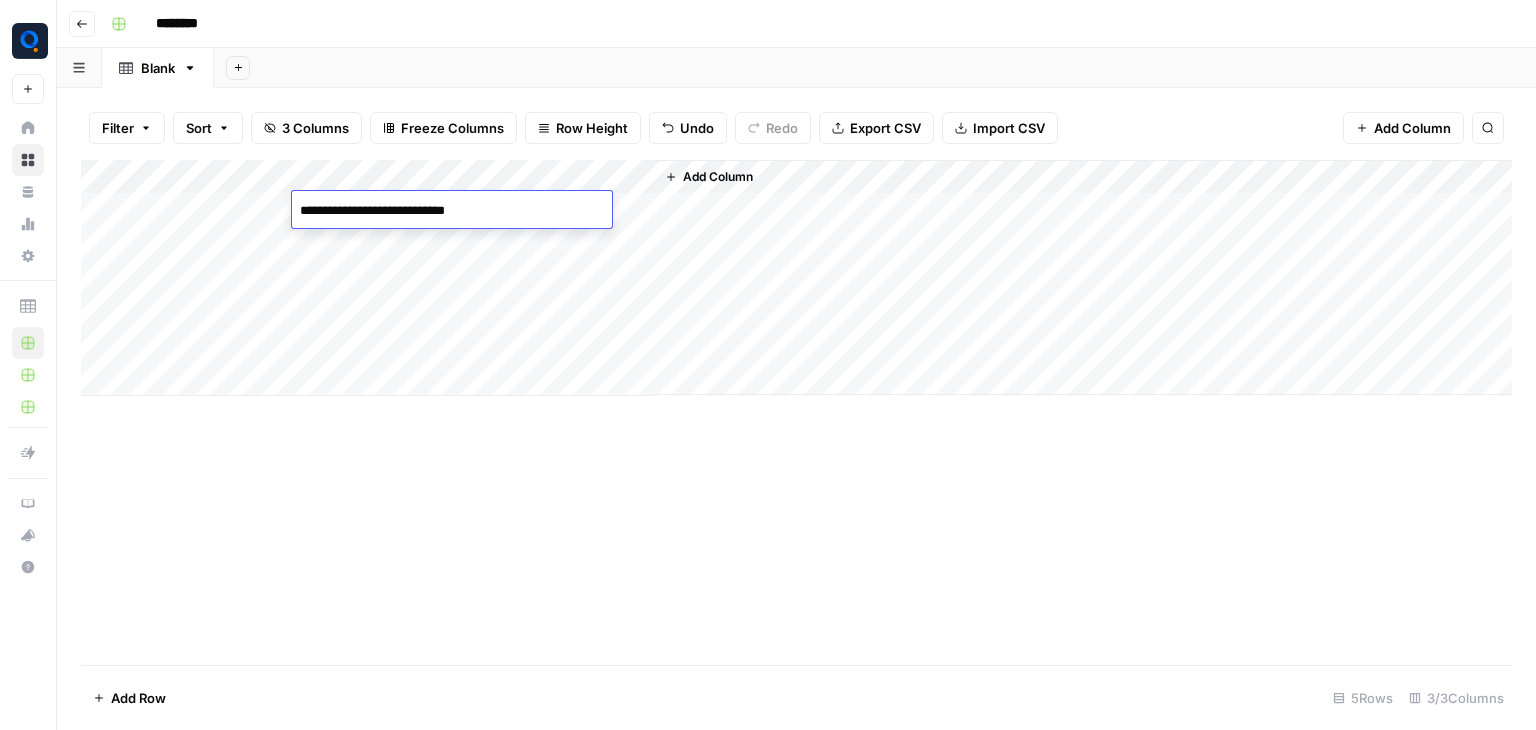 click on "**********" at bounding box center (452, 211) 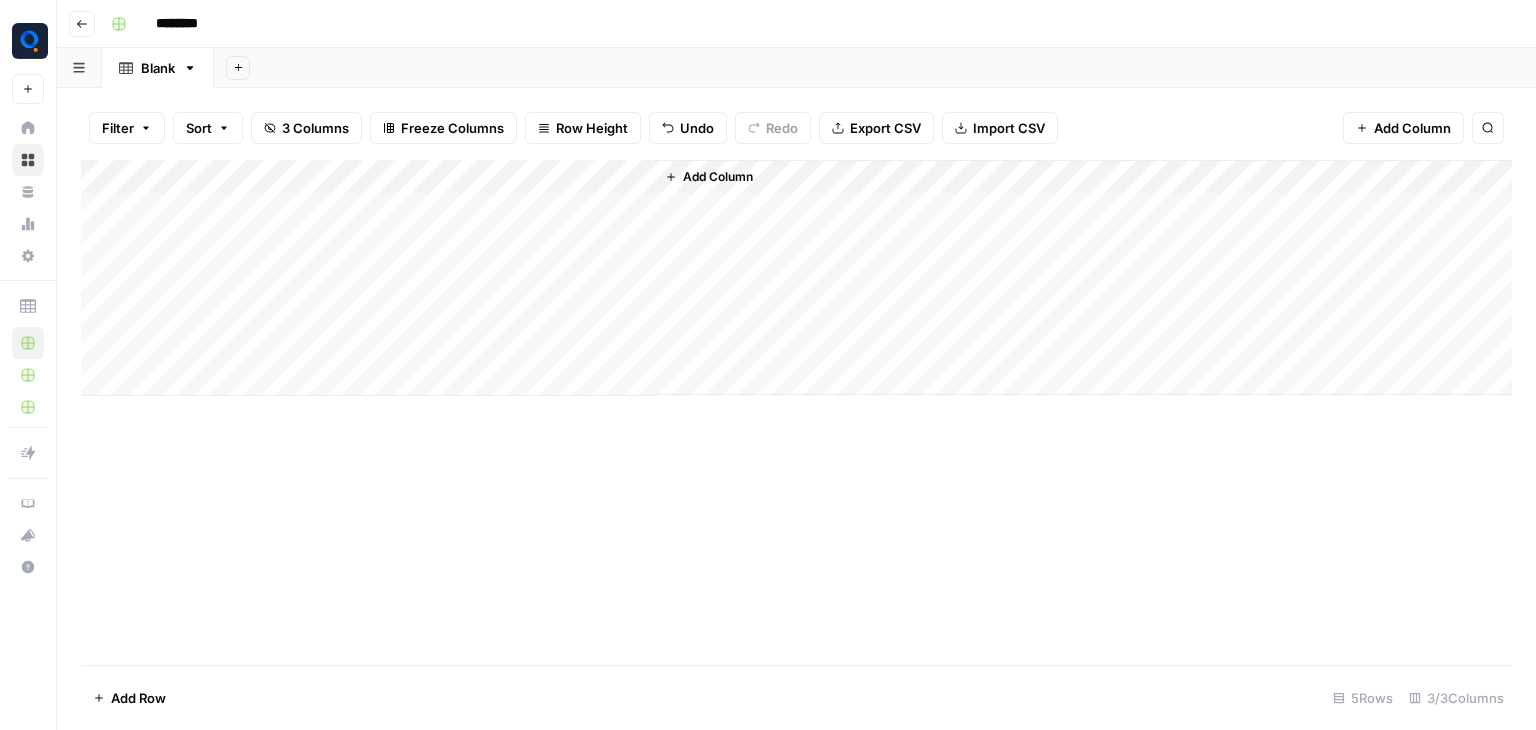 click on "Add Column" at bounding box center (796, 278) 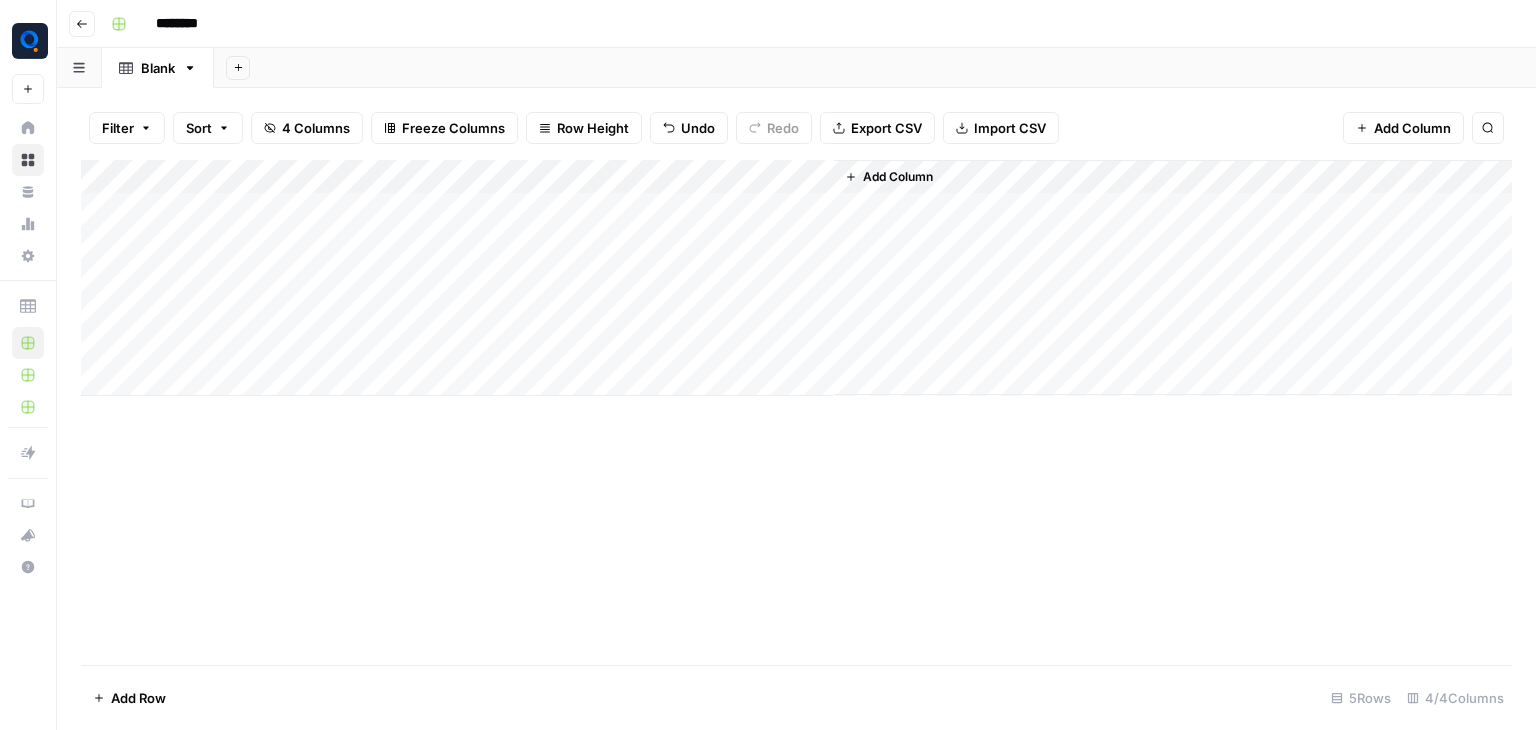 click on "Add Column" at bounding box center (796, 278) 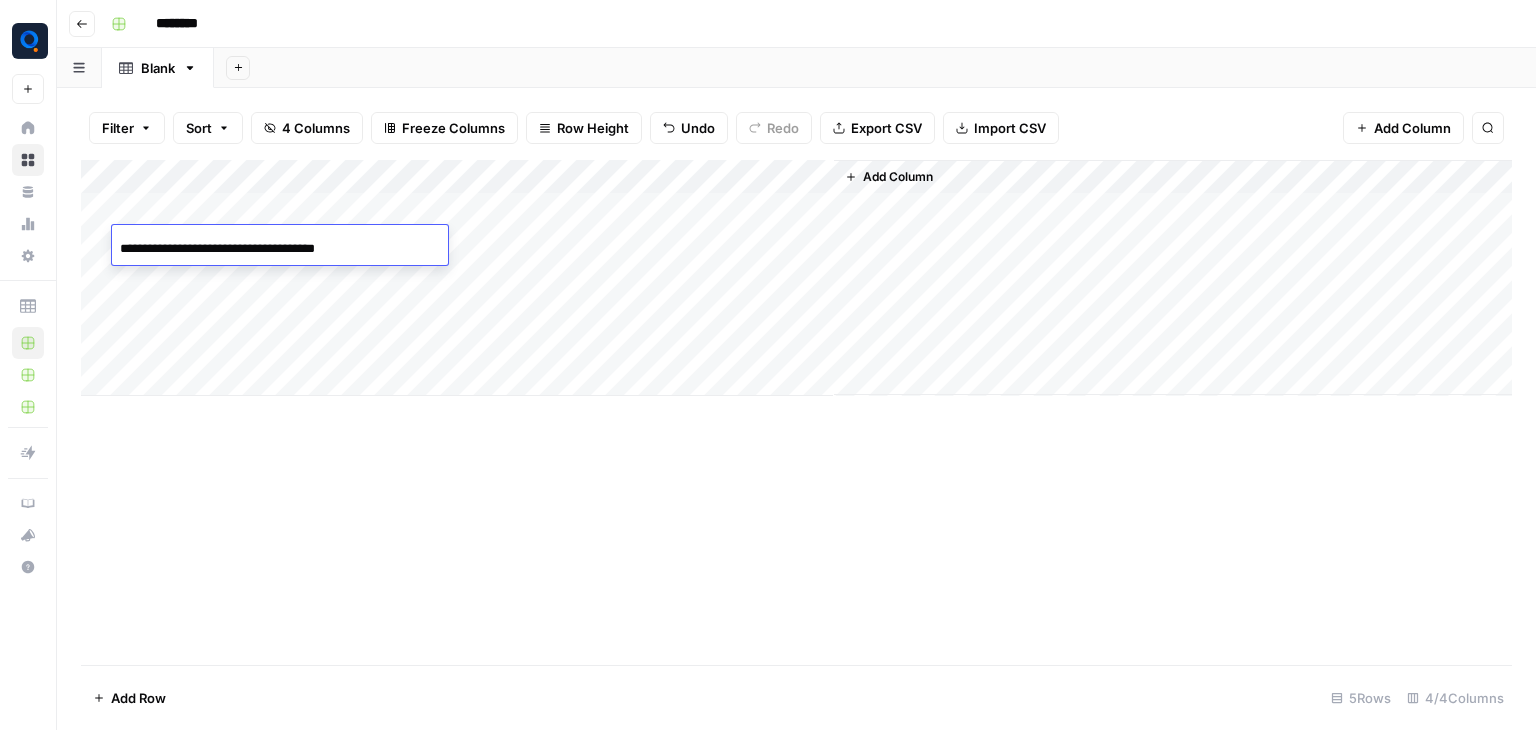 click on "**********" at bounding box center (280, 249) 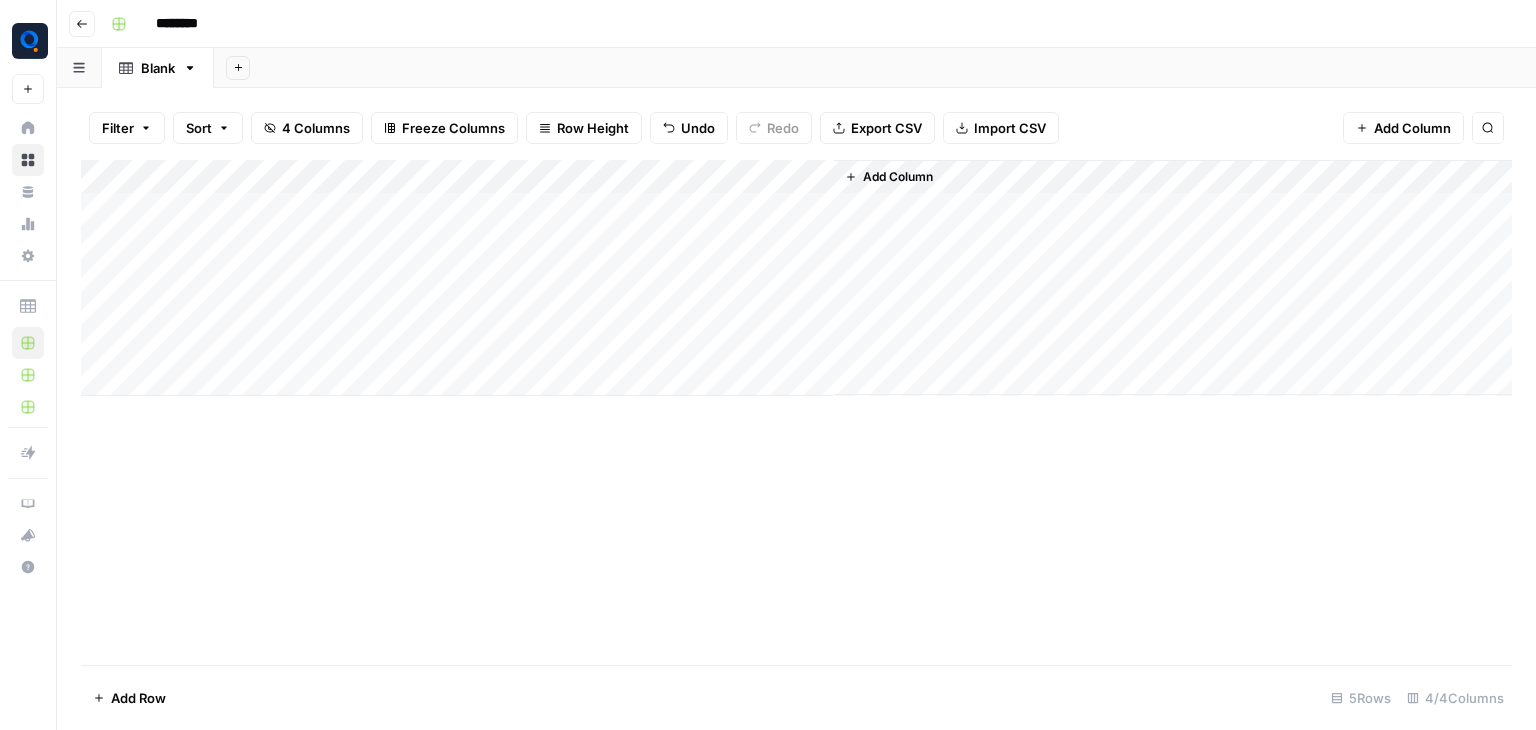 click on "Add Column" at bounding box center (796, 278) 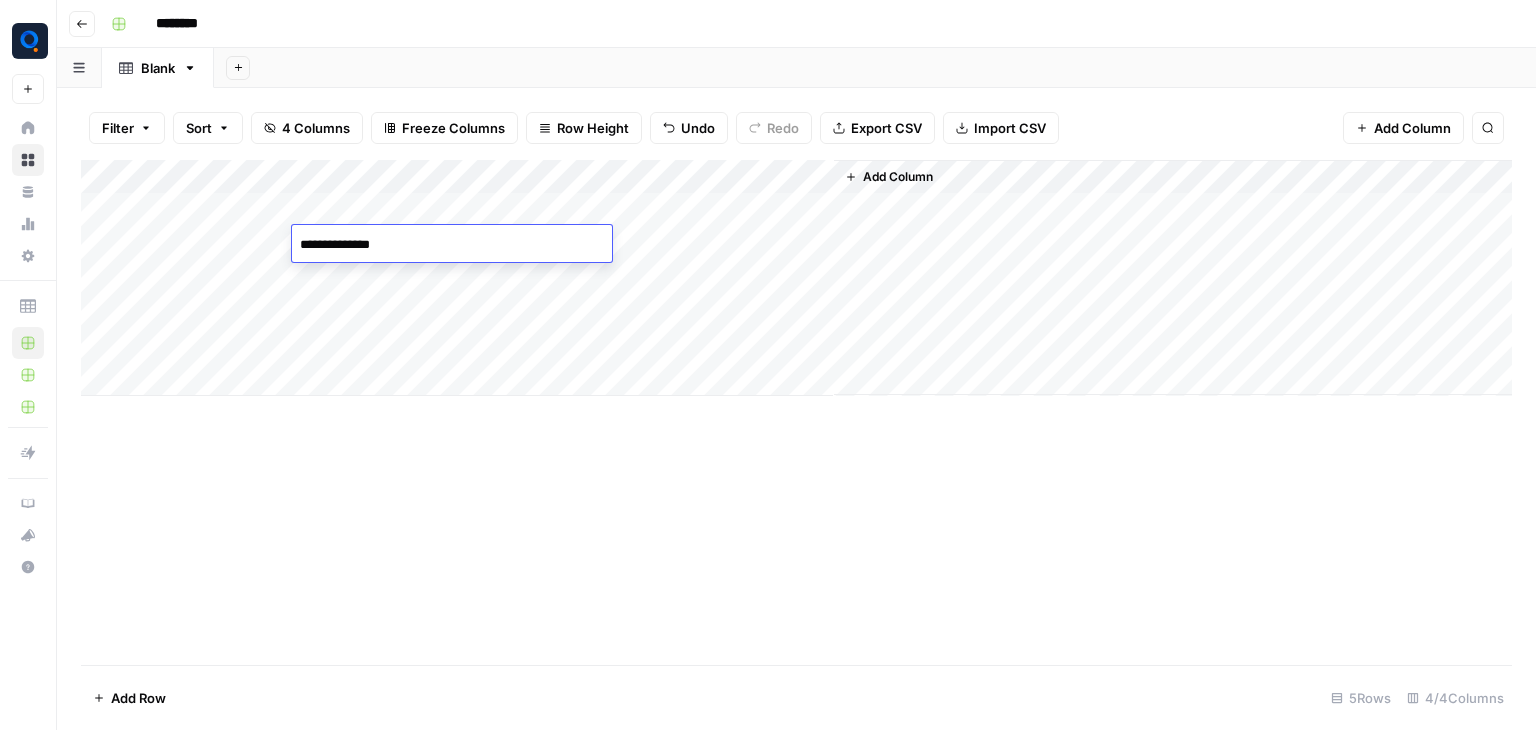 click on "**********" at bounding box center [452, 245] 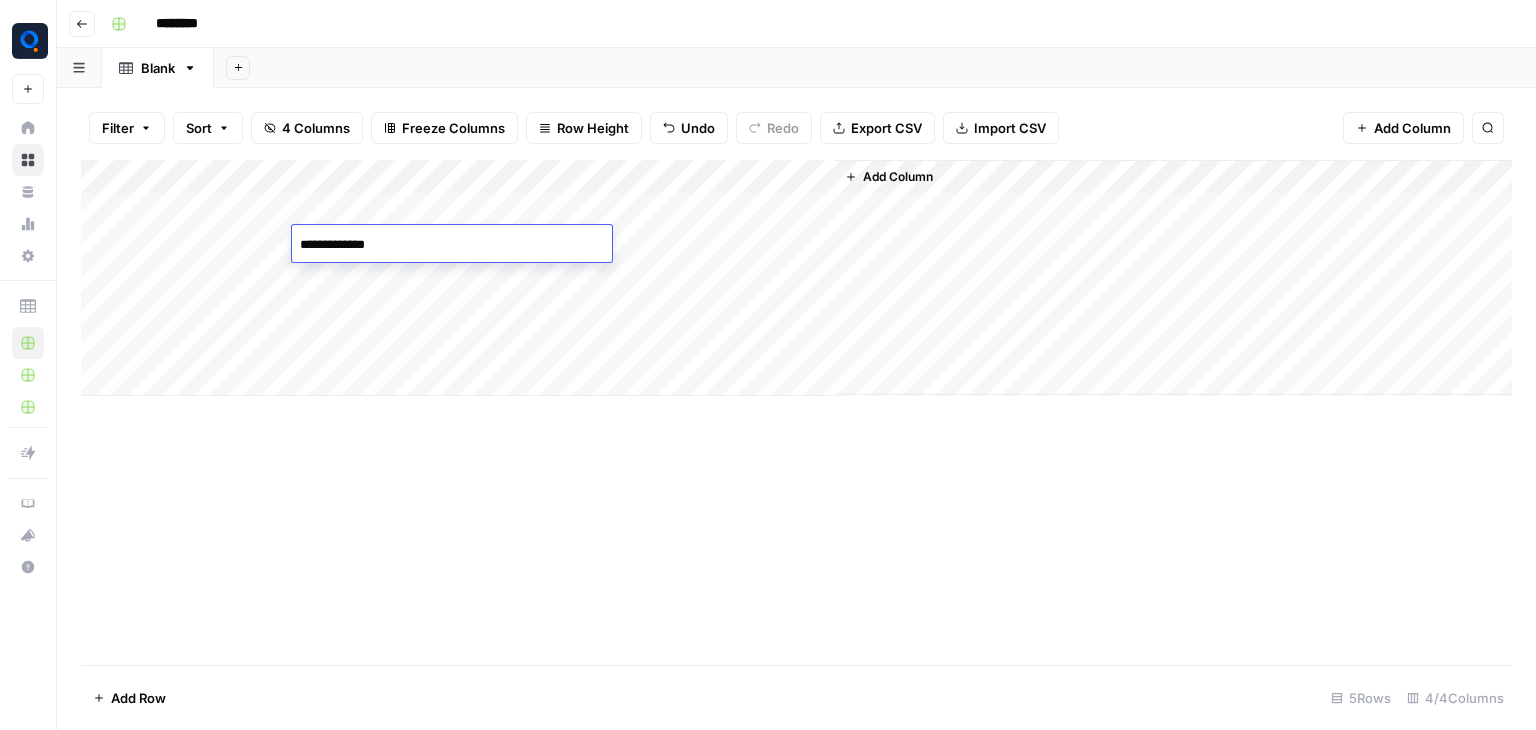 click on "**********" at bounding box center [452, 245] 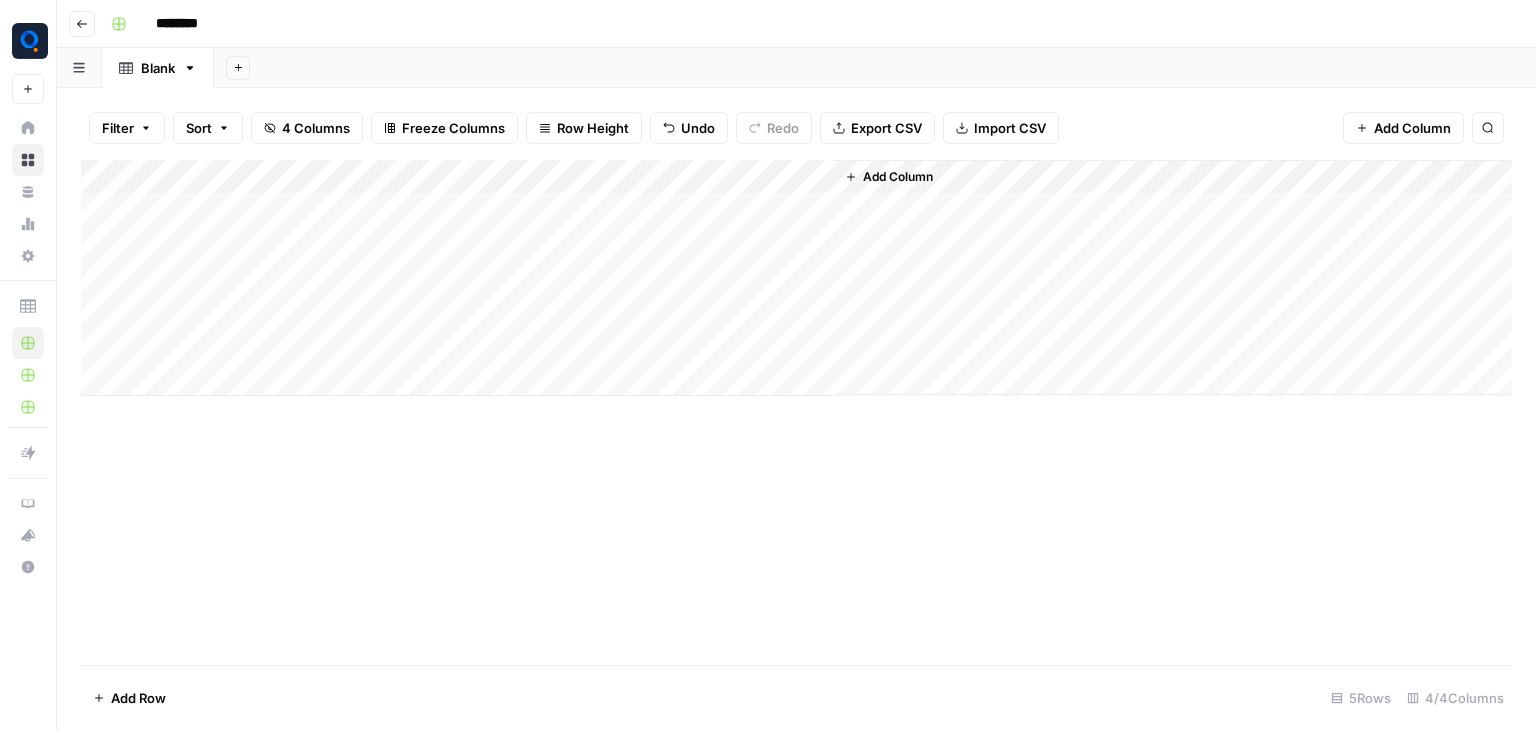 click on "Add Column" at bounding box center (796, 278) 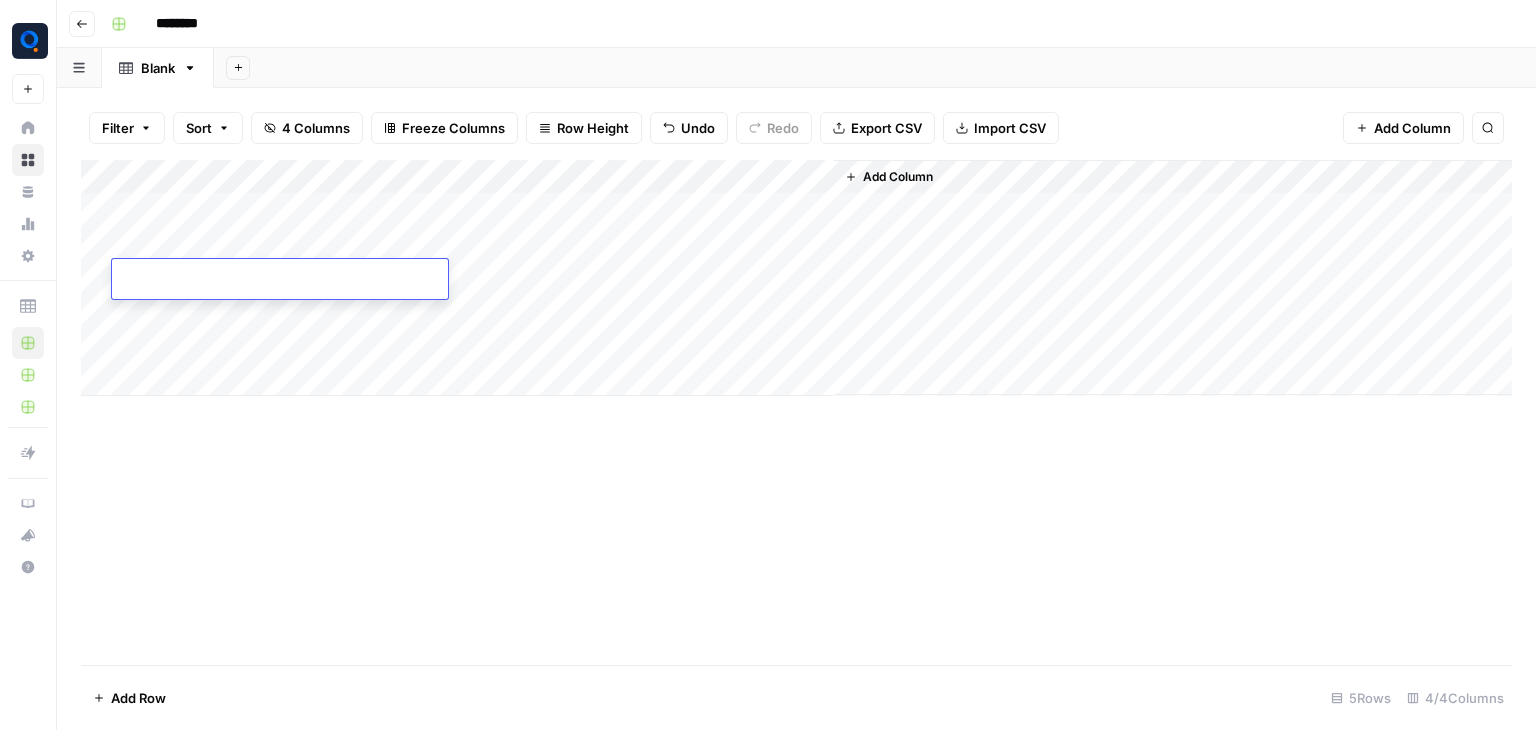 type on "**********" 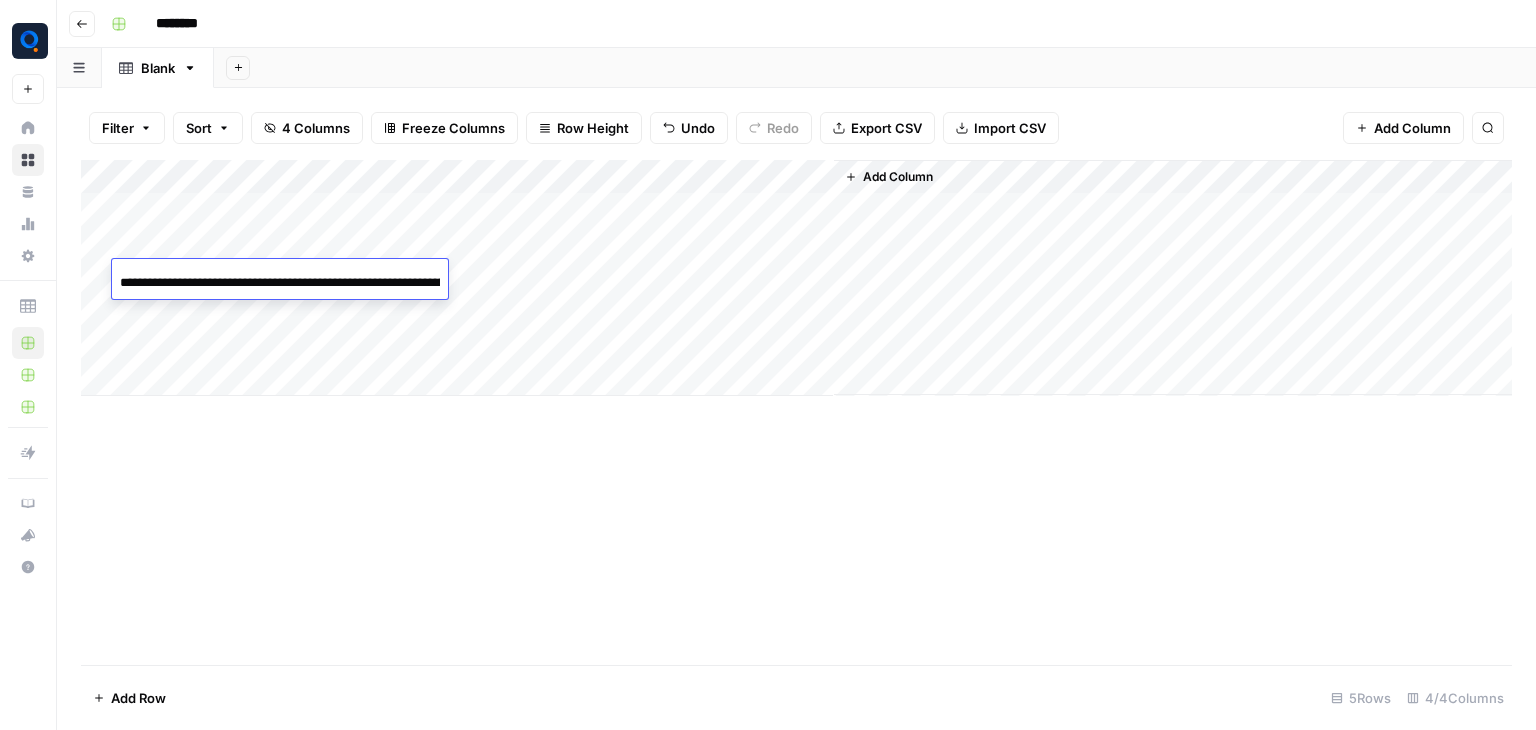 scroll, scrollTop: 0, scrollLeft: 108, axis: horizontal 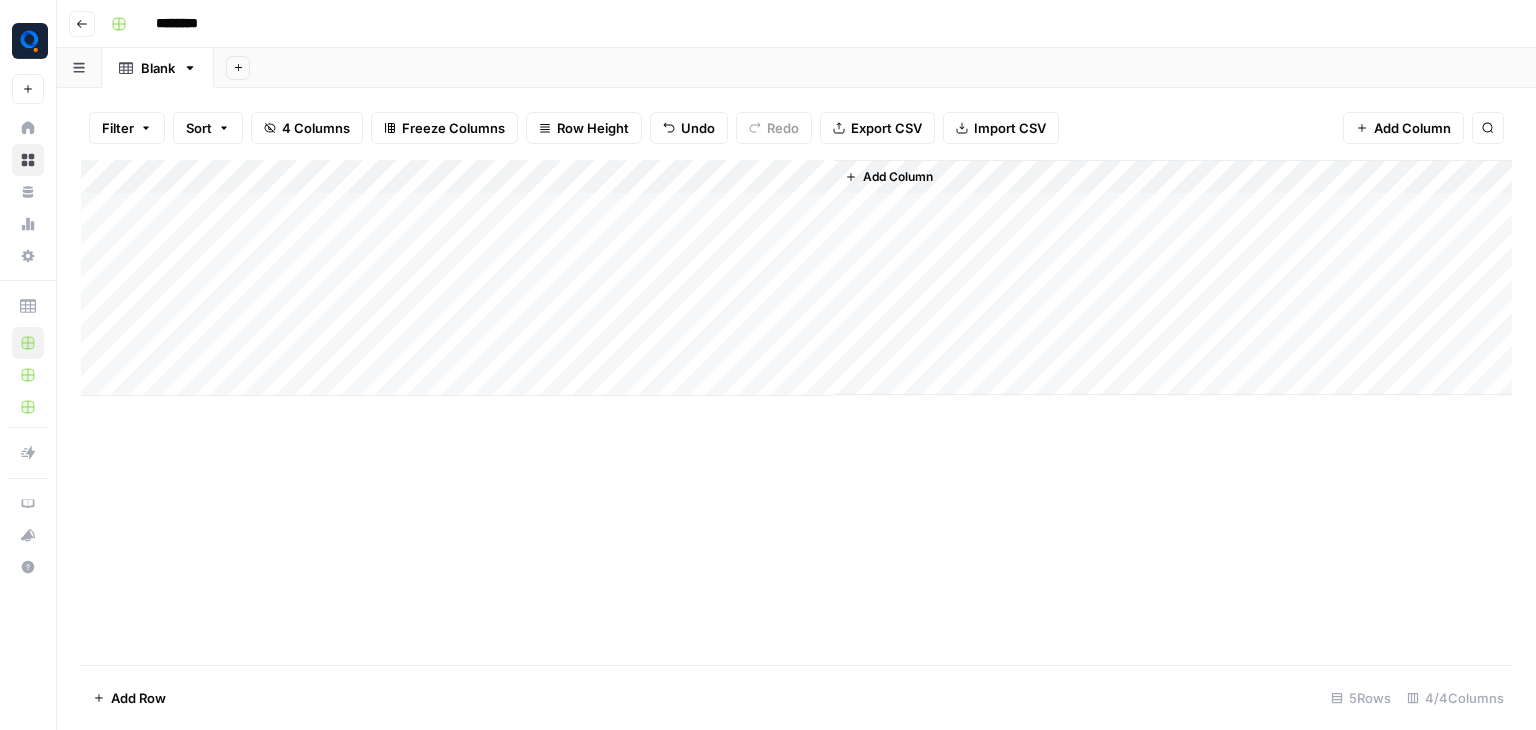 click on "Add Column" at bounding box center [796, 278] 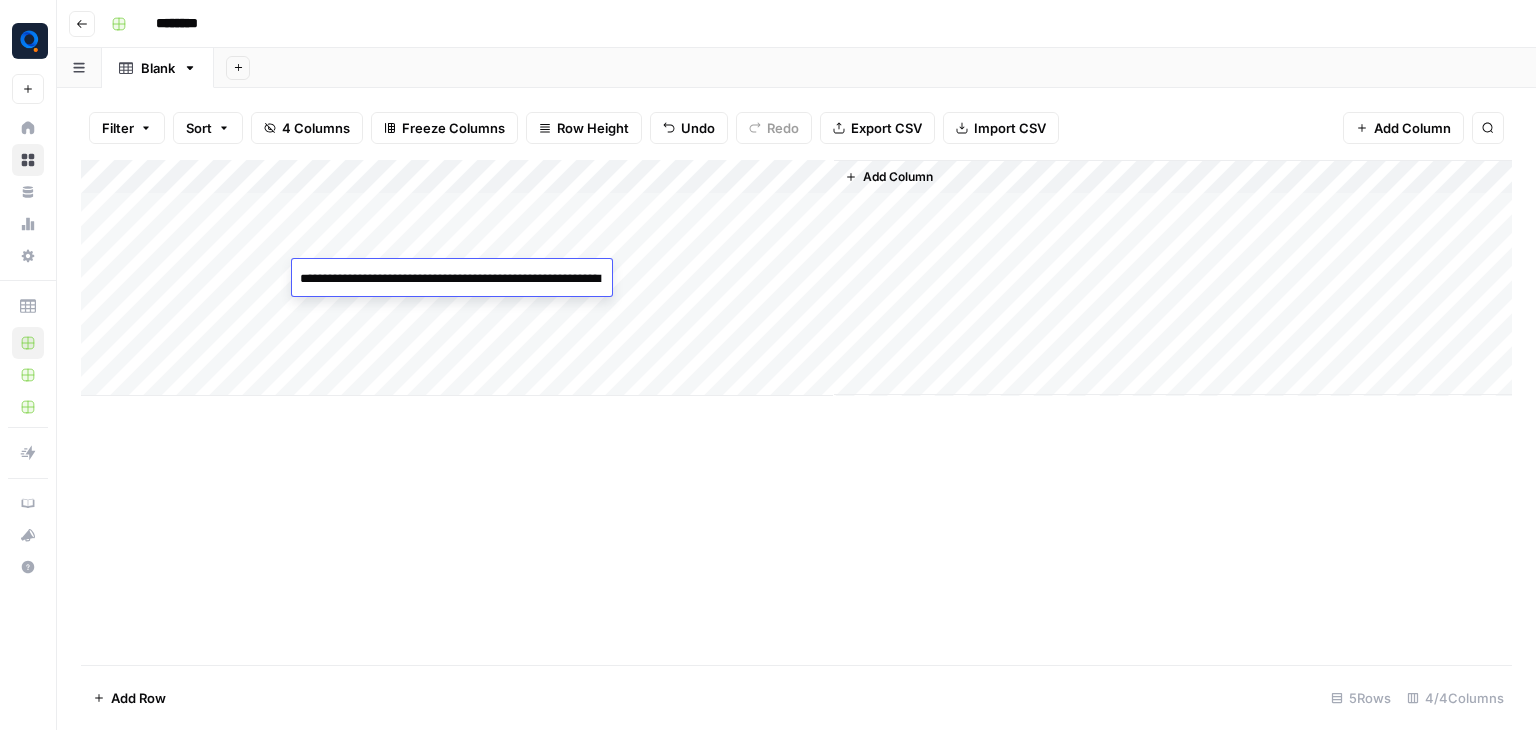 click on "**********" at bounding box center [452, 279] 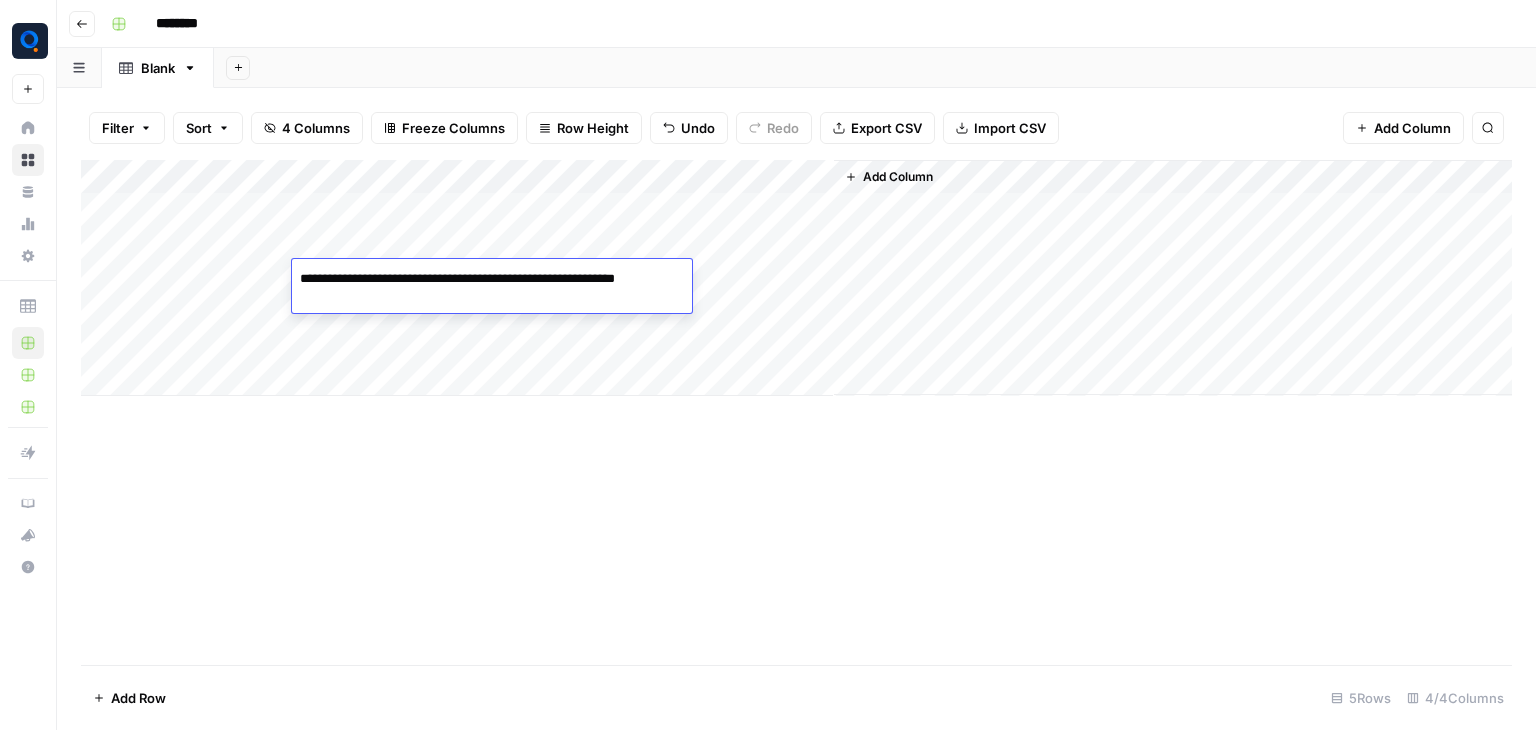 click on "**********" at bounding box center [492, 289] 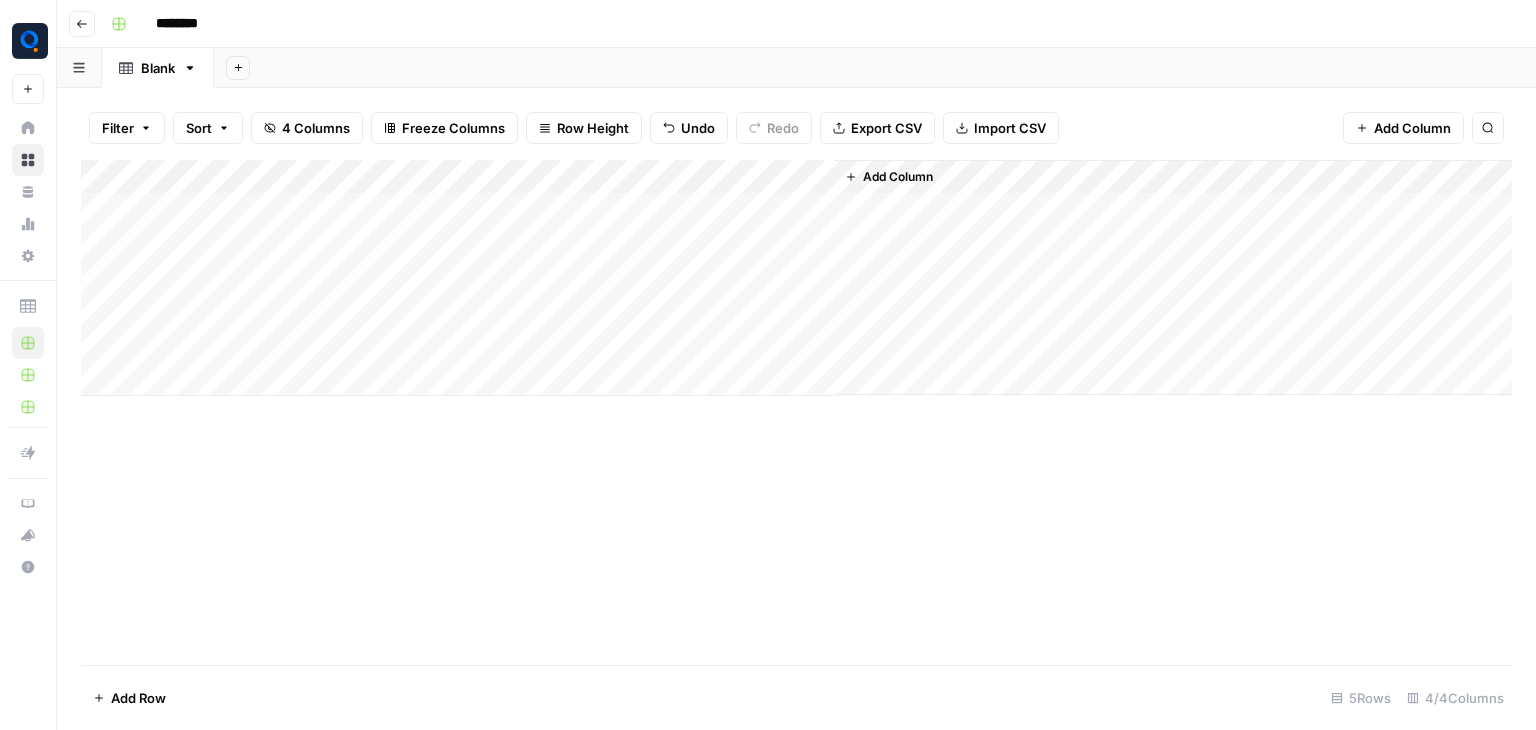 click on "Add Column" at bounding box center (796, 278) 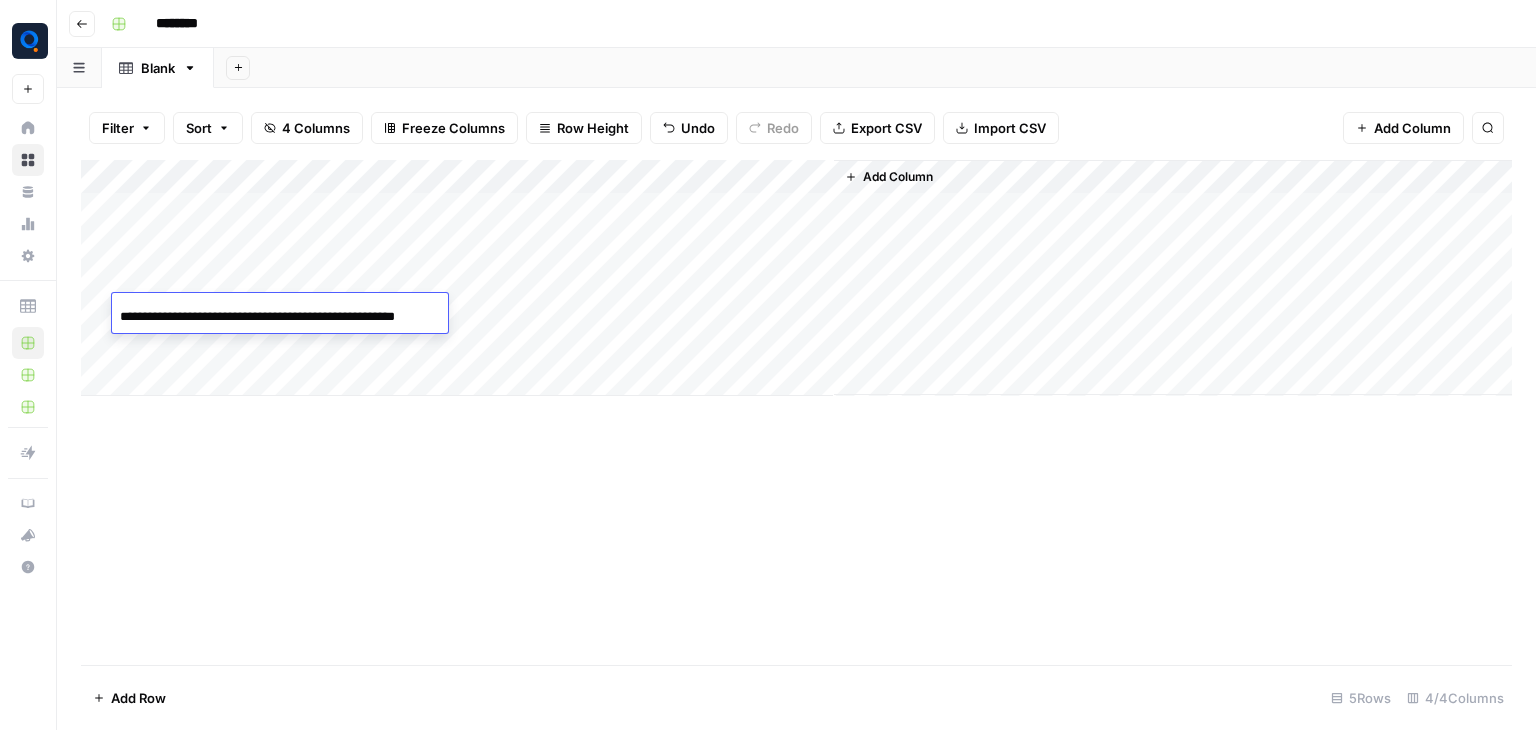 click on "**********" at bounding box center (280, 317) 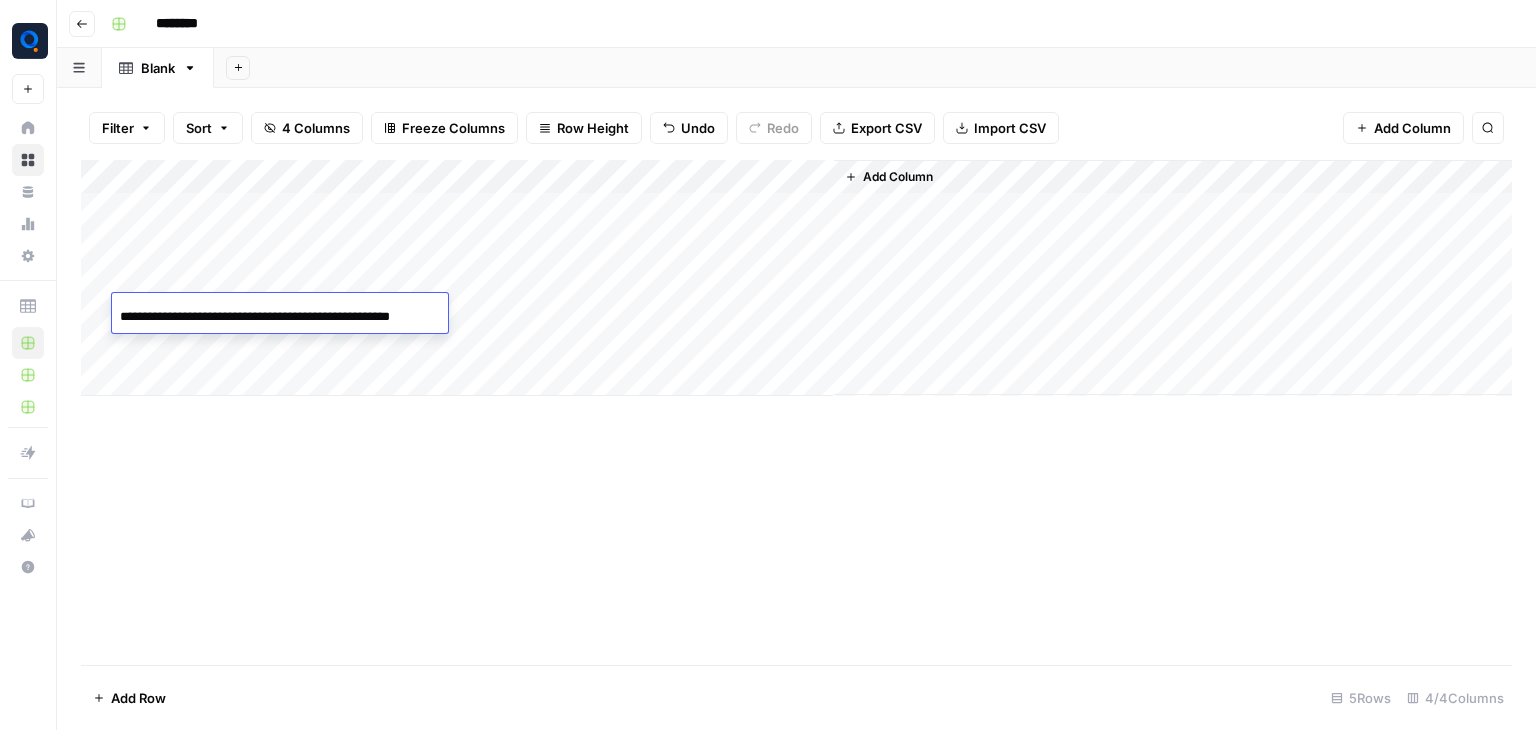 scroll, scrollTop: 0, scrollLeft: 0, axis: both 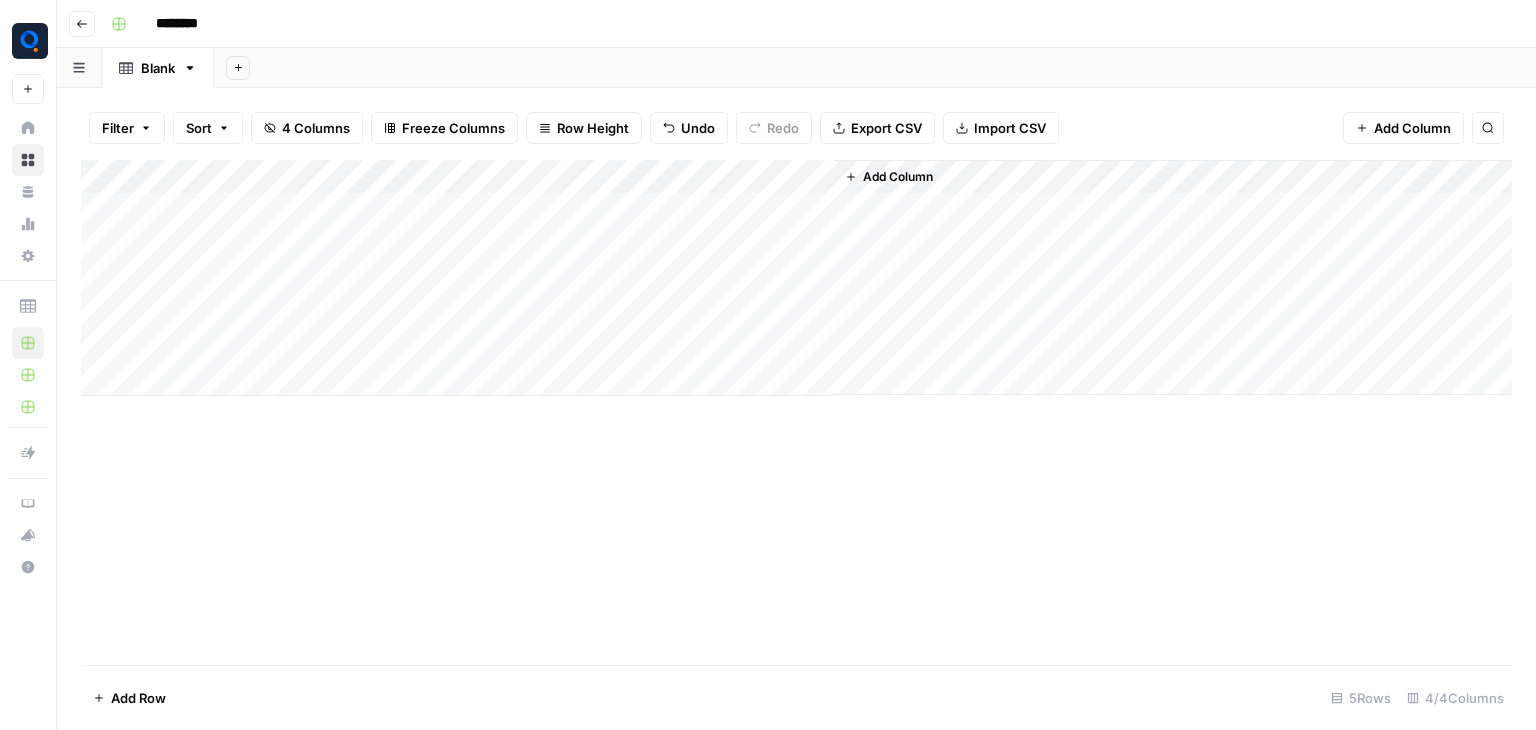 click on "Add Column" at bounding box center (796, 278) 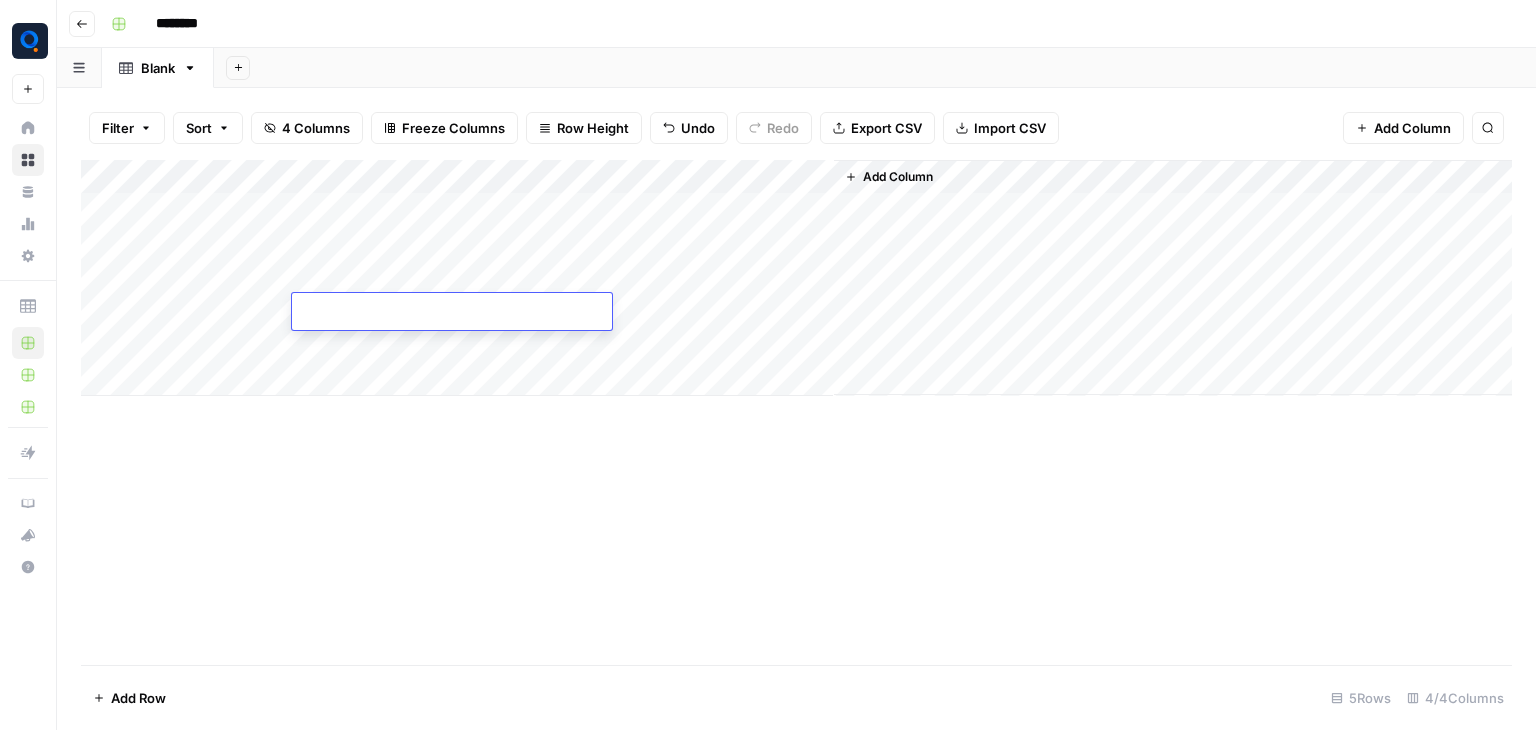 click at bounding box center [452, 313] 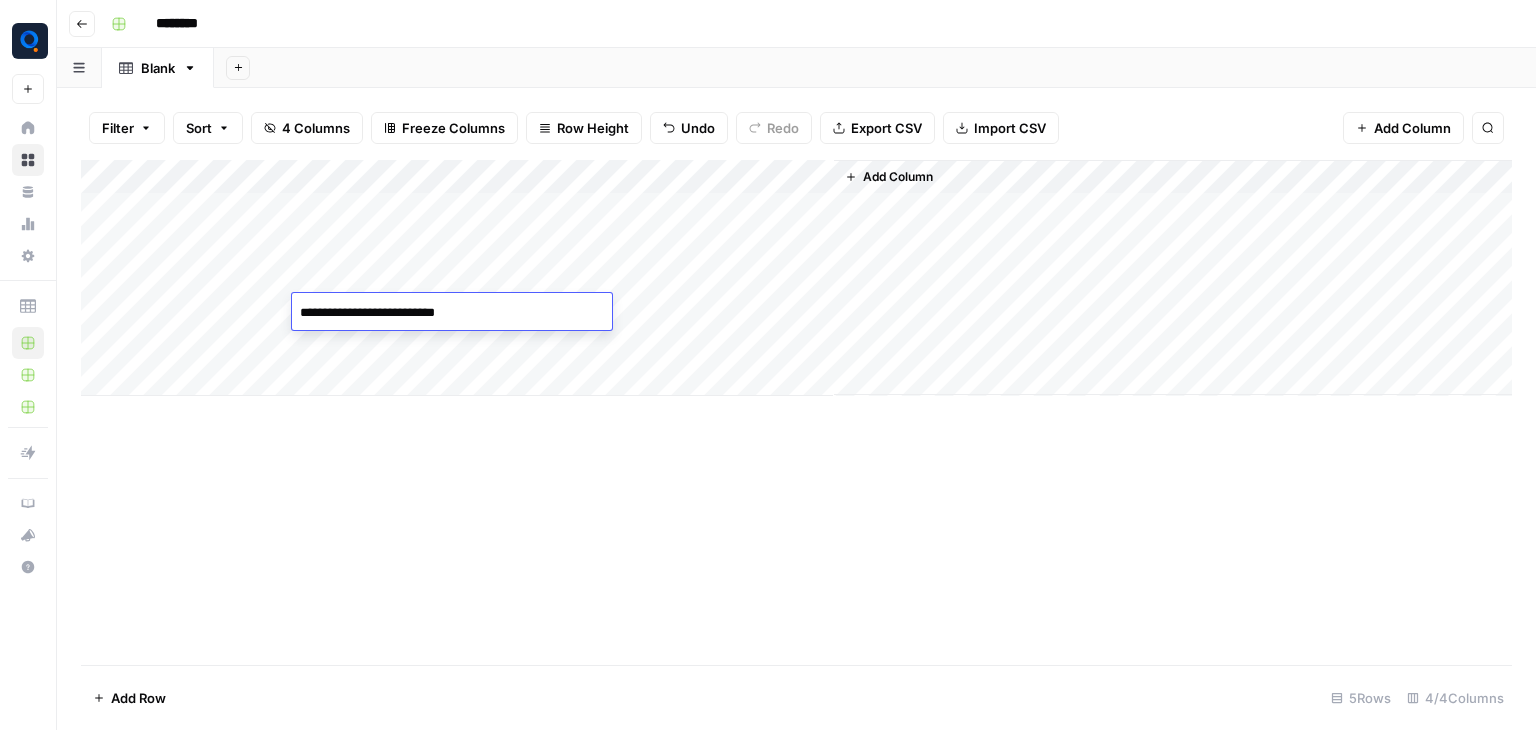 click on "**********" at bounding box center [452, 313] 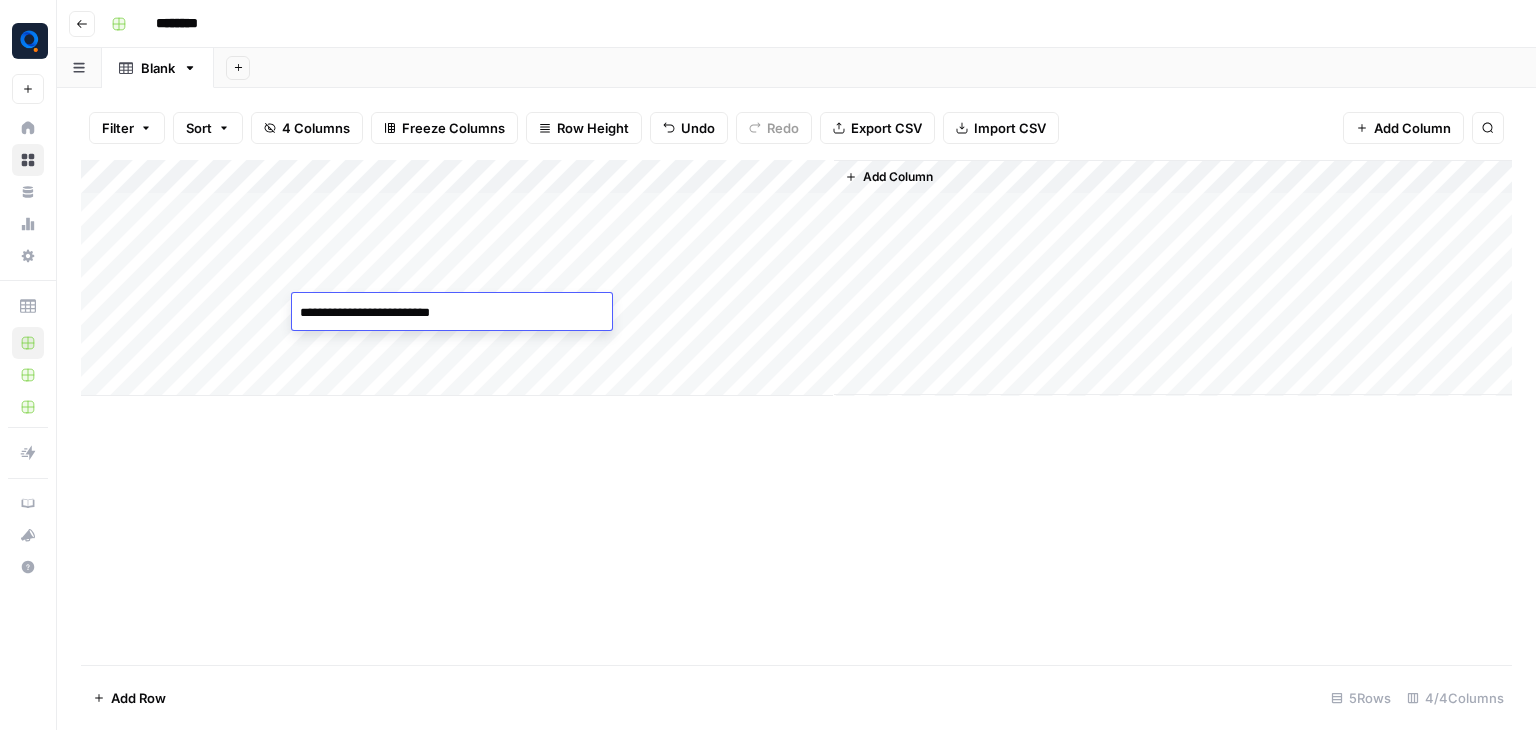 click on "**********" at bounding box center (452, 313) 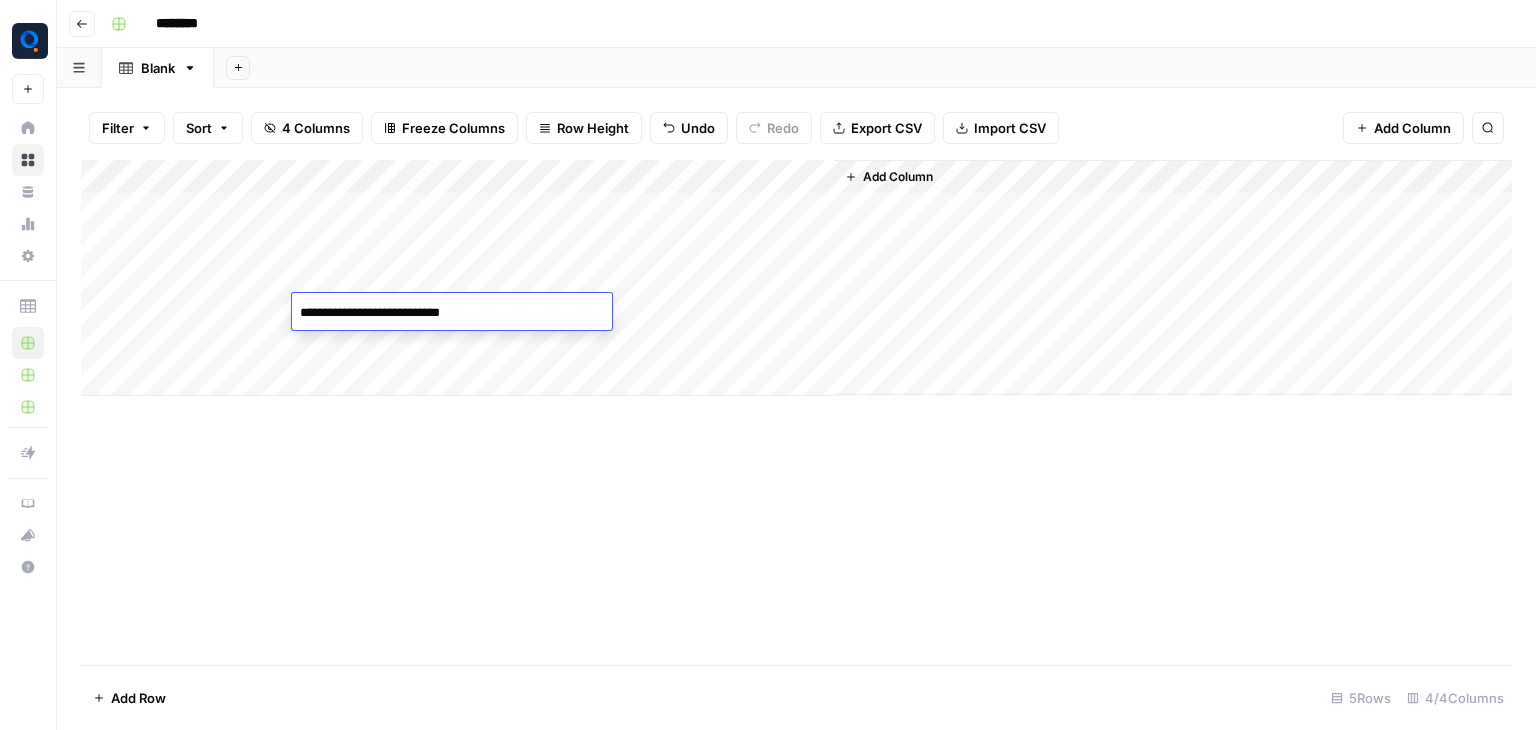 drag, startPoint x: 469, startPoint y: 305, endPoint x: 300, endPoint y: 329, distance: 170.69563 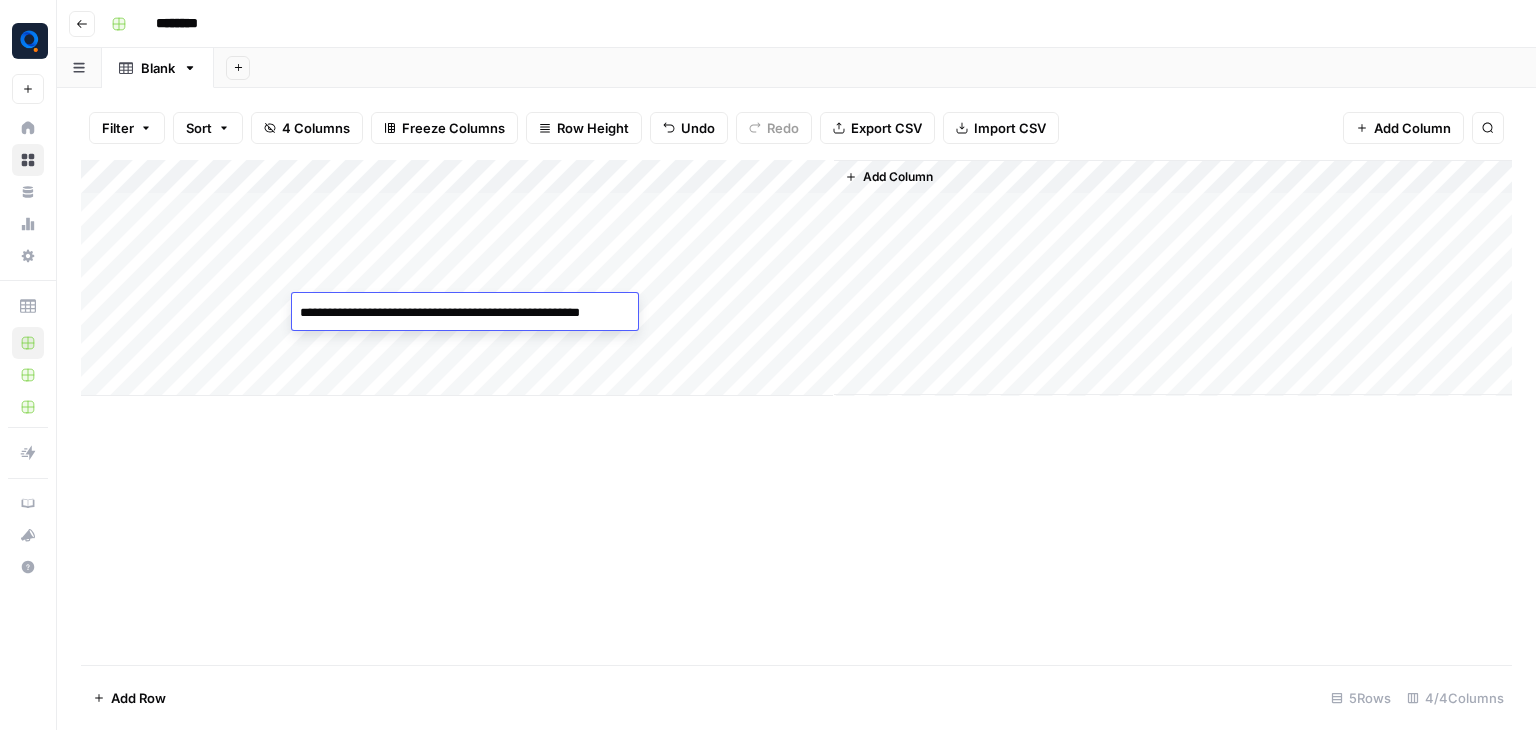 click on "**********" at bounding box center [465, 313] 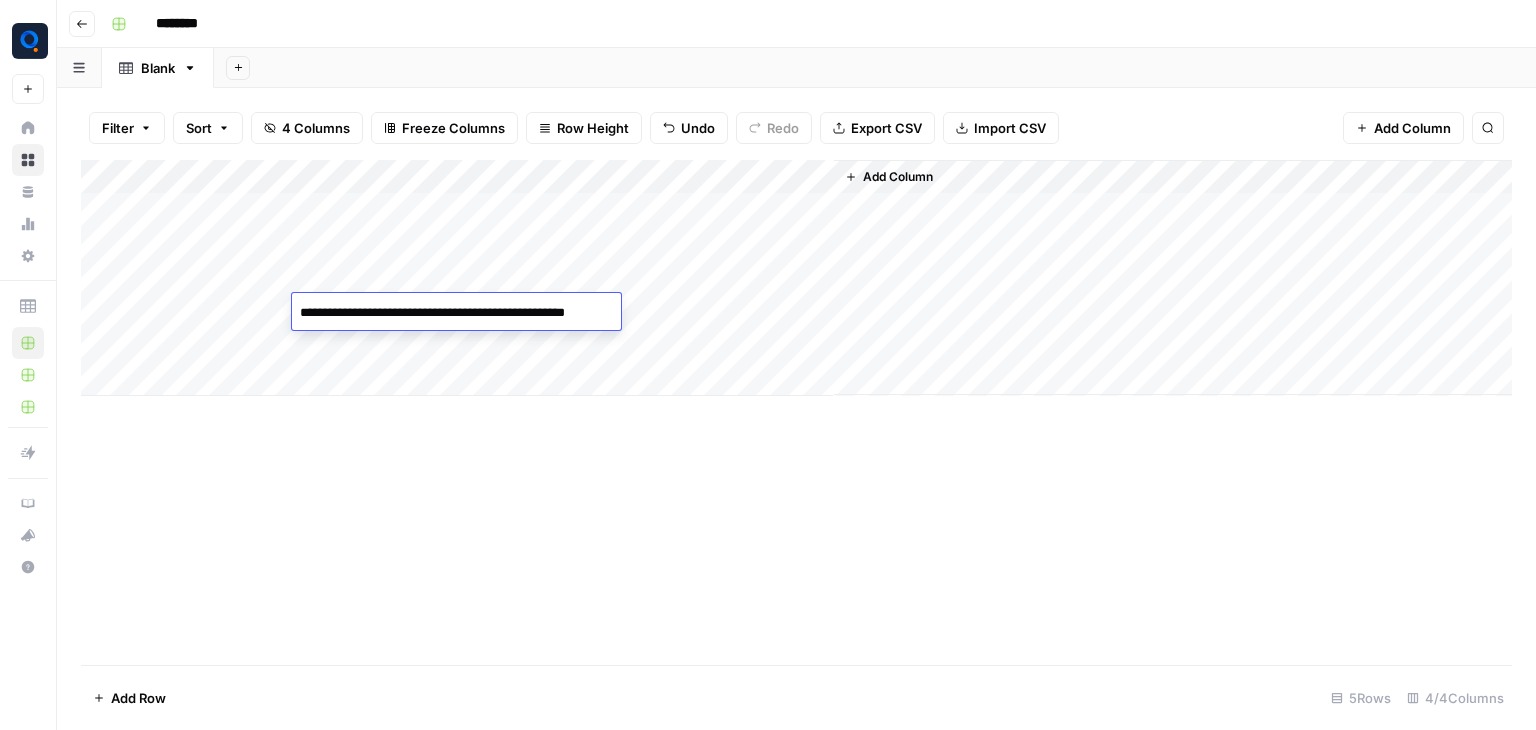 type on "**********" 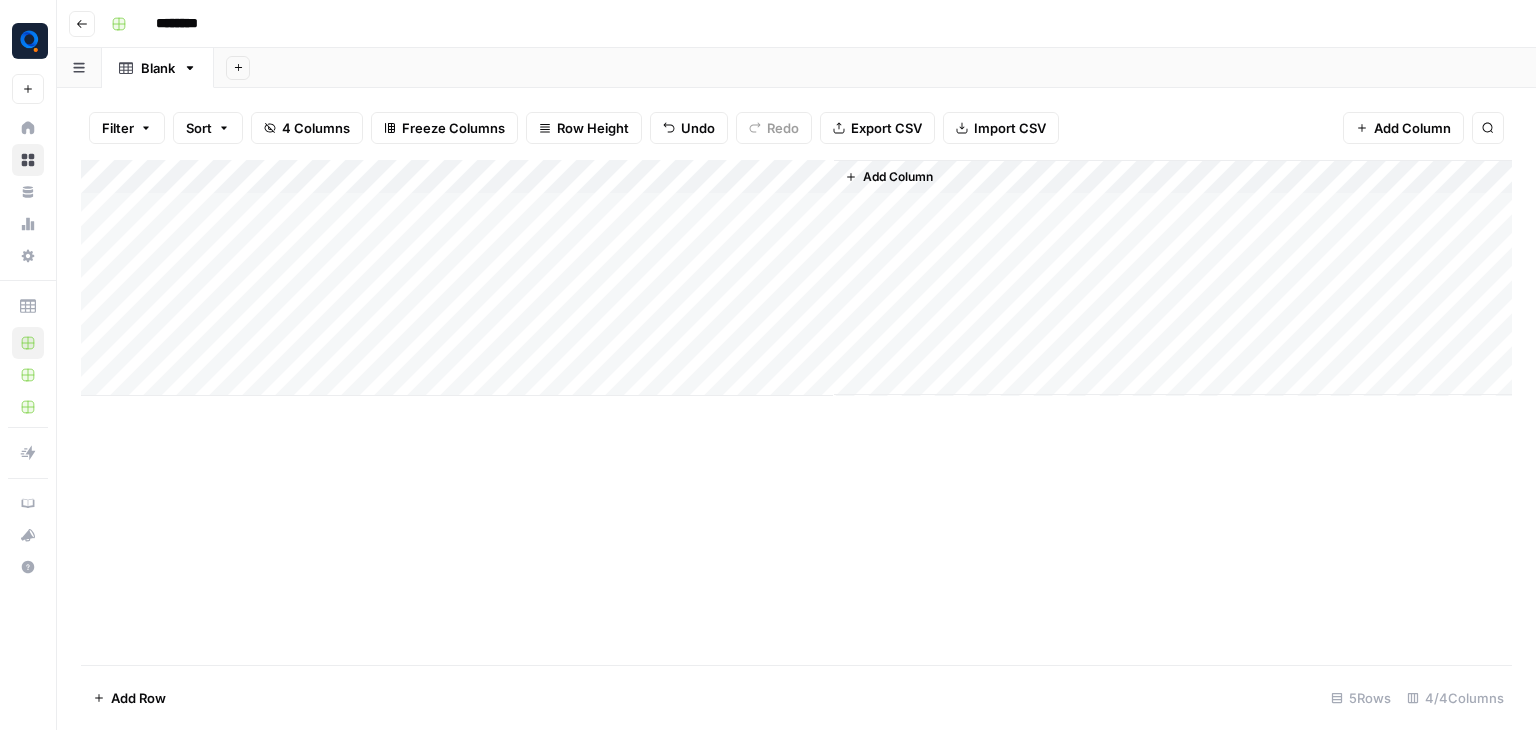 click on "Add Column" at bounding box center [796, 412] 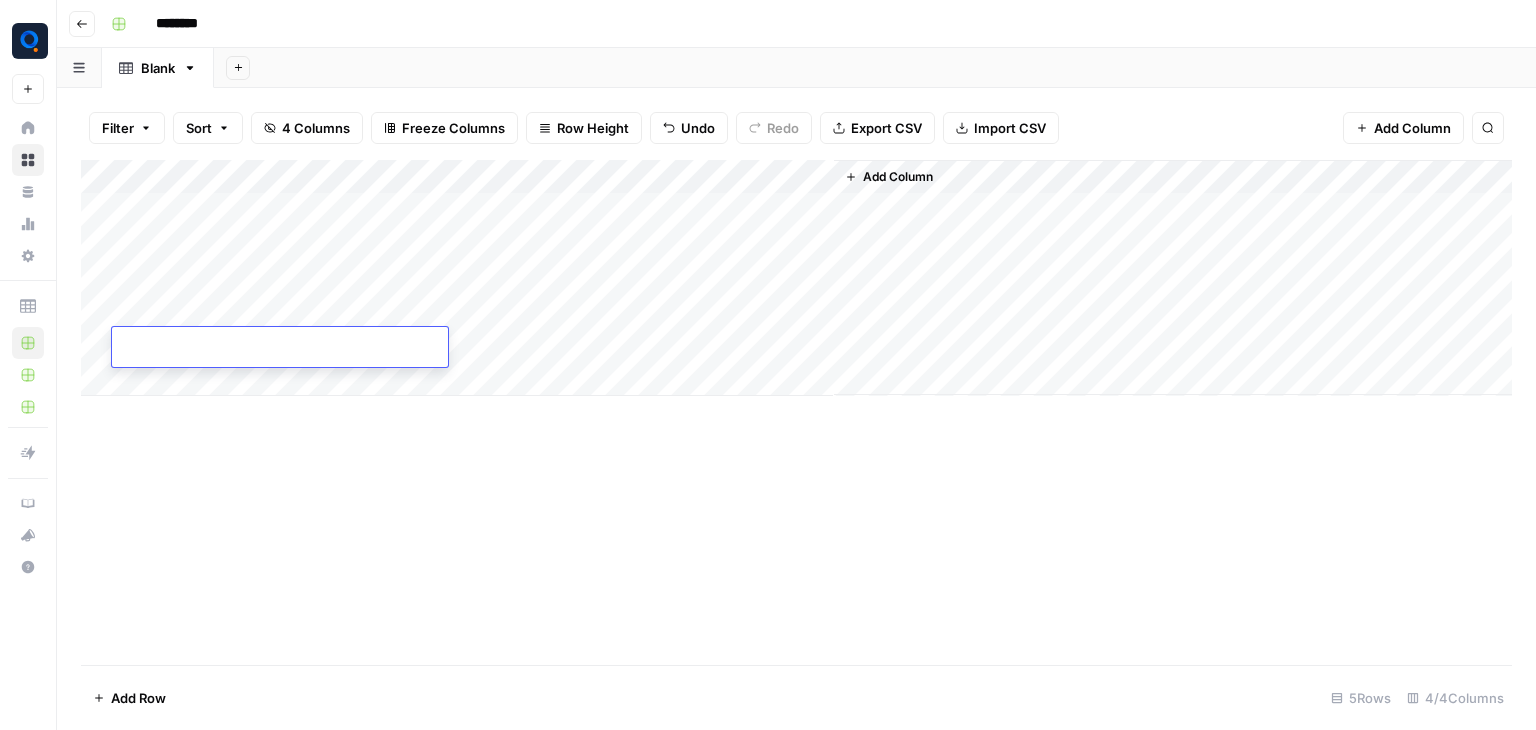 click at bounding box center [280, 351] 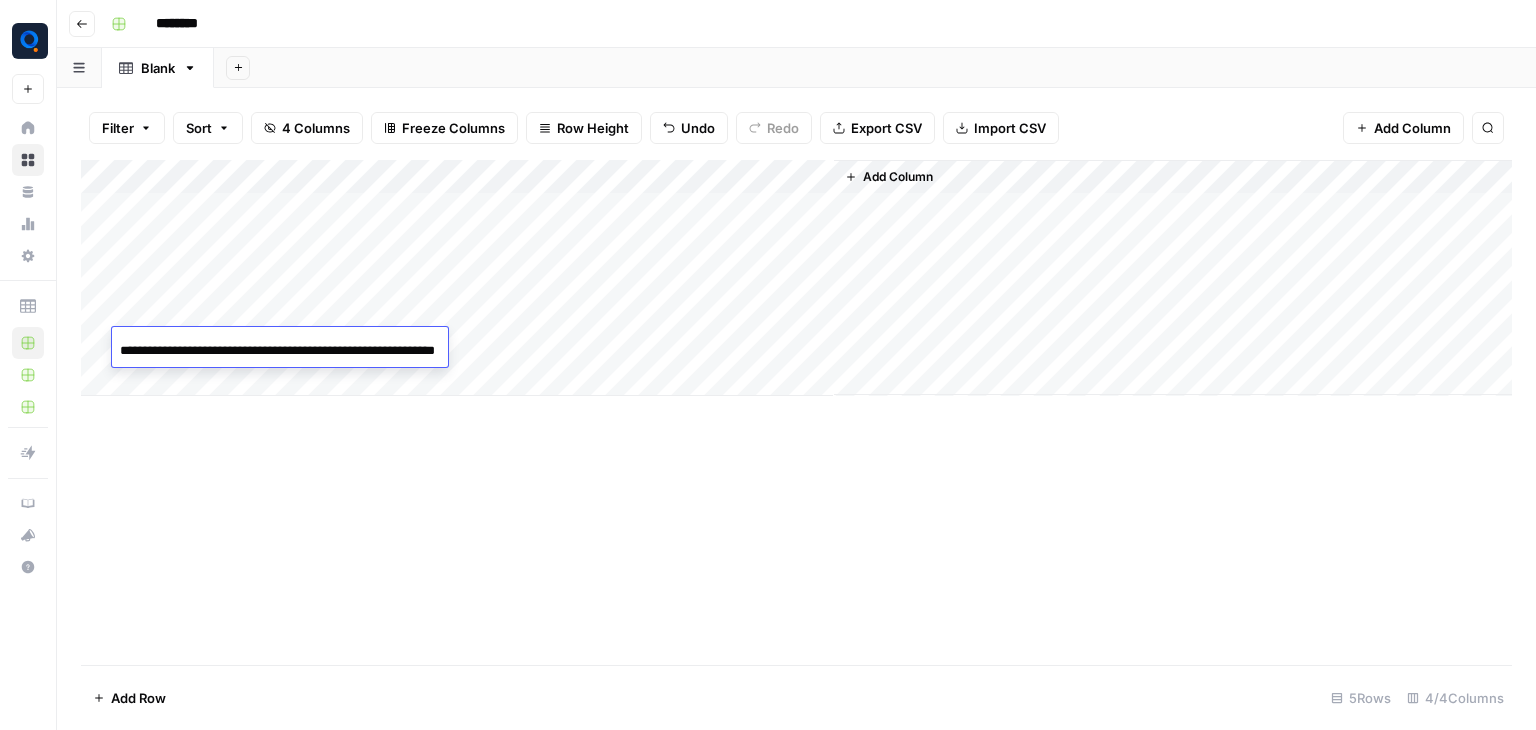 scroll, scrollTop: 0, scrollLeft: 0, axis: both 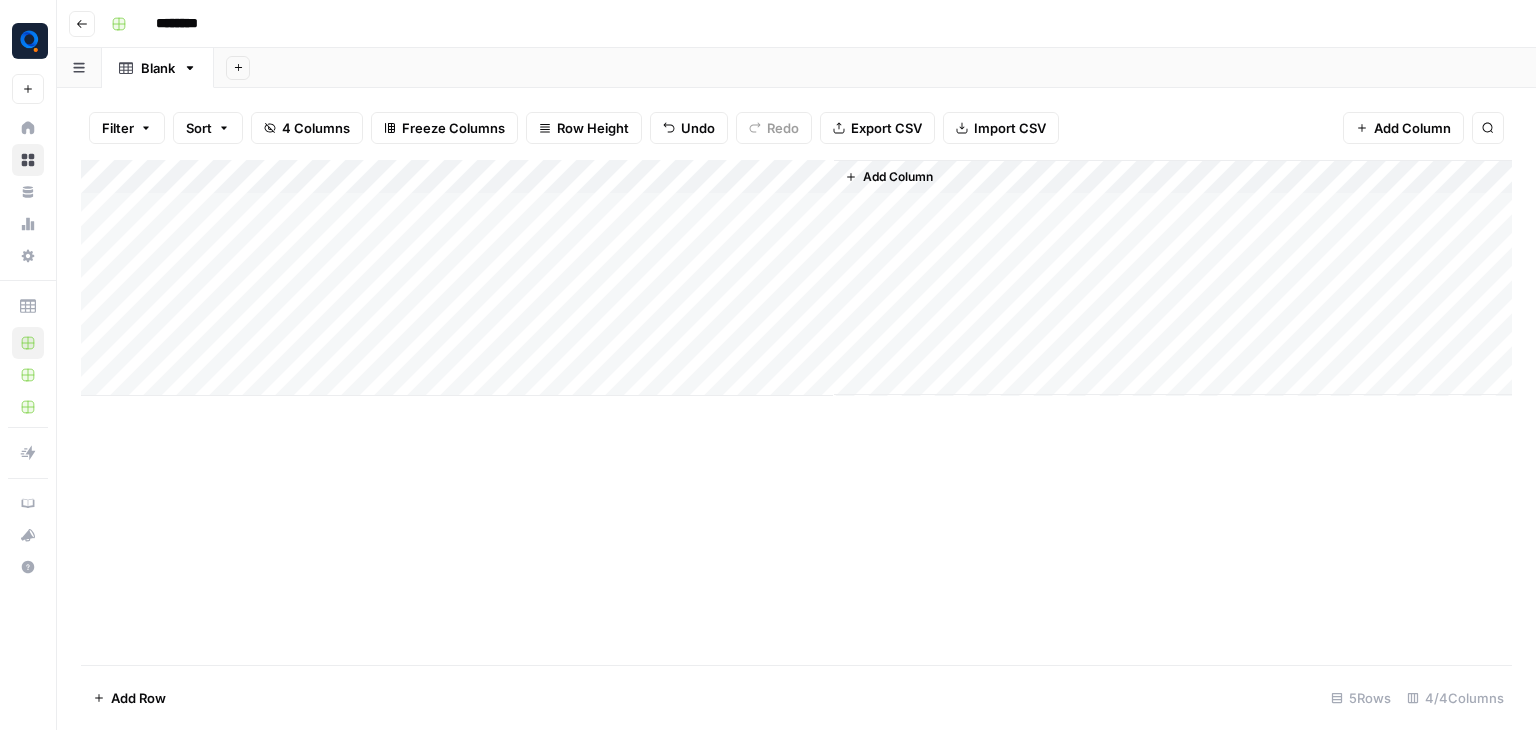 click on "Add Column" at bounding box center [796, 412] 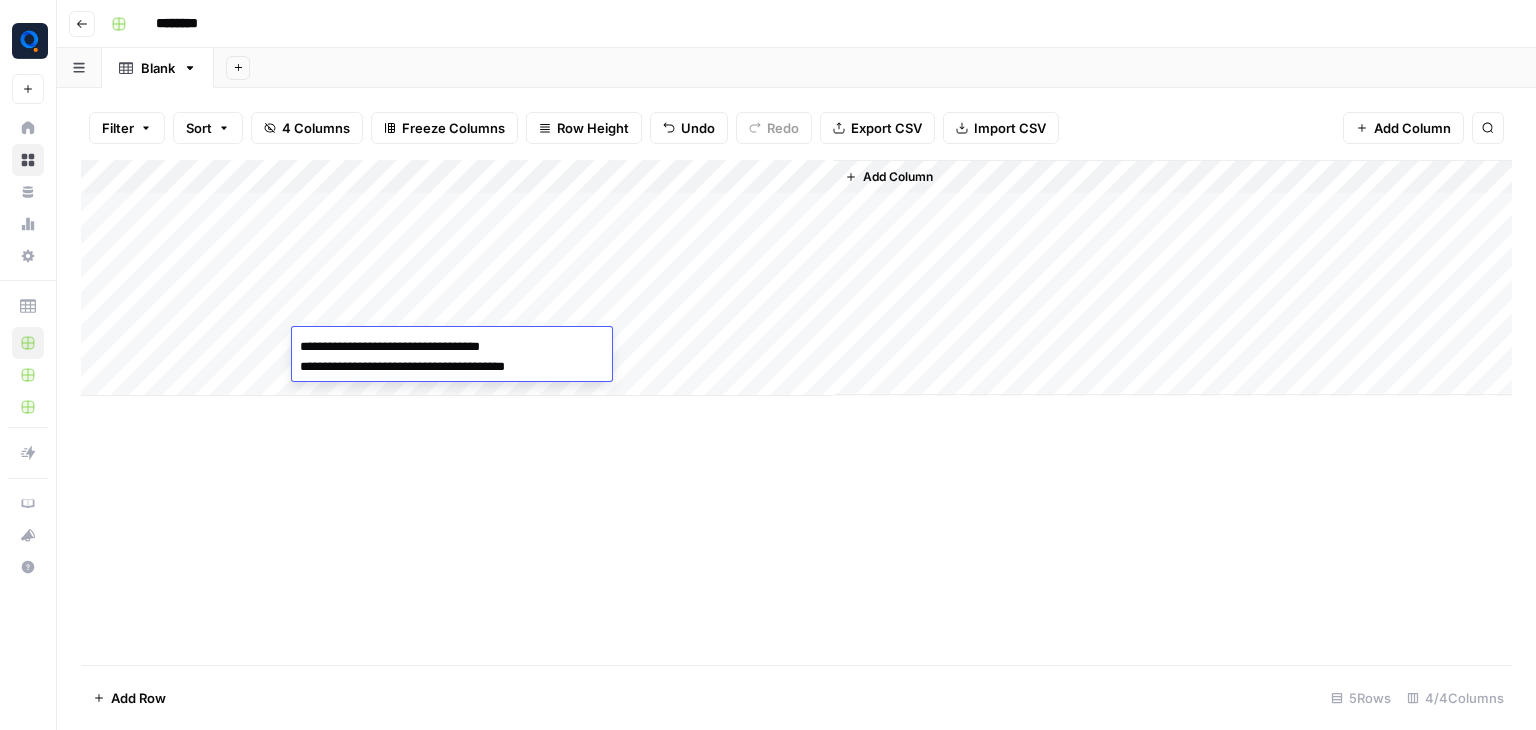 click on "**********" at bounding box center (452, 357) 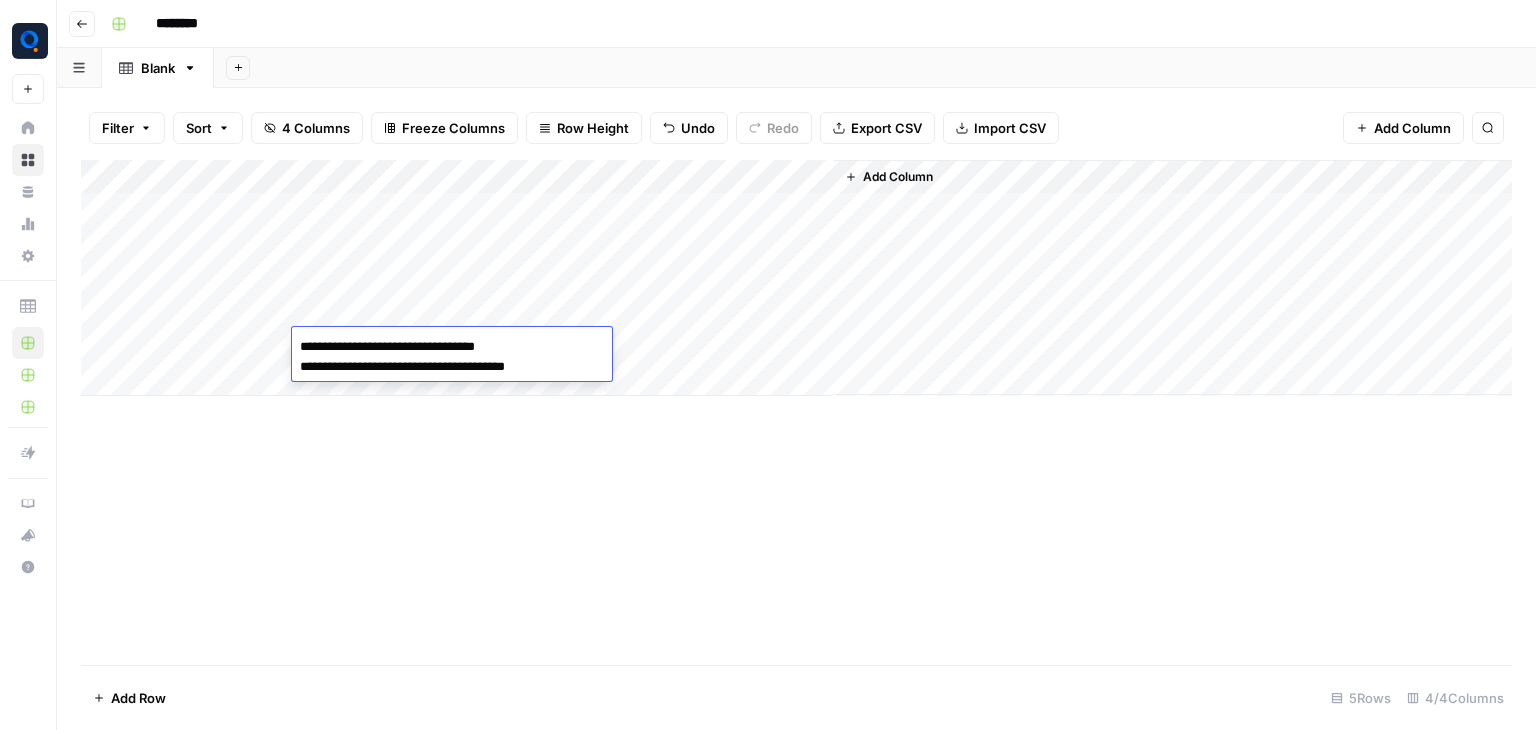 click on "**********" at bounding box center (452, 357) 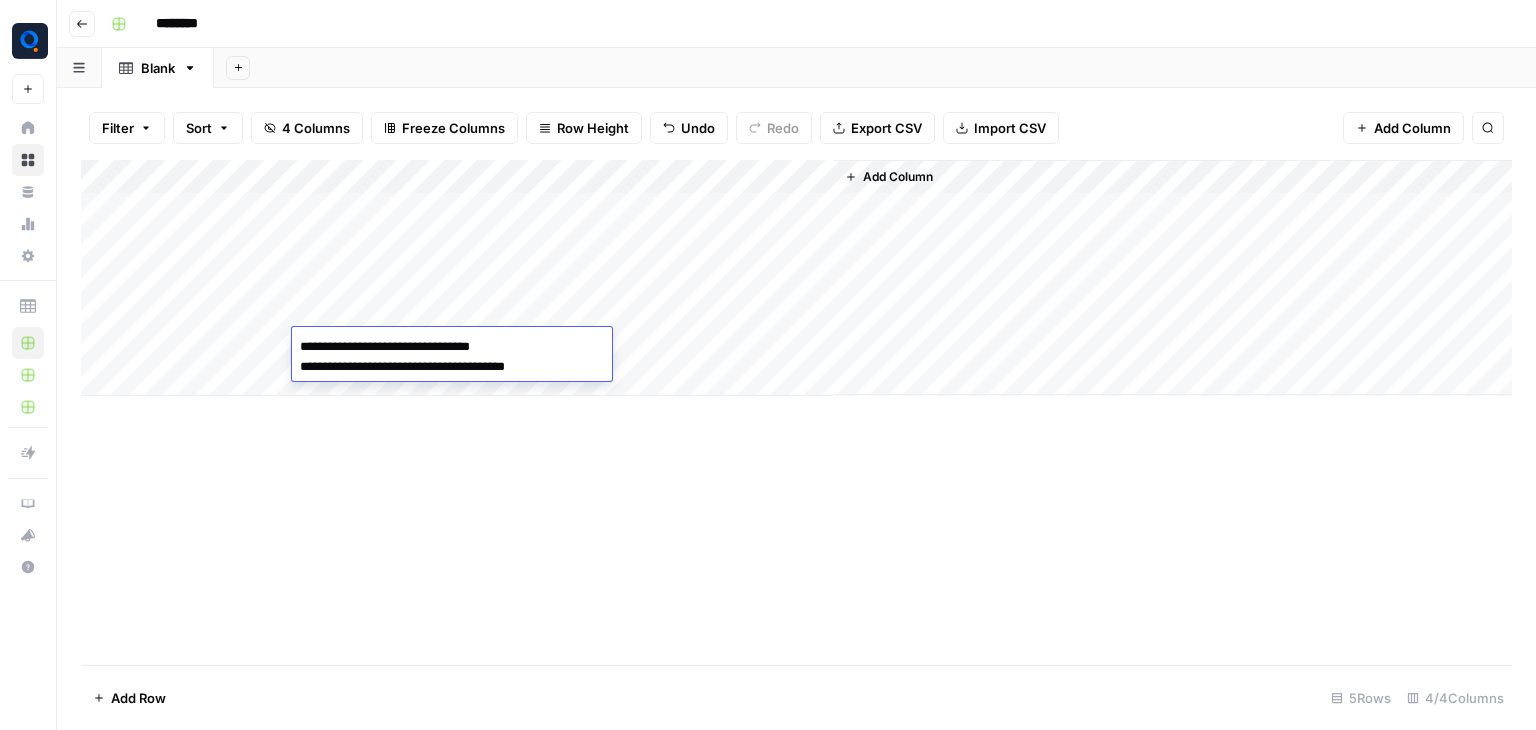 click on "**********" at bounding box center (452, 357) 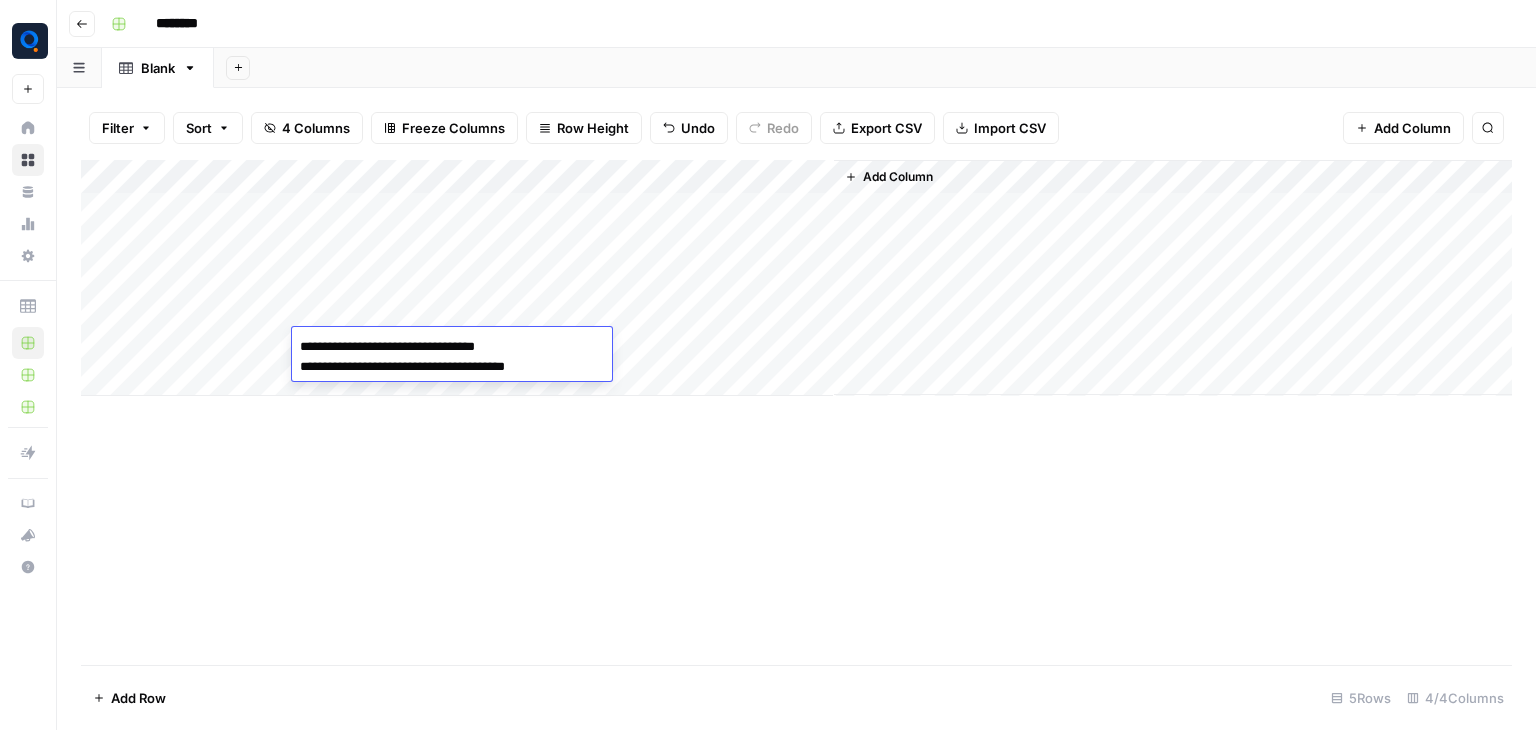 click on "**********" at bounding box center (452, 357) 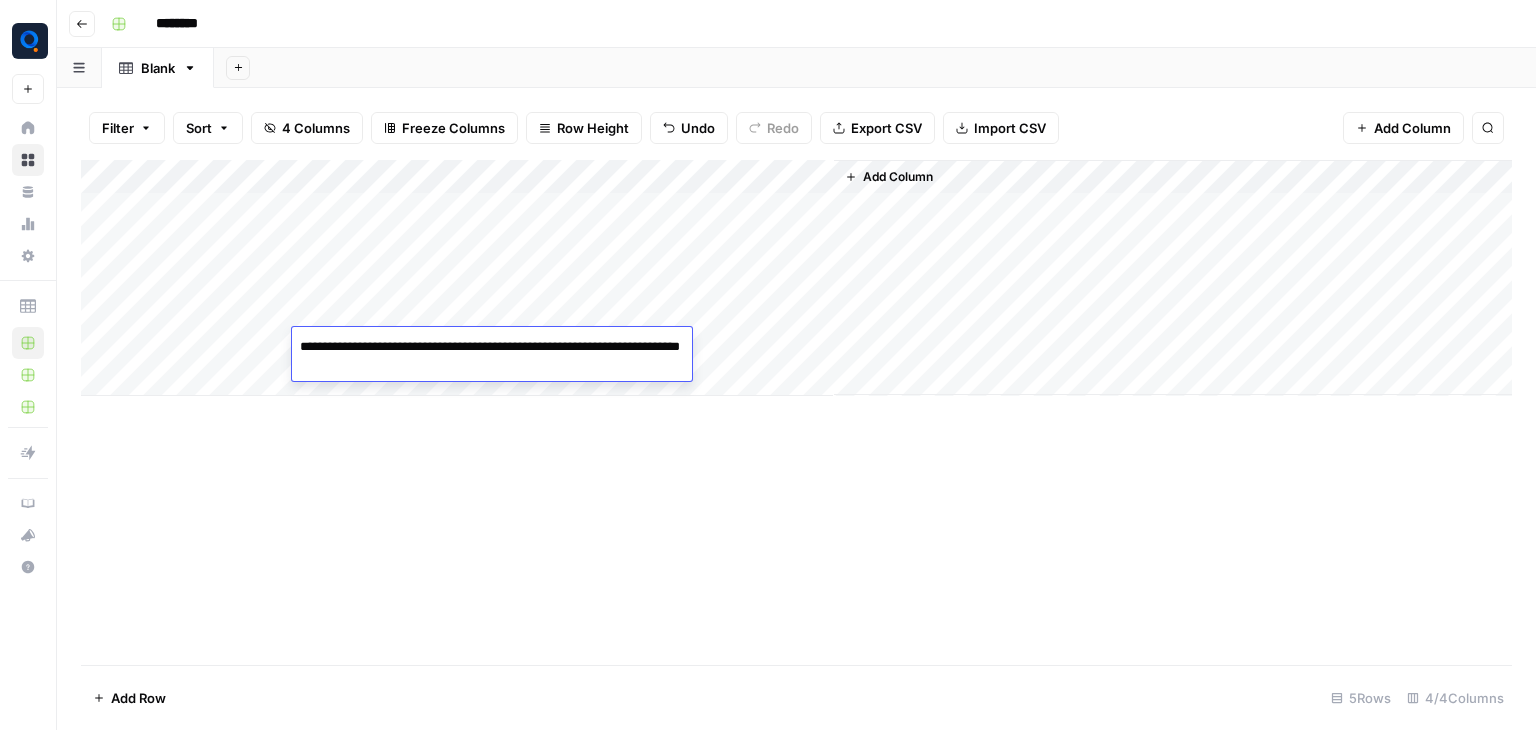 type on "**********" 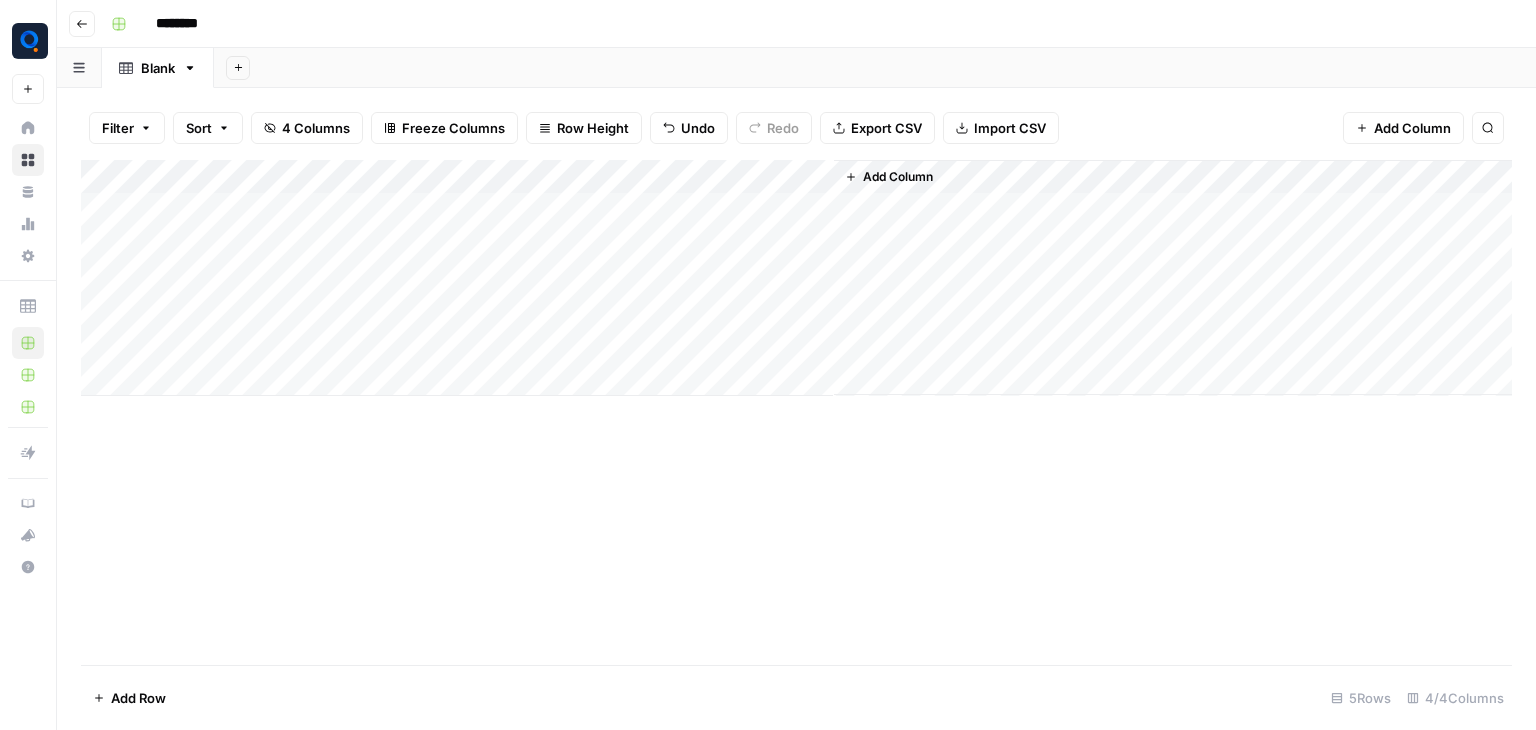 click on "Add Column" at bounding box center [796, 412] 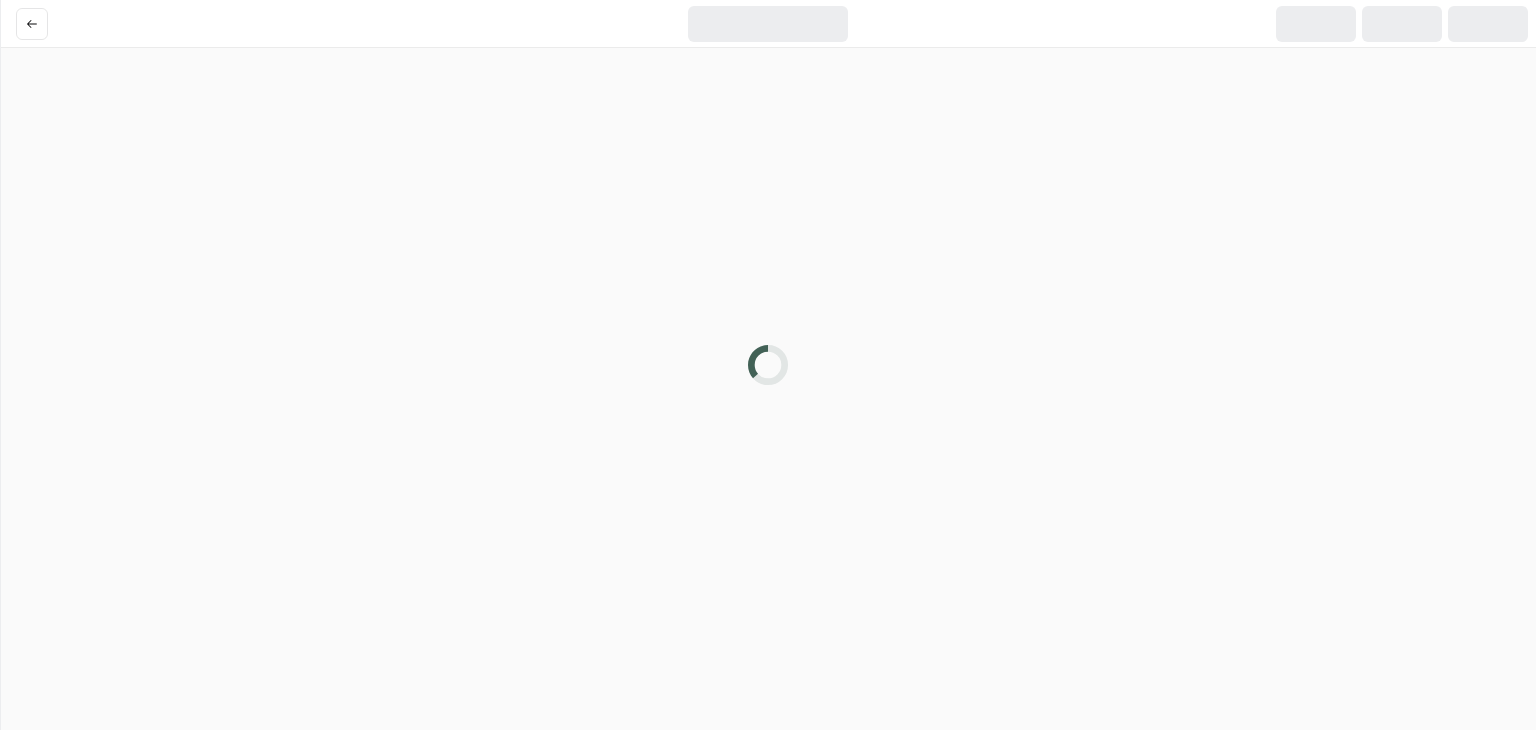 scroll, scrollTop: 0, scrollLeft: 0, axis: both 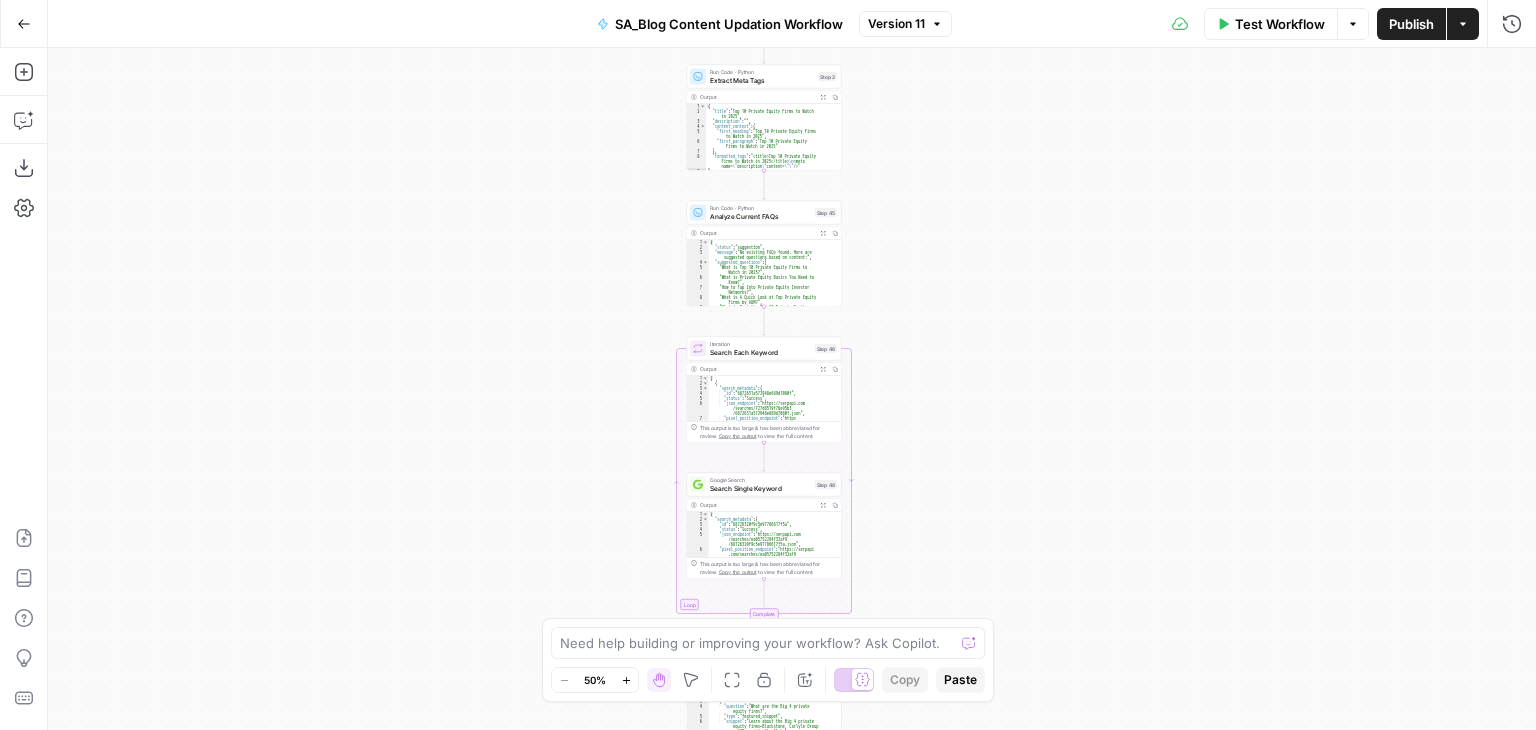 drag, startPoint x: 940, startPoint y: 104, endPoint x: 905, endPoint y: 624, distance: 521.1766 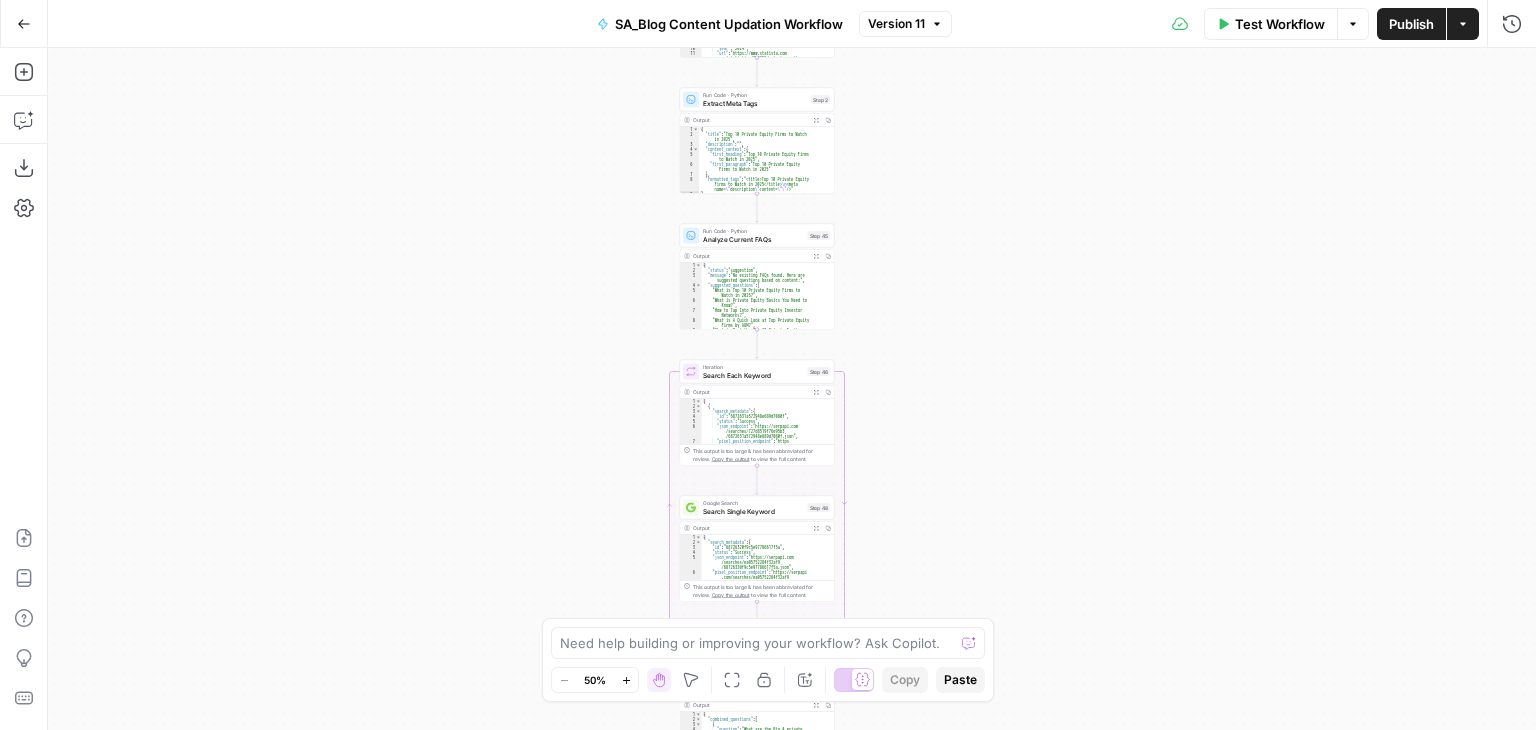 drag, startPoint x: 920, startPoint y: 123, endPoint x: 942, endPoint y: 738, distance: 615.3934 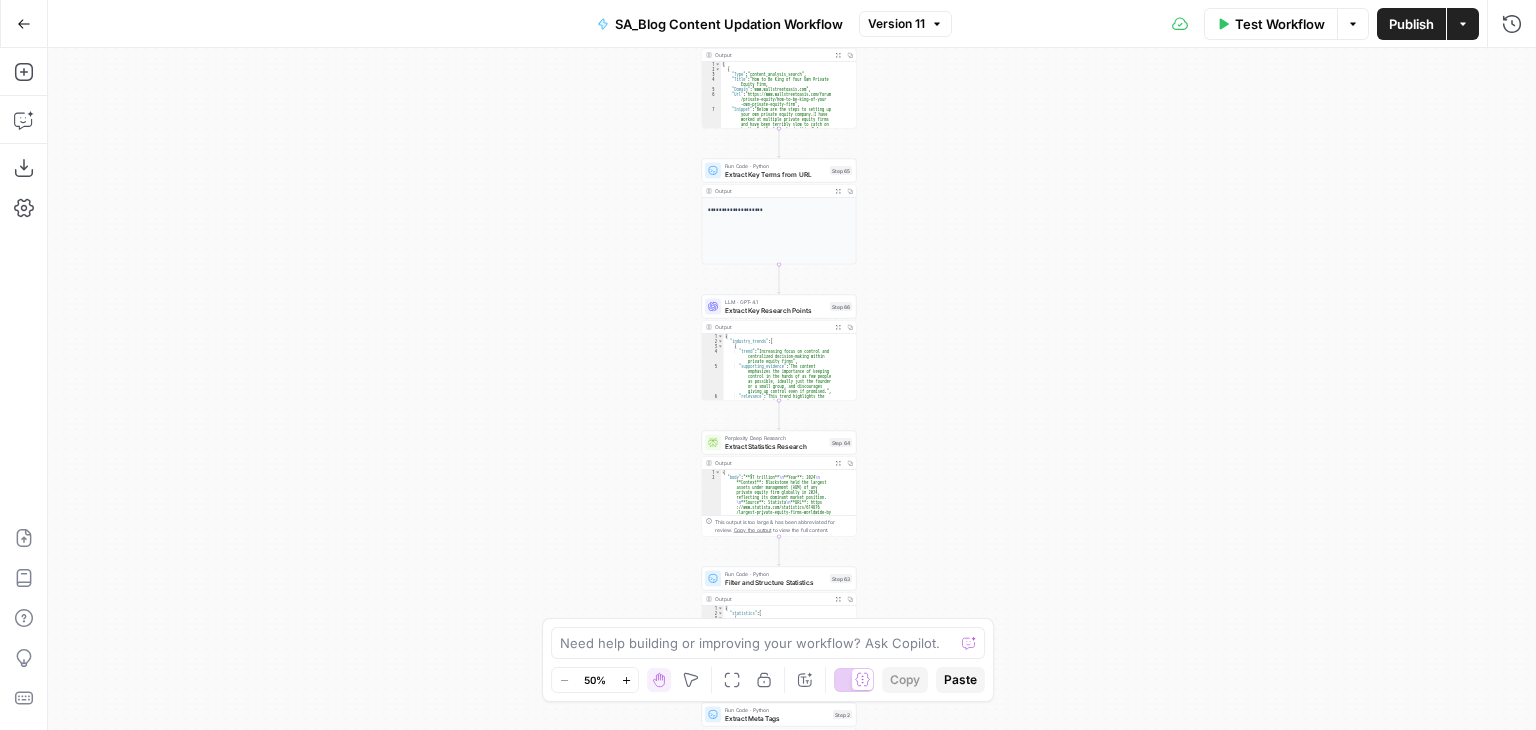 drag, startPoint x: 907, startPoint y: 201, endPoint x: 876, endPoint y: 715, distance: 514.93396 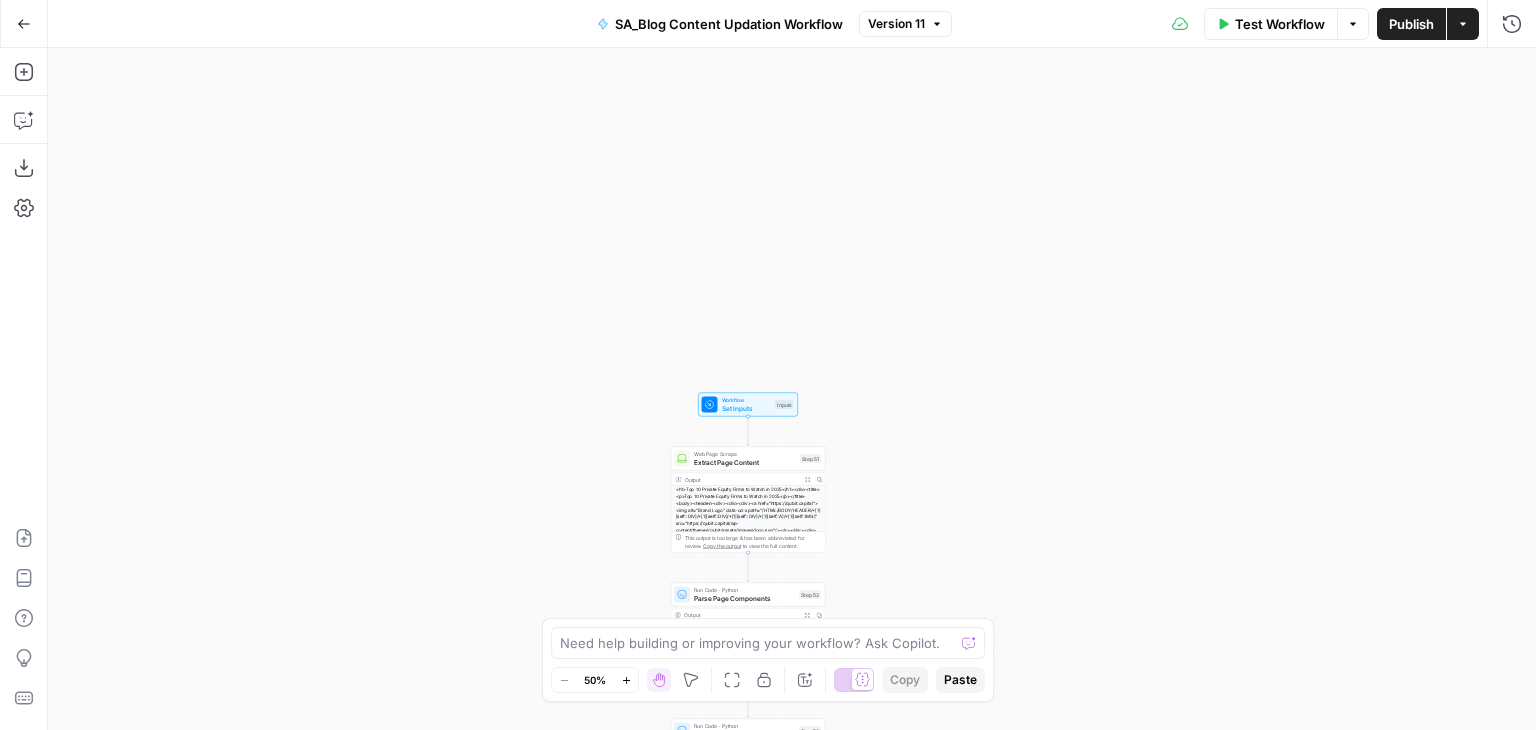 drag, startPoint x: 916, startPoint y: 167, endPoint x: 905, endPoint y: 708, distance: 541.1118 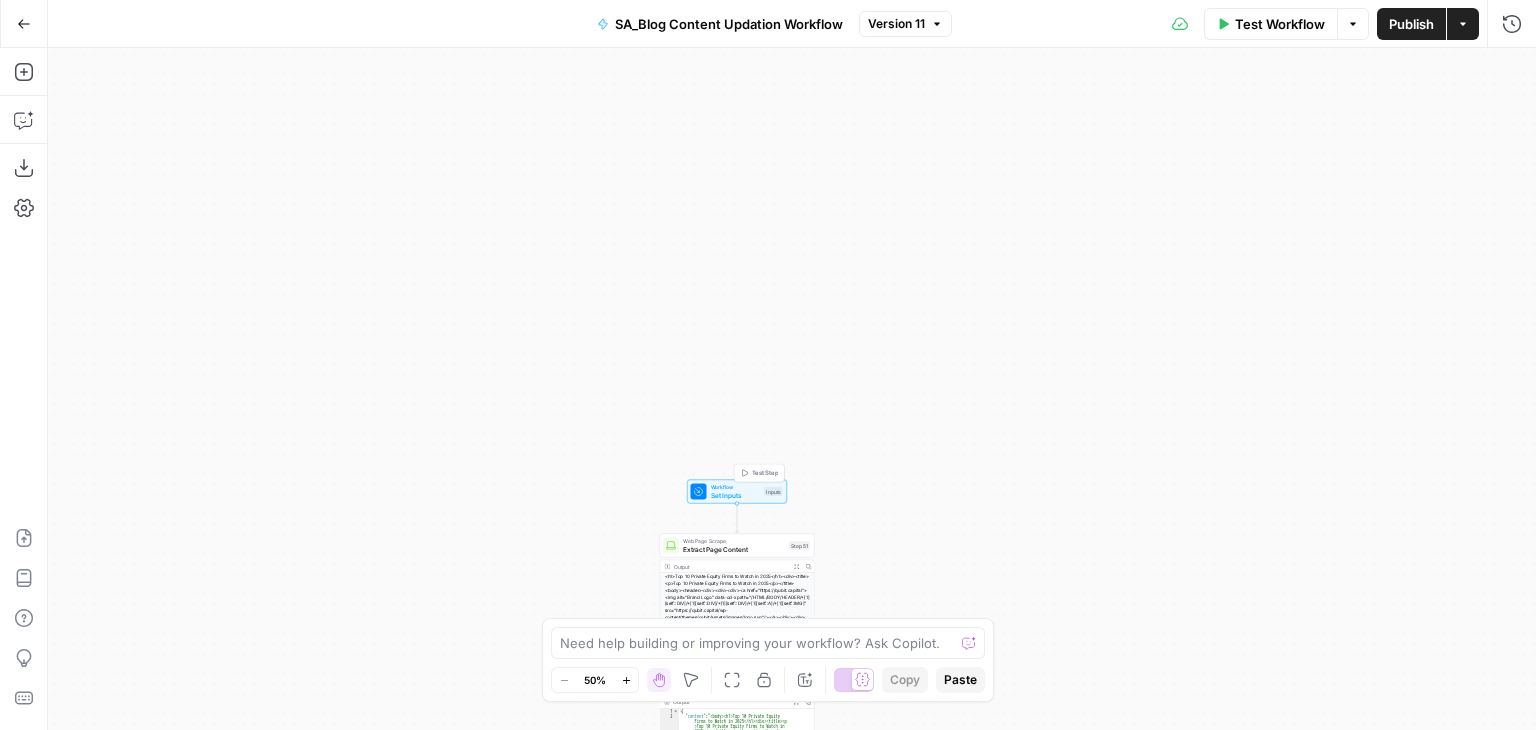 click on "Set Inputs" at bounding box center [736, 495] 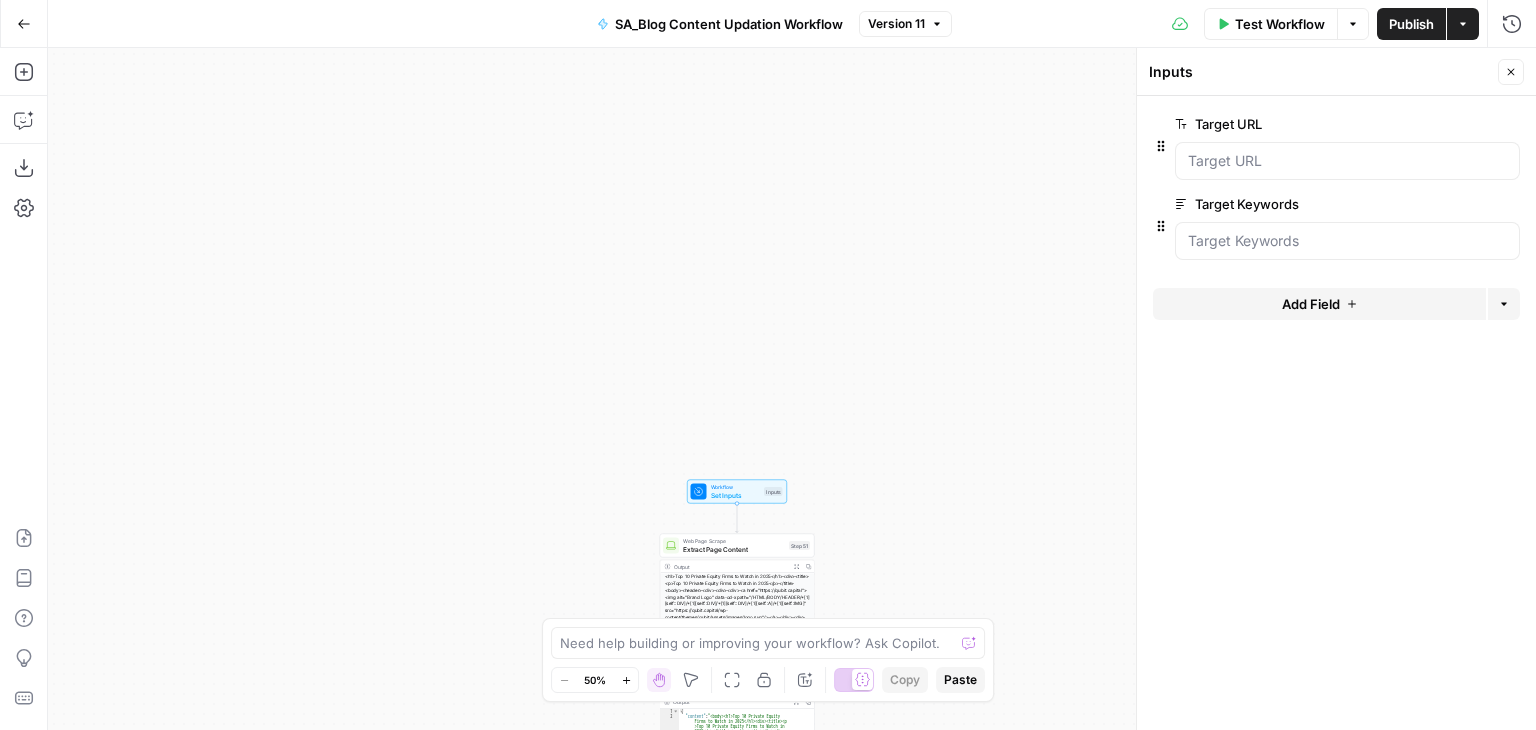 click at bounding box center [1347, 241] 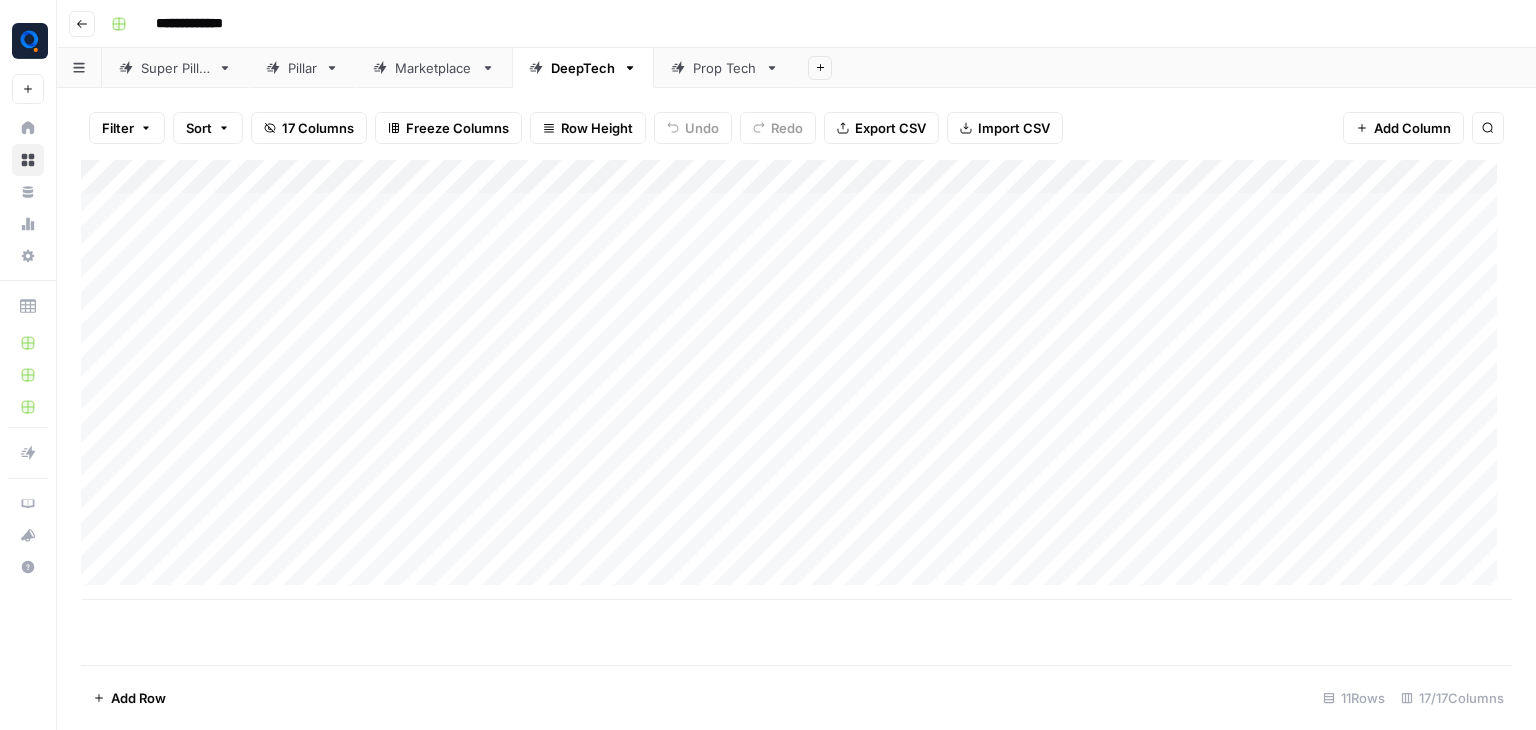scroll, scrollTop: 0, scrollLeft: 0, axis: both 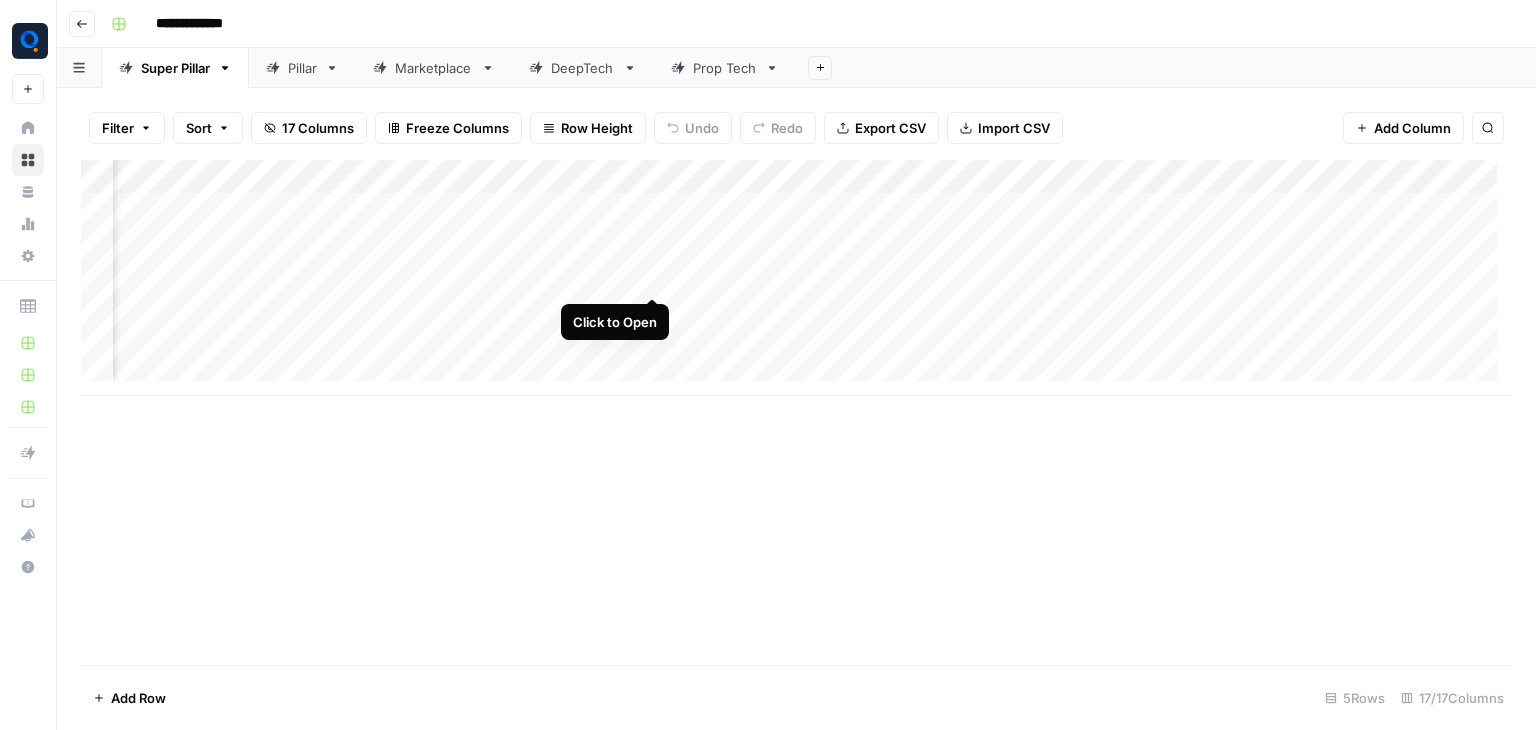 click on "Add Column" at bounding box center (796, 278) 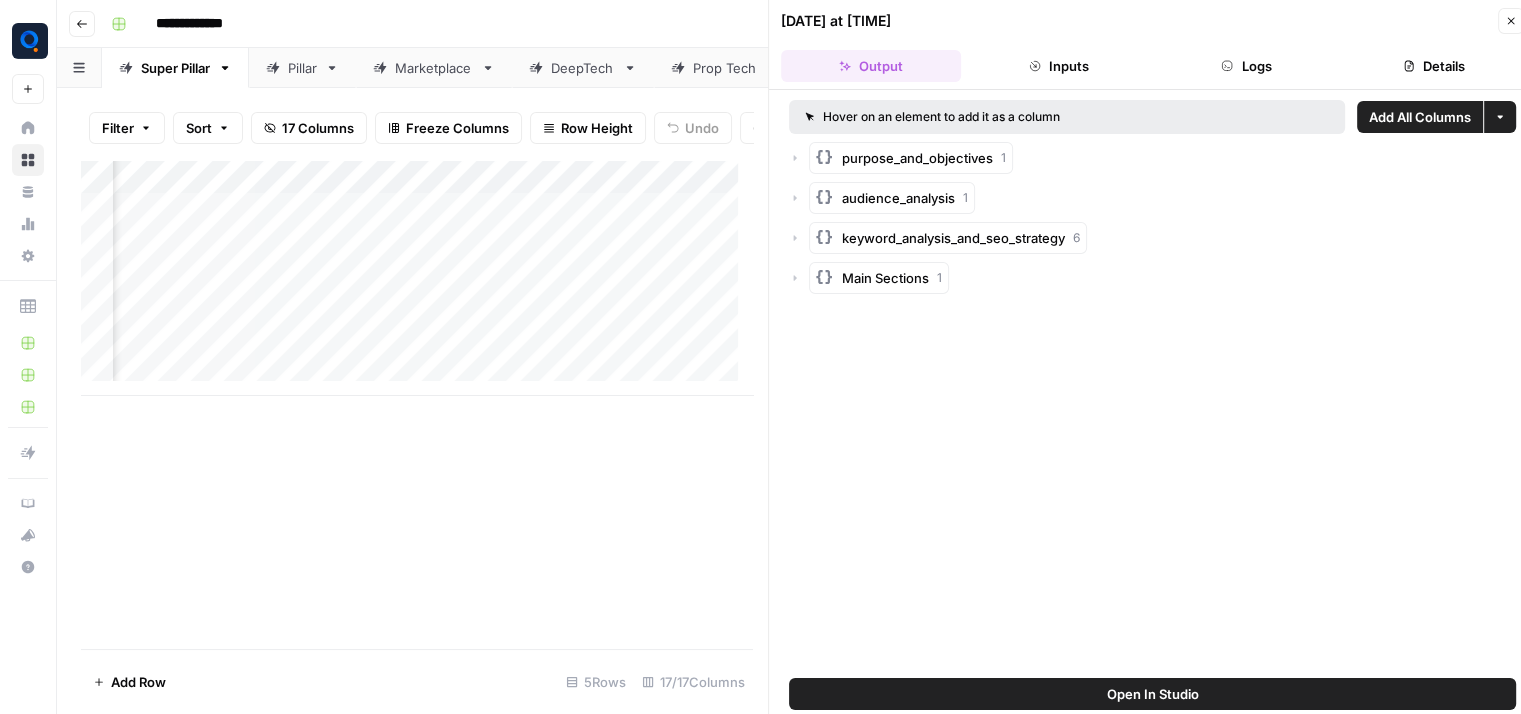 click on "Logs" at bounding box center [1247, 66] 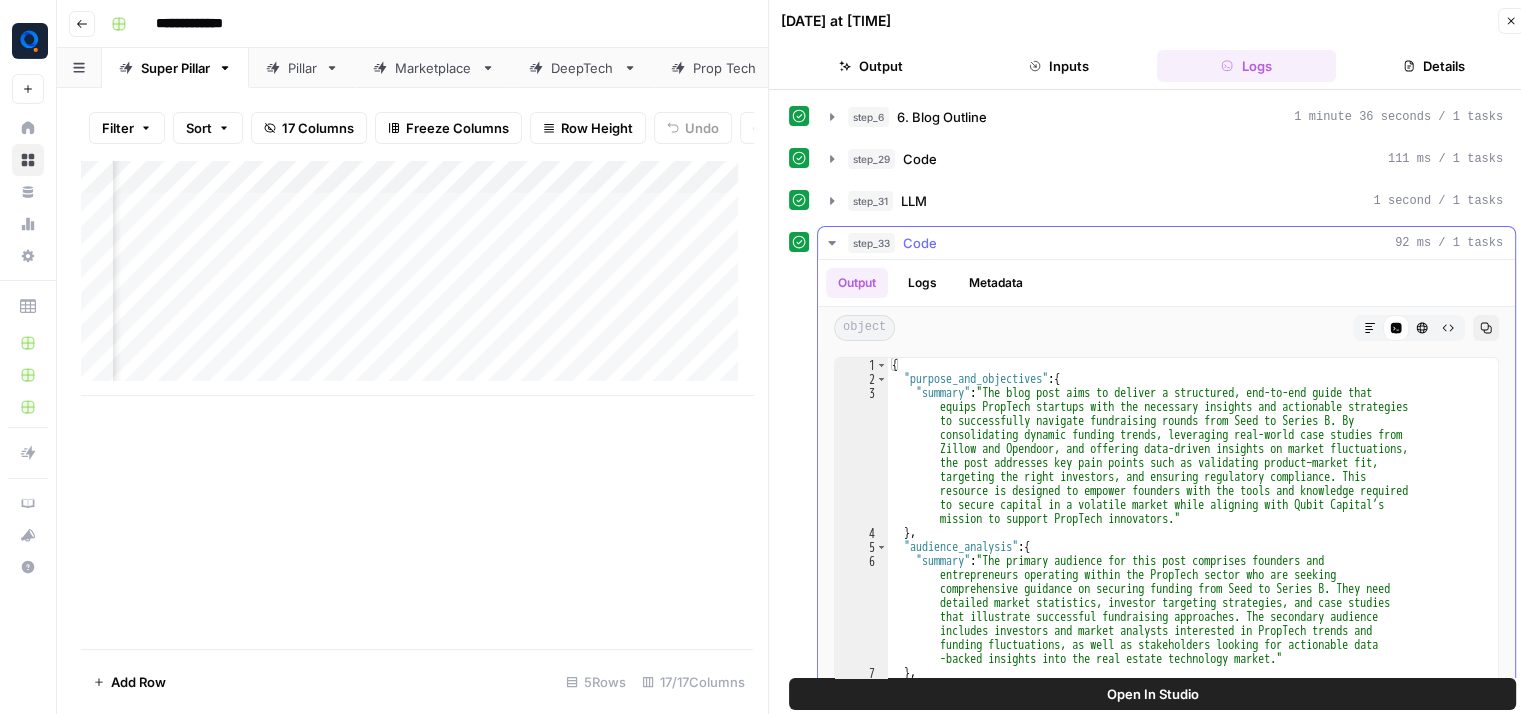 scroll, scrollTop: 90, scrollLeft: 0, axis: vertical 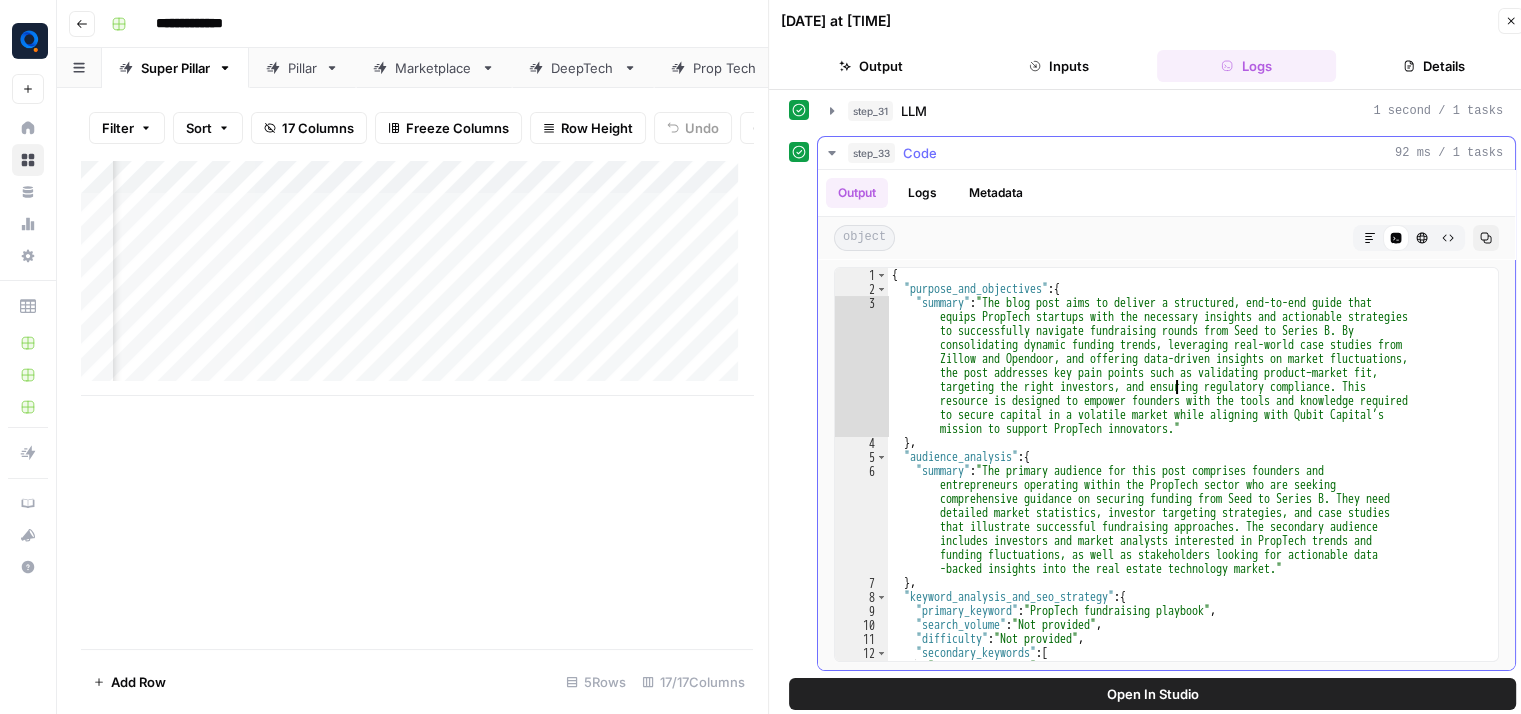 click on "{
"purpose_and_objectives" :  {
"summary" :  "The blog post aims to deliver a structured, end-to-end guide that equips PropTech startups with the necessary insights and actionable strategies to successfully navigate fundraising rounds from Seed to Series B. By consolidating dynamic funding trends, leveraging real-world case studies from Zillow and Opendoor, and offering data-driven insights on market fluctuations, the post addresses key pain points such as validating product–market fit, targeting the right investors, and ensuring regulatory compliance. This resource is designed to empower founders with the tools and knowledge required to secure capital in a volatile market while aligning with Qubit Capital’s mission to support PropTech innovators."
} ,
"audience_analysis" :  {
"summary" :  ""
}
}" at bounding box center (1185, 479) 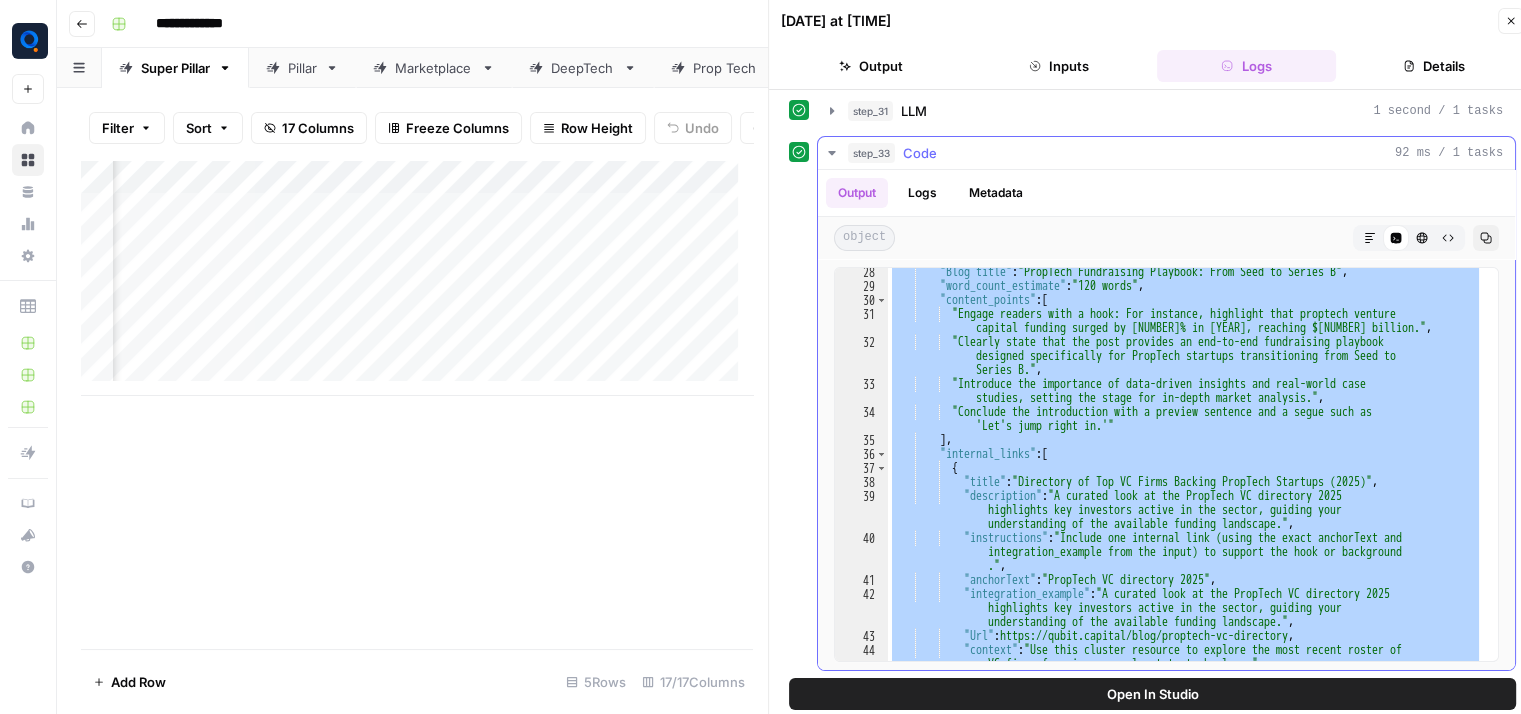scroll, scrollTop: 731, scrollLeft: 0, axis: vertical 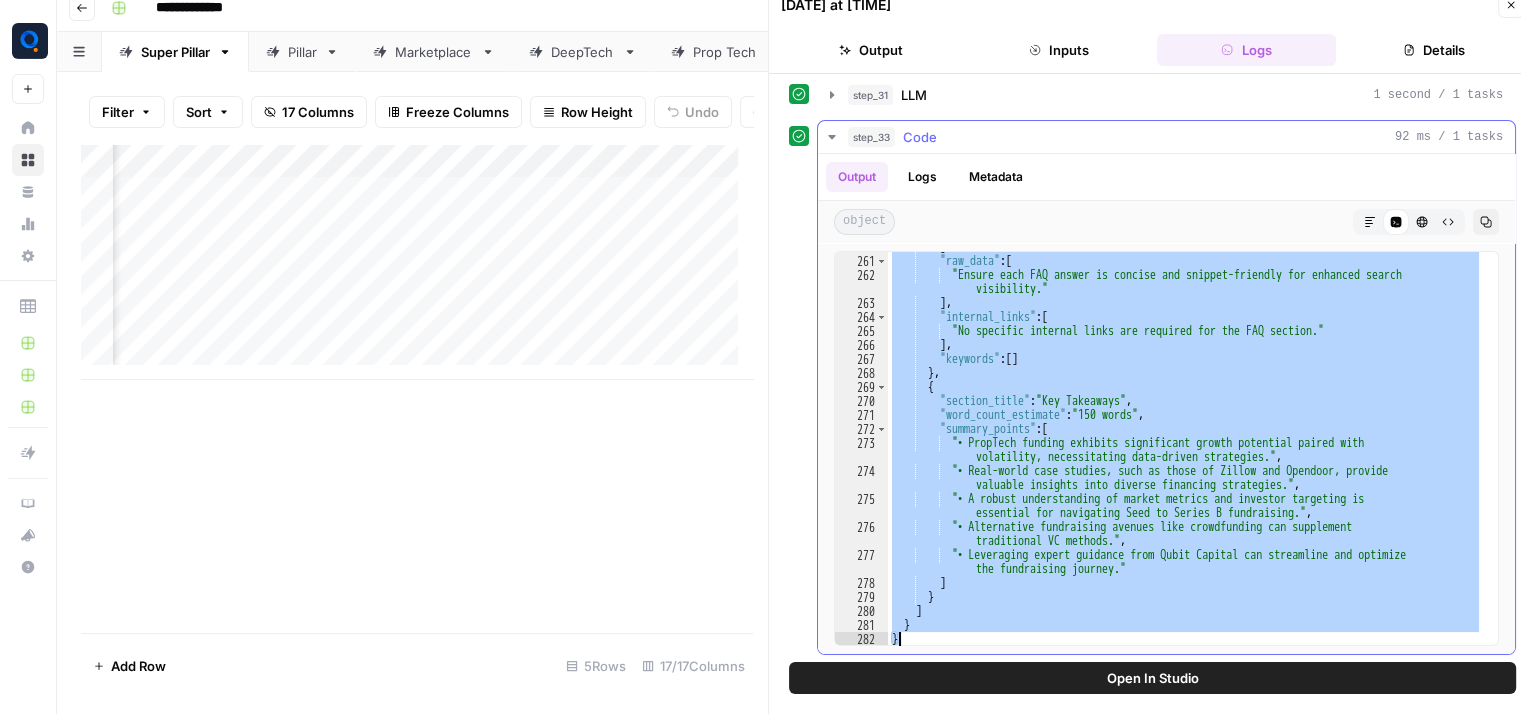 click on "] ,           "raw_data" :  [              "Ensure each FAQ answer is concise and snippet-friendly for enhanced search                 visibility."           ] ,           "internal_links" :  [              "No specific internal links are required for the FAQ section."           ] ,           "keywords" :  [ ]         } ,         {           "section_title" :  "Key Takeaways" ,           "word_count_estimate" :  "150 words" ,           "summary_points" :  [              "• PropTech funding exhibits significant growth potential paired with                 volatility, necessitating data-driven strategies." ,              "• Real-world case studies, such as those of Zillow and Opendoor, provide                 valuable insights into diverse financing strategies." ,              "• A robust understanding of market metrics and investor targeting is                 essential for navigating Seed to Series B fundraising." ,              ," at bounding box center (1185, 448) 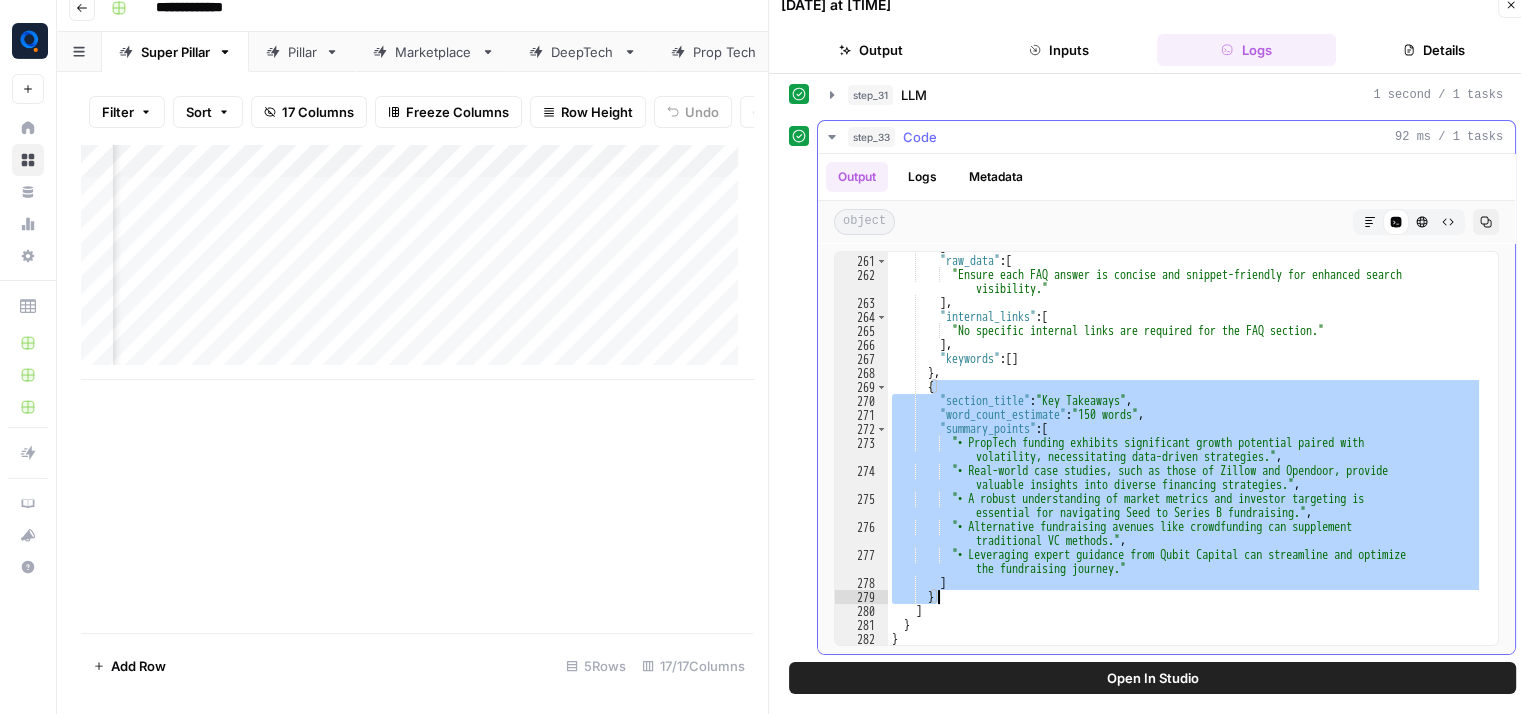 drag, startPoint x: 932, startPoint y: 381, endPoint x: 1024, endPoint y: 595, distance: 232.93776 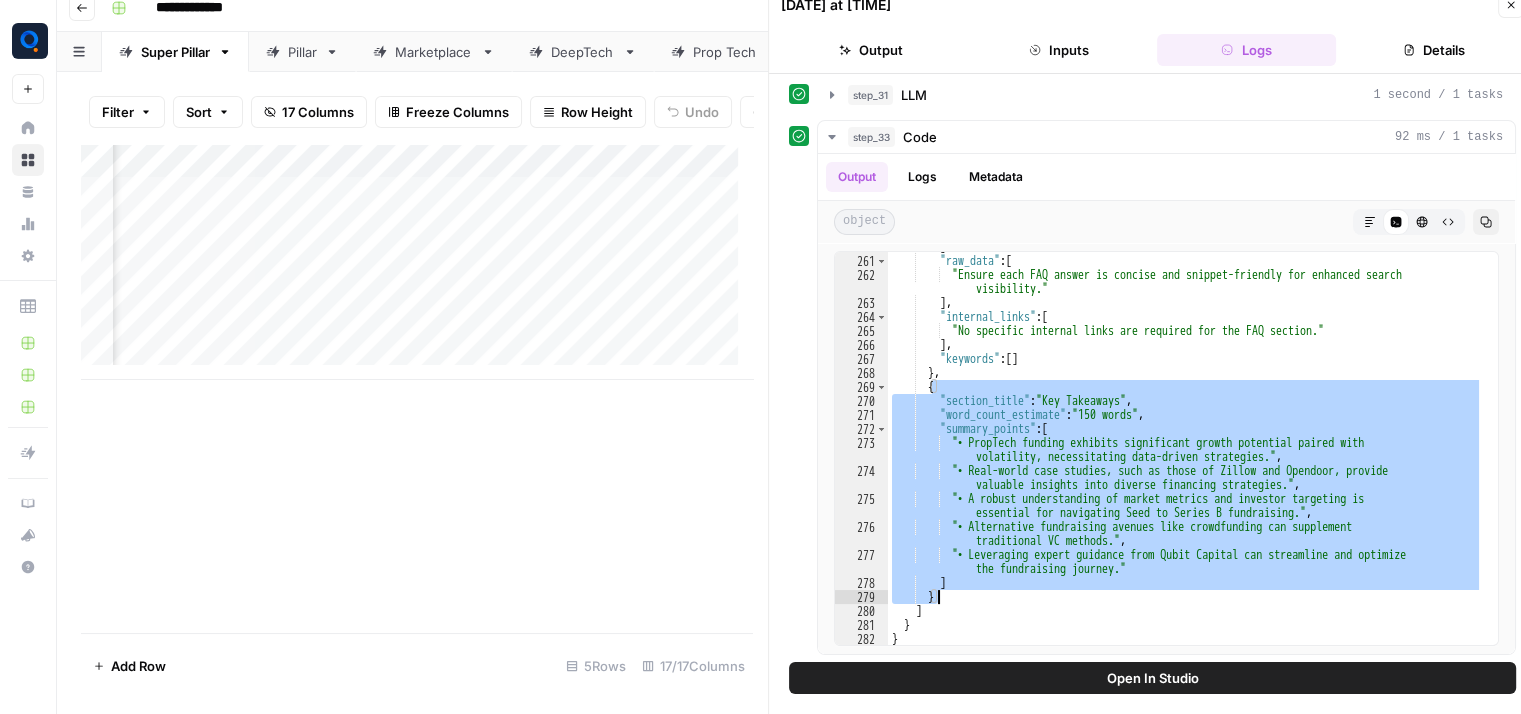 click on "Pillar" at bounding box center [302, 52] 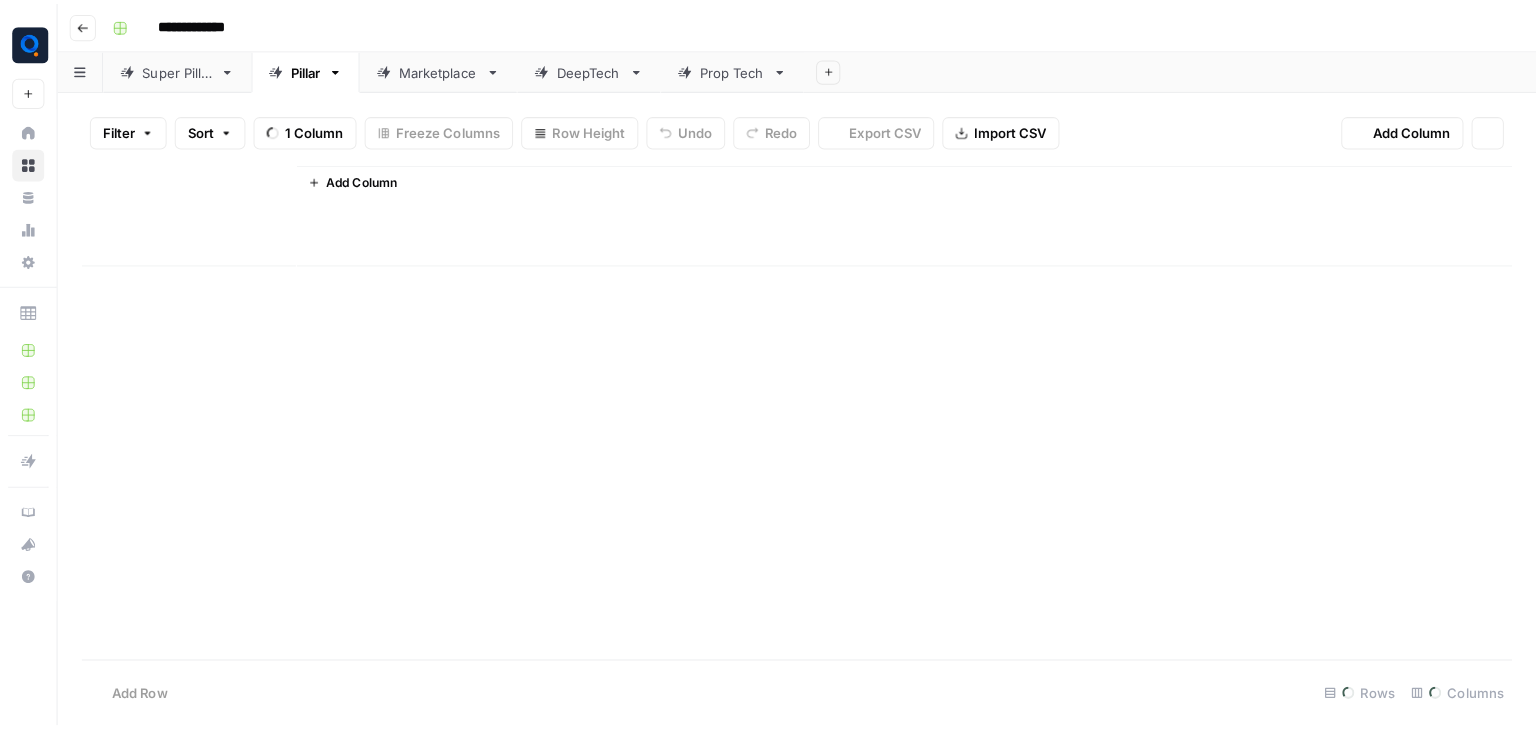 scroll, scrollTop: 0, scrollLeft: 0, axis: both 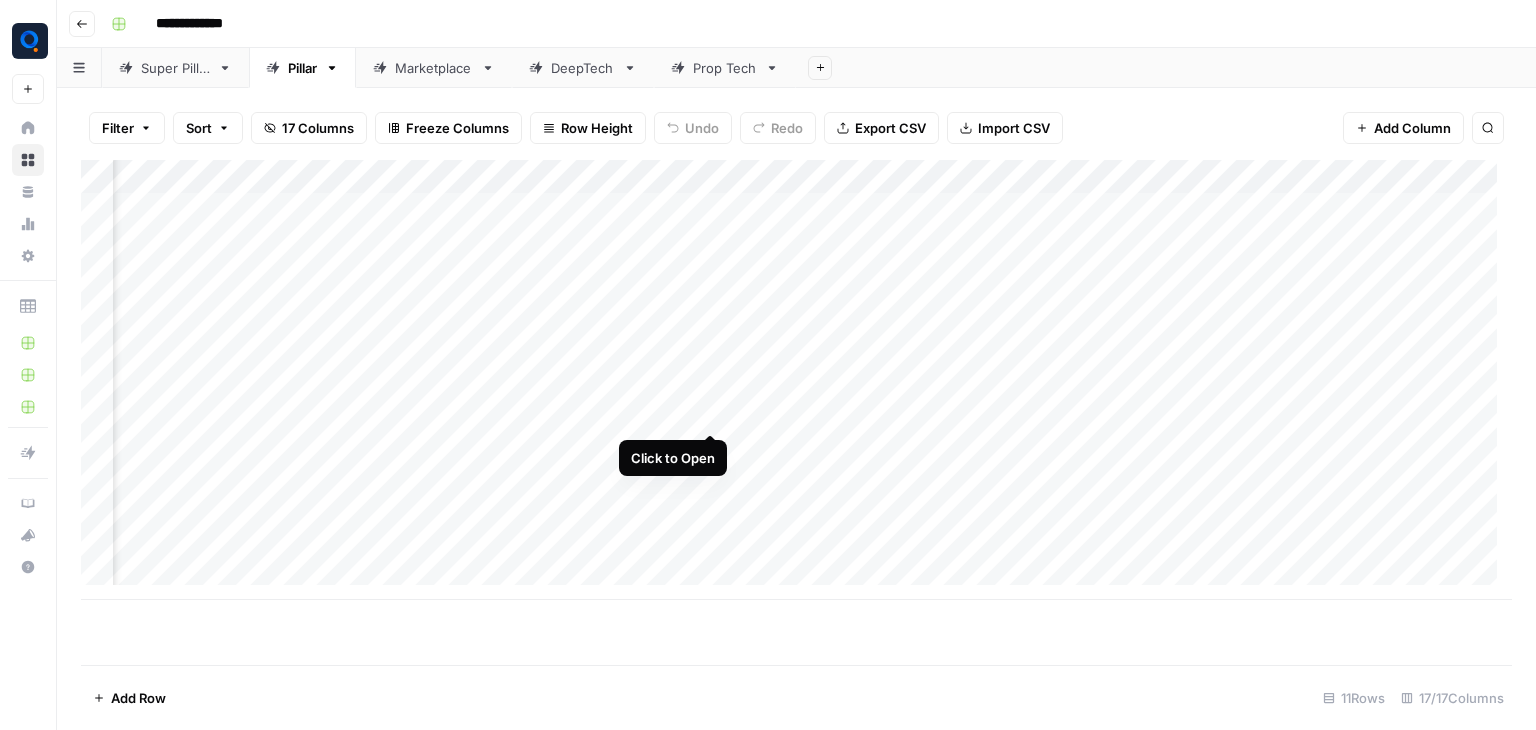 click on "Add Column" at bounding box center [796, 380] 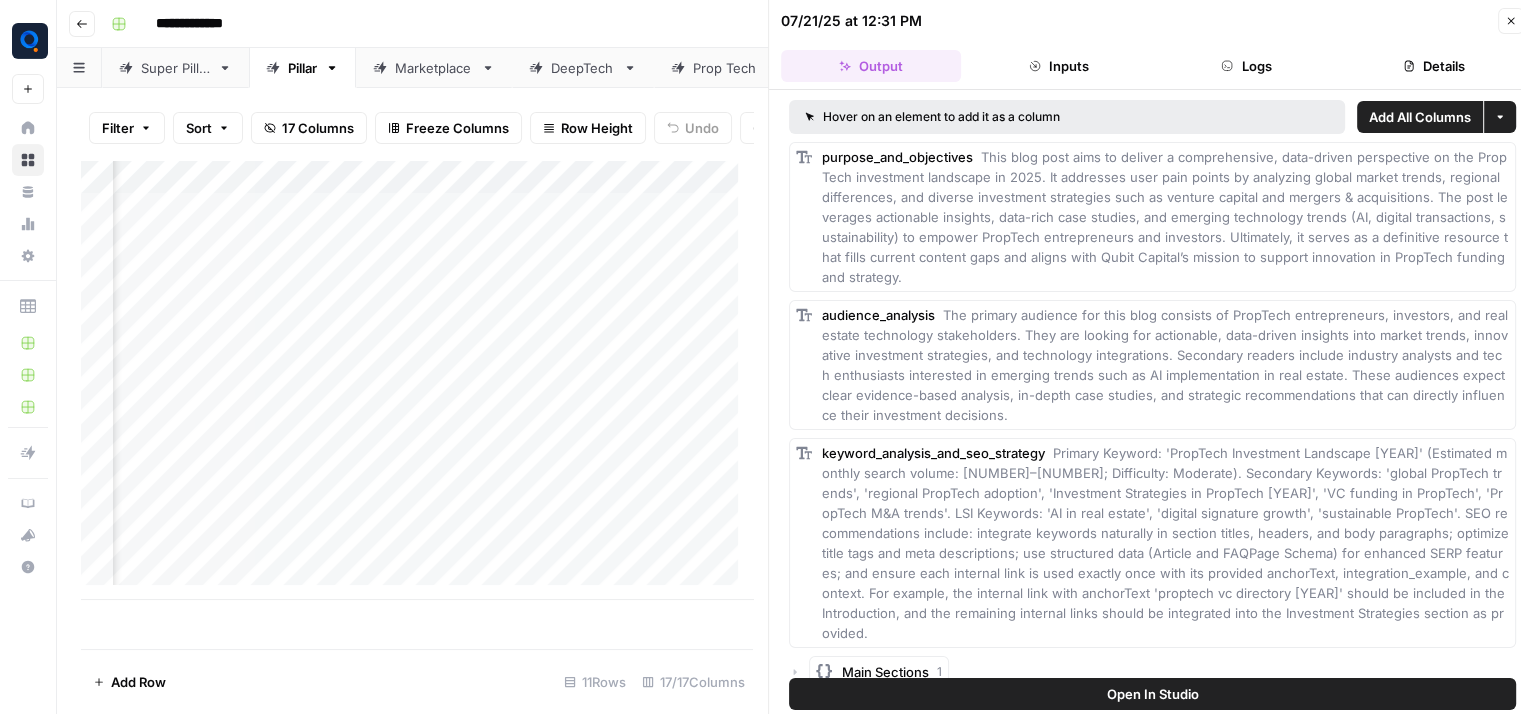 click on "Logs" at bounding box center (1247, 66) 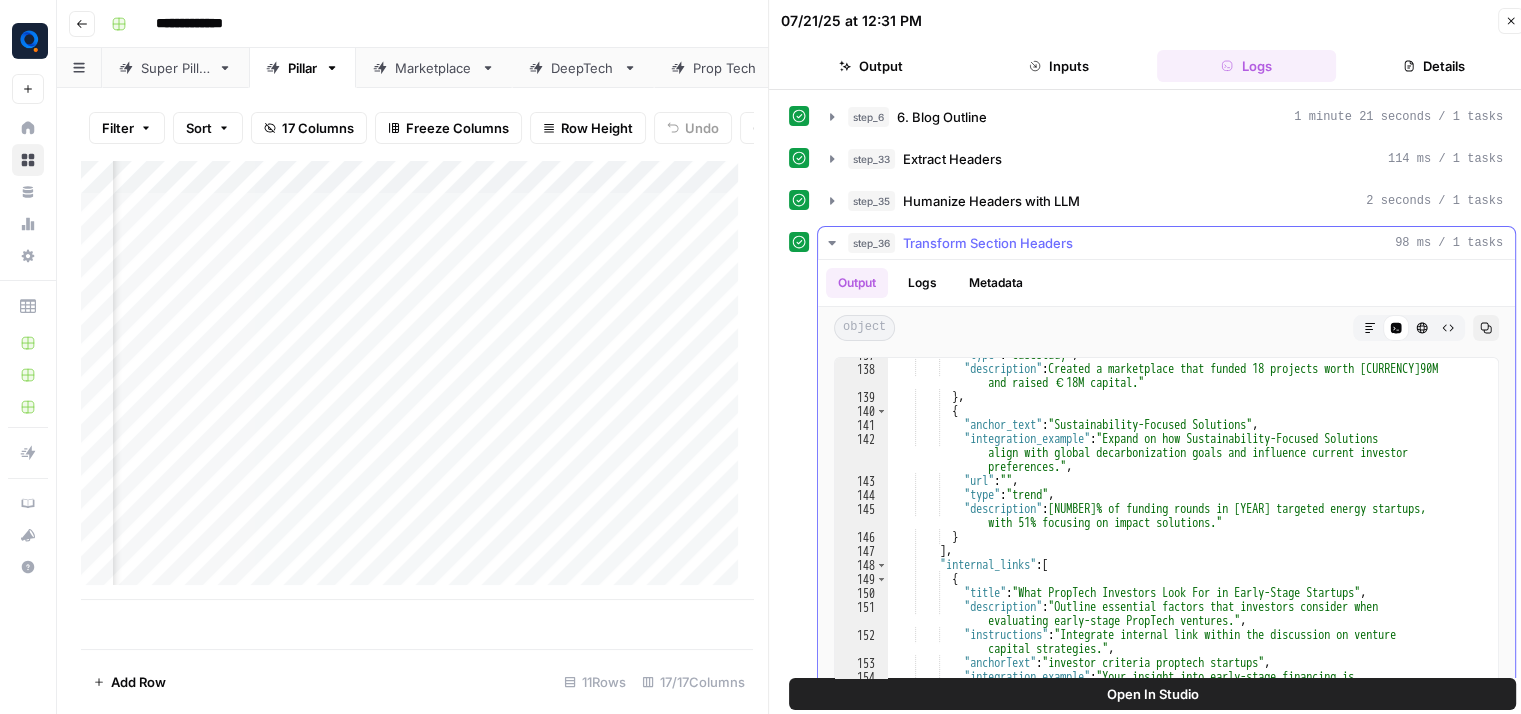 scroll, scrollTop: 5920, scrollLeft: 0, axis: vertical 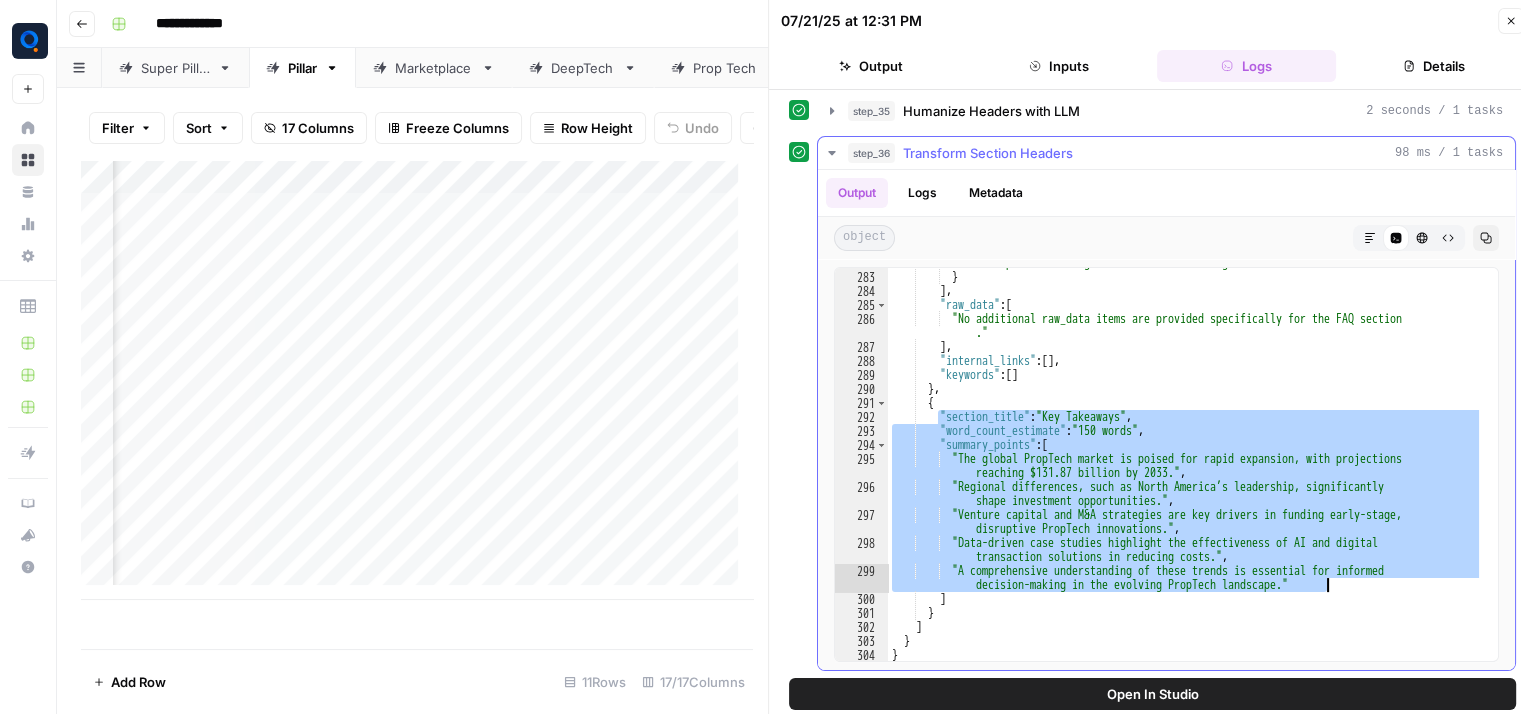 drag, startPoint x: 940, startPoint y: 409, endPoint x: 1358, endPoint y: 584, distance: 453.1545 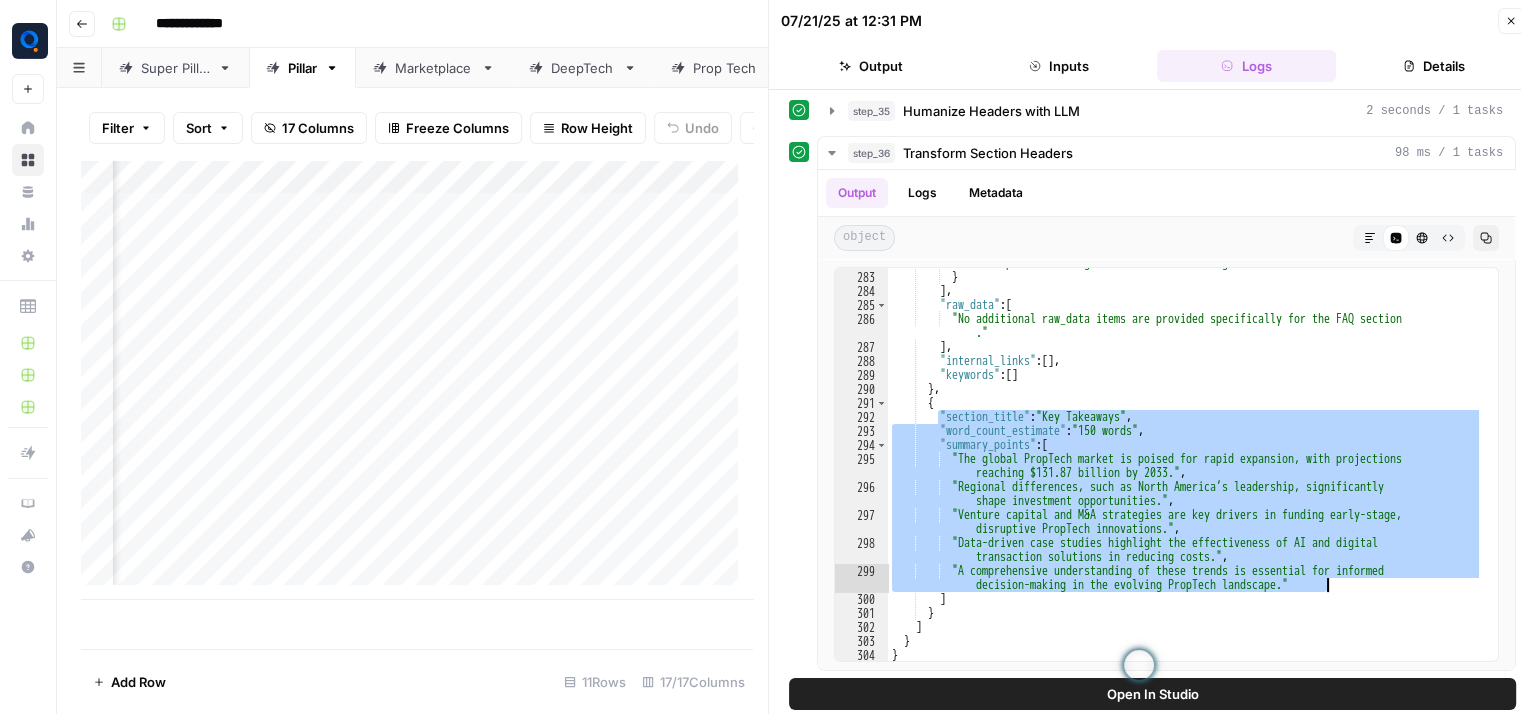 click on "Prop Tech" at bounding box center (725, 68) 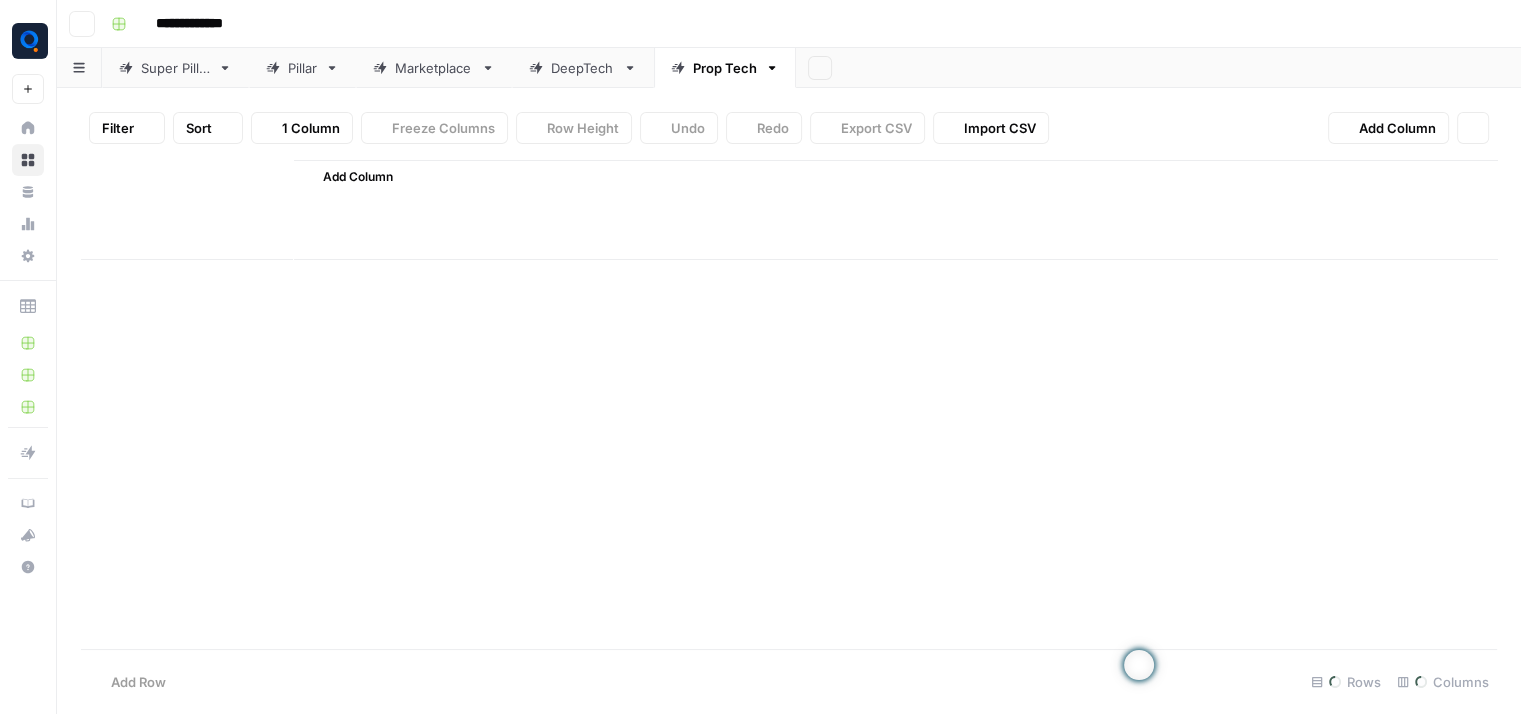 type on "**********" 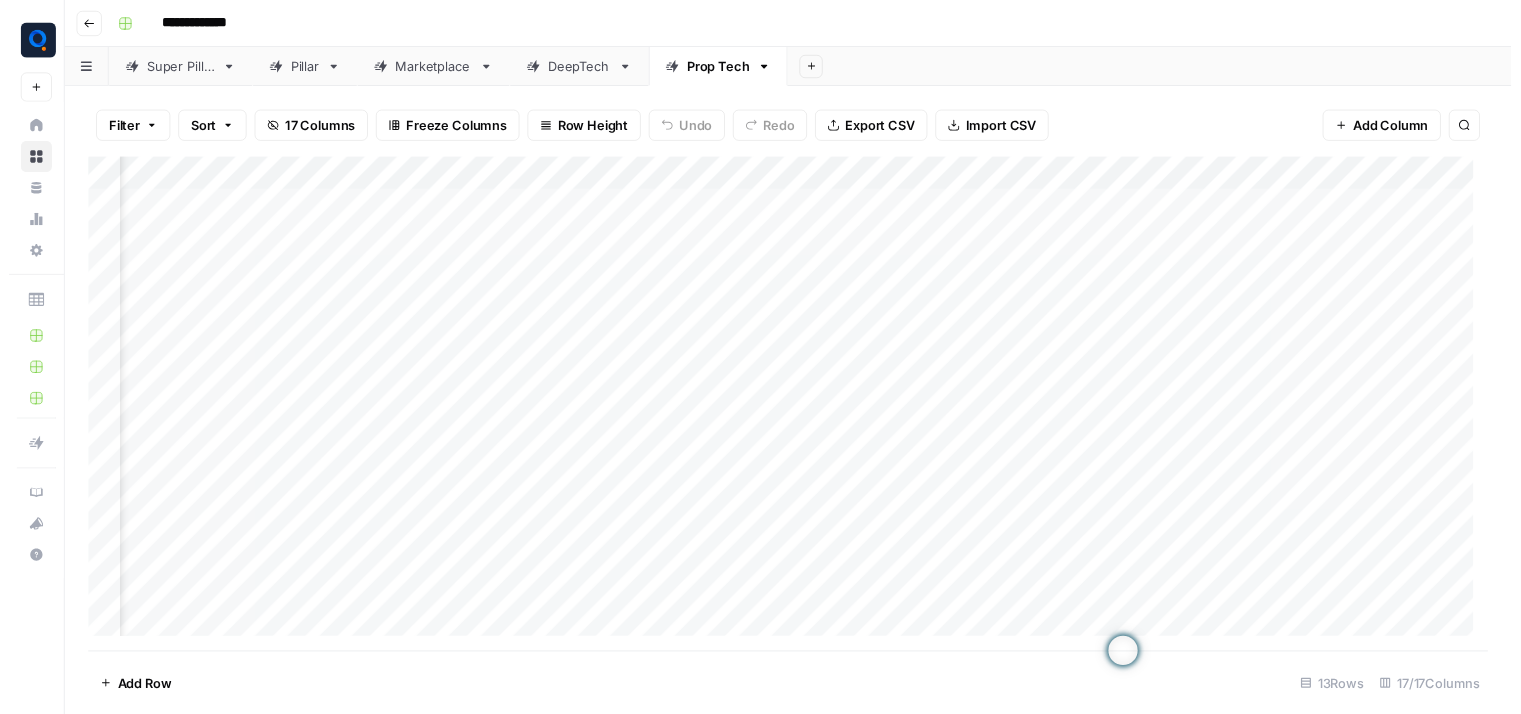 scroll, scrollTop: 0, scrollLeft: 1284, axis: horizontal 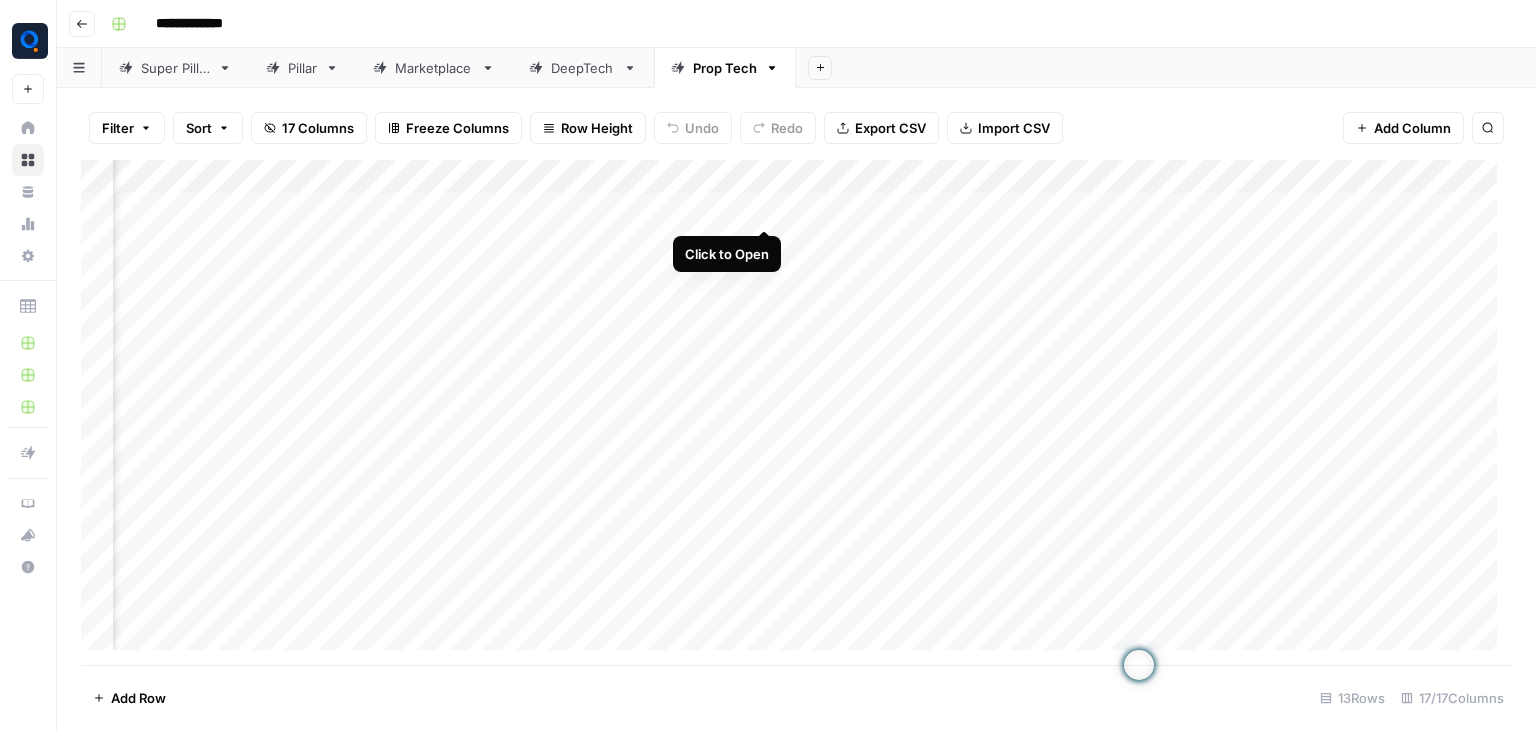 click on "Add Column" at bounding box center [796, 412] 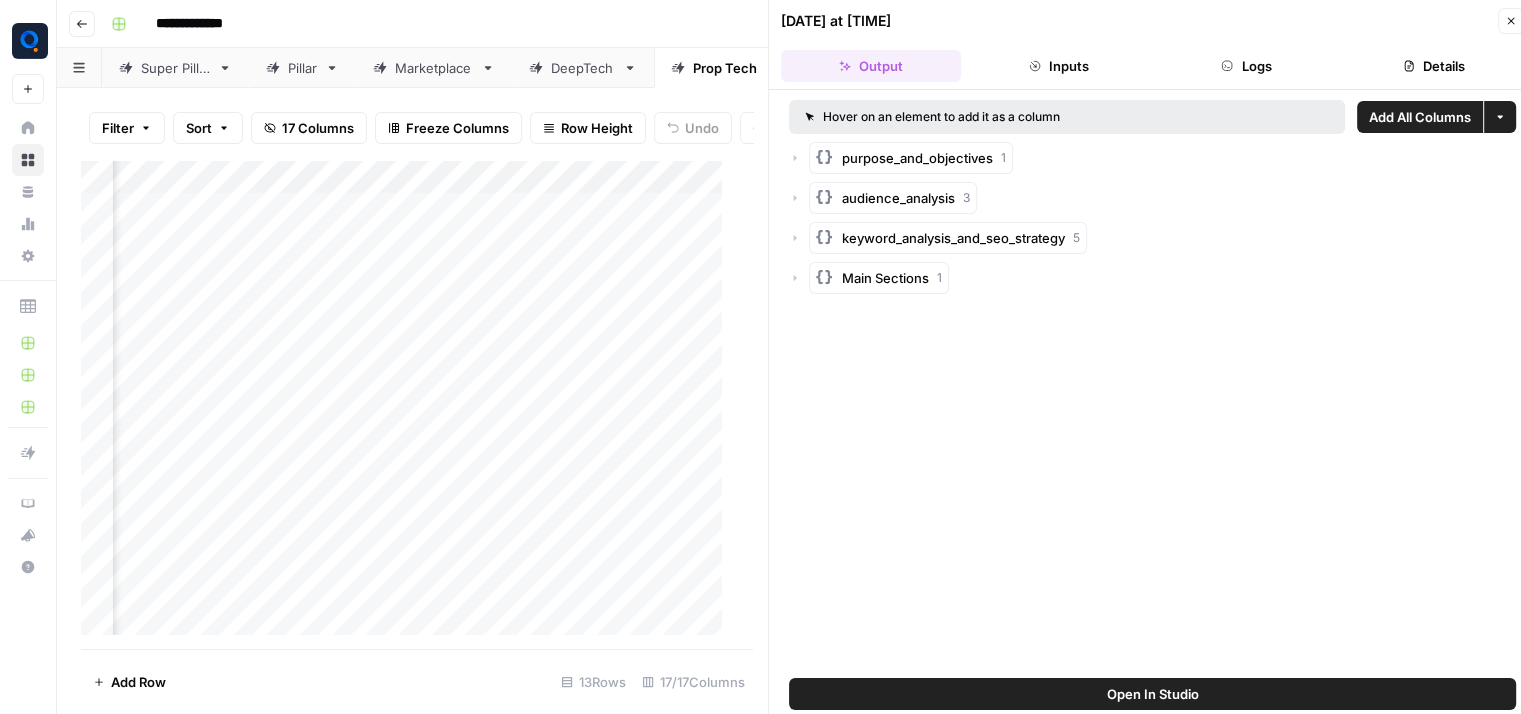 click on "Logs" at bounding box center (1247, 66) 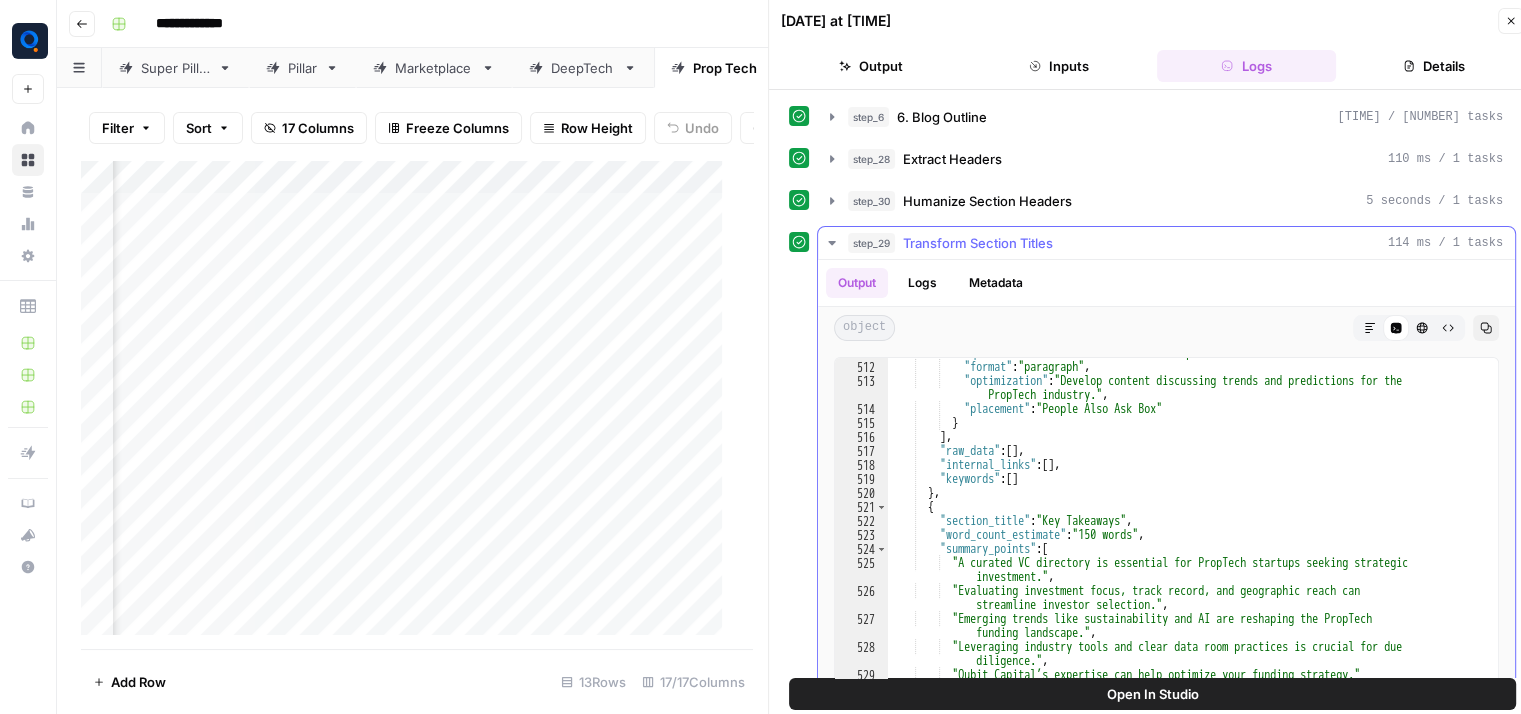 scroll, scrollTop: 9140, scrollLeft: 0, axis: vertical 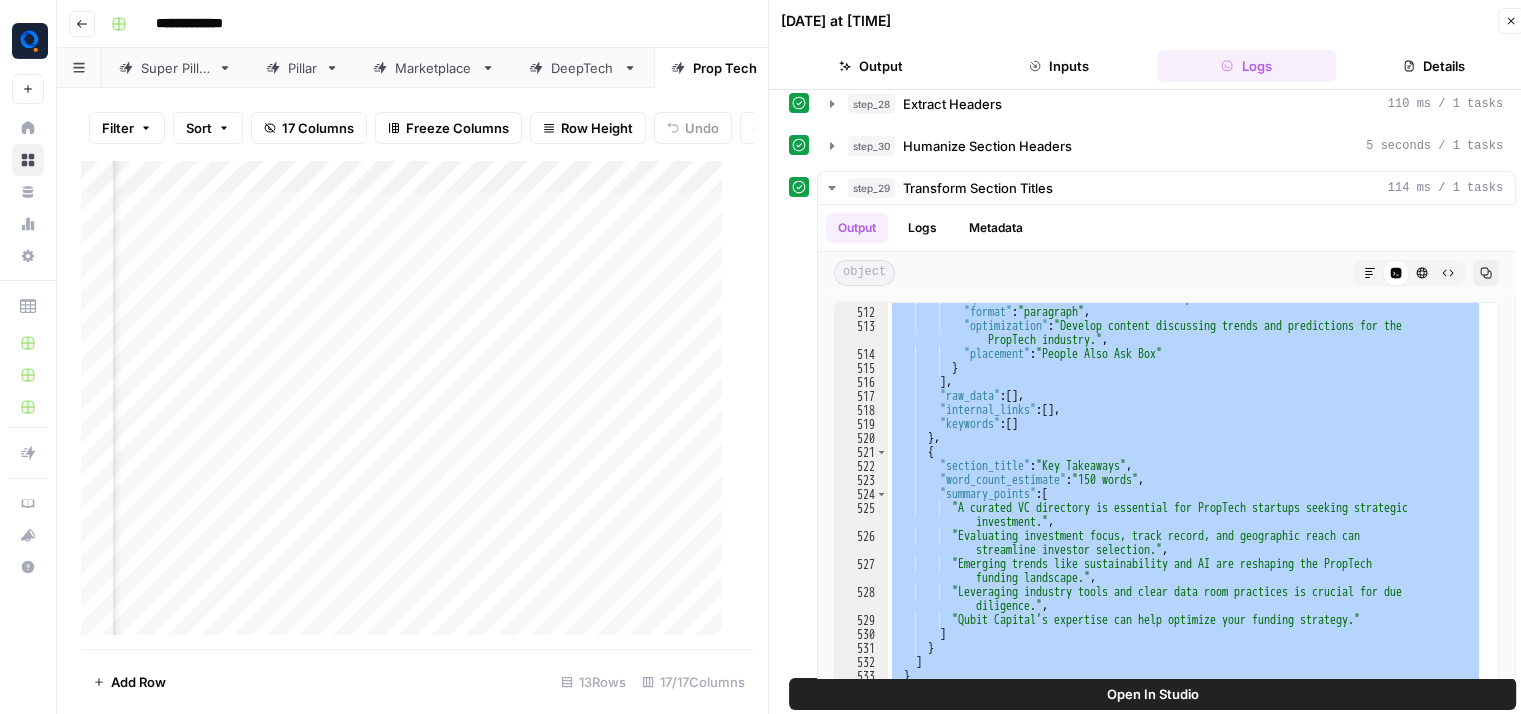 drag, startPoint x: 922, startPoint y: 396, endPoint x: 1181, endPoint y: 683, distance: 386.58765 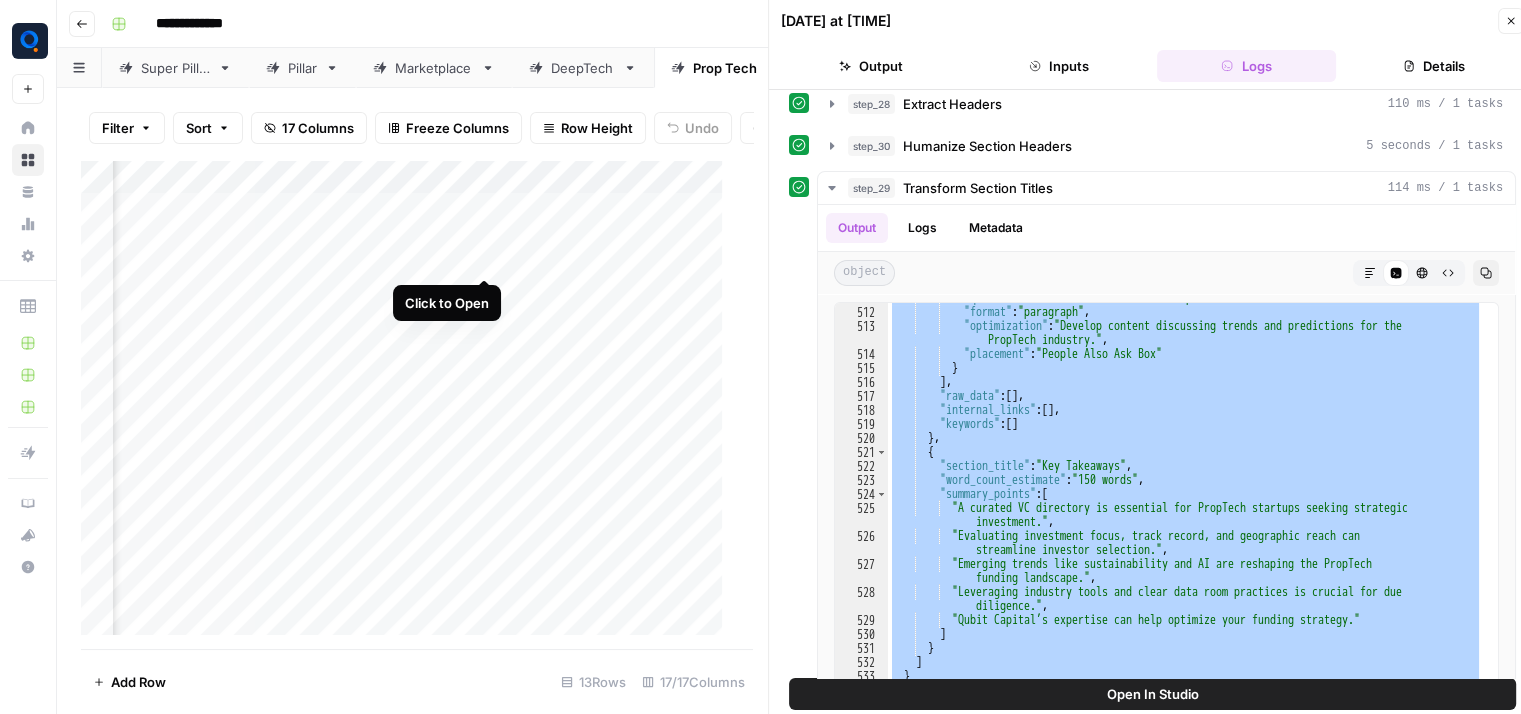 click on "Add Column" at bounding box center (409, 405) 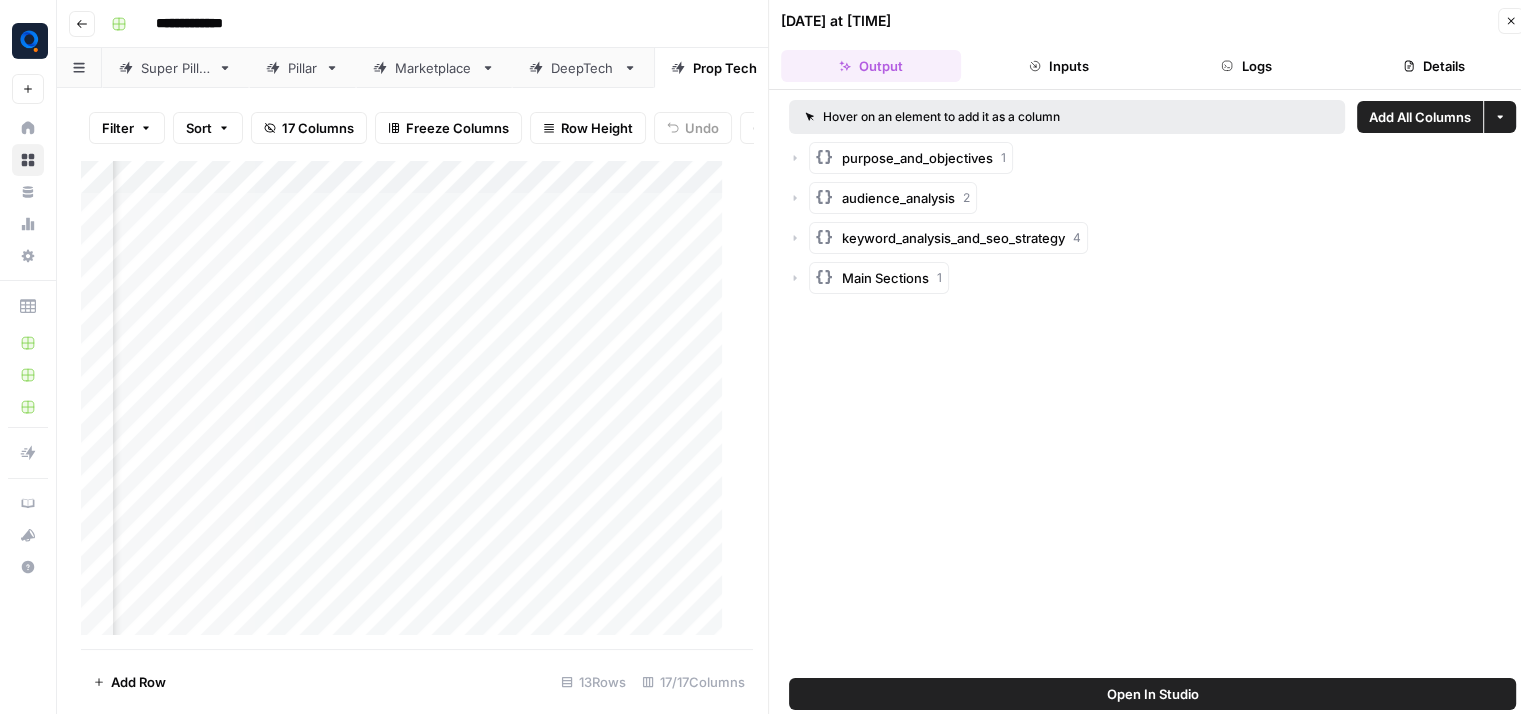 click on "Logs" at bounding box center (1247, 66) 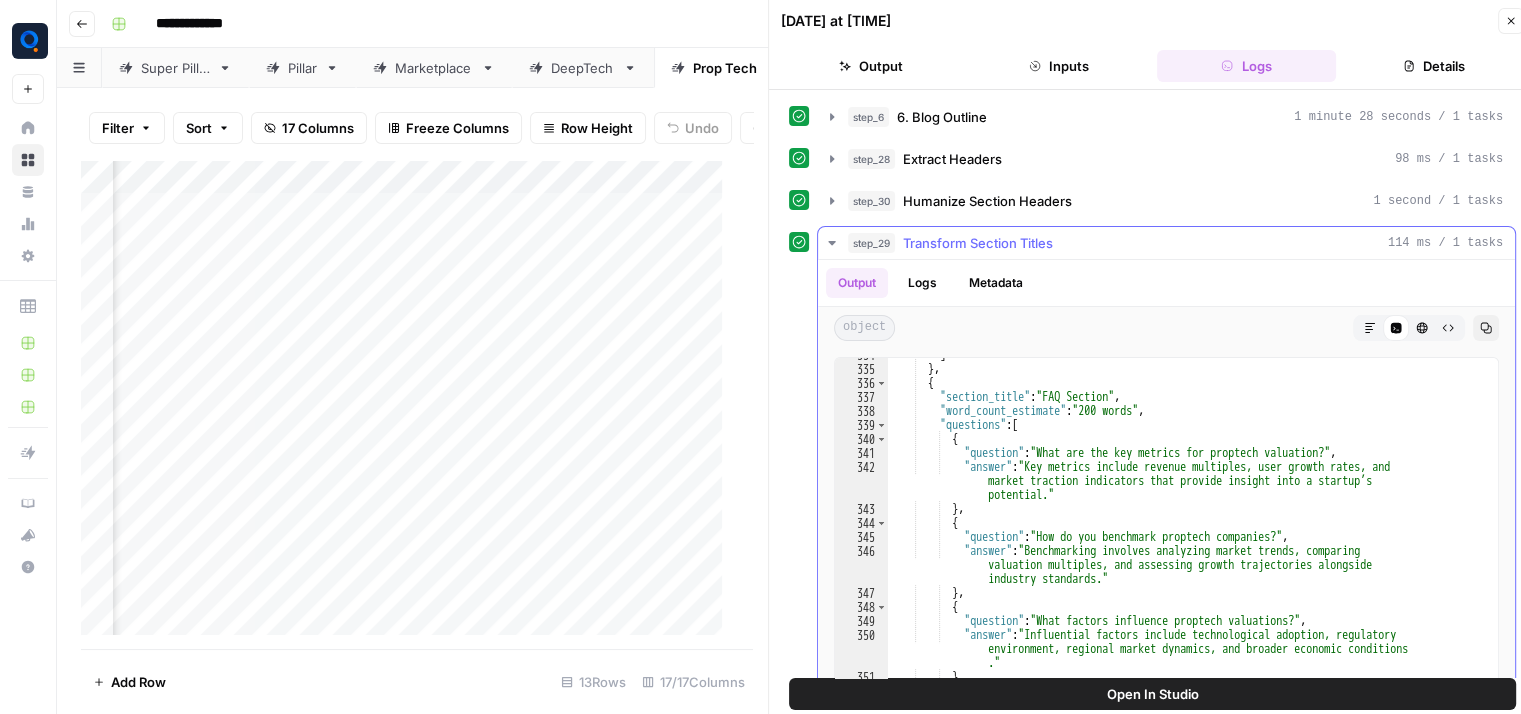 scroll, scrollTop: 6676, scrollLeft: 0, axis: vertical 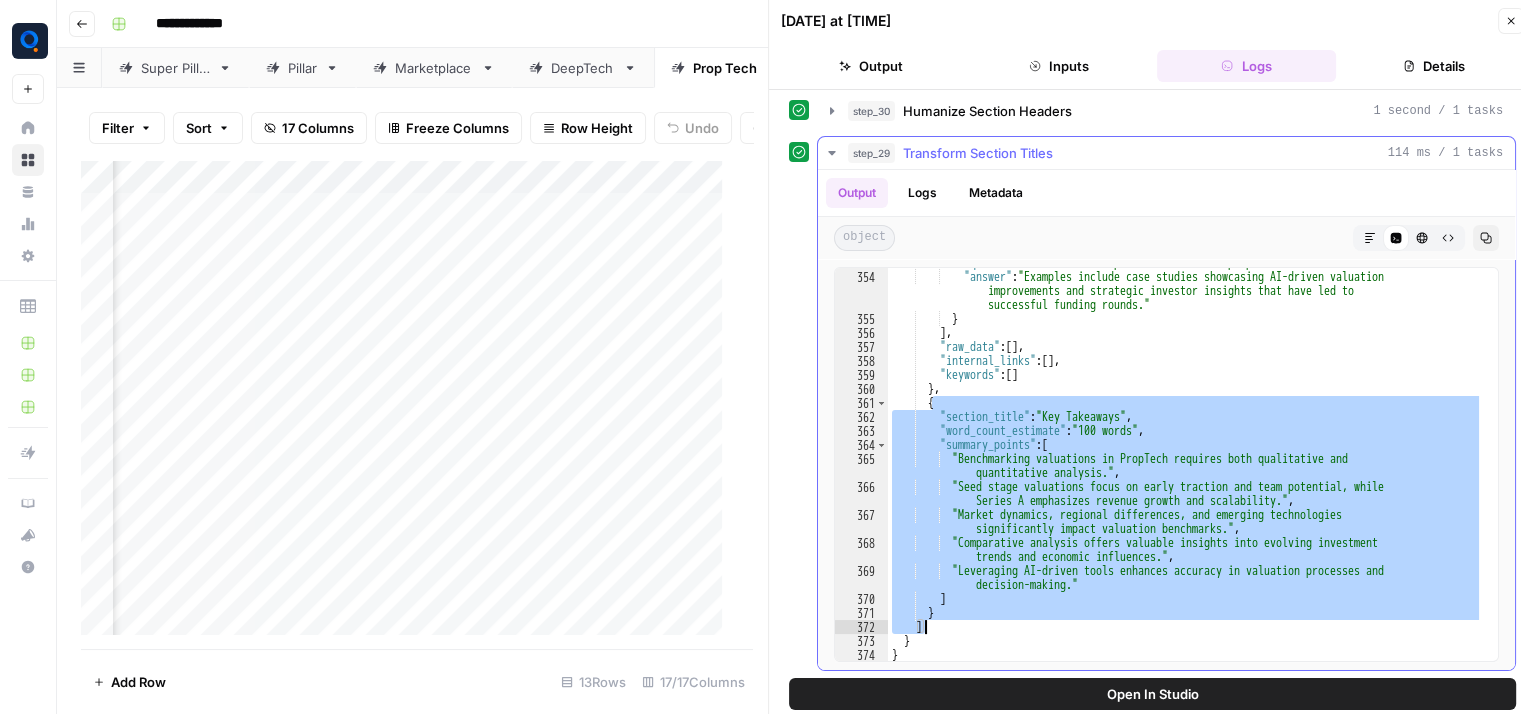 drag, startPoint x: 929, startPoint y: 399, endPoint x: 1221, endPoint y: 626, distance: 369.85538 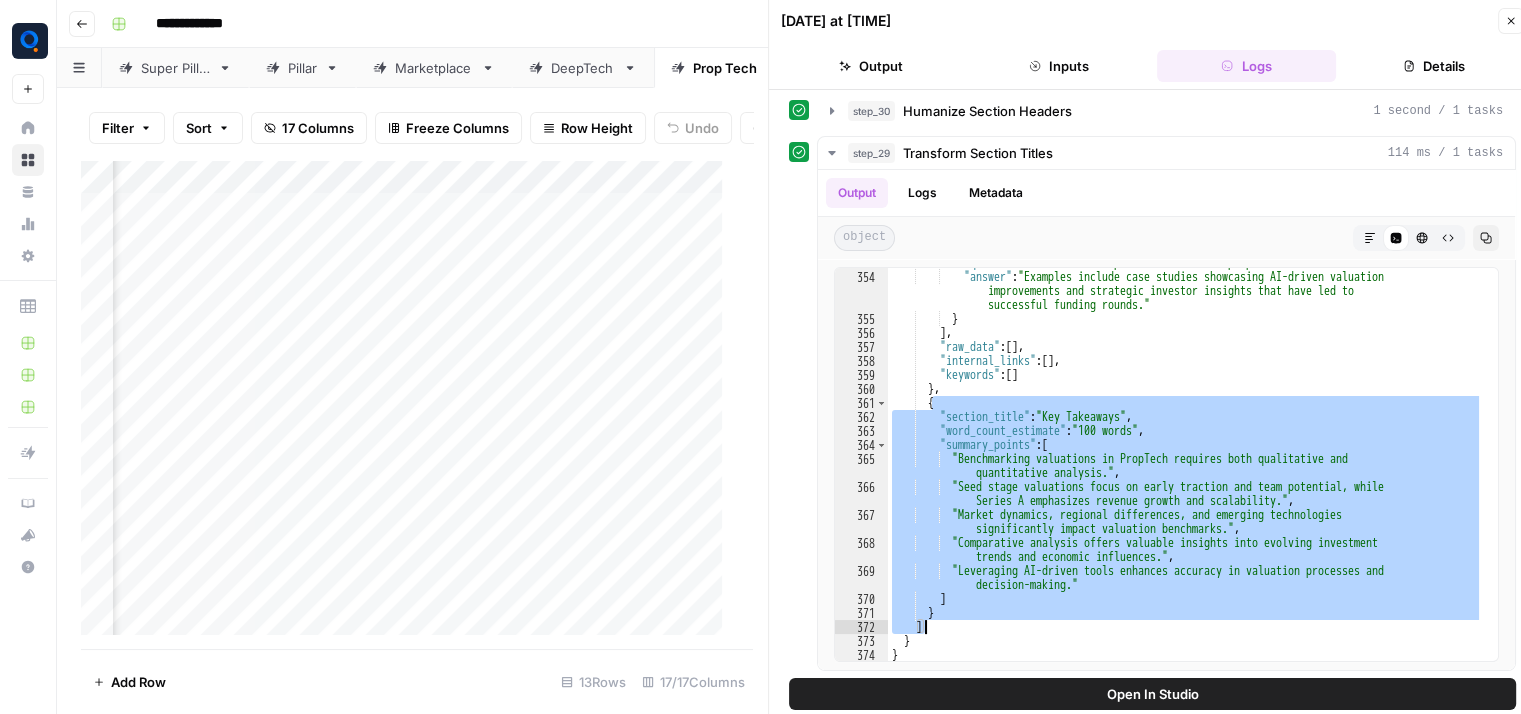 scroll, scrollTop: 0, scrollLeft: 2562, axis: horizontal 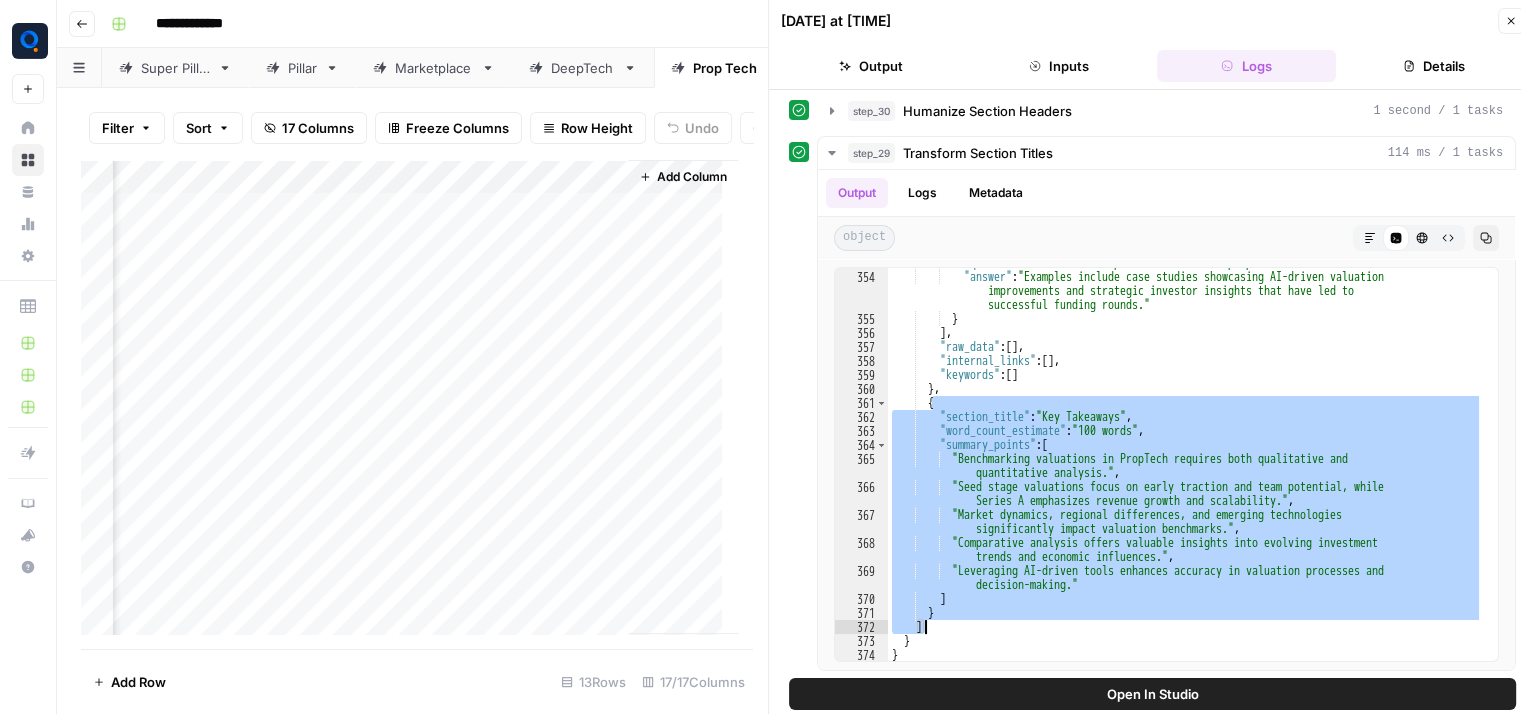 click on "Add Column" at bounding box center [409, 405] 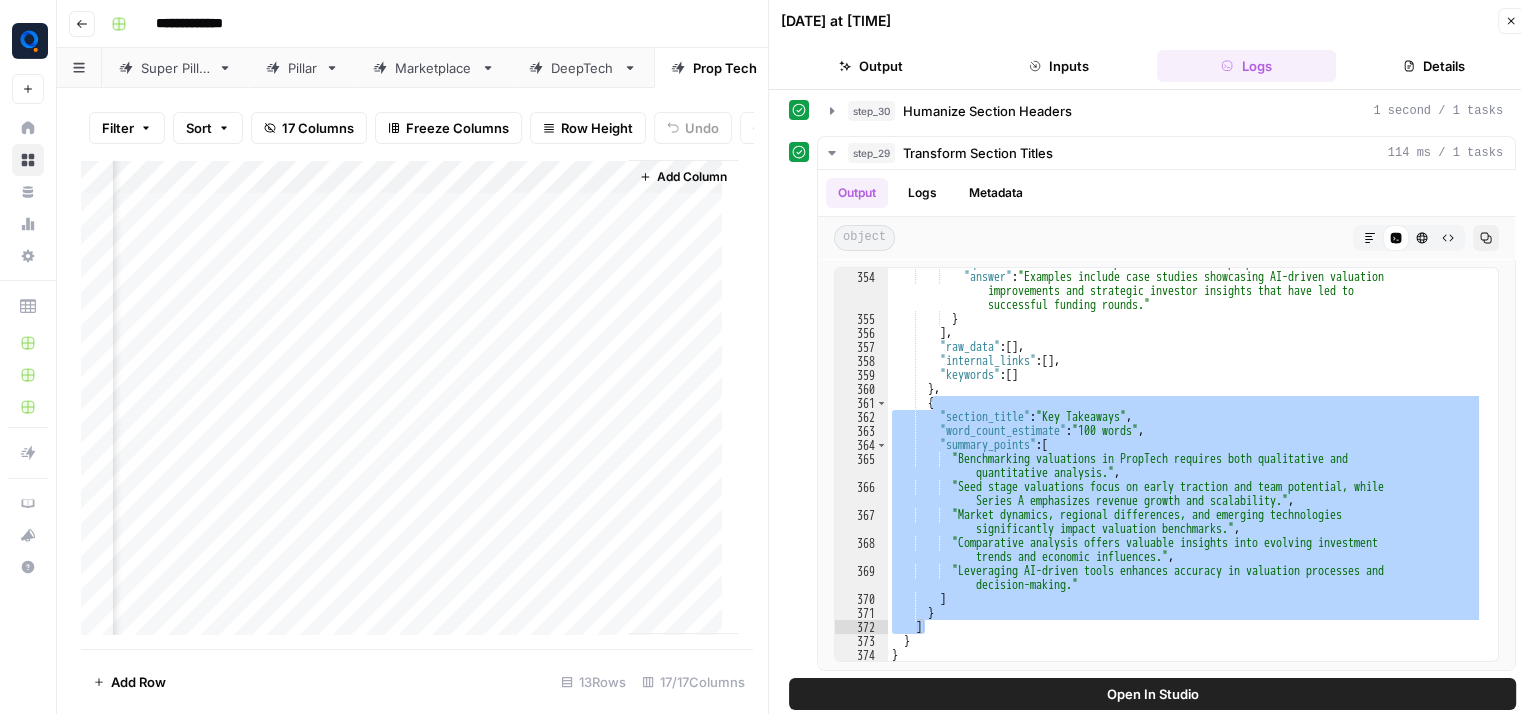 click on "Add Column" at bounding box center (409, 405) 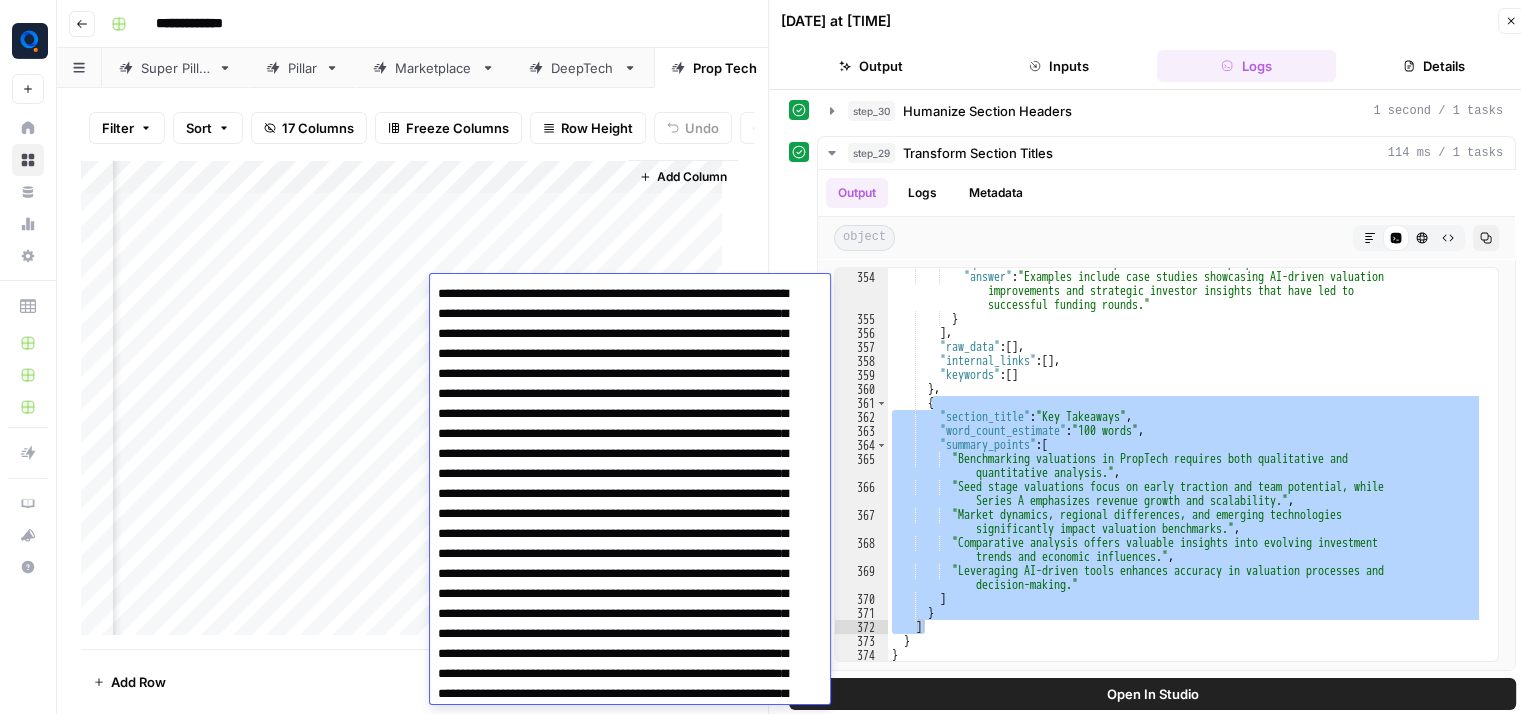 drag, startPoint x: 726, startPoint y: 477, endPoint x: 700, endPoint y: 491, distance: 29.529646 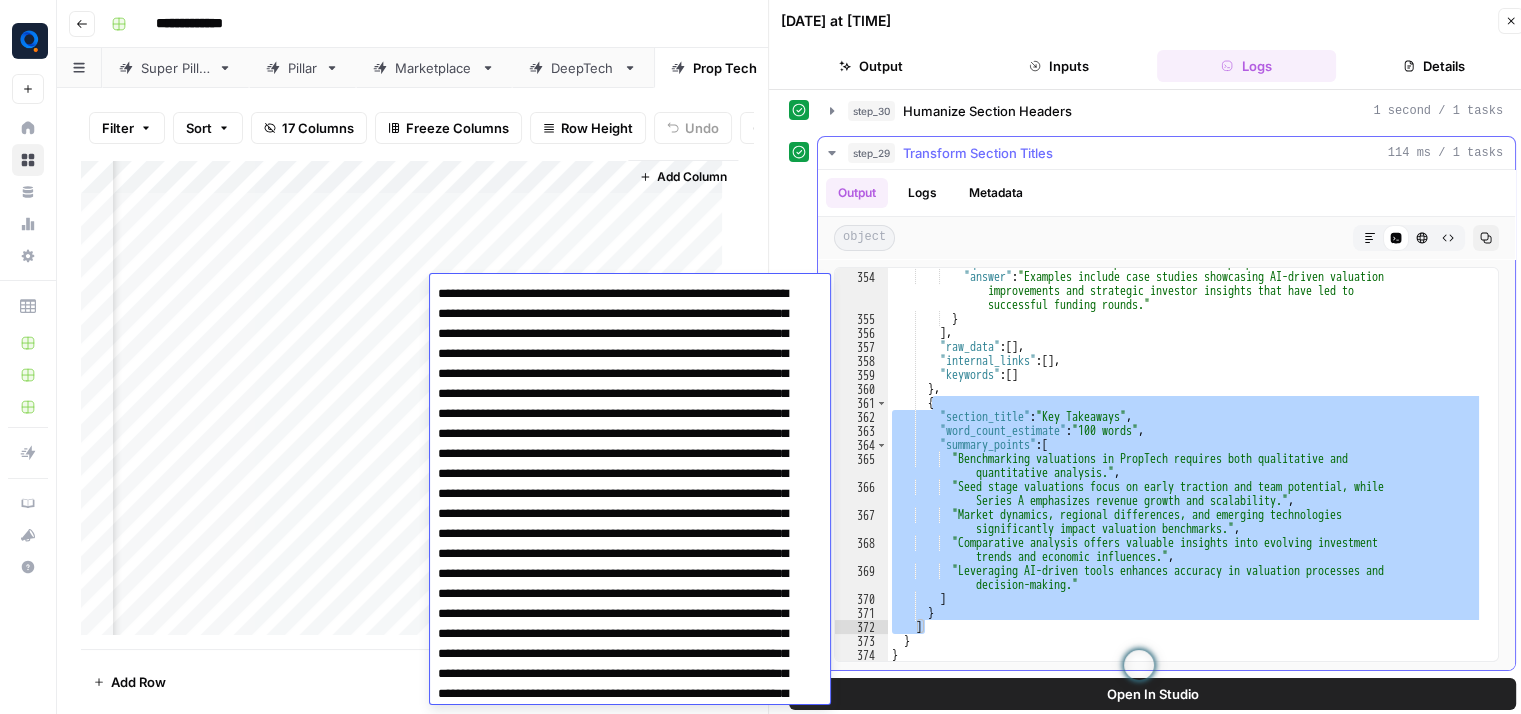 type on "**" 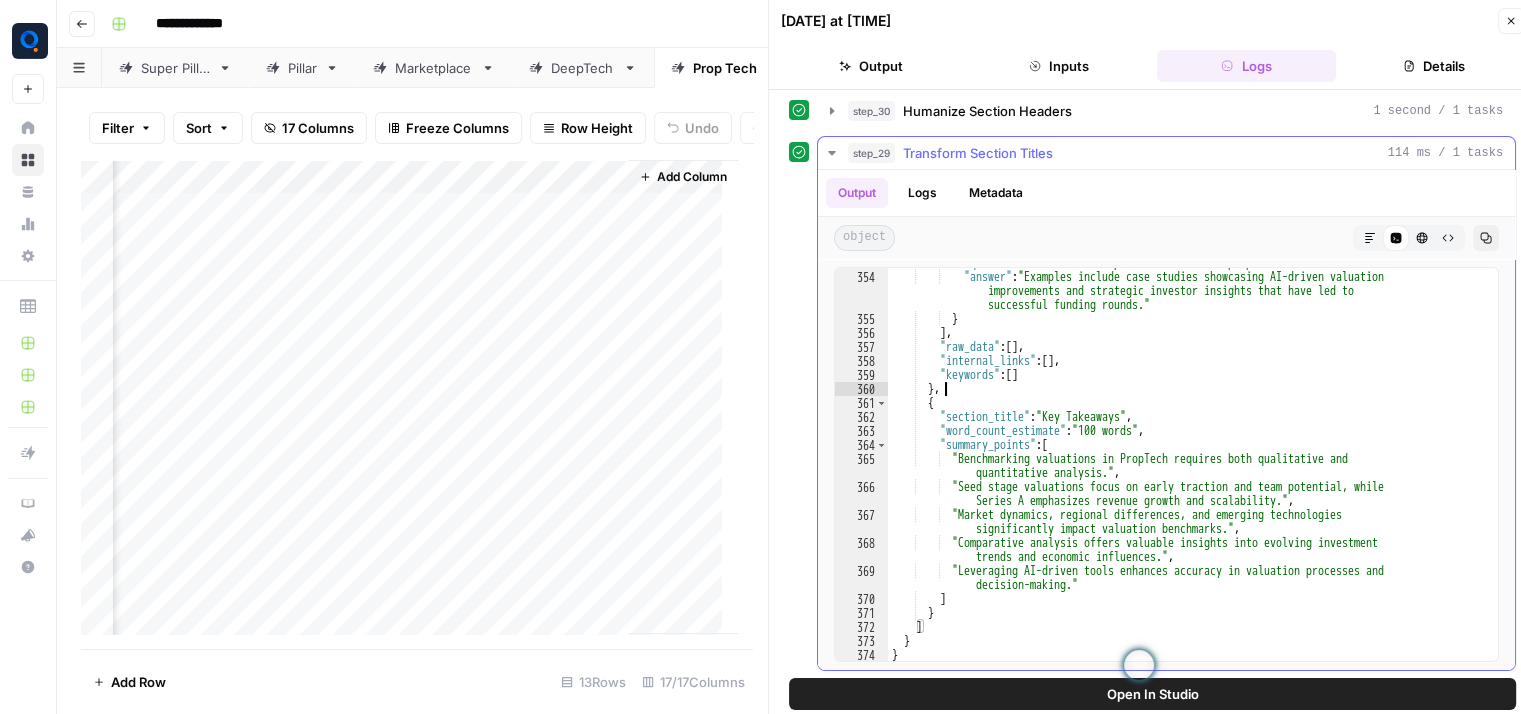 click on ""question" :  "What are examples of successful proptech benchmarks?" ,                "answer" :  "Examples include case studies showcasing AI-driven valuation                   improvements and strategic investor insights that have led to                   successful funding rounds."              }           ] ,           "raw_data" :  [ ] ,           "internal_links" :  [ ] ,           "keywords" :  [ ]         } ,         {           "section_title" :  "Key Takeaways" ,           "word_count_estimate" :  "100 words" ,           "summary_points" :  [              "Benchmarking valuations in PropTech requires both qualitative and                 quantitative analysis." ,              "Seed stage valuations focus on early traction and team potential, while                 Series A emphasizes revenue growth and scalability." ,              "Market dynamics, regional differences, and emerging technologies                 ," at bounding box center [1185, 467] 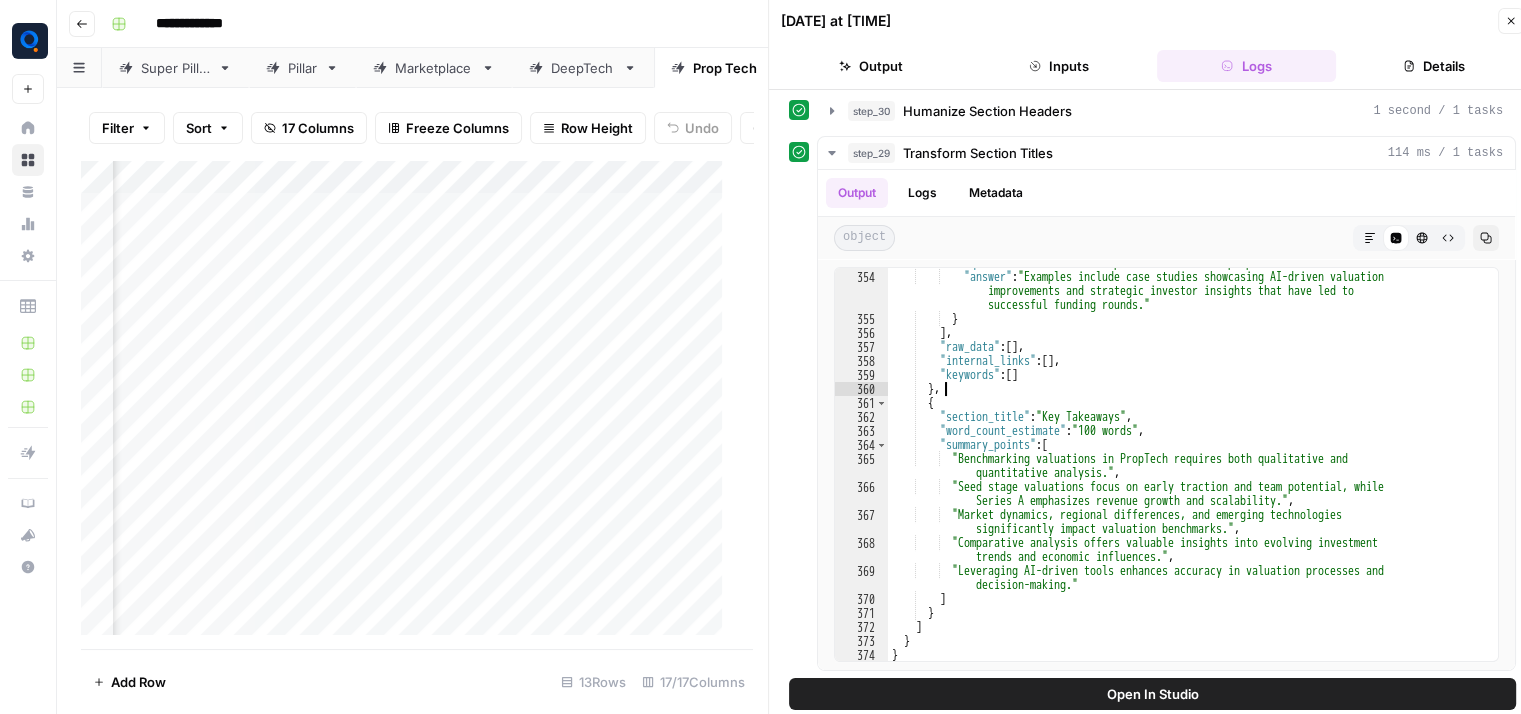 scroll, scrollTop: 0, scrollLeft: 1542, axis: horizontal 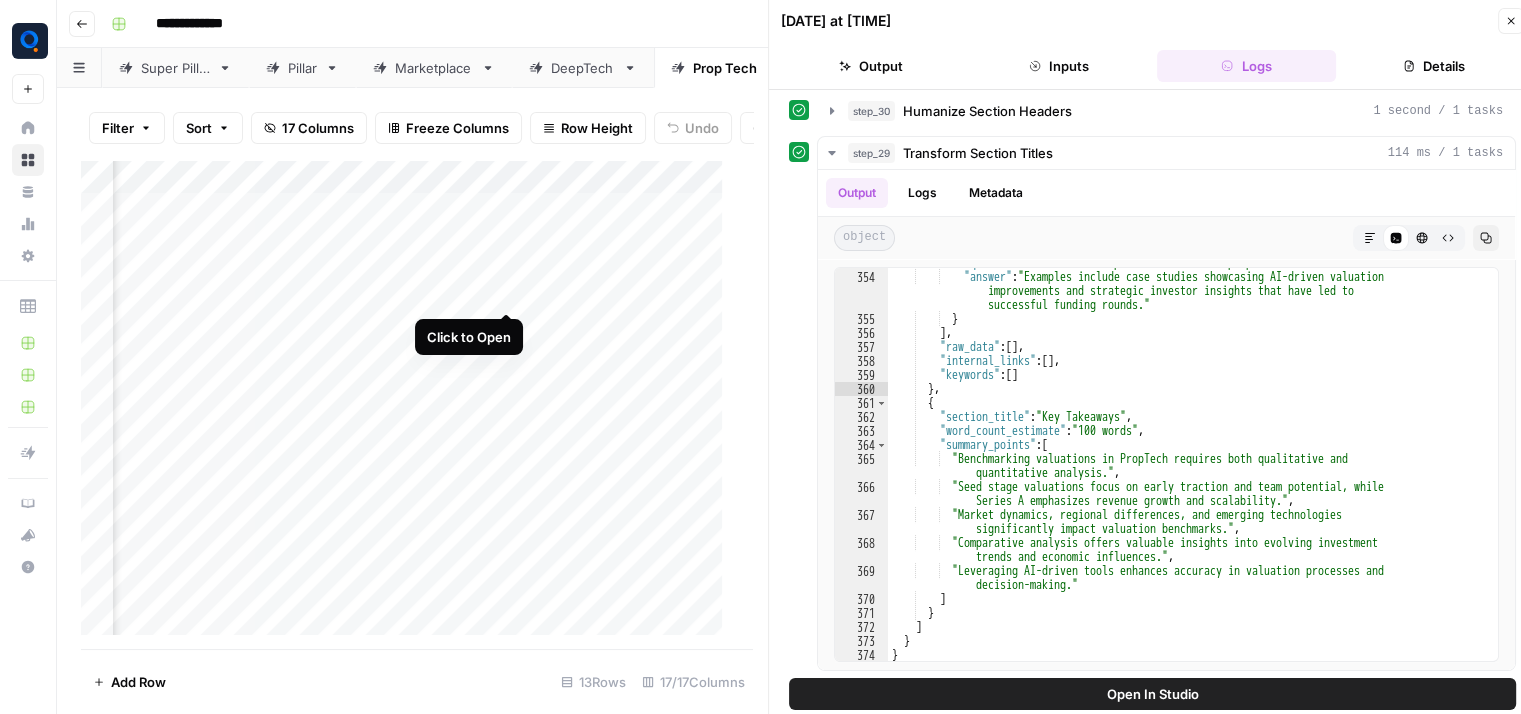 click on "Add Column" at bounding box center (409, 405) 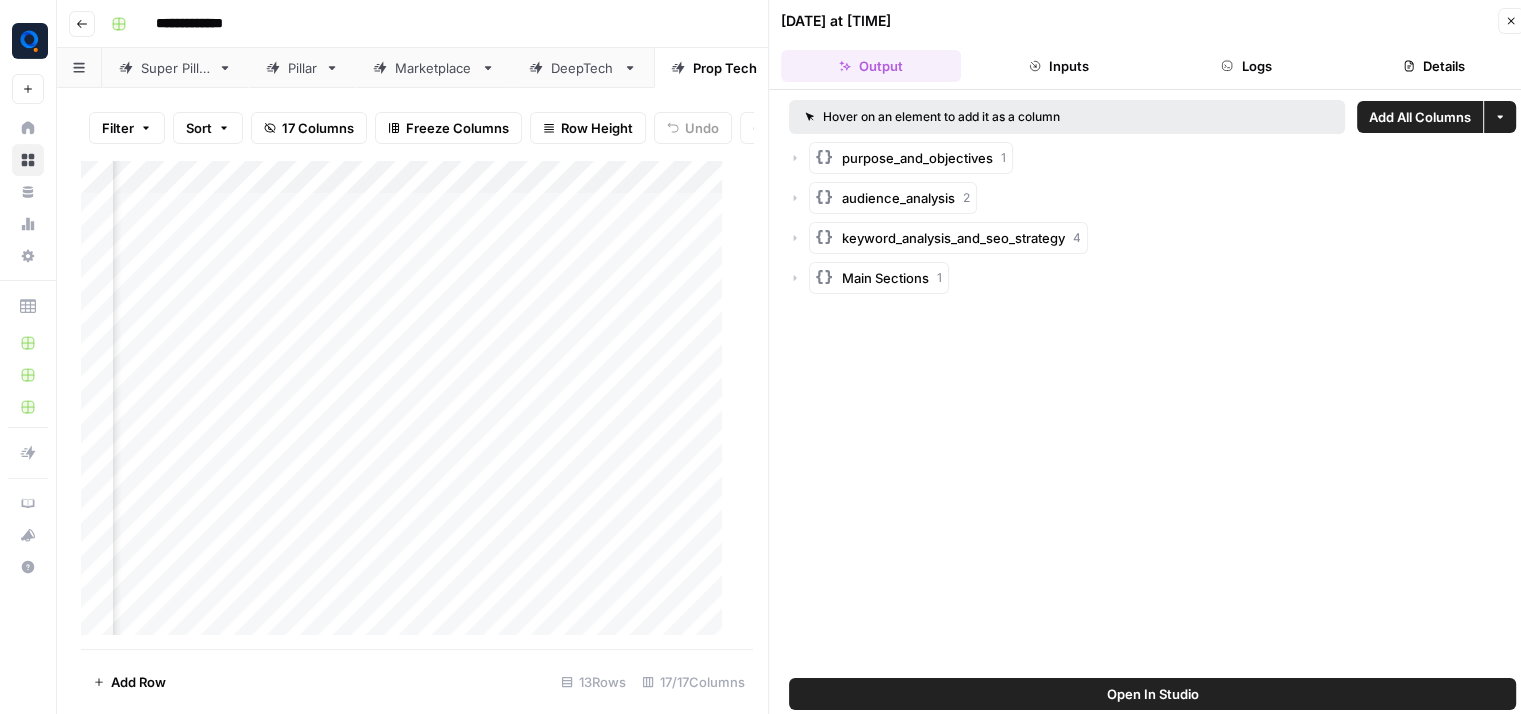 click on "Logs" at bounding box center (1247, 66) 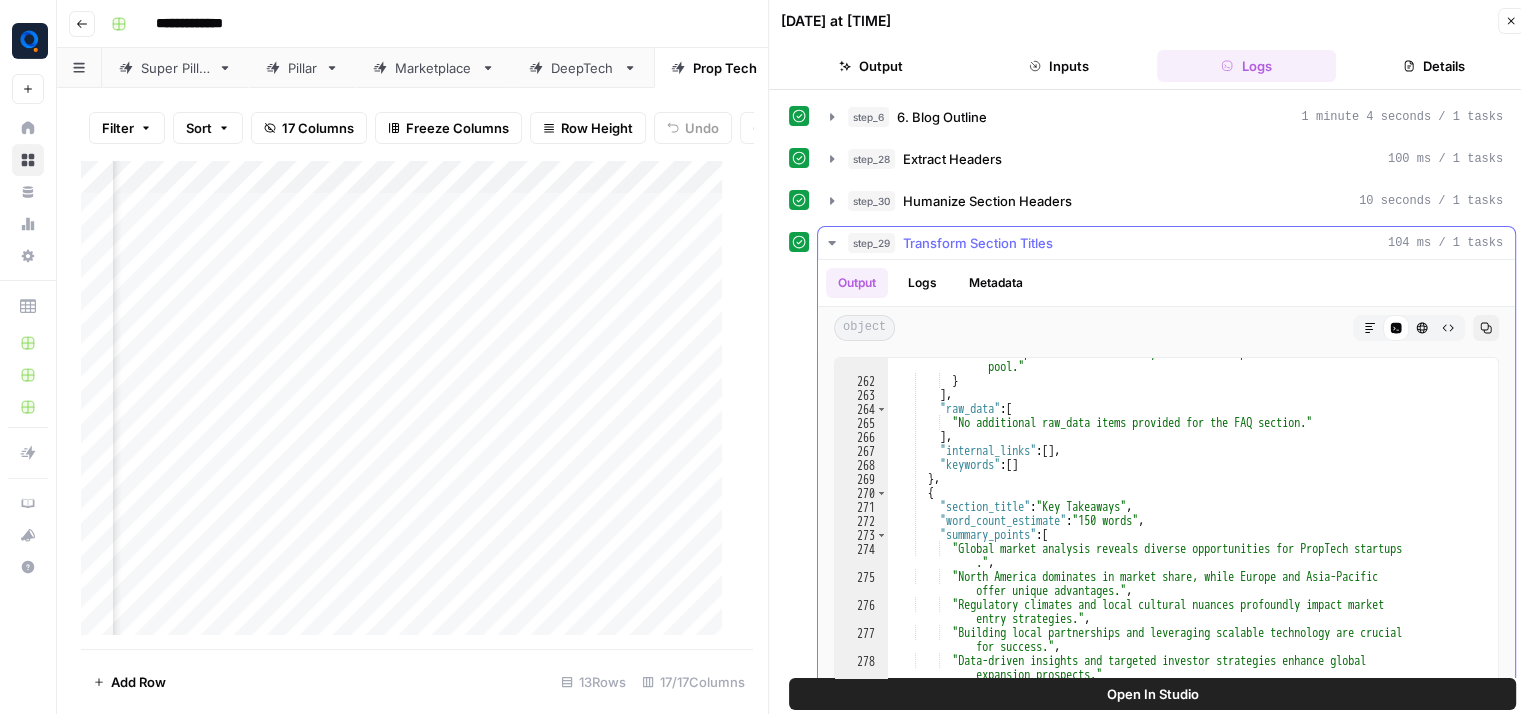 scroll, scrollTop: 5276, scrollLeft: 0, axis: vertical 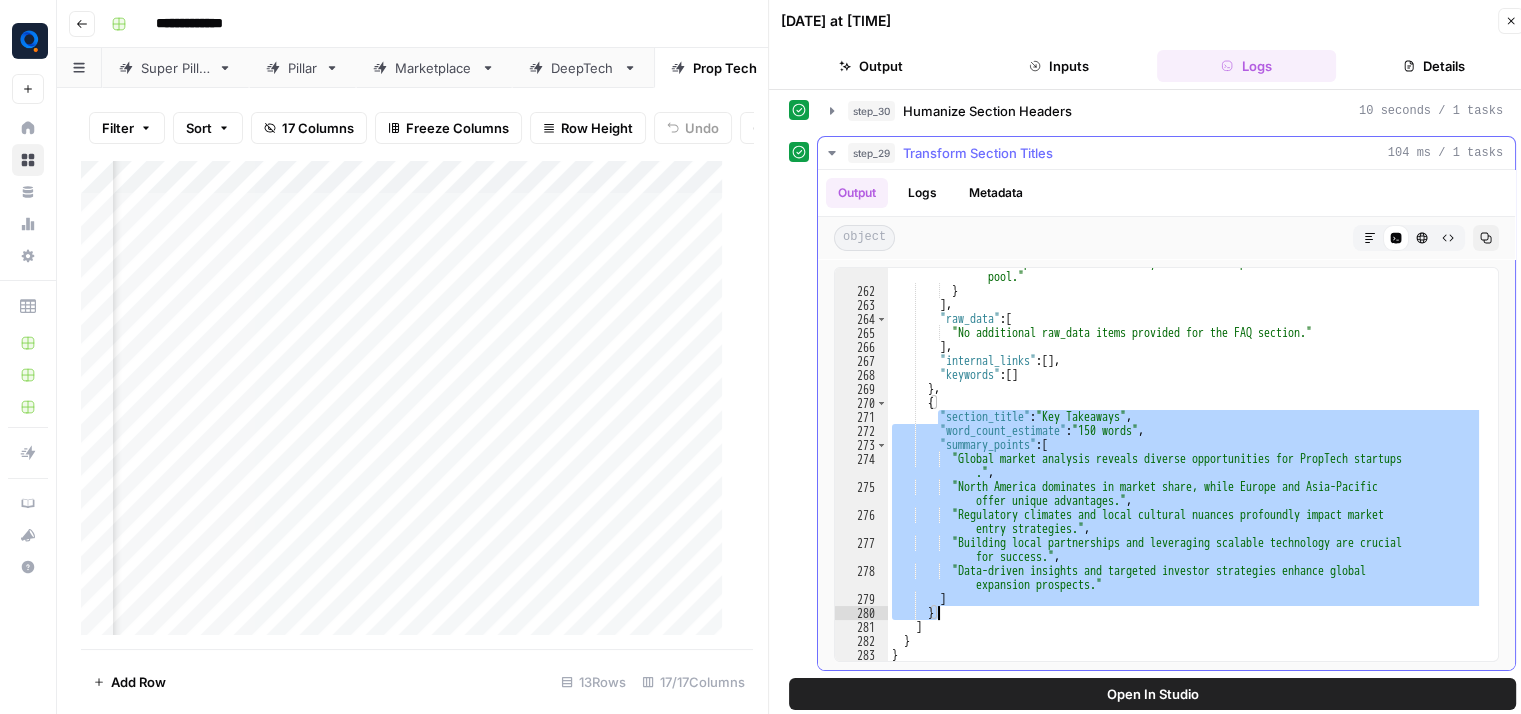 drag, startPoint x: 937, startPoint y: 412, endPoint x: 1223, endPoint y: 615, distance: 350.72067 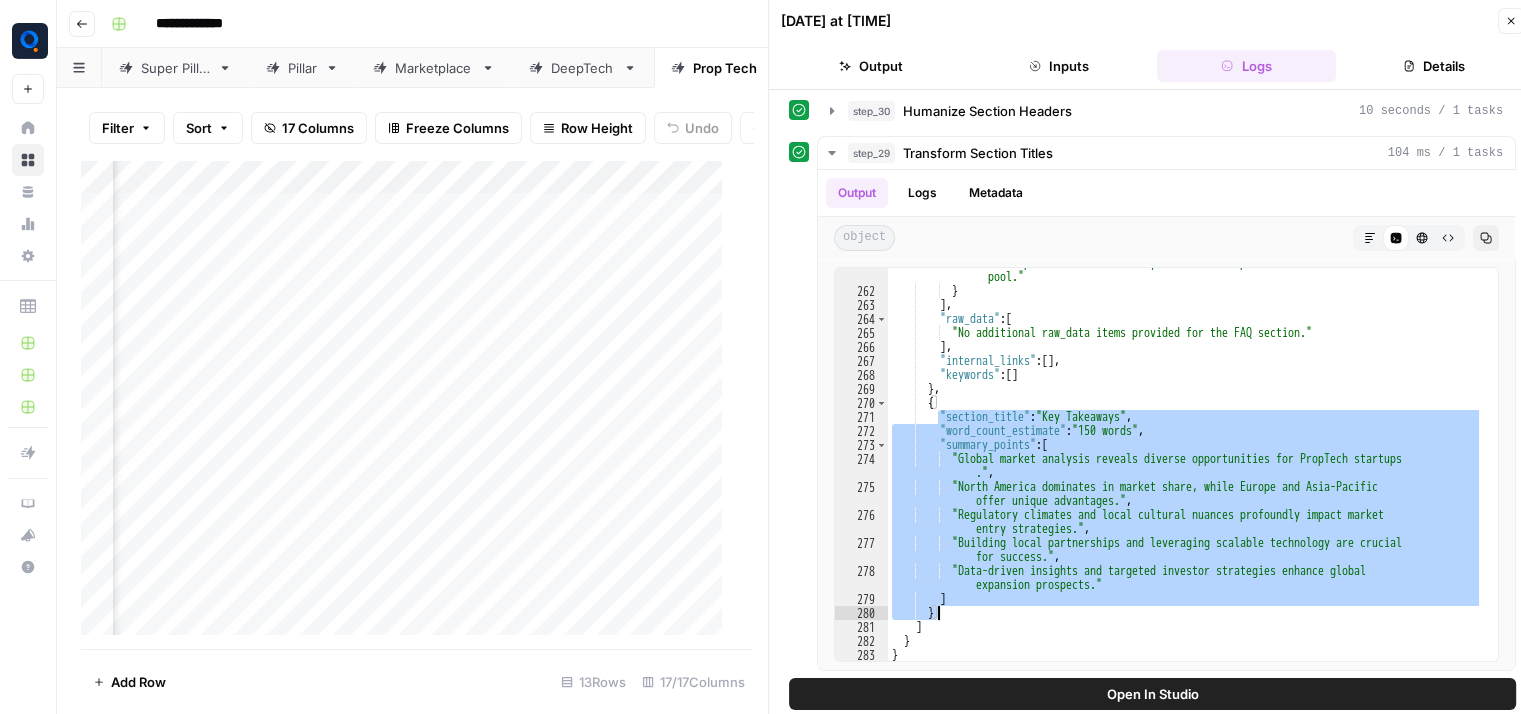 click on "Pillar" at bounding box center [302, 68] 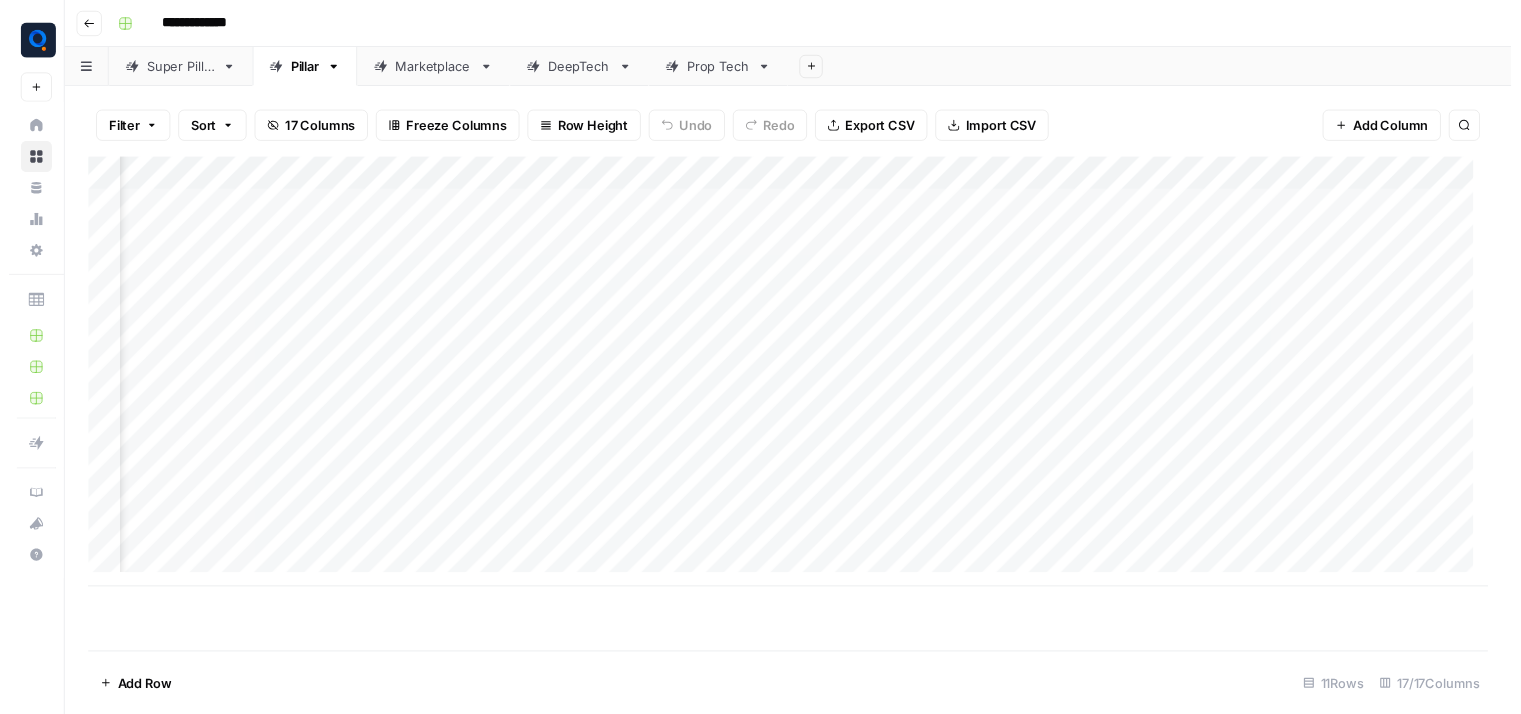scroll, scrollTop: 0, scrollLeft: 1115, axis: horizontal 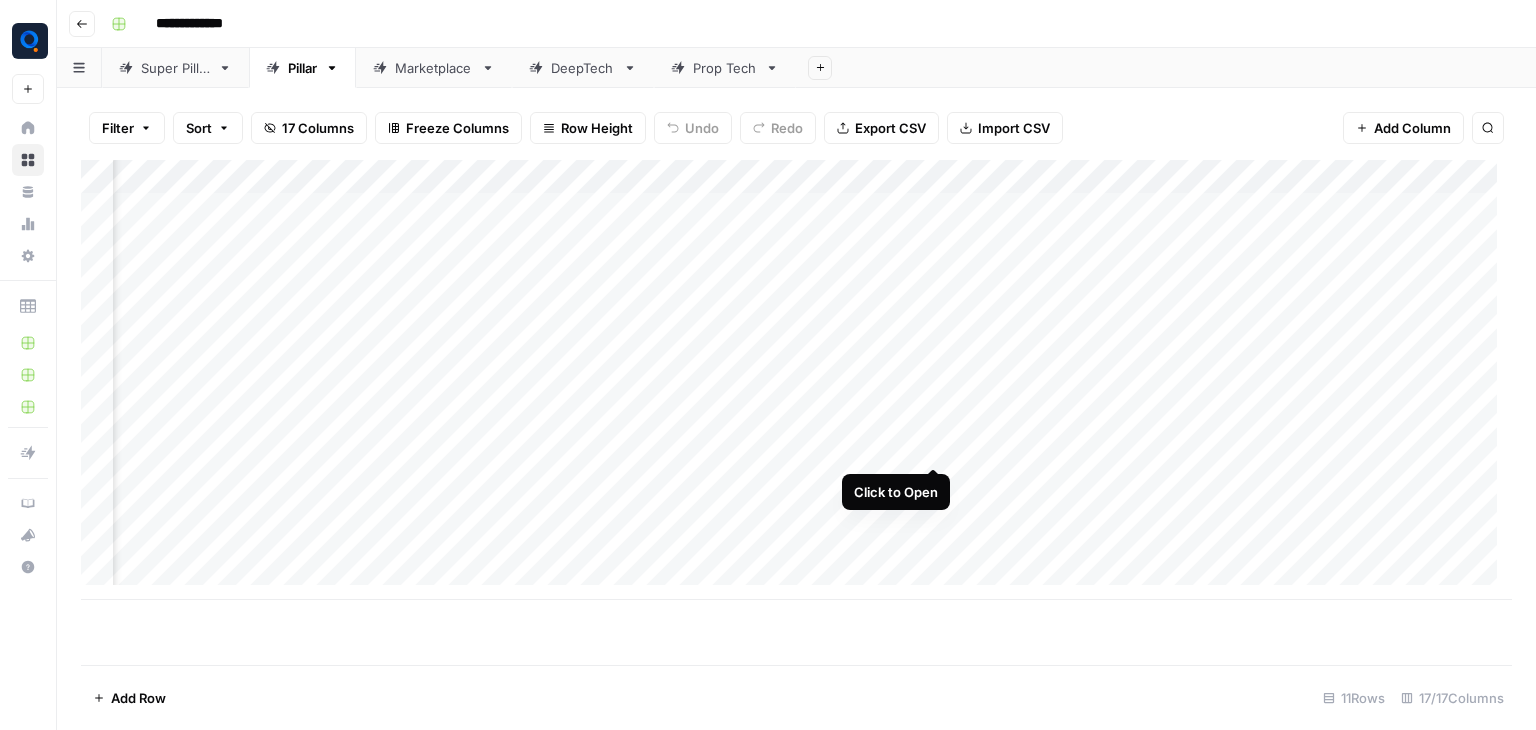 click on "Add Column" at bounding box center [796, 380] 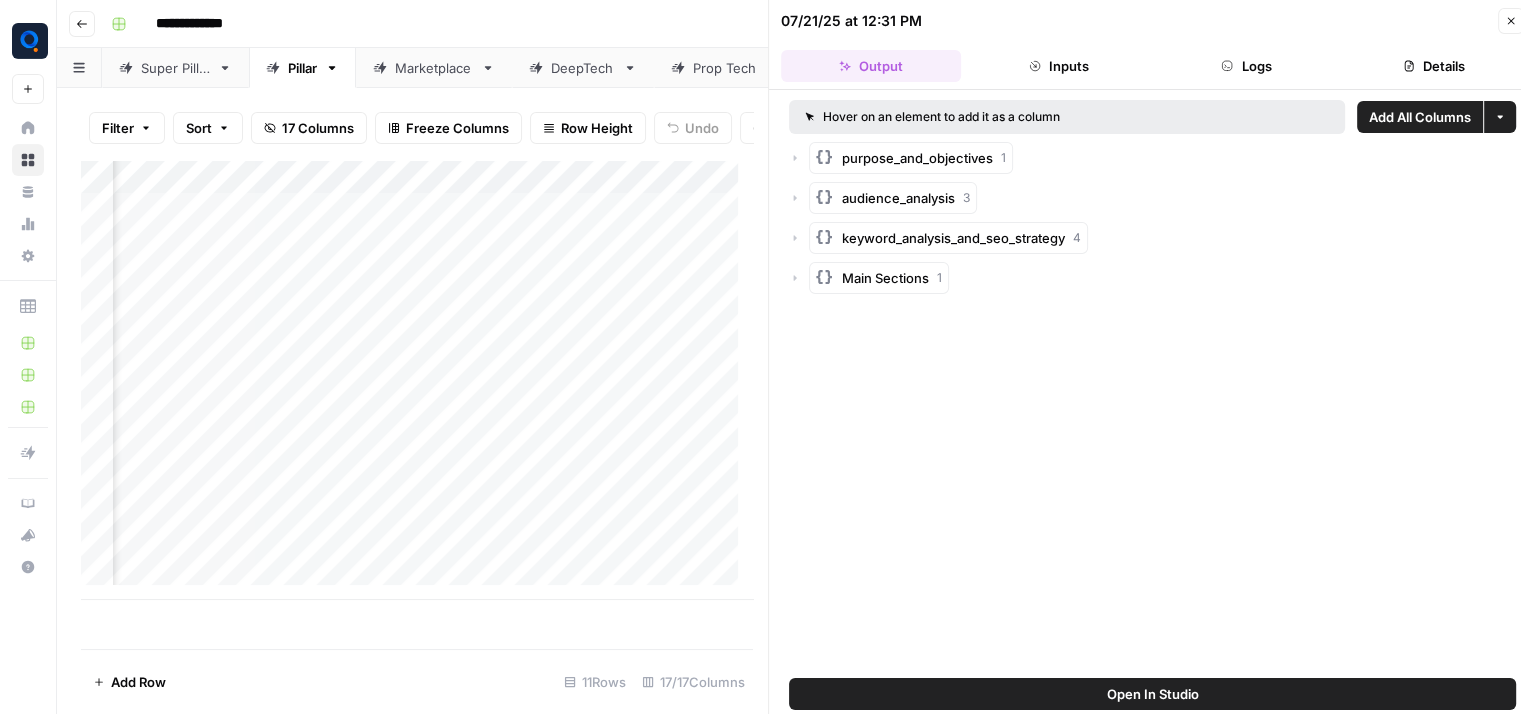 click on "Logs" at bounding box center (1247, 66) 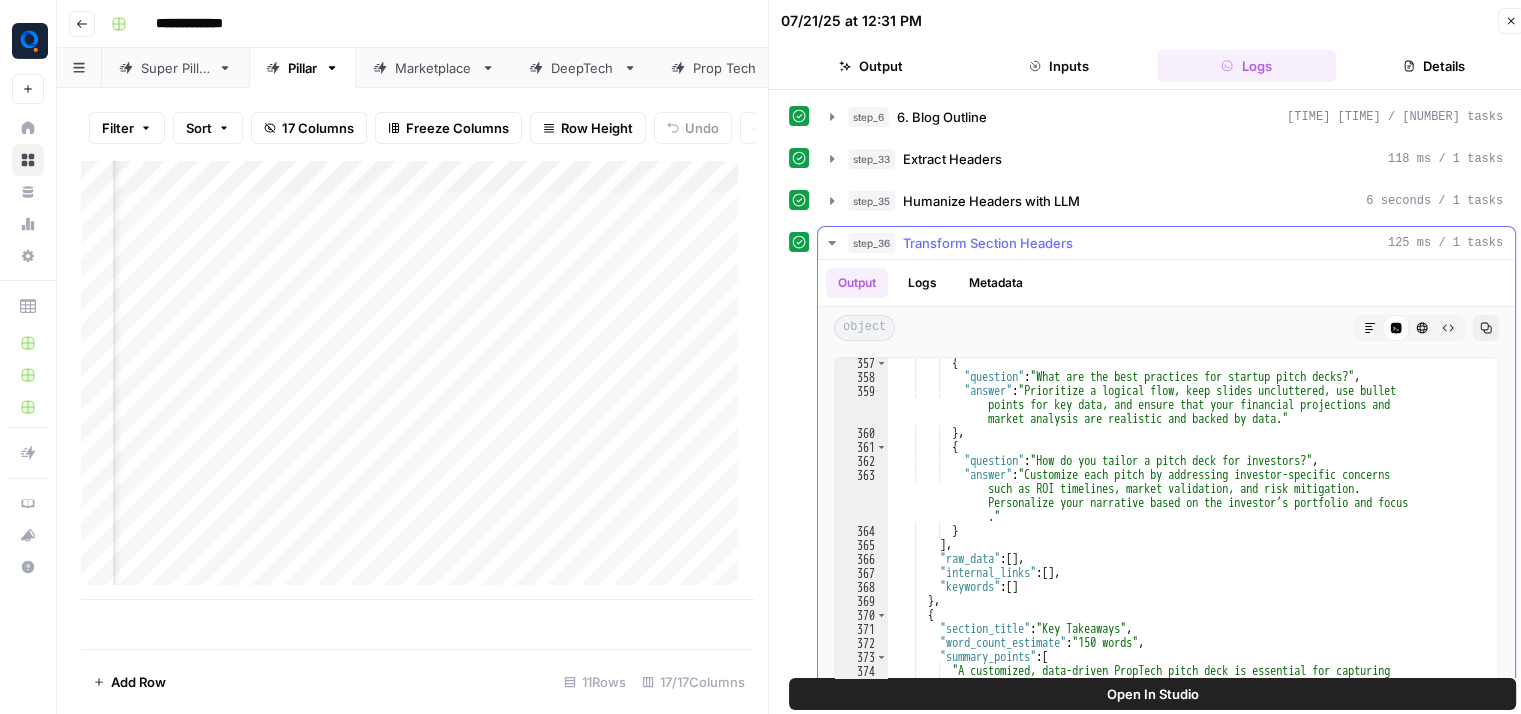 scroll, scrollTop: 7109, scrollLeft: 0, axis: vertical 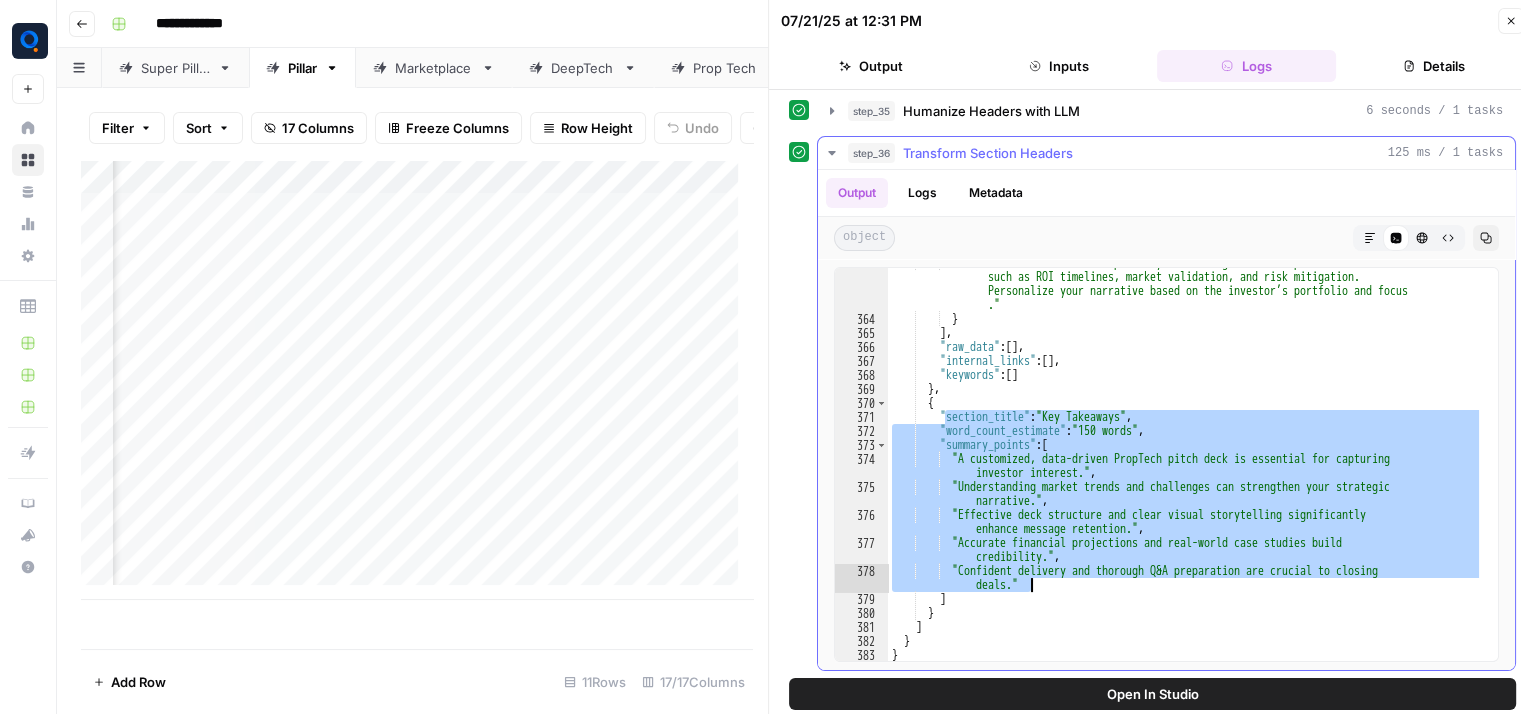 drag, startPoint x: 942, startPoint y: 408, endPoint x: 1096, endPoint y: 581, distance: 231.6139 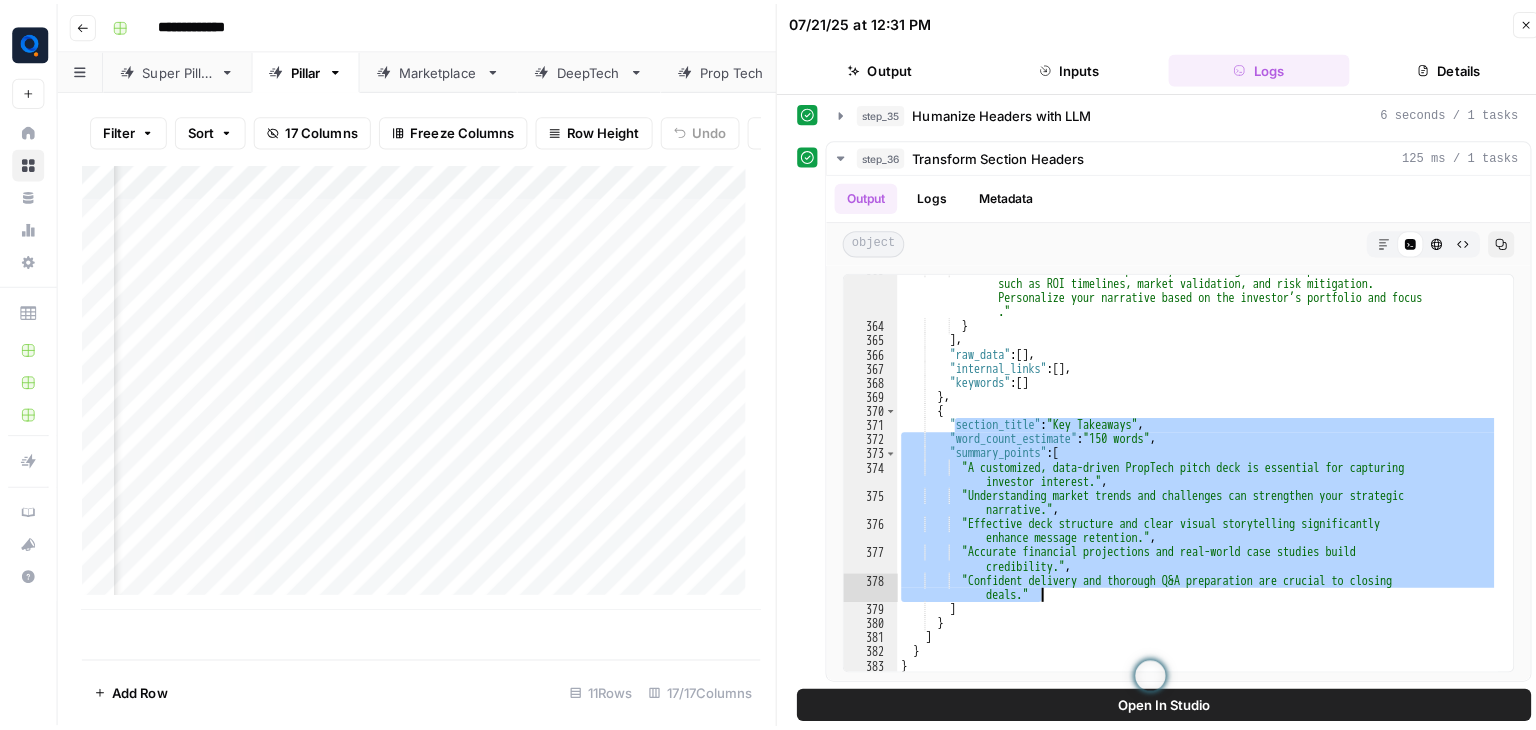scroll, scrollTop: 0, scrollLeft: 1764, axis: horizontal 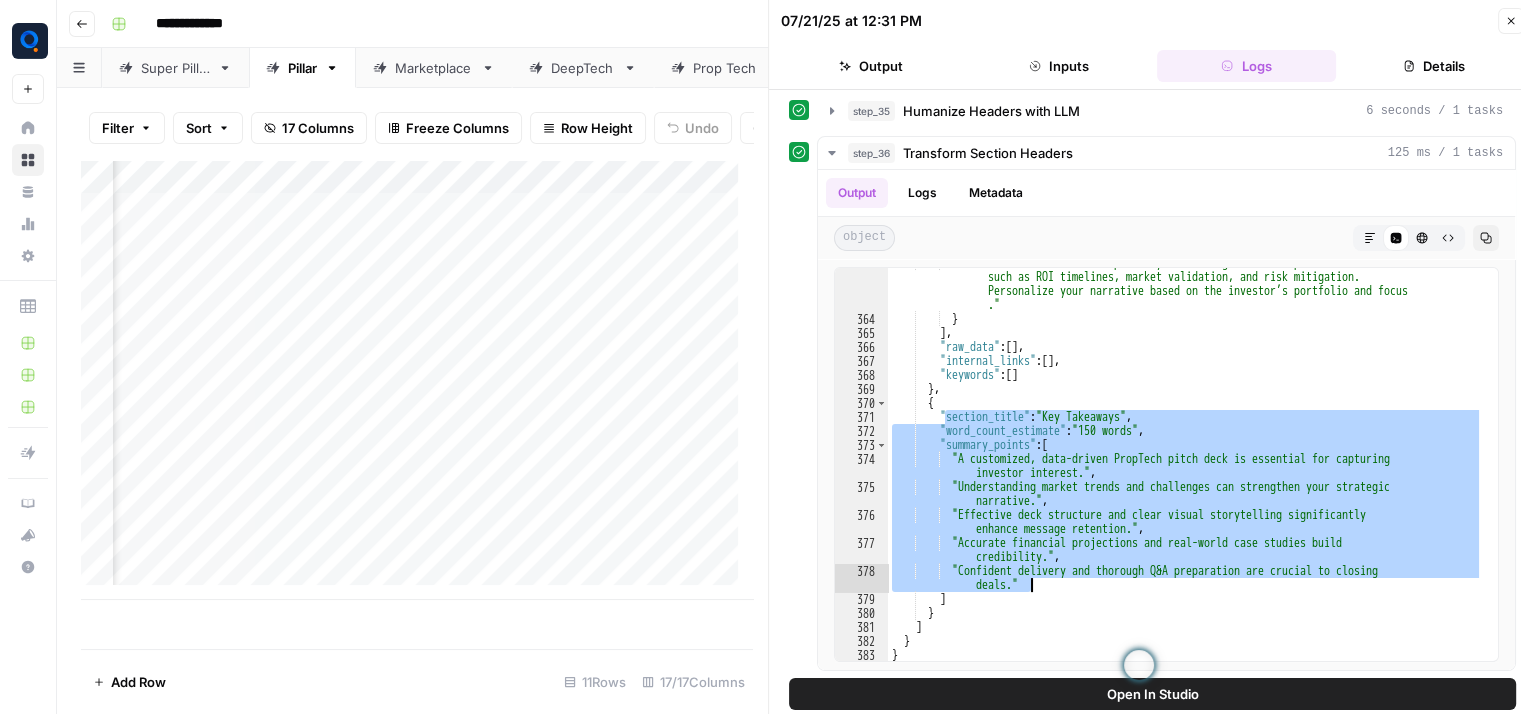 click on "Prop Tech" at bounding box center (725, 68) 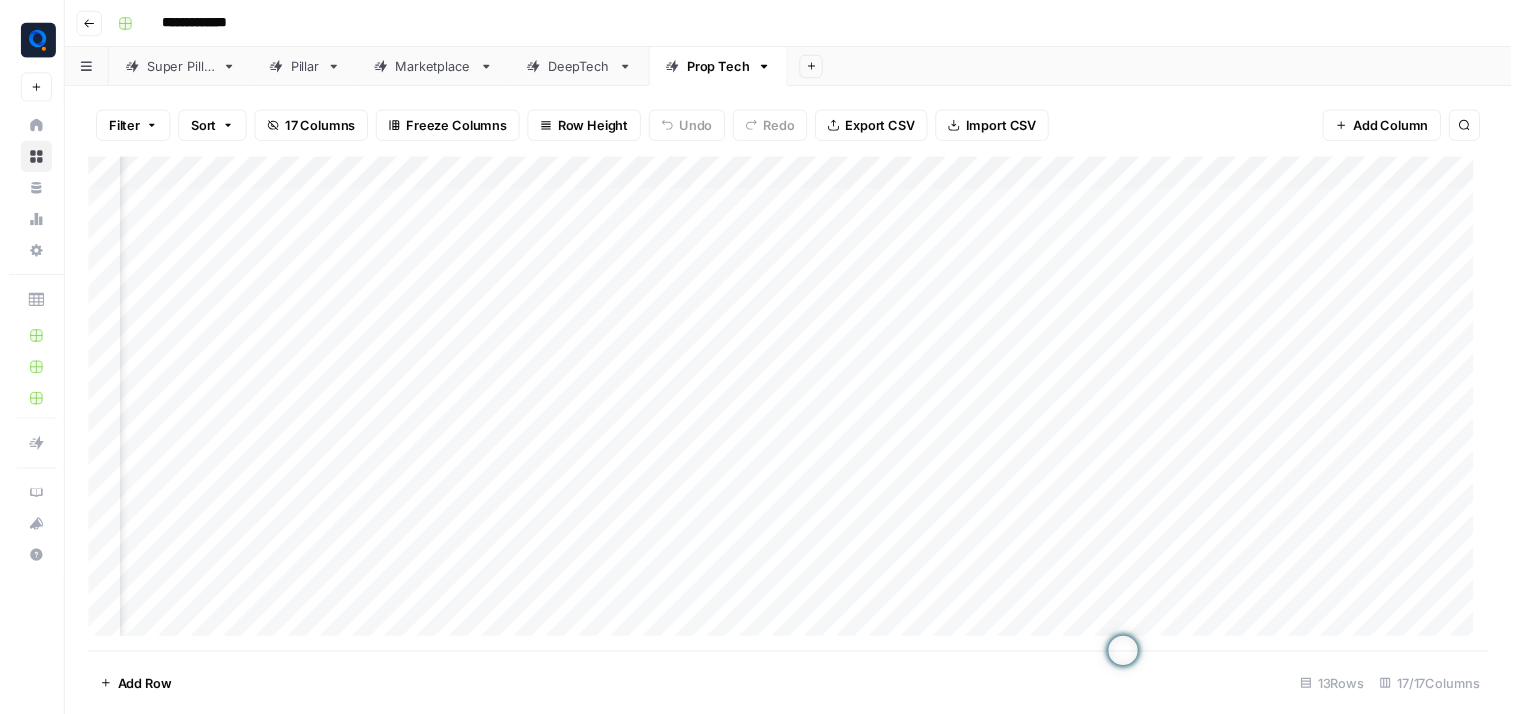 scroll, scrollTop: 0, scrollLeft: 1290, axis: horizontal 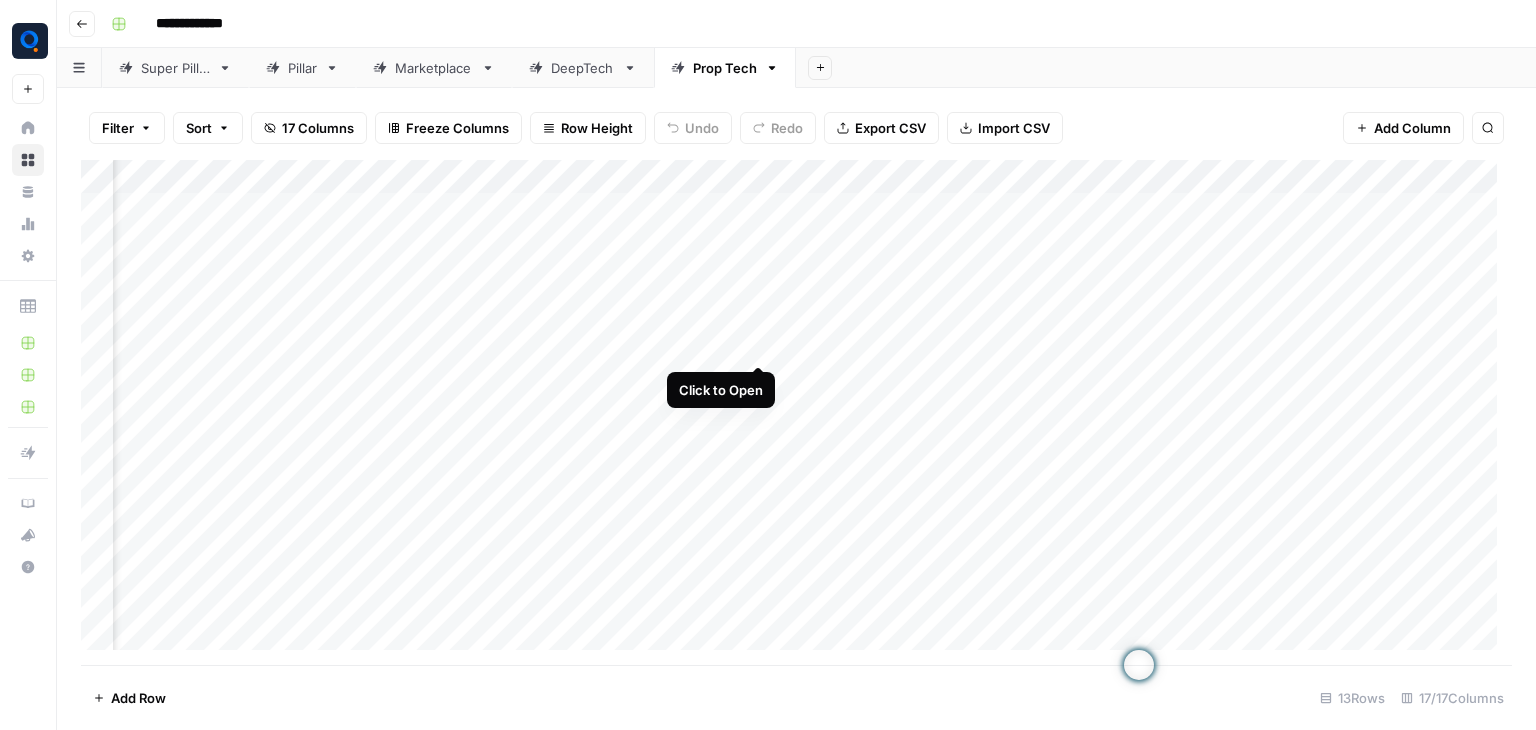 click on "Add Column" at bounding box center [796, 412] 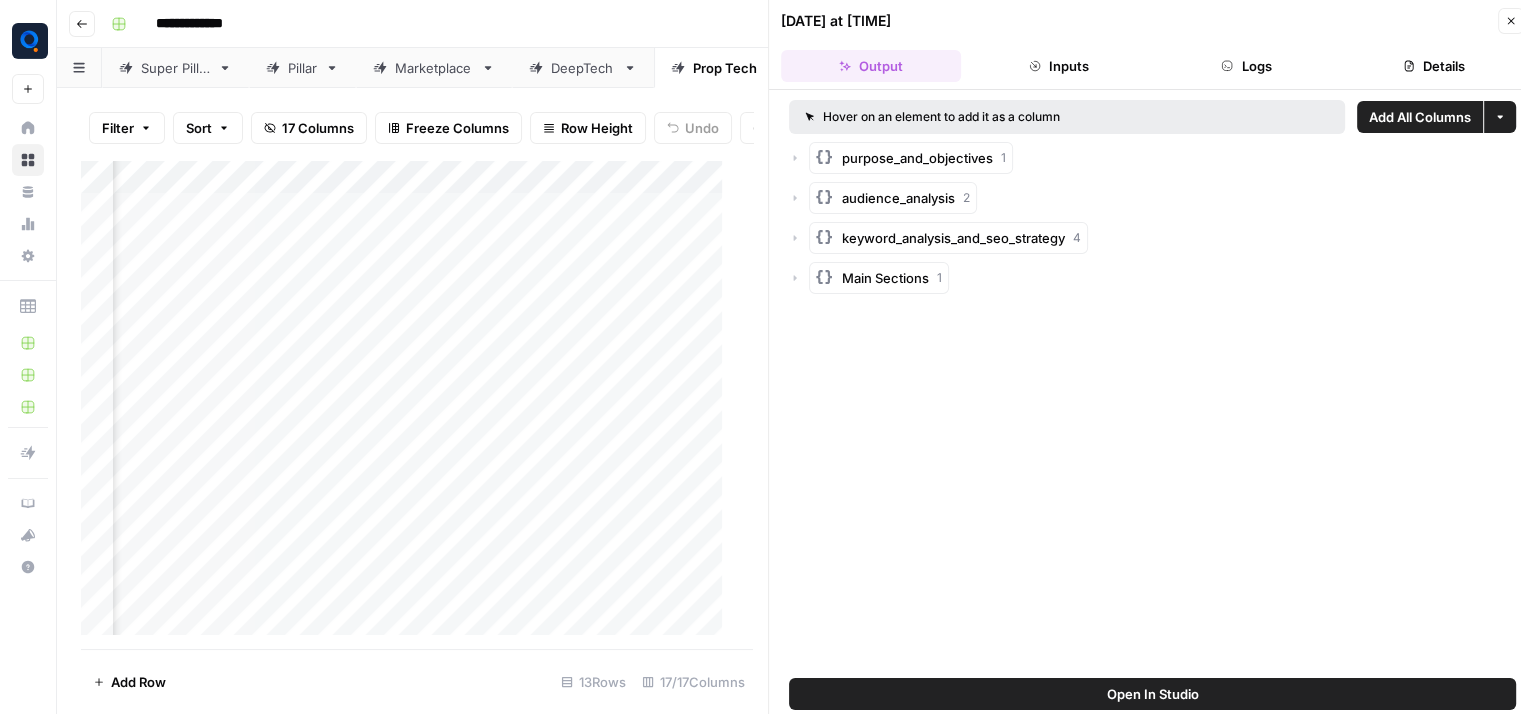 click on "Logs" at bounding box center [1247, 66] 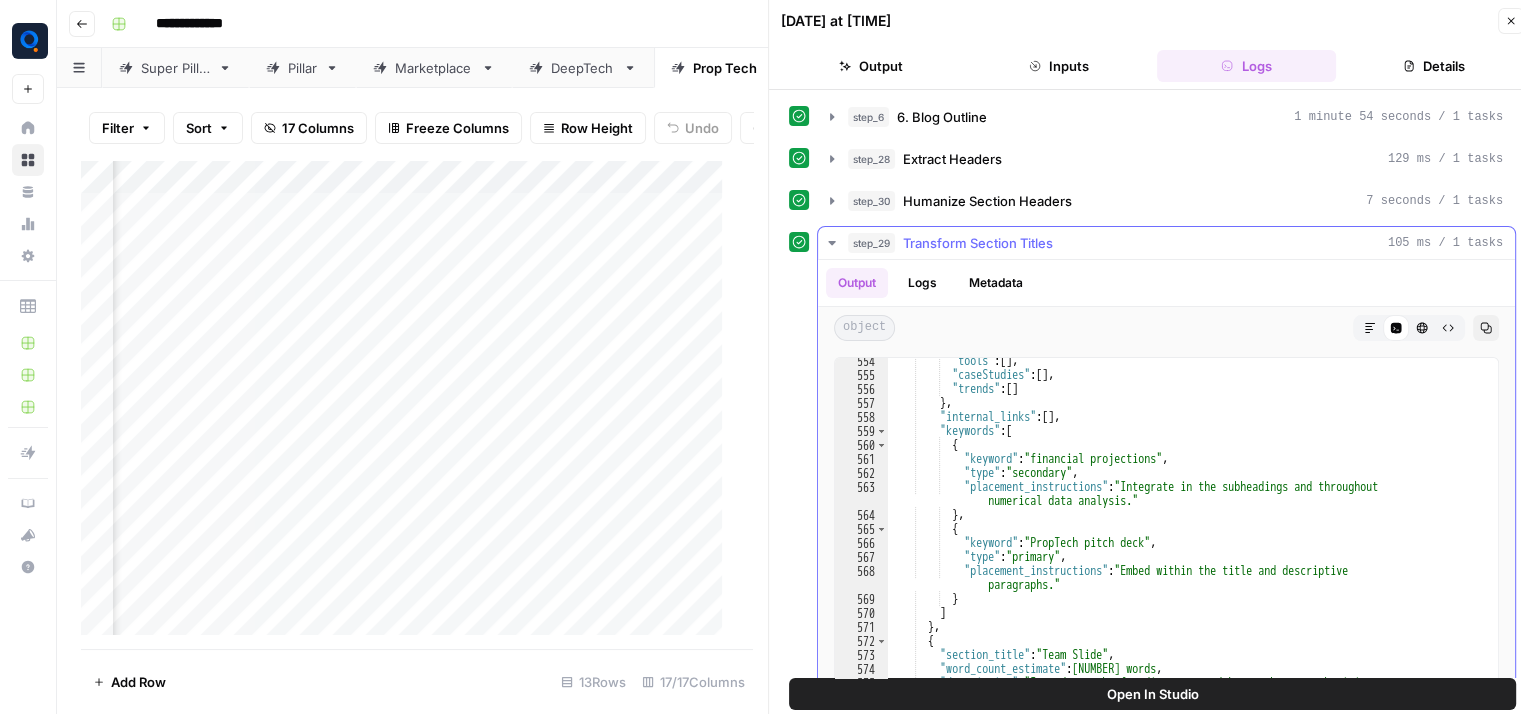 scroll, scrollTop: 13480, scrollLeft: 0, axis: vertical 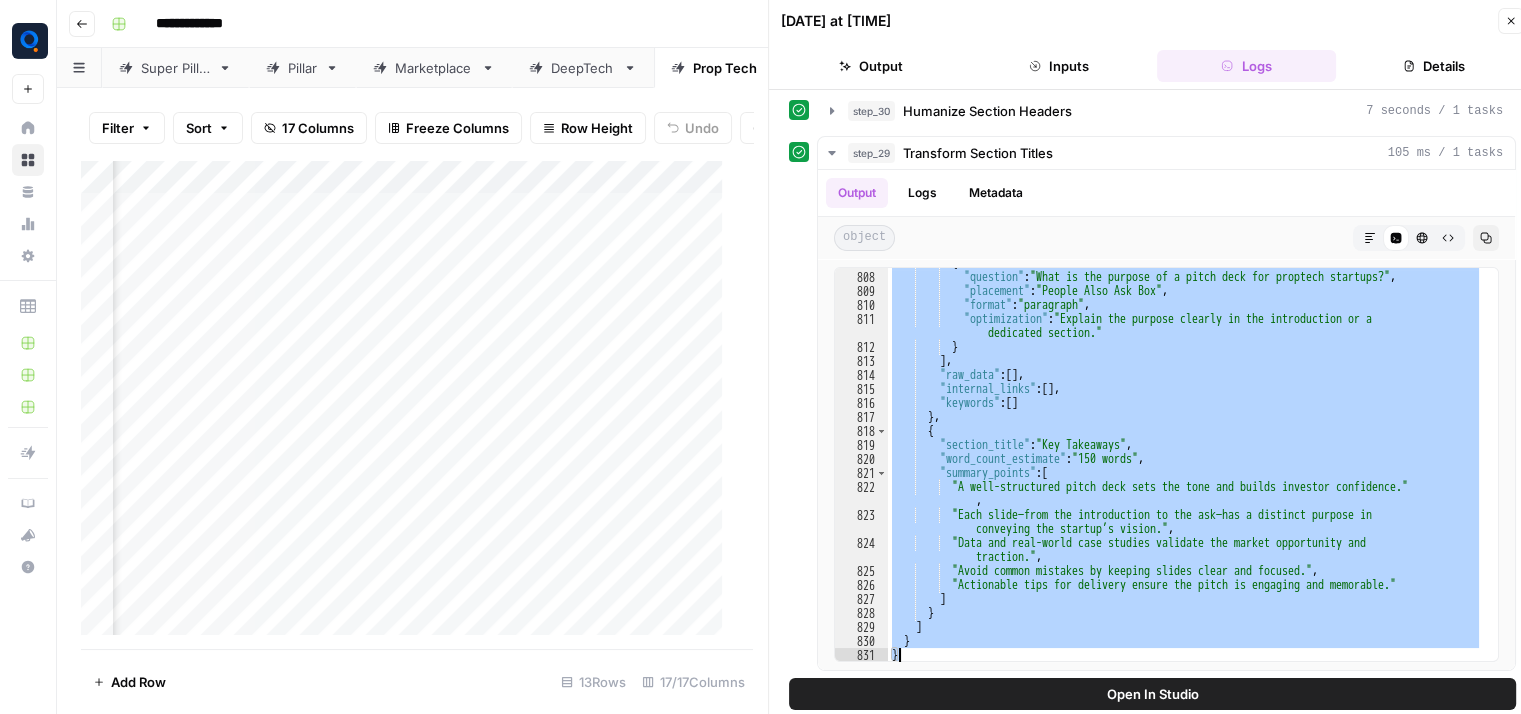 drag, startPoint x: 944, startPoint y: 347, endPoint x: 1068, endPoint y: 776, distance: 446.5613 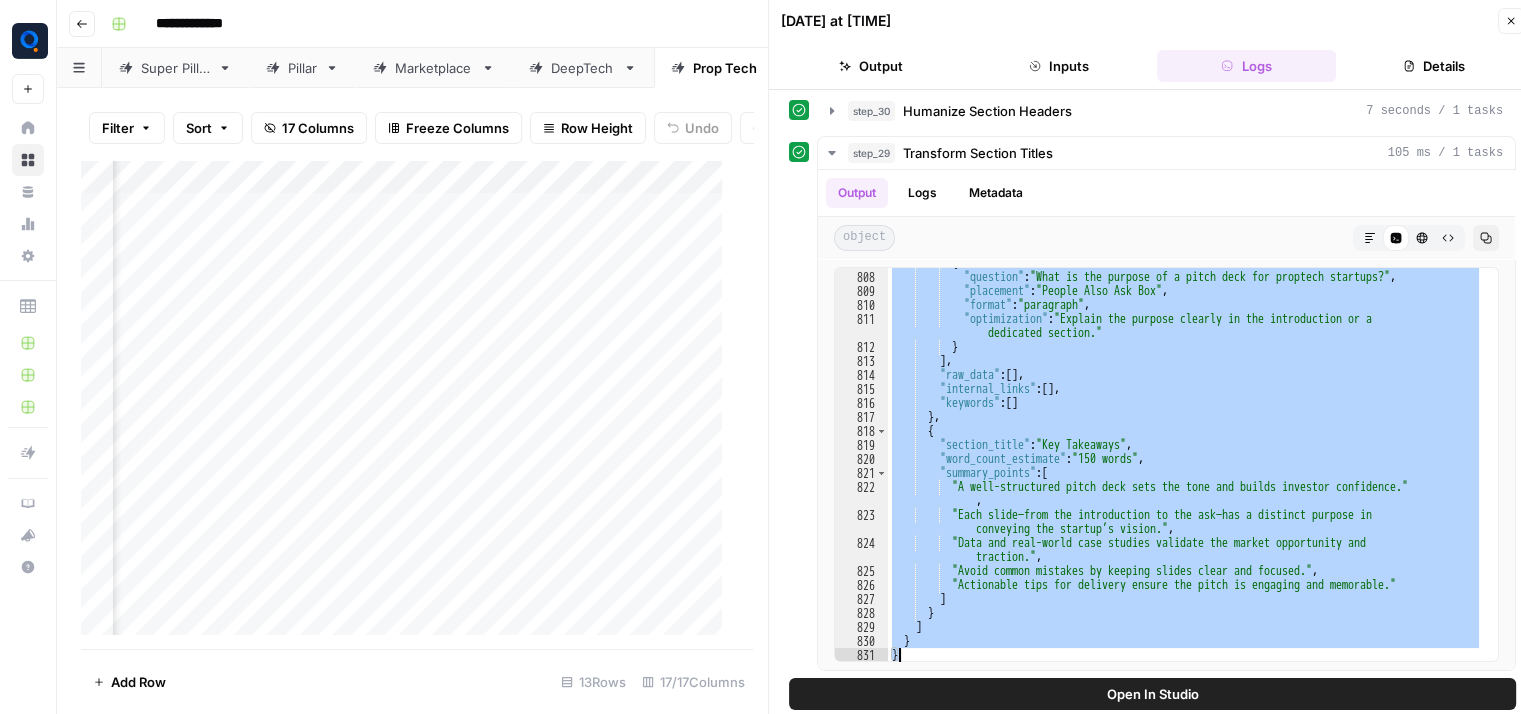 scroll, scrollTop: 0, scrollLeft: 1578, axis: horizontal 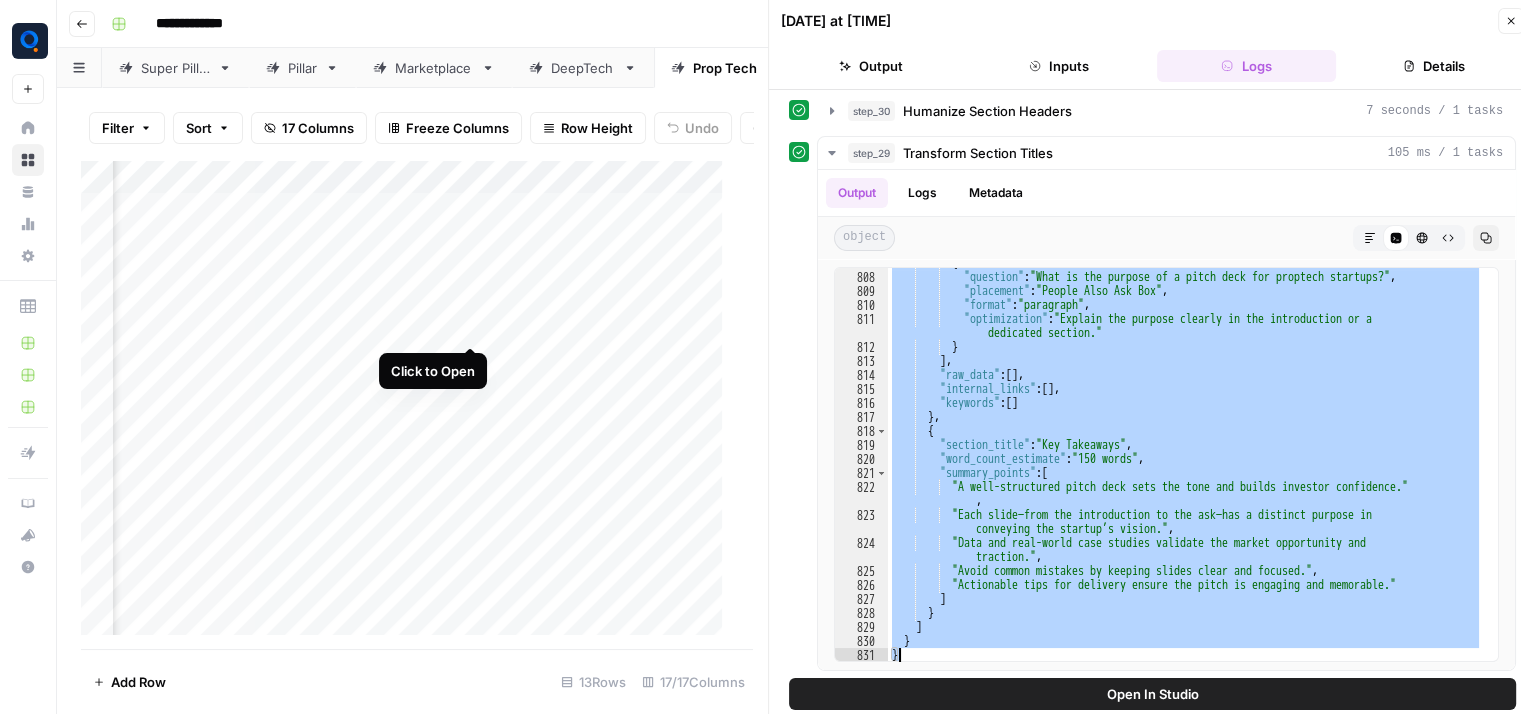 click on "Add Column" at bounding box center [409, 405] 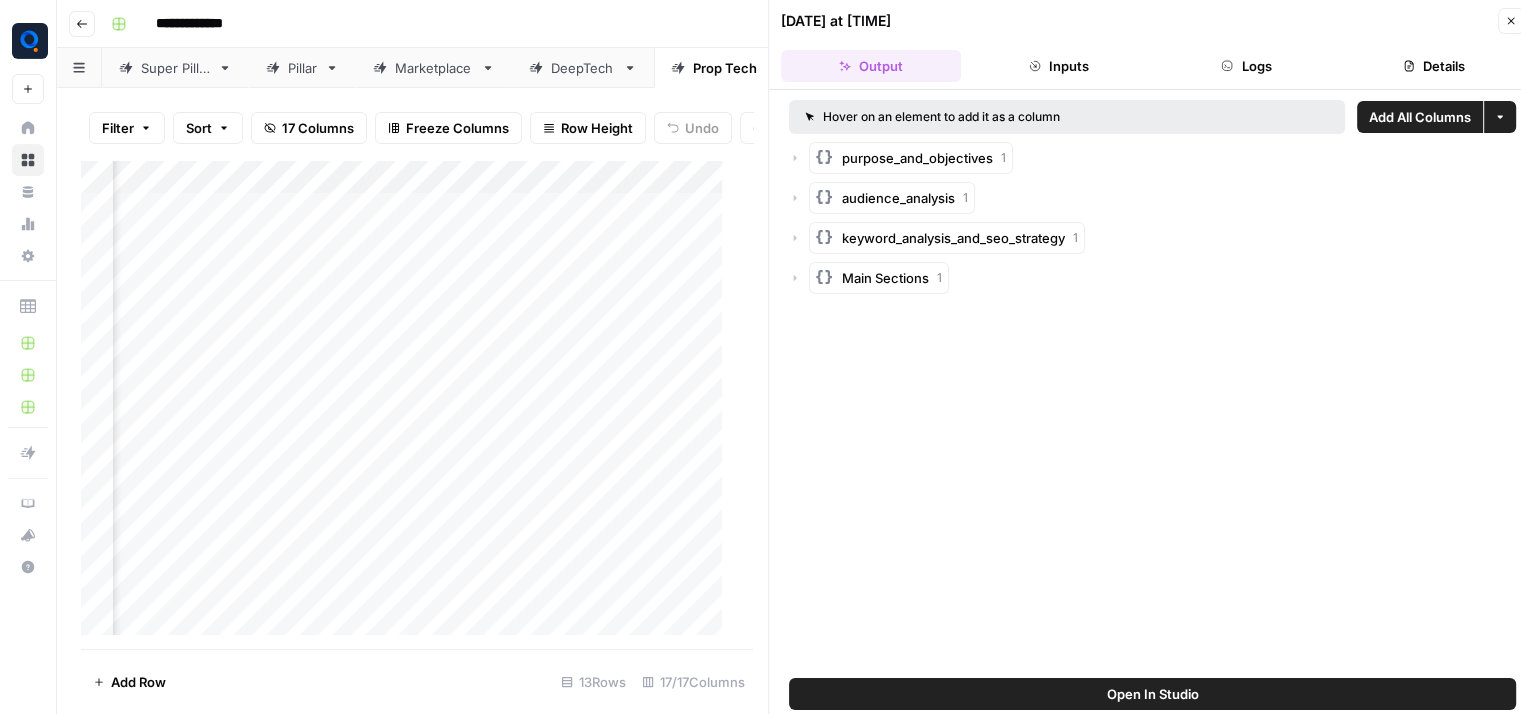 click on "Logs" at bounding box center (1247, 66) 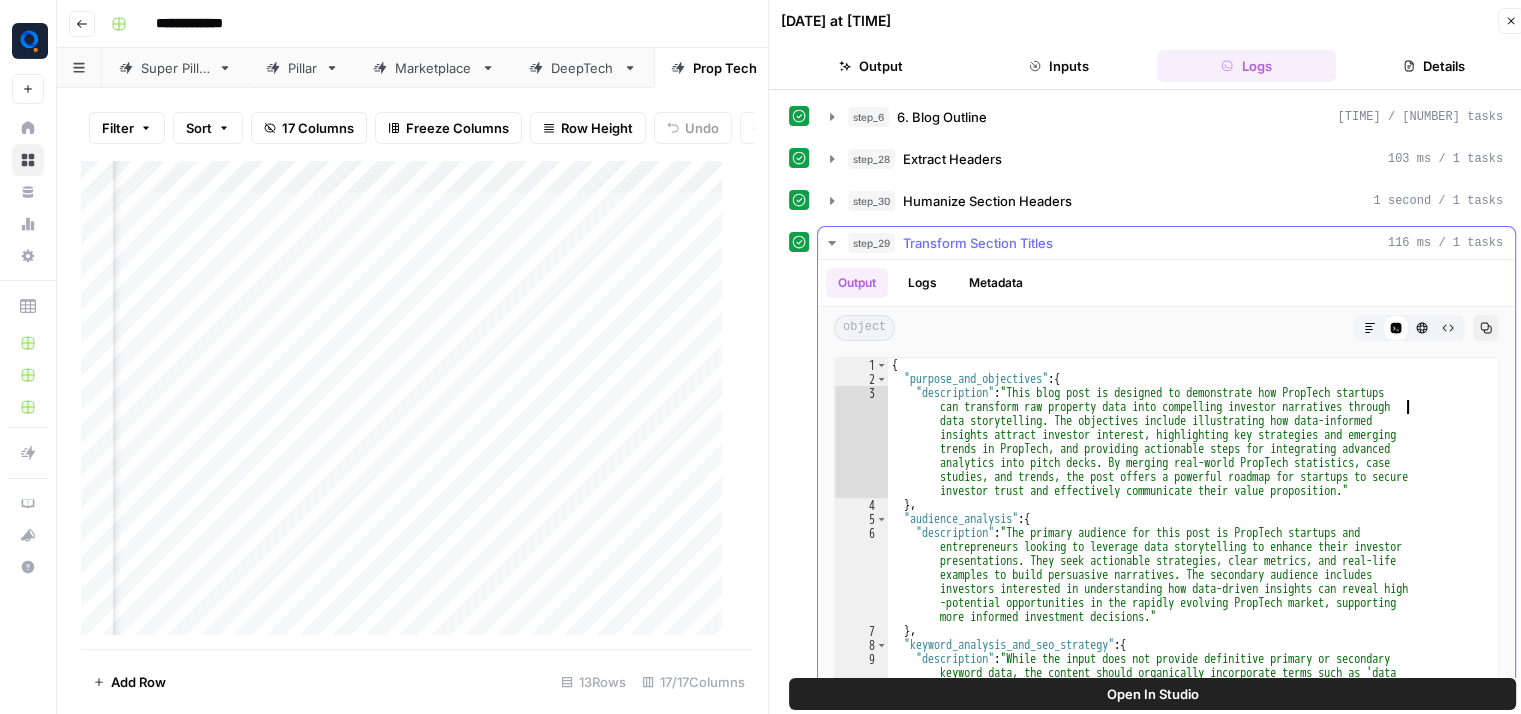click on "{    "purpose_and_objectives" :  {      "description" :  "This blog post is designed to demonstrate how PropTech startups           can transform raw property data into compelling investor narratives through           data storytelling. The objectives include illustrating how data-informed           insights attract investor interest, highlighting key strategies and emerging           trends in PropTech, and providing actionable steps for integrating advanced           analytics into pitch decks. By merging real-world PropTech statistics, case           studies, and trends, the post offers a powerful roadmap for startups to secure           investor trust and effectively communicate their value proposition."    } ,    "audience_analysis" :  {      "description" :  "The primary audience for this post is PropTech startups and           entrepreneurs looking to leverage data storytelling to enhance their investor                    }" at bounding box center [1185, 639] 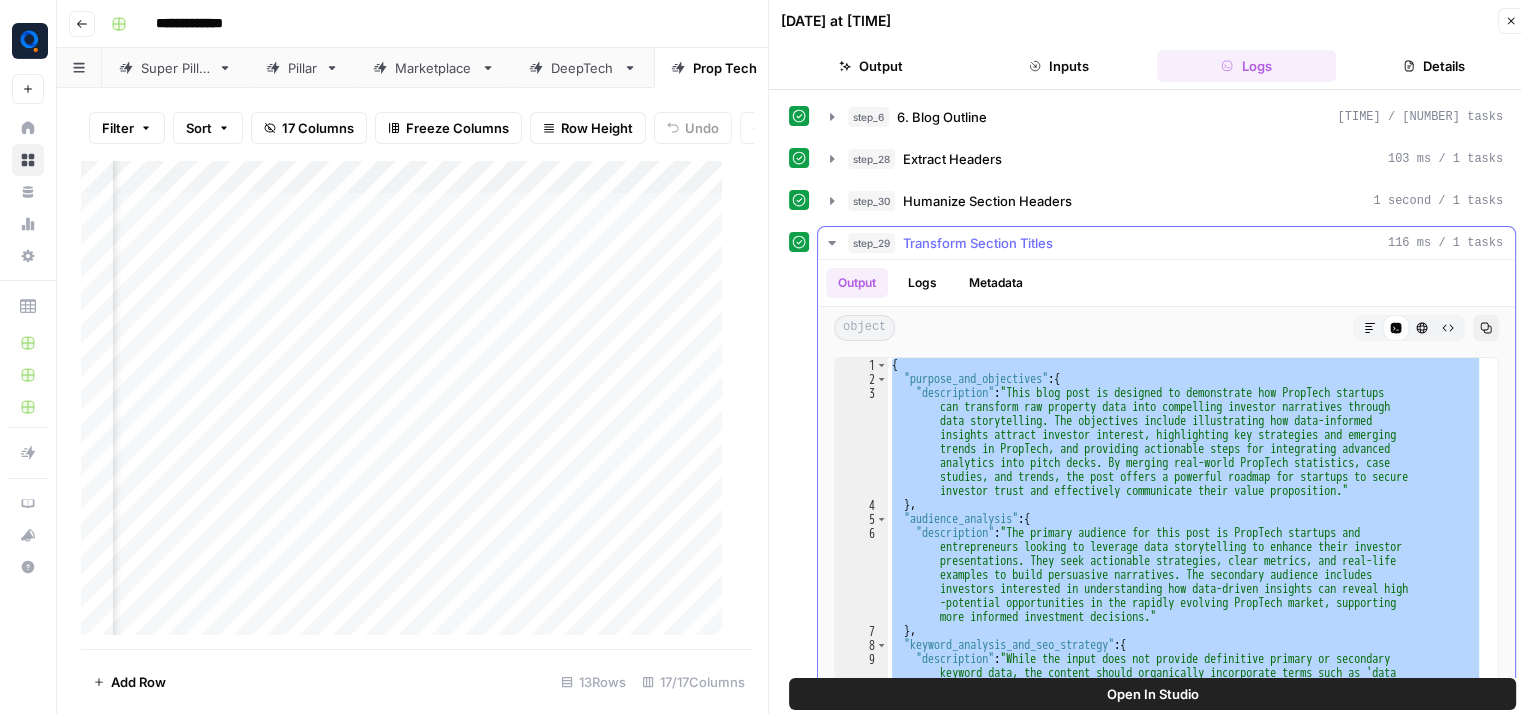 click on "{    "purpose_and_objectives" :  {      "description" :  "This blog post is designed to demonstrate how PropTech startups           can transform raw property data into compelling investor narratives through           data storytelling. The objectives include illustrating how data-informed           insights attract investor interest, highlighting key strategies and emerging           trends in PropTech, and providing actionable steps for integrating advanced           analytics into pitch decks. By merging real-world PropTech statistics, case           studies, and trends, the post offers a powerful roadmap for startups to secure           investor trust and effectively communicate their value proposition."    } ,    "audience_analysis" :  {      "description" :  "The primary audience for this post is PropTech startups and           entrepreneurs looking to leverage data storytelling to enhance their investor                    }" at bounding box center [1185, 554] 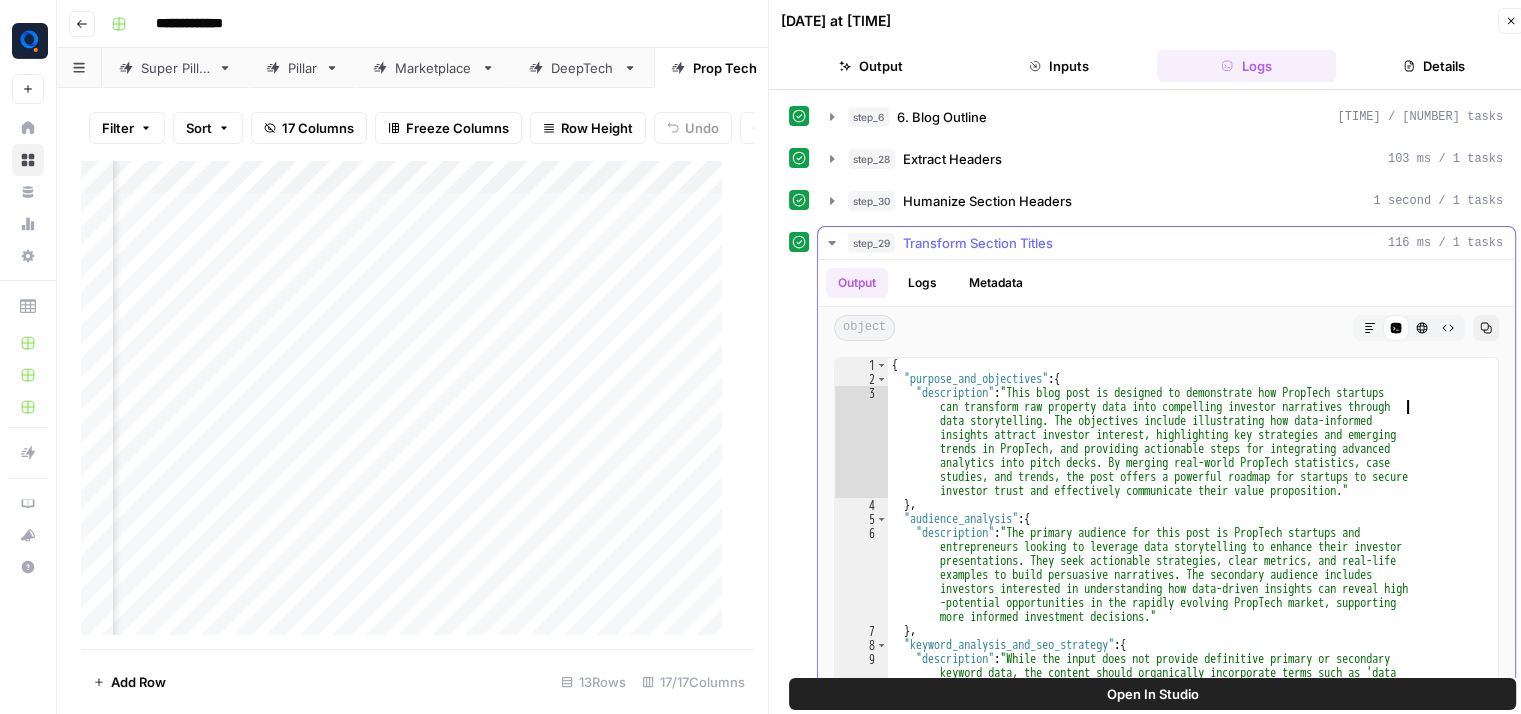 click on "{    "purpose_and_objectives" :  {      "description" :  "This blog post is designed to demonstrate how PropTech startups           can transform raw property data into compelling investor narratives through           data storytelling. The objectives include illustrating how data-informed           insights attract investor interest, highlighting key strategies and emerging           trends in PropTech, and providing actionable steps for integrating advanced           analytics into pitch decks. By merging real-world PropTech statistics, case           studies, and trends, the post offers a powerful roadmap for startups to secure           investor trust and effectively communicate their value proposition."    } ,    "audience_analysis" :  {      "description" :  "The primary audience for this post is PropTech startups and           entrepreneurs looking to leverage data storytelling to enhance their investor                    }" at bounding box center [1185, 639] 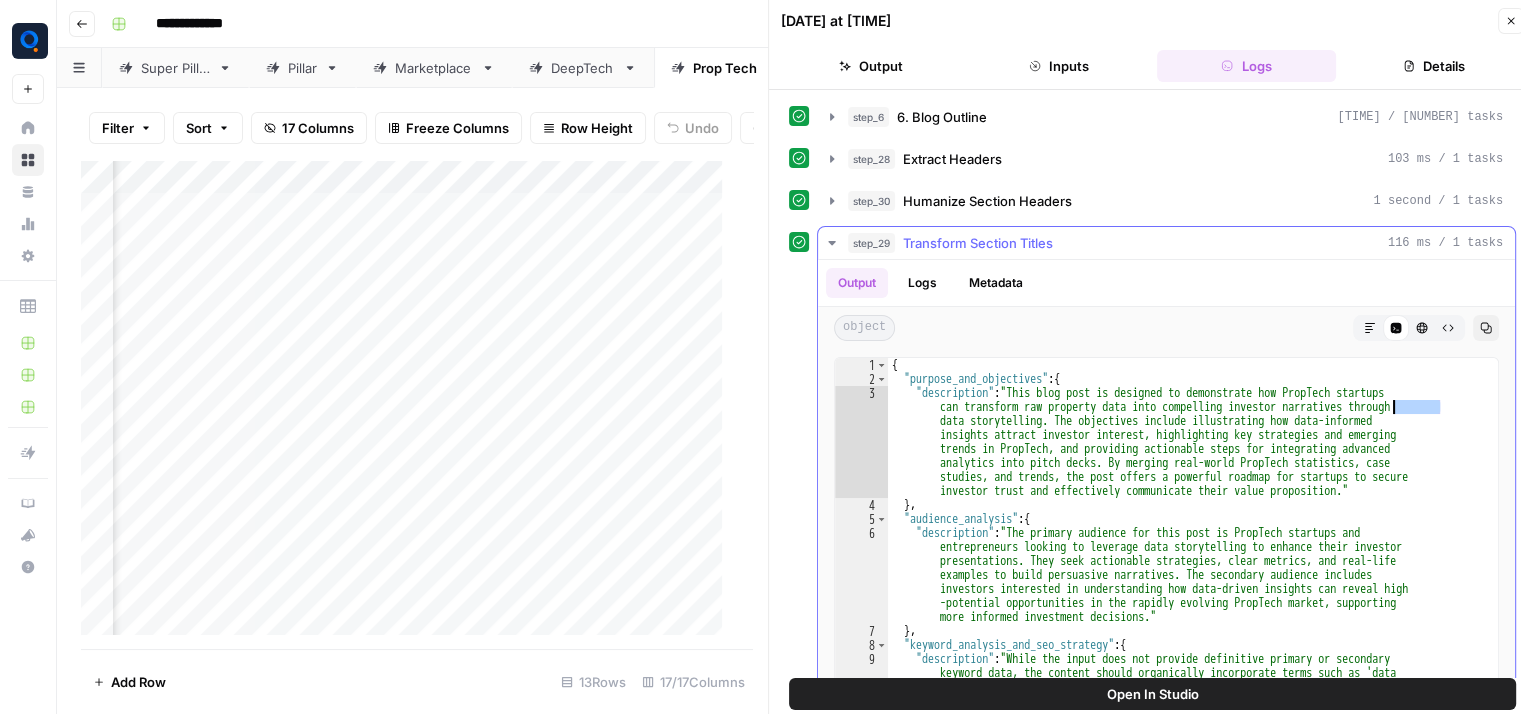 click on "{    "purpose_and_objectives" :  {      "description" :  "This blog post is designed to demonstrate how PropTech startups           can transform raw property data into compelling investor narratives through           data storytelling. The objectives include illustrating how data-informed           insights attract investor interest, highlighting key strategies and emerging           trends in PropTech, and providing actionable steps for integrating advanced           analytics into pitch decks. By merging real-world PropTech statistics, case           studies, and trends, the post offers a powerful roadmap for startups to secure           investor trust and effectively communicate their value proposition."    } ,    "audience_analysis" :  {      "description" :  "The primary audience for this post is PropTech startups and           entrepreneurs looking to leverage data storytelling to enhance their investor                    }" at bounding box center (1185, 639) 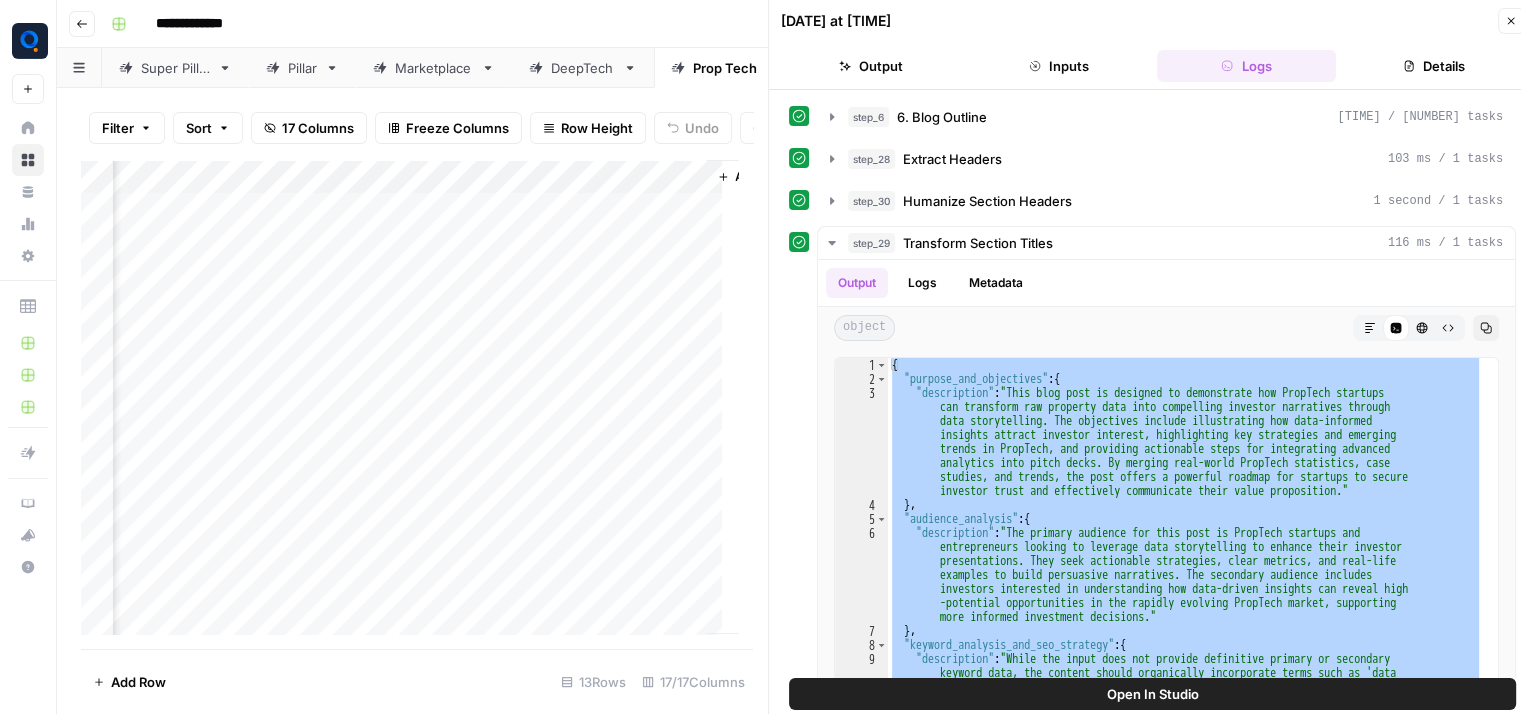 scroll, scrollTop: 0, scrollLeft: 2486, axis: horizontal 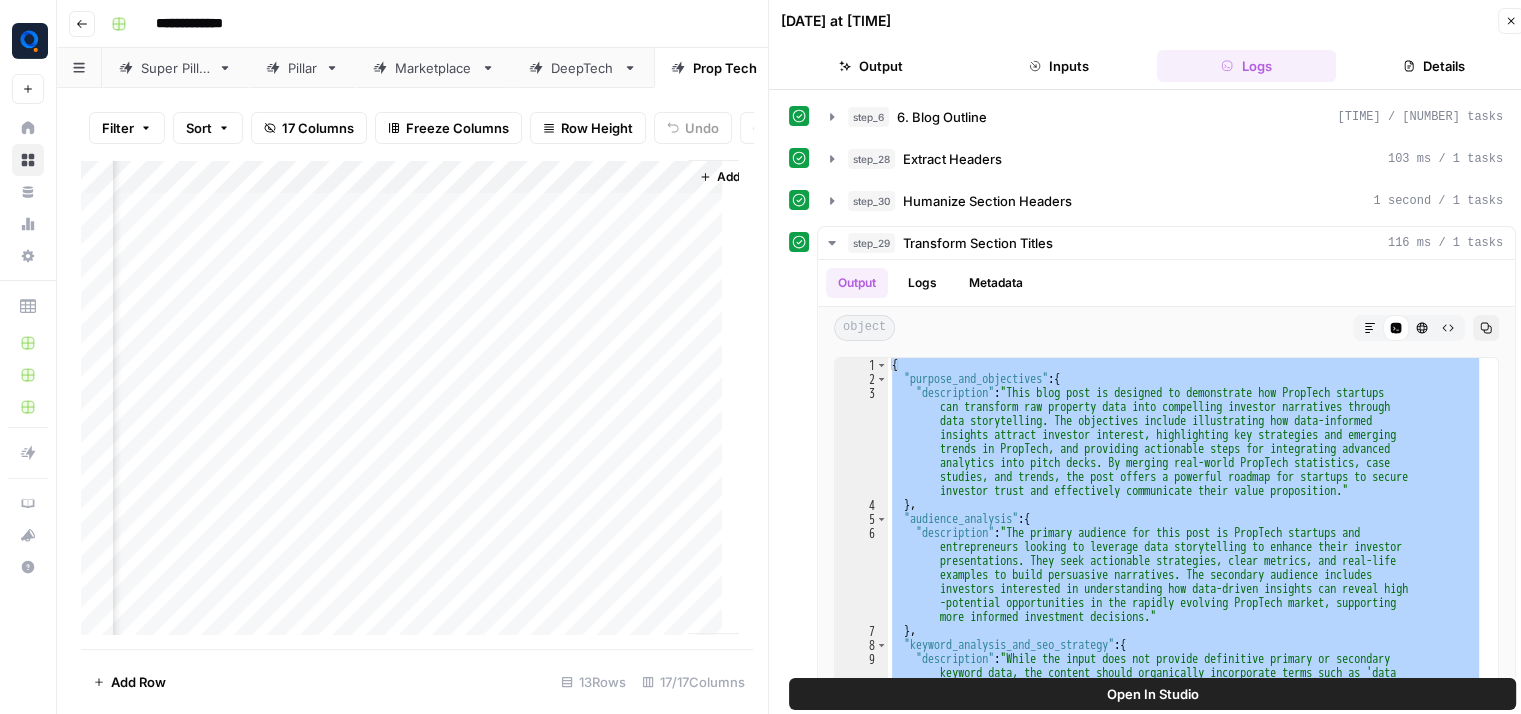 click on "Add Column" at bounding box center [409, 405] 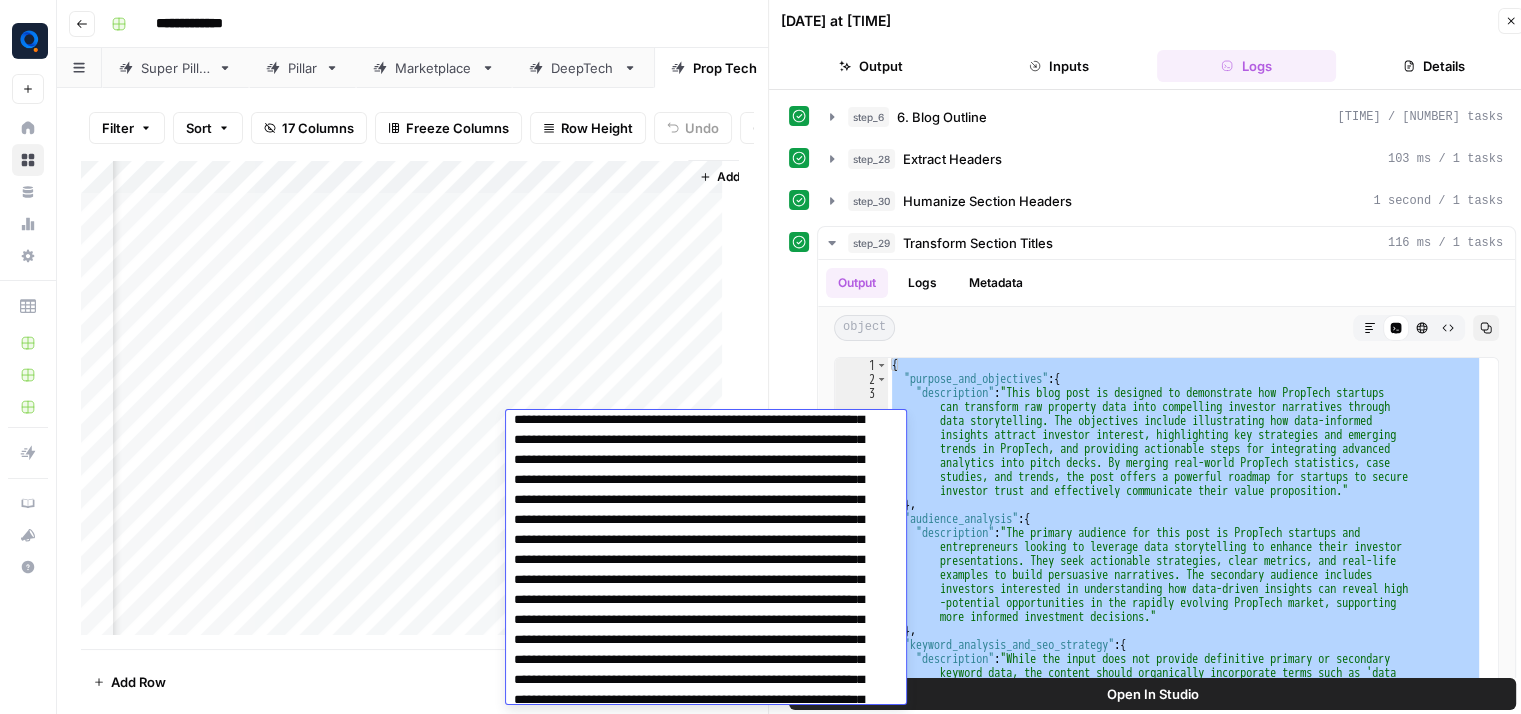 scroll, scrollTop: 111, scrollLeft: 0, axis: vertical 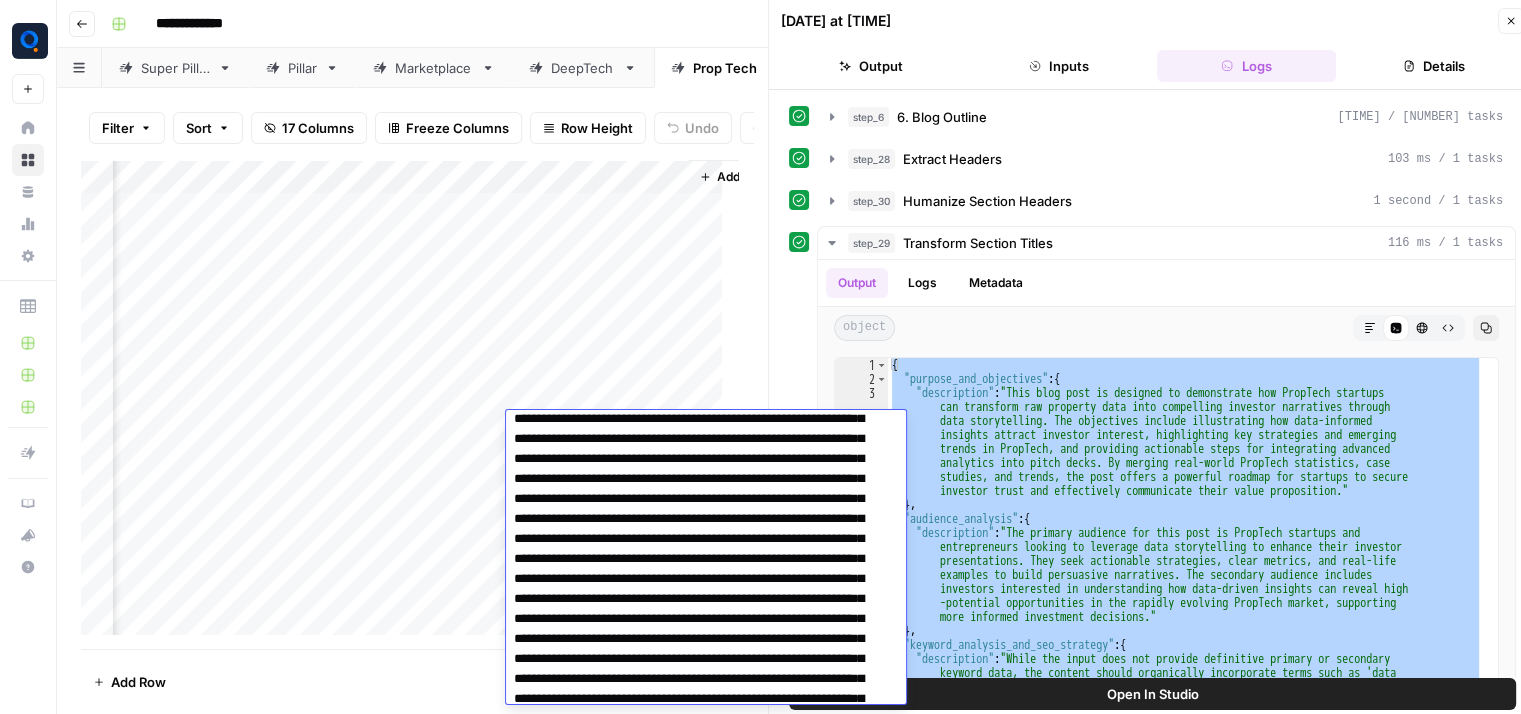 click at bounding box center (698, 4719) 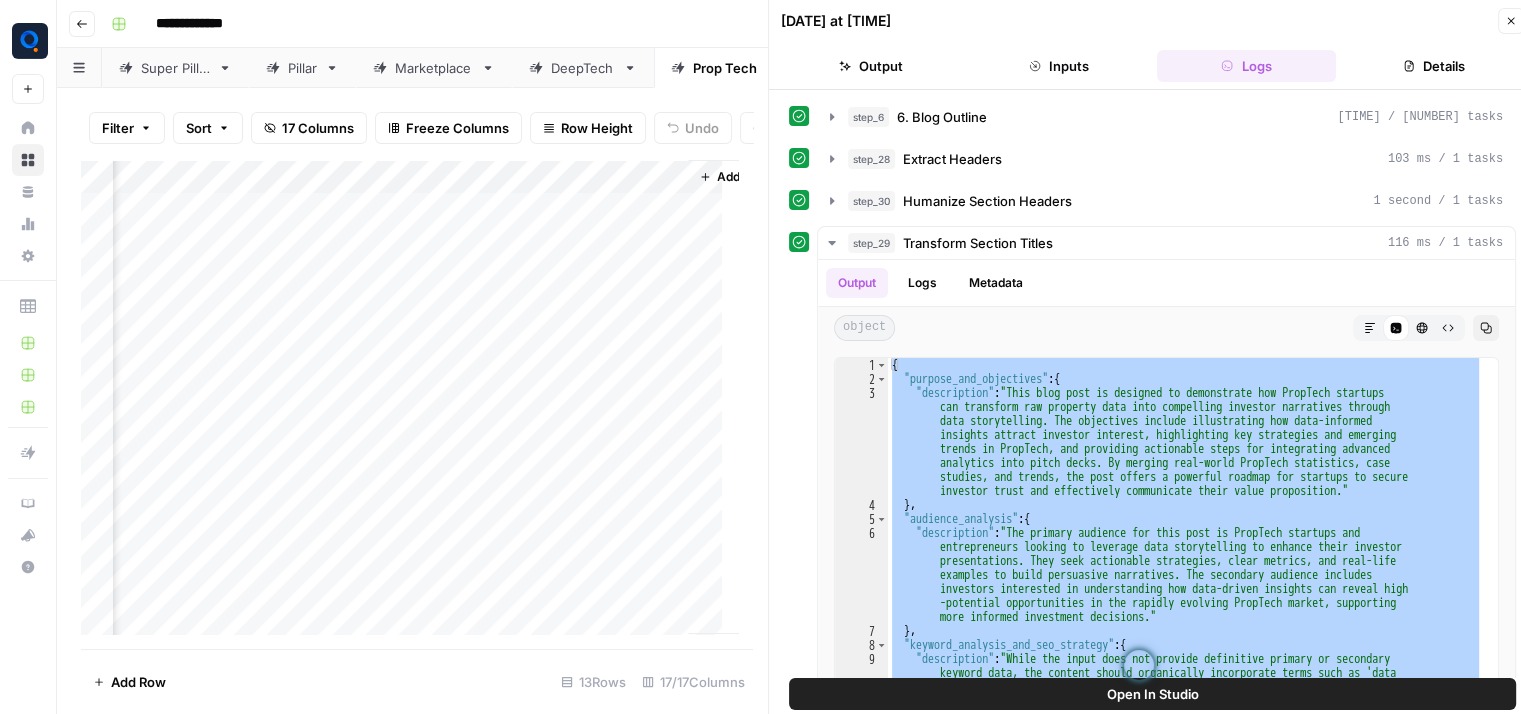 click on "Add Column" at bounding box center [409, 405] 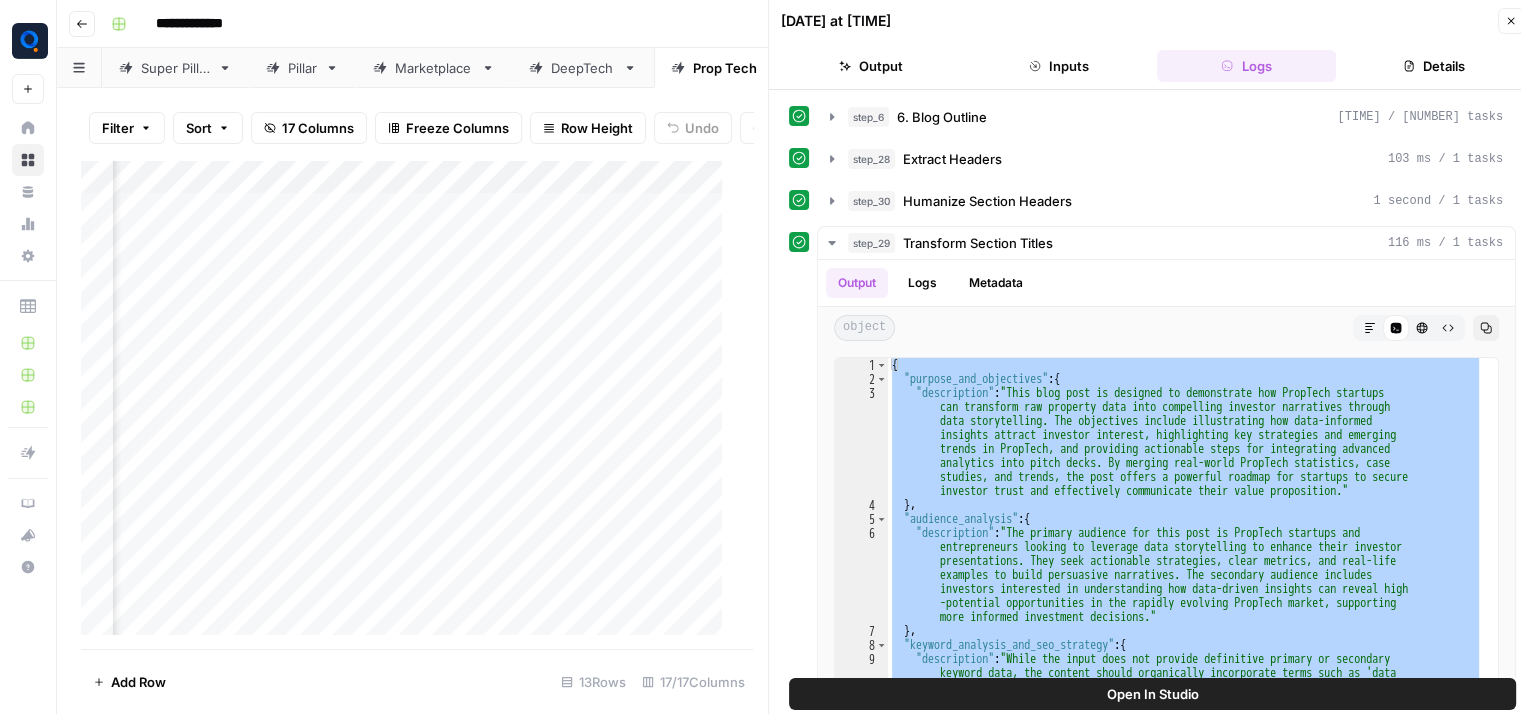scroll, scrollTop: 0, scrollLeft: 1658, axis: horizontal 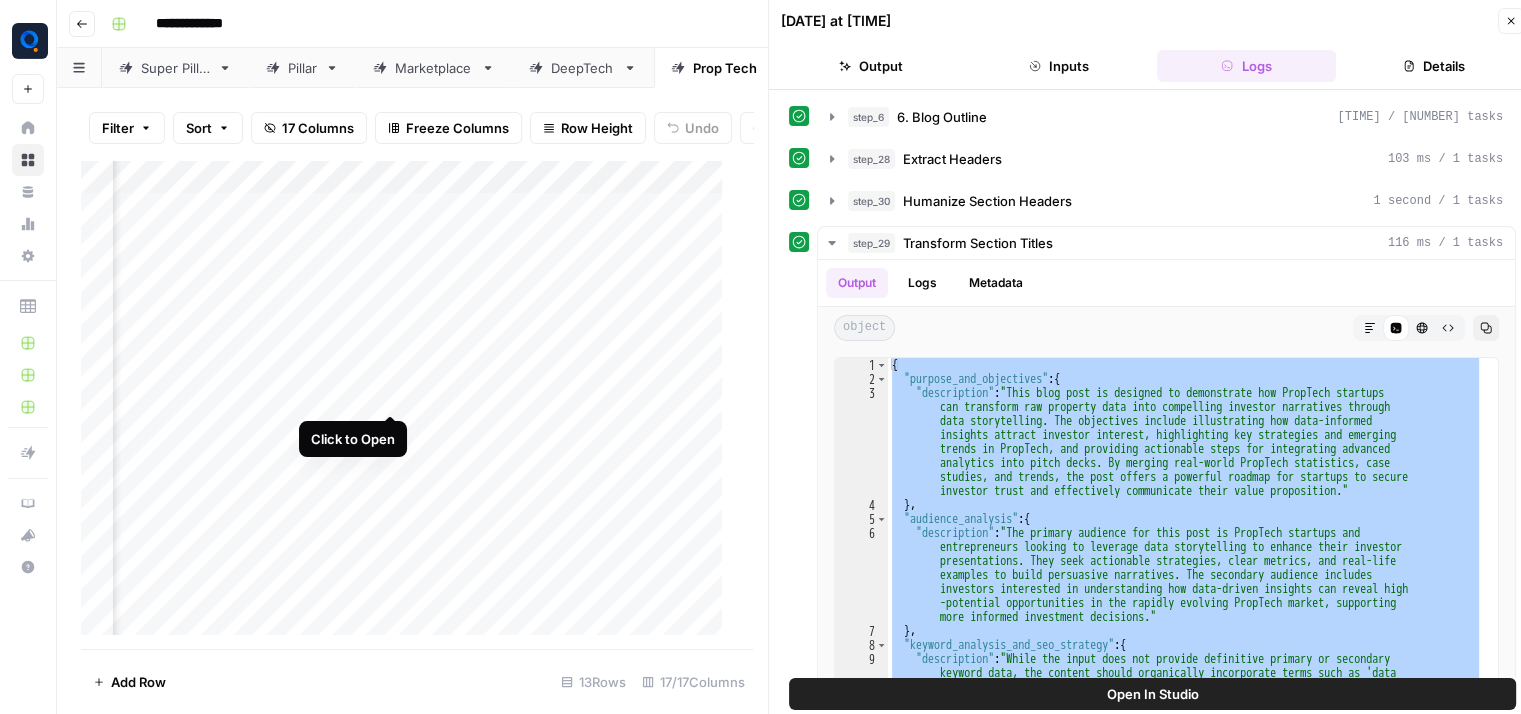 click on "Add Column" at bounding box center (409, 405) 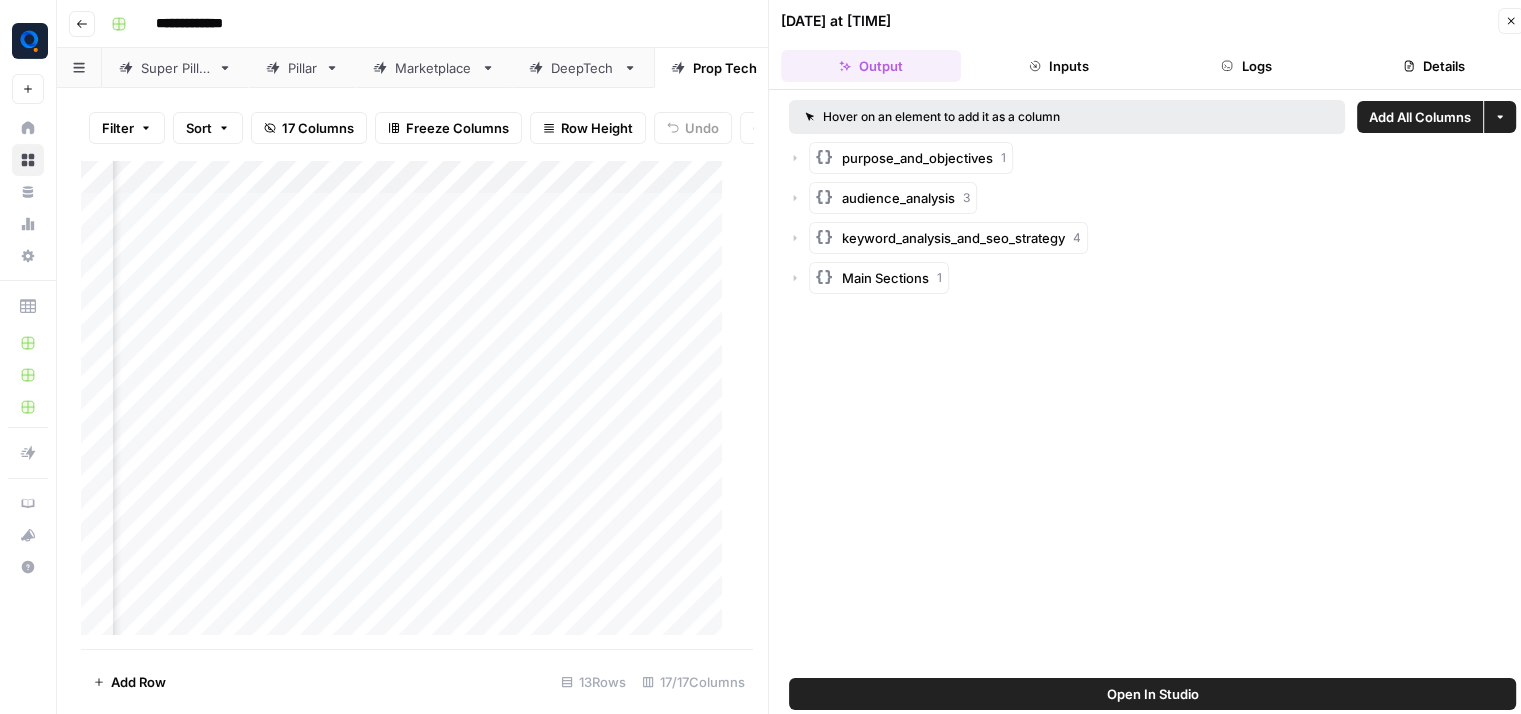 click on "Logs" at bounding box center (1247, 66) 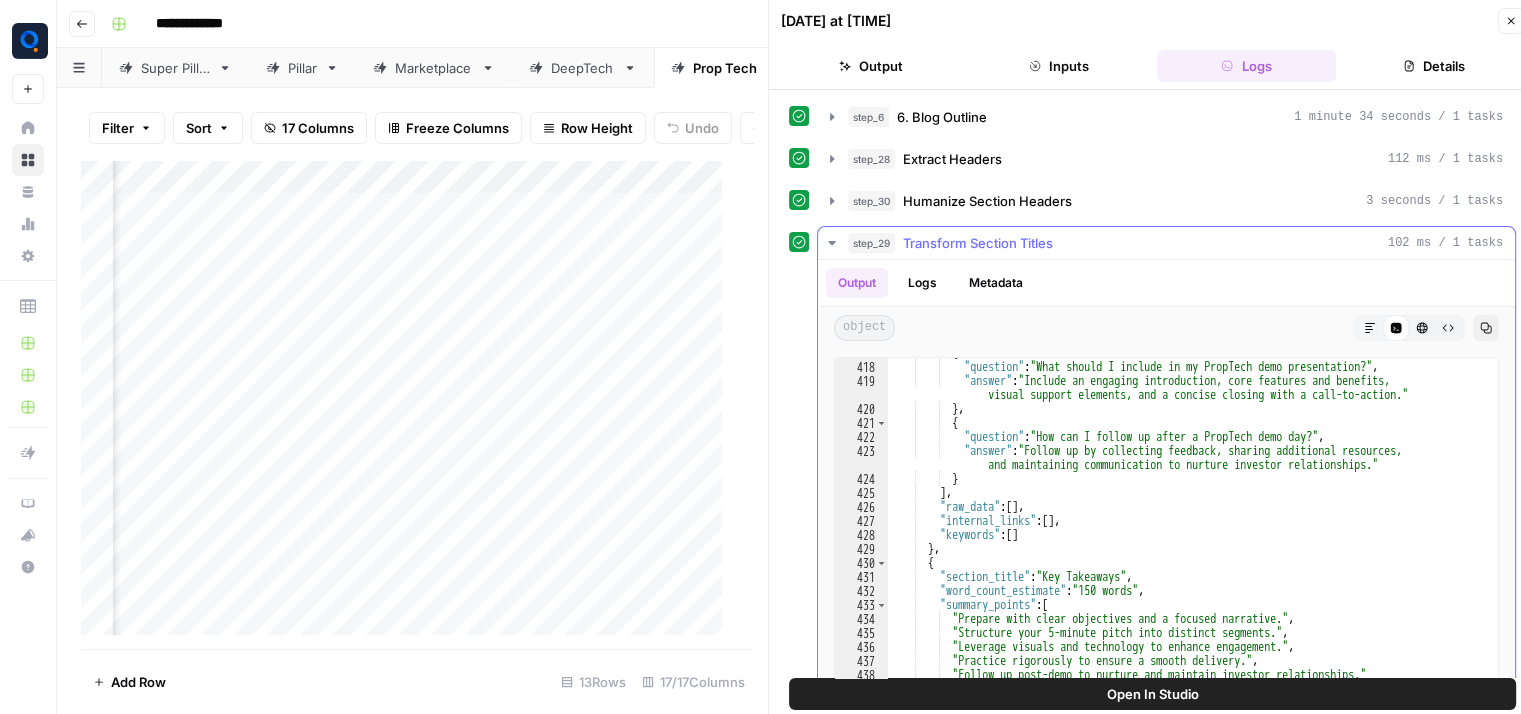 scroll, scrollTop: 7893, scrollLeft: 0, axis: vertical 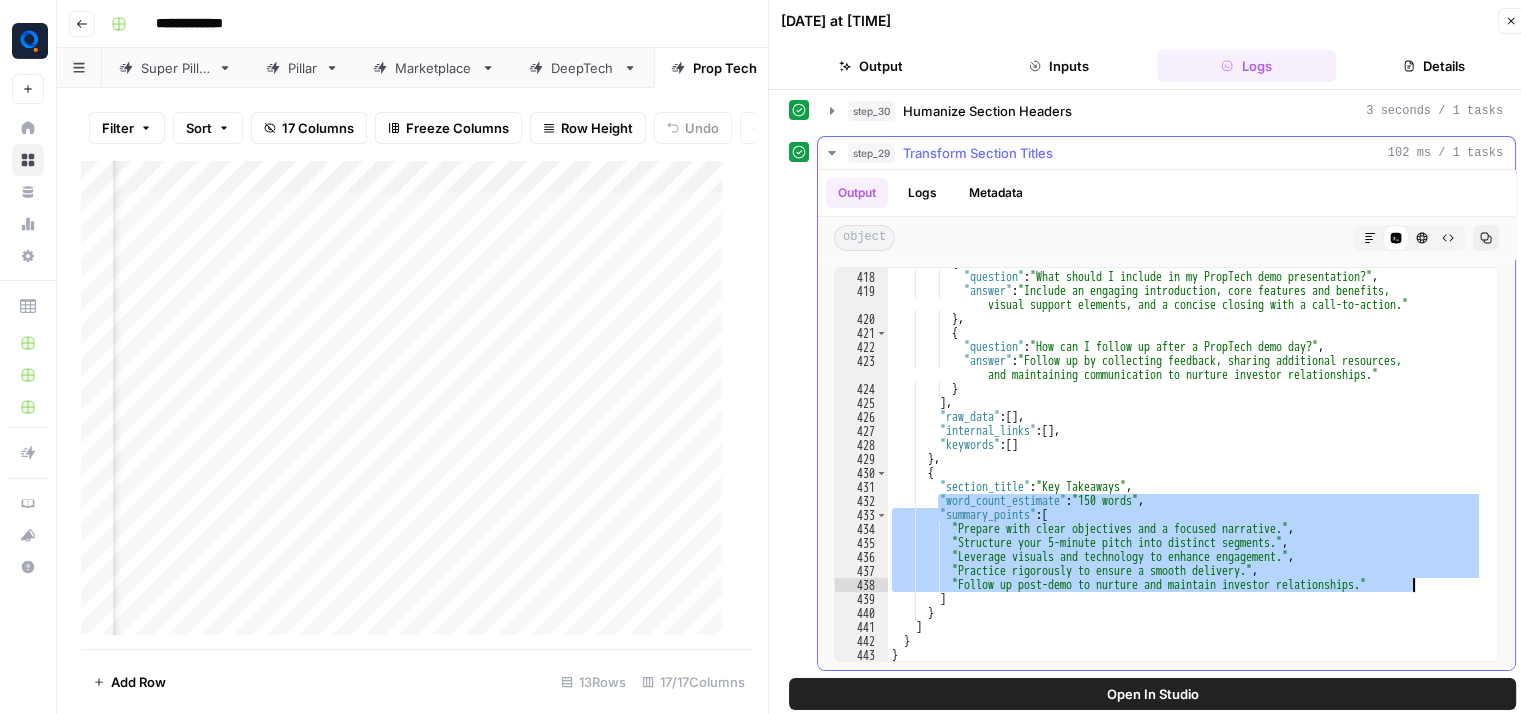 drag, startPoint x: 936, startPoint y: 496, endPoint x: 1411, endPoint y: 575, distance: 481.52466 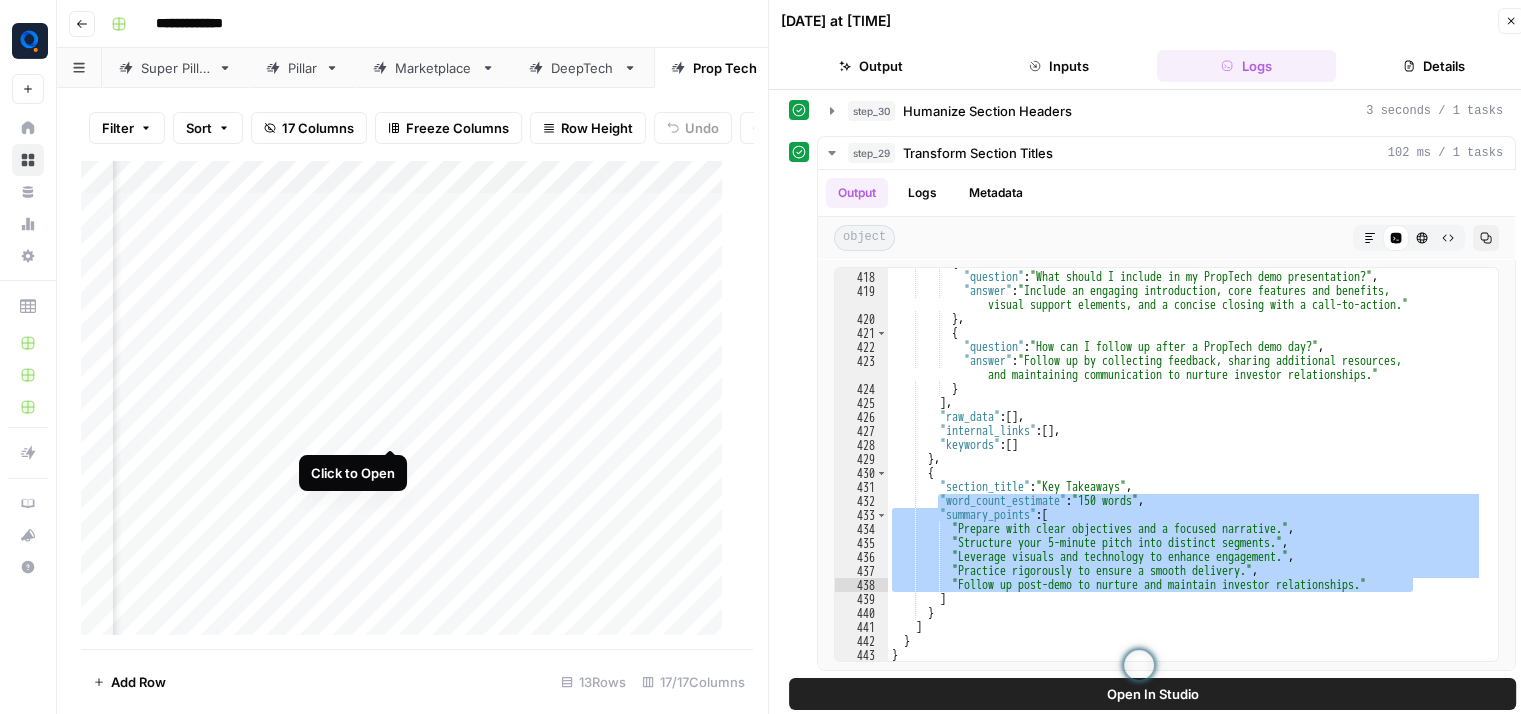click on "Add Column" at bounding box center (409, 405) 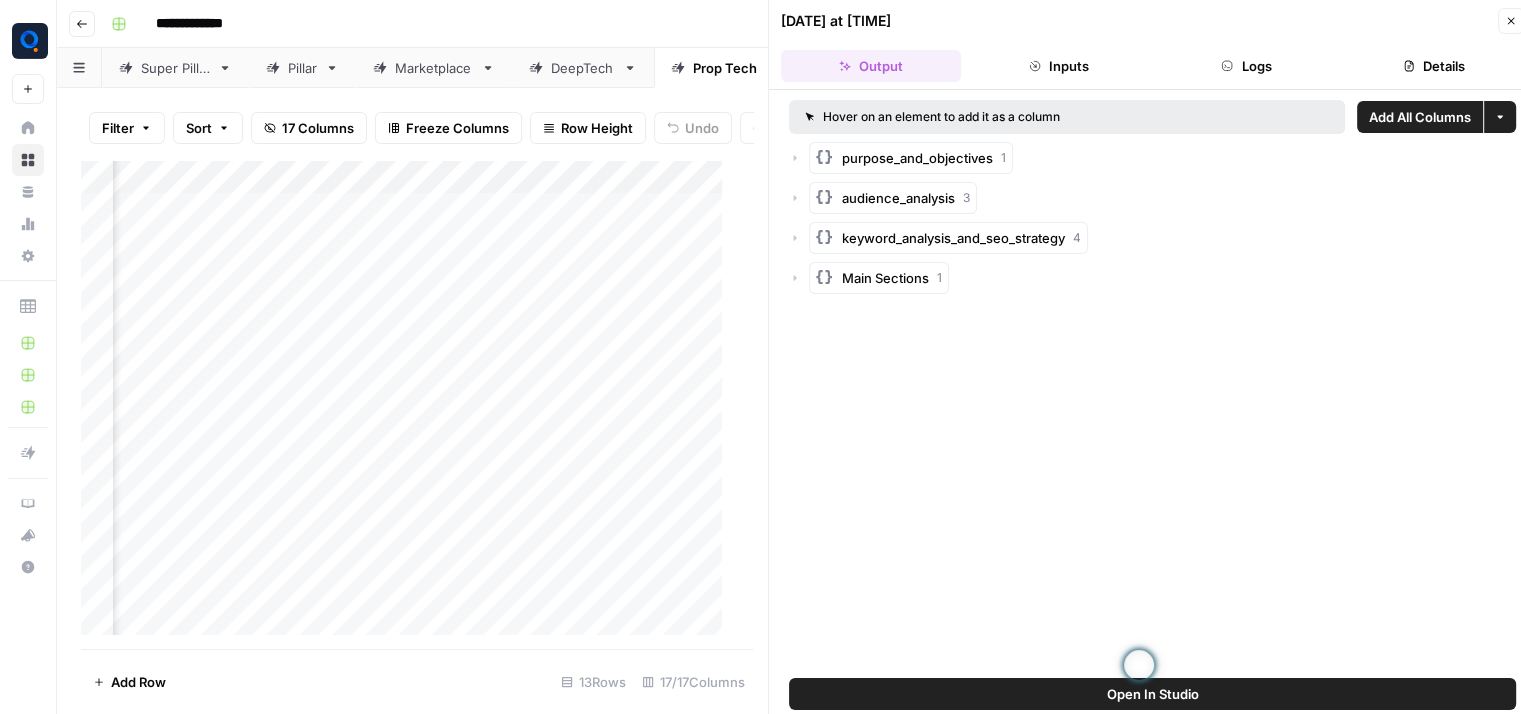 click 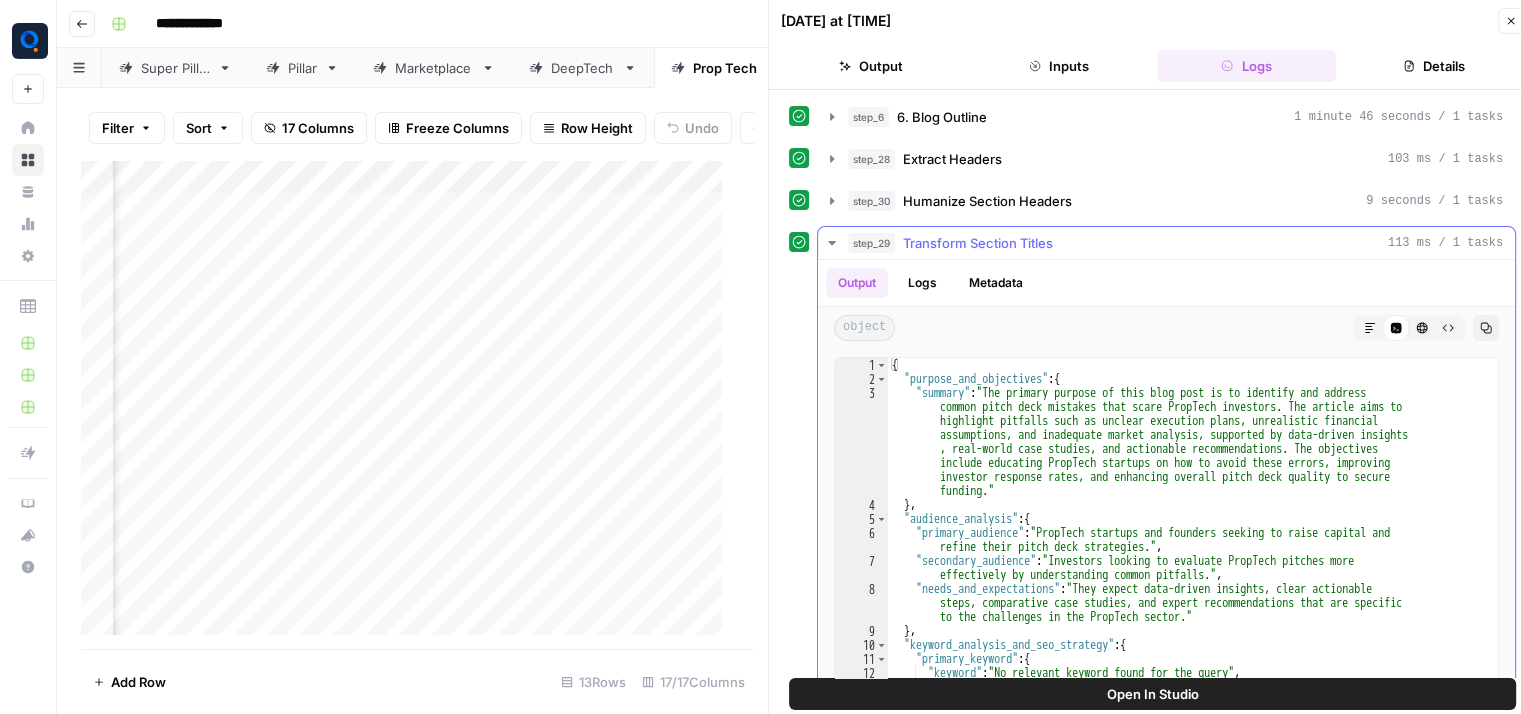 scroll, scrollTop: 4660, scrollLeft: 0, axis: vertical 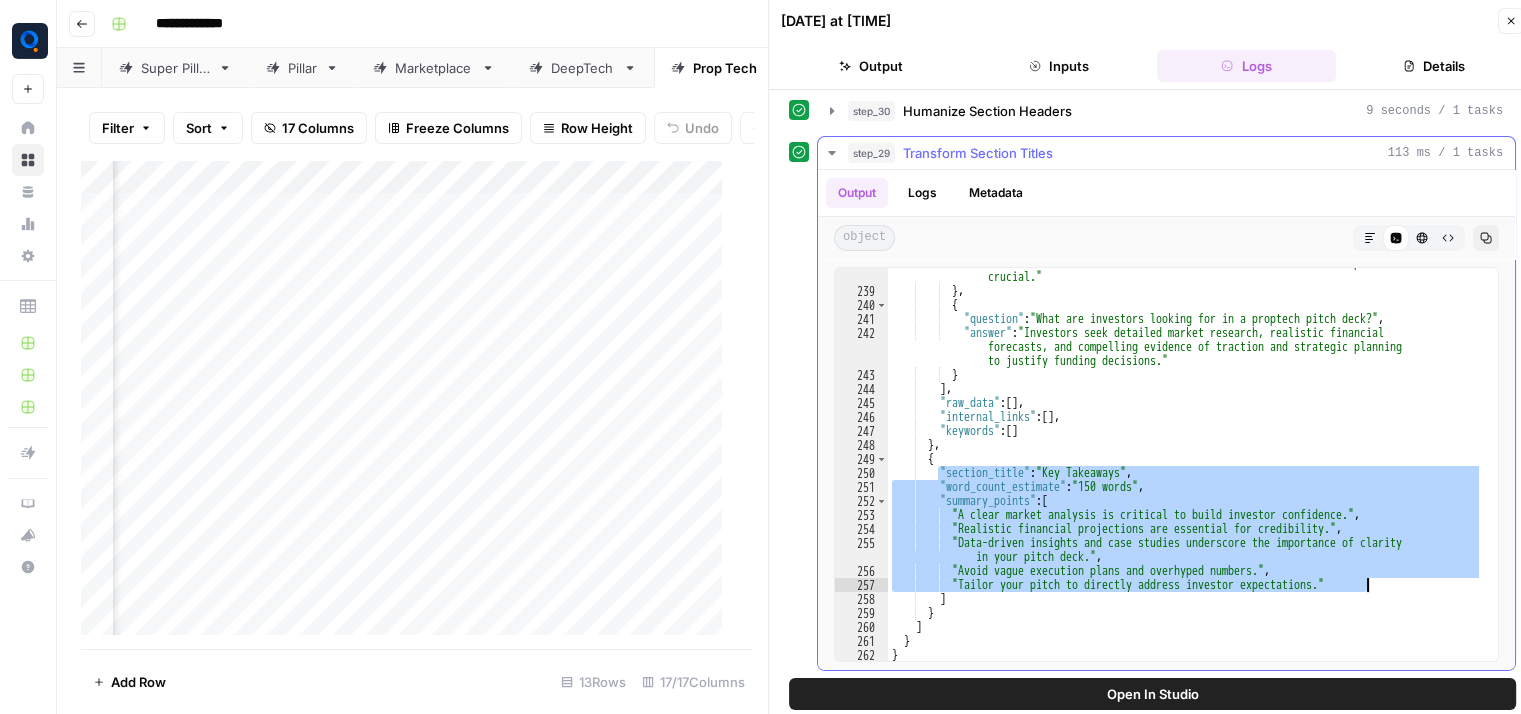 drag, startPoint x: 939, startPoint y: 469, endPoint x: 1380, endPoint y: 581, distance: 455 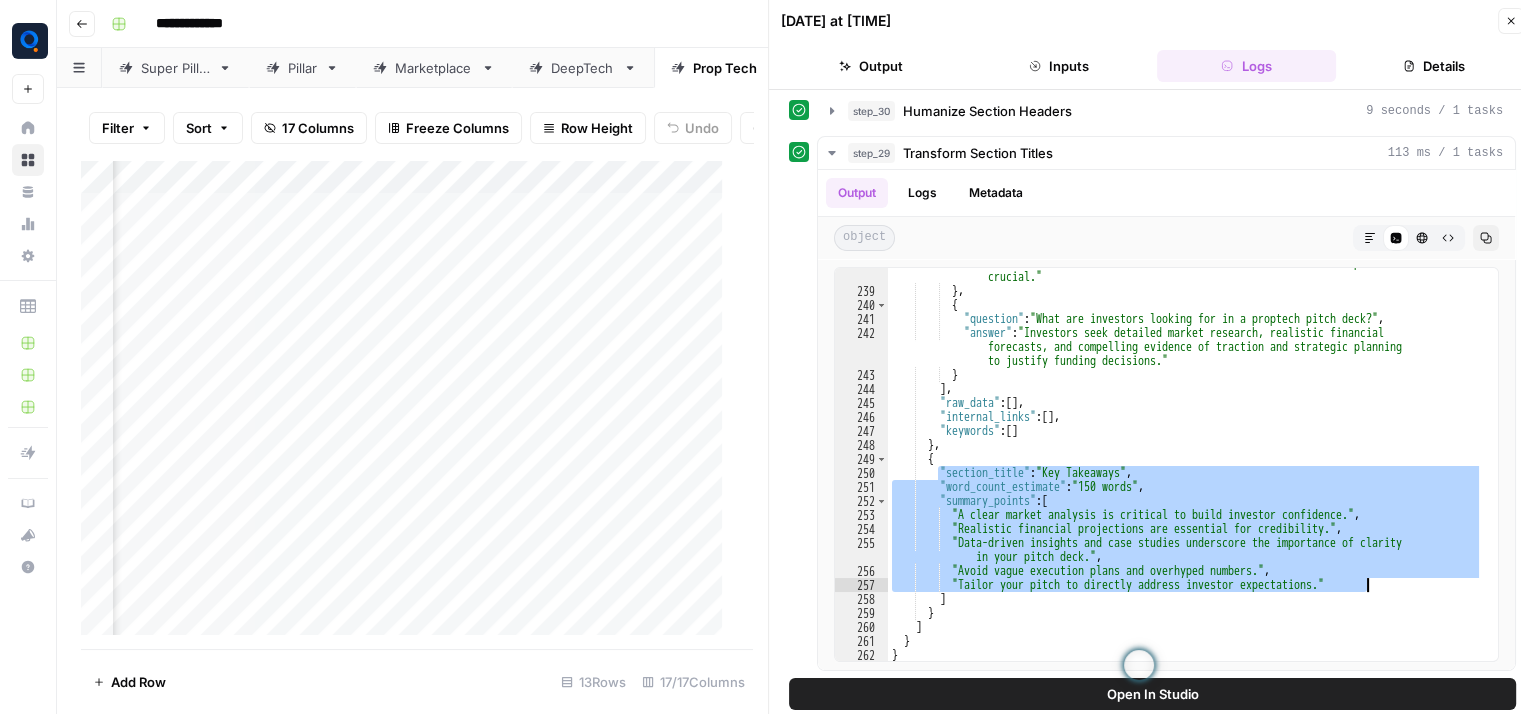 click on "Pillar" at bounding box center (291, 68) 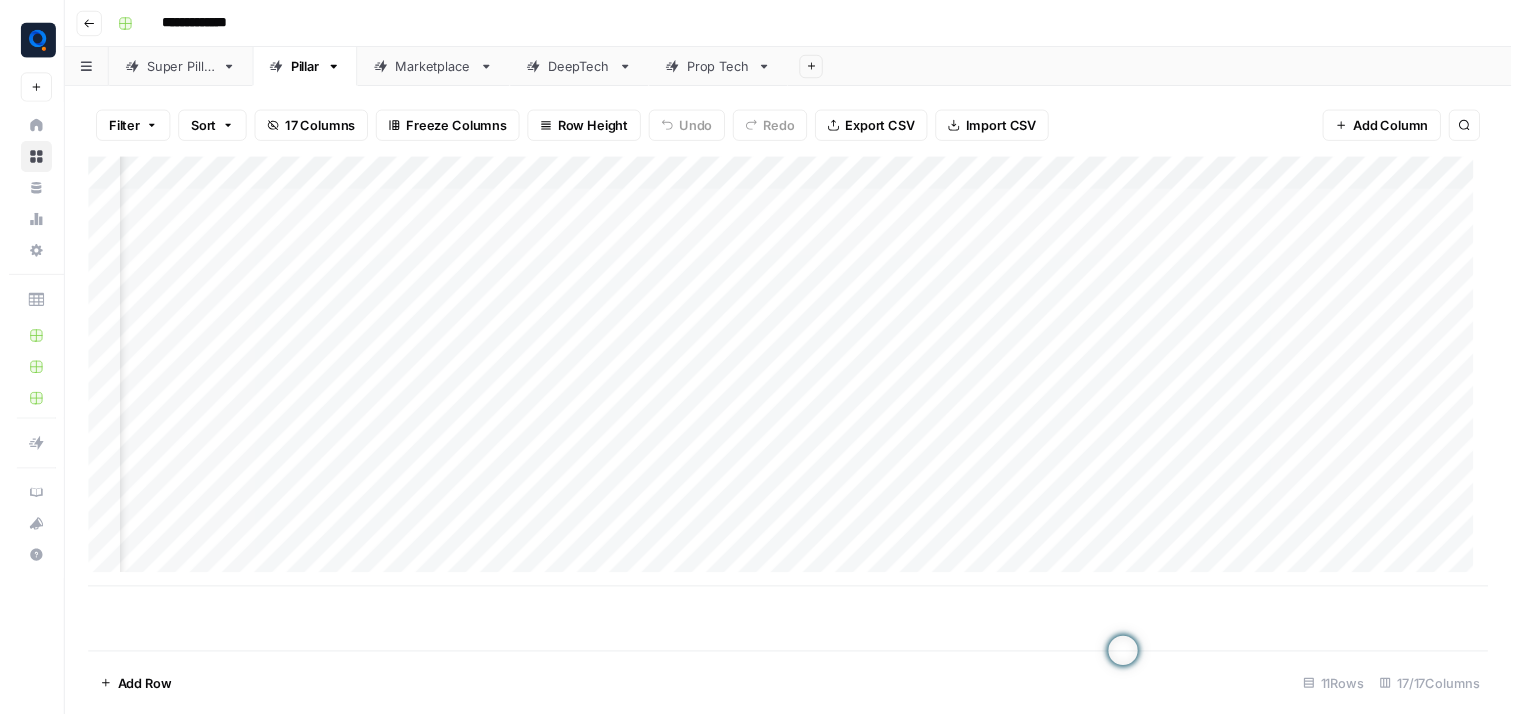 scroll, scrollTop: 0, scrollLeft: 1376, axis: horizontal 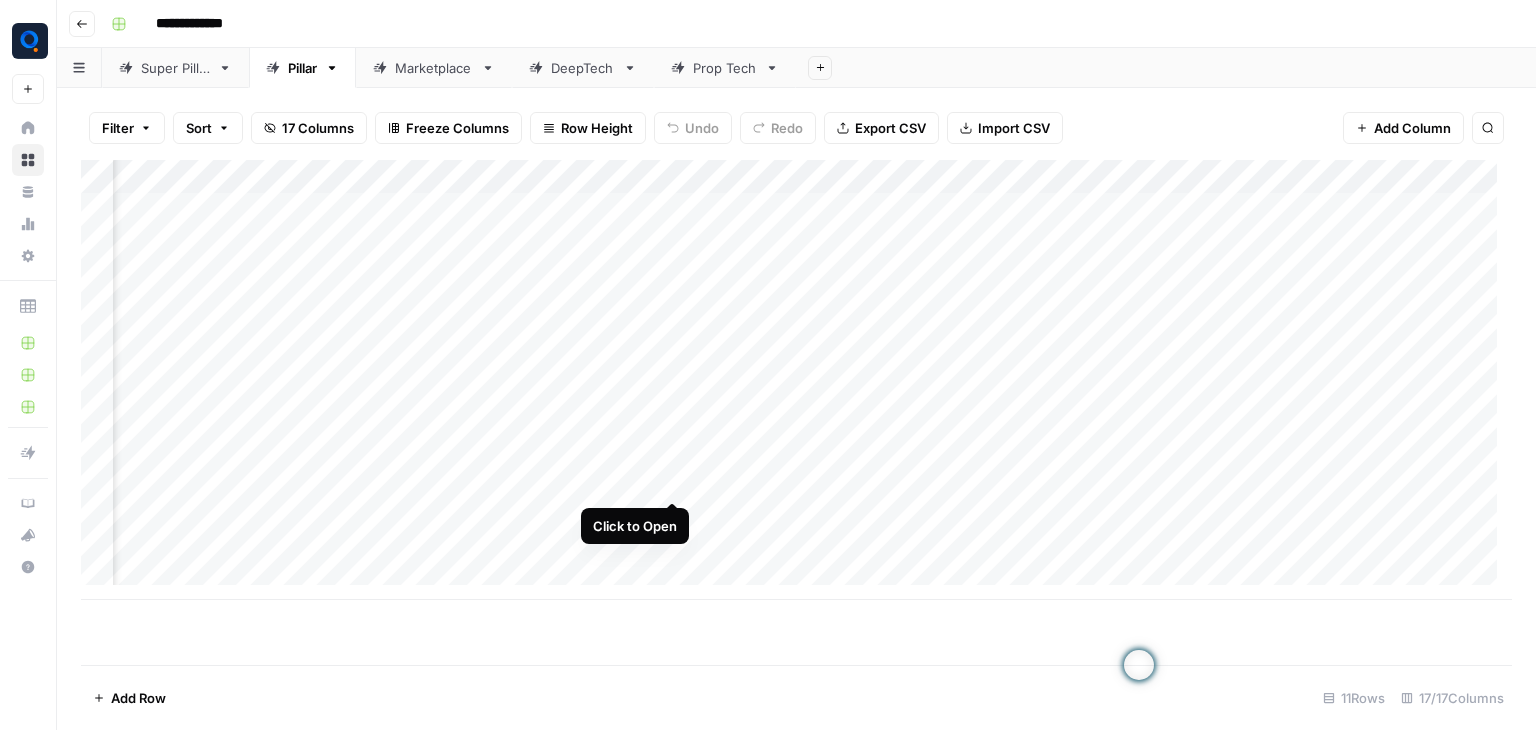 click on "Add Column" at bounding box center [796, 380] 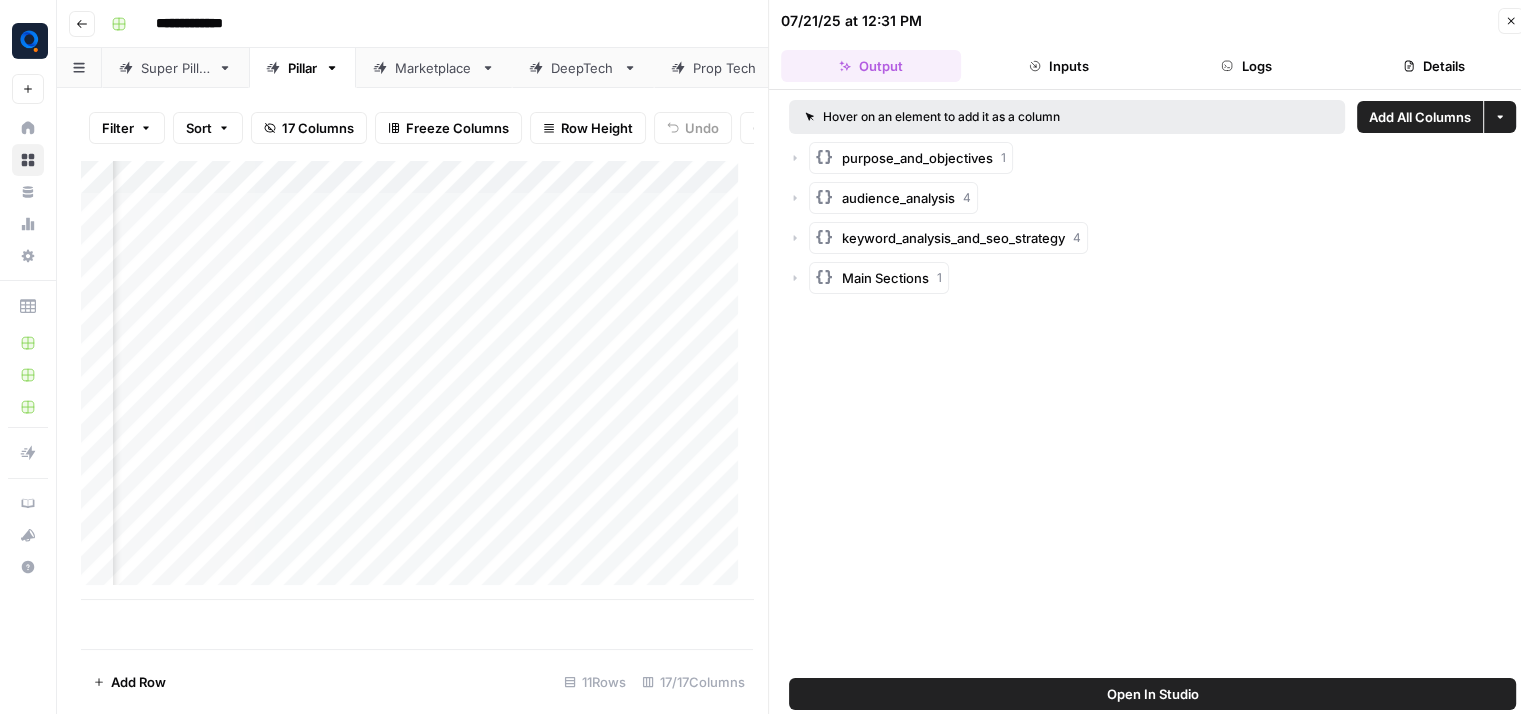 click on "Logs" at bounding box center (1247, 66) 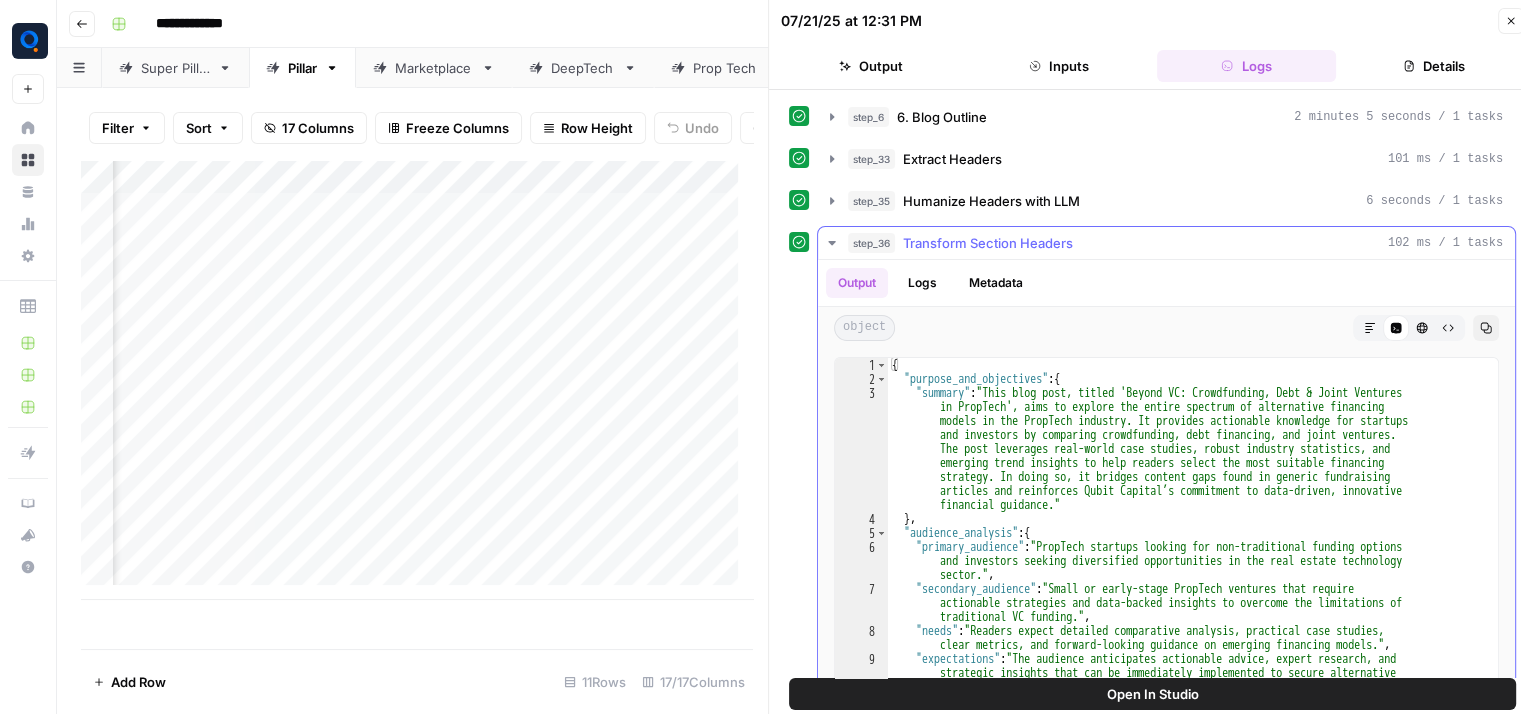 scroll, scrollTop: 7557, scrollLeft: 0, axis: vertical 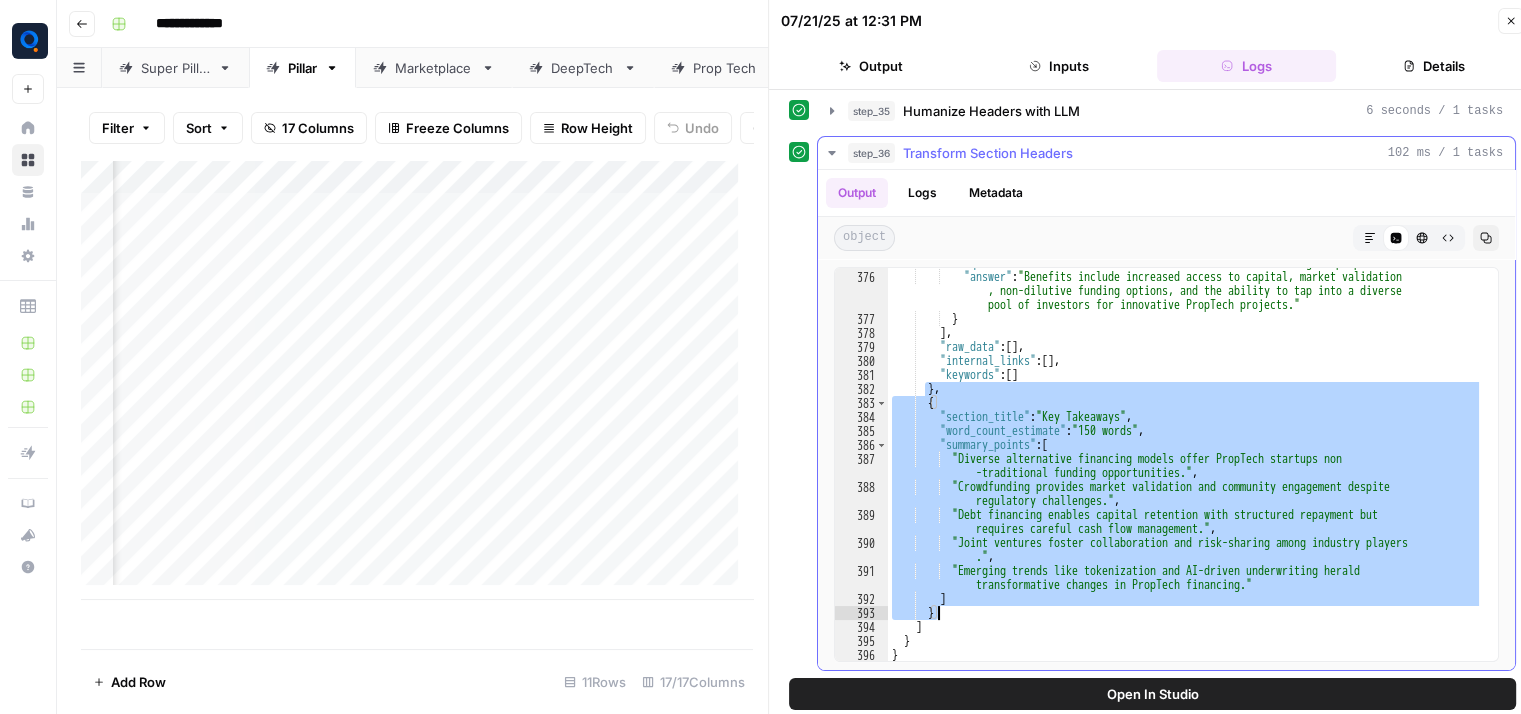 drag, startPoint x: 926, startPoint y: 393, endPoint x: 1200, endPoint y: 606, distance: 347.05188 